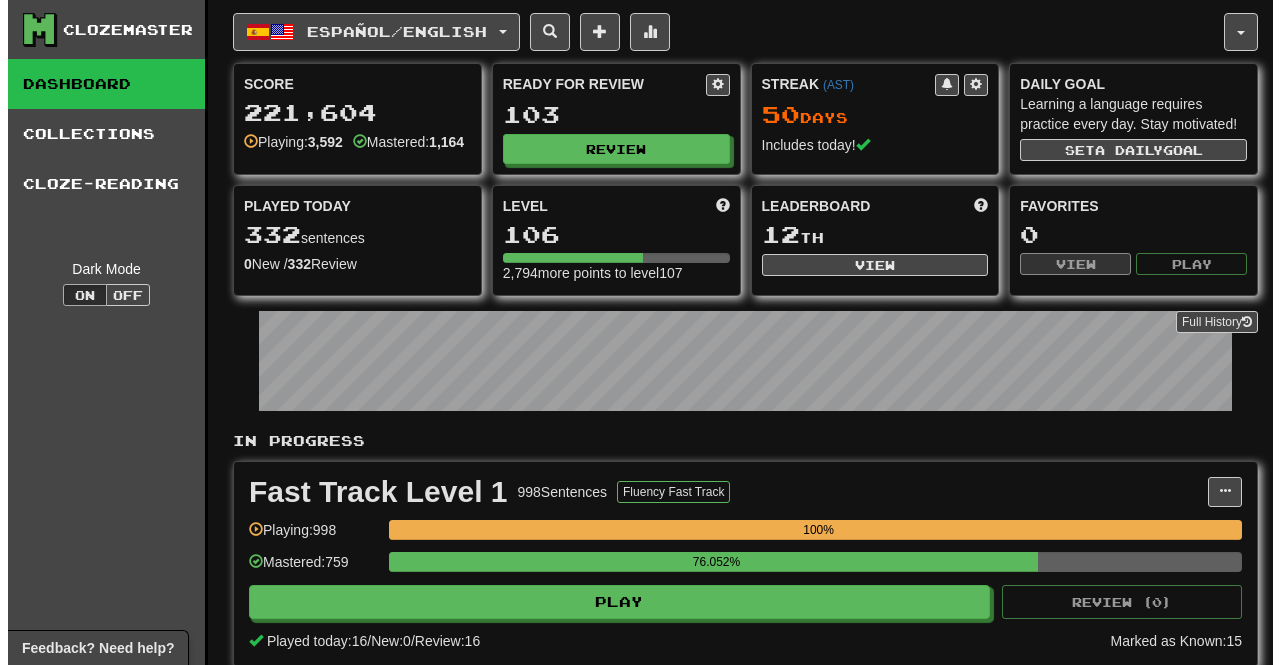 scroll, scrollTop: 0, scrollLeft: 0, axis: both 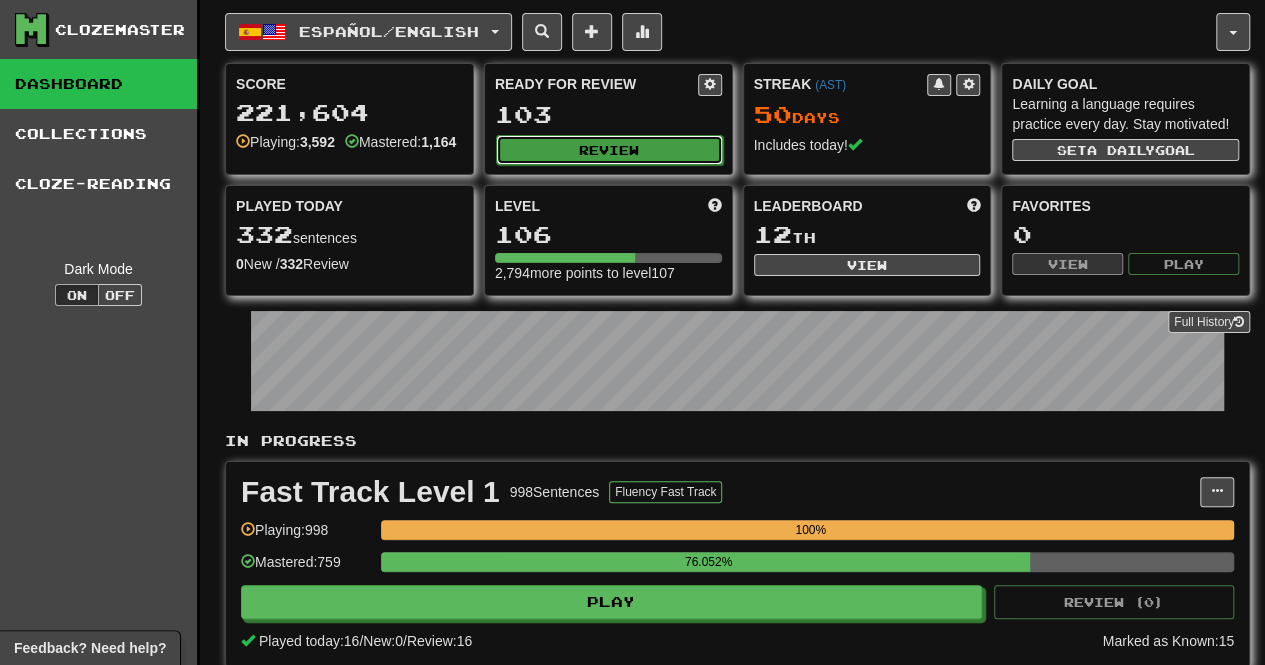 click on "Review" at bounding box center [609, 150] 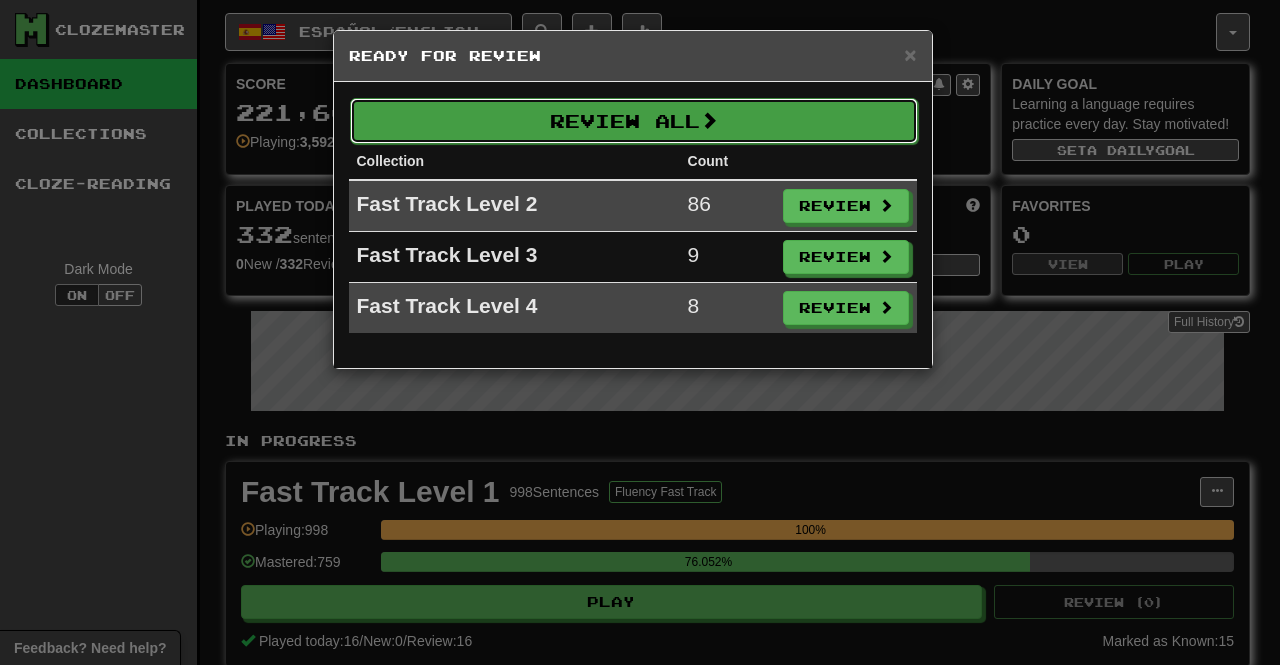 click on "Review All" at bounding box center [634, 121] 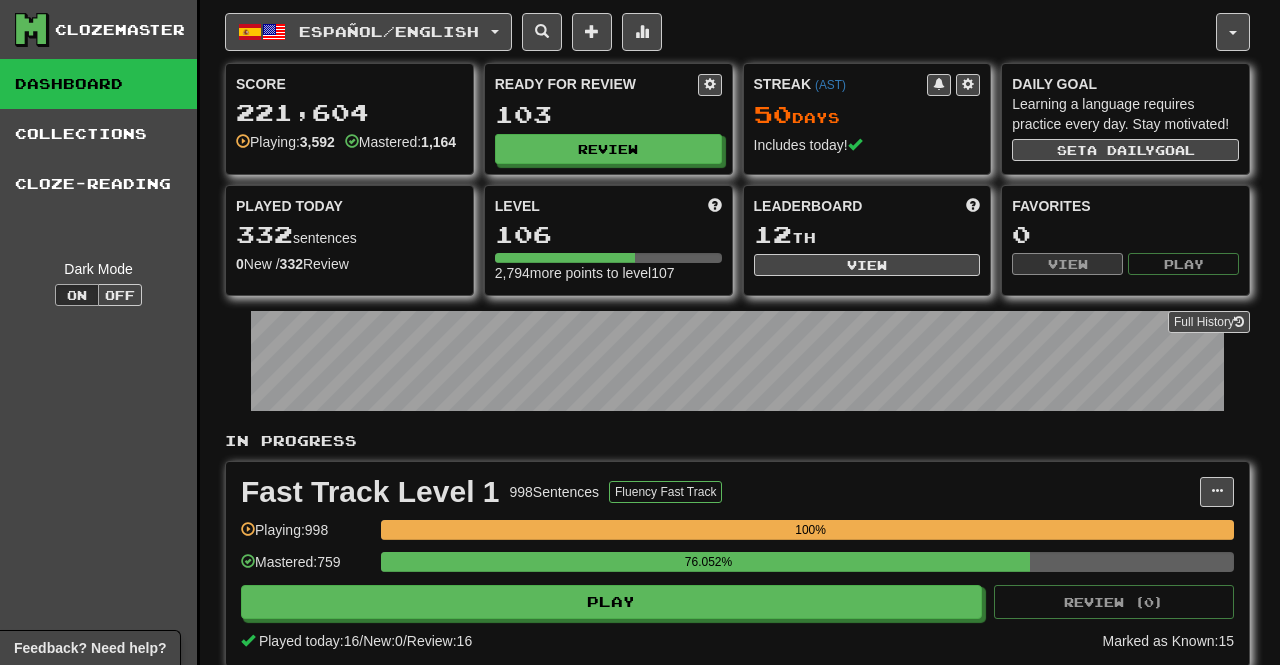 select on "***" 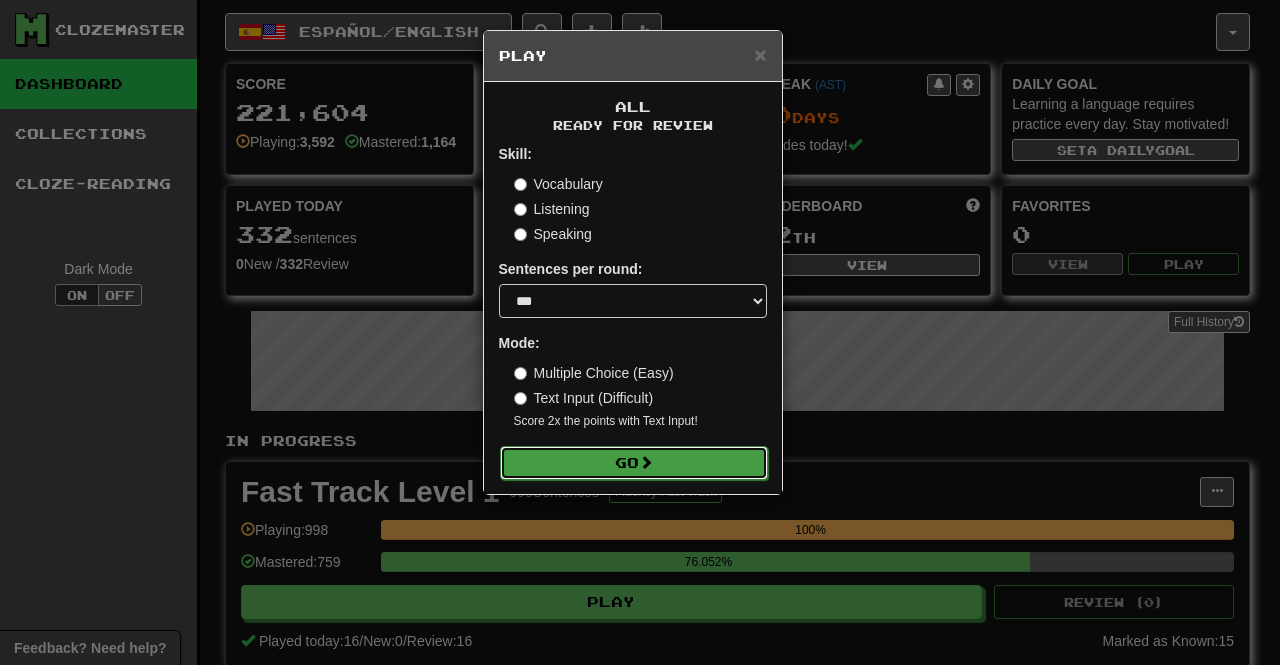 click on "Go" at bounding box center [634, 463] 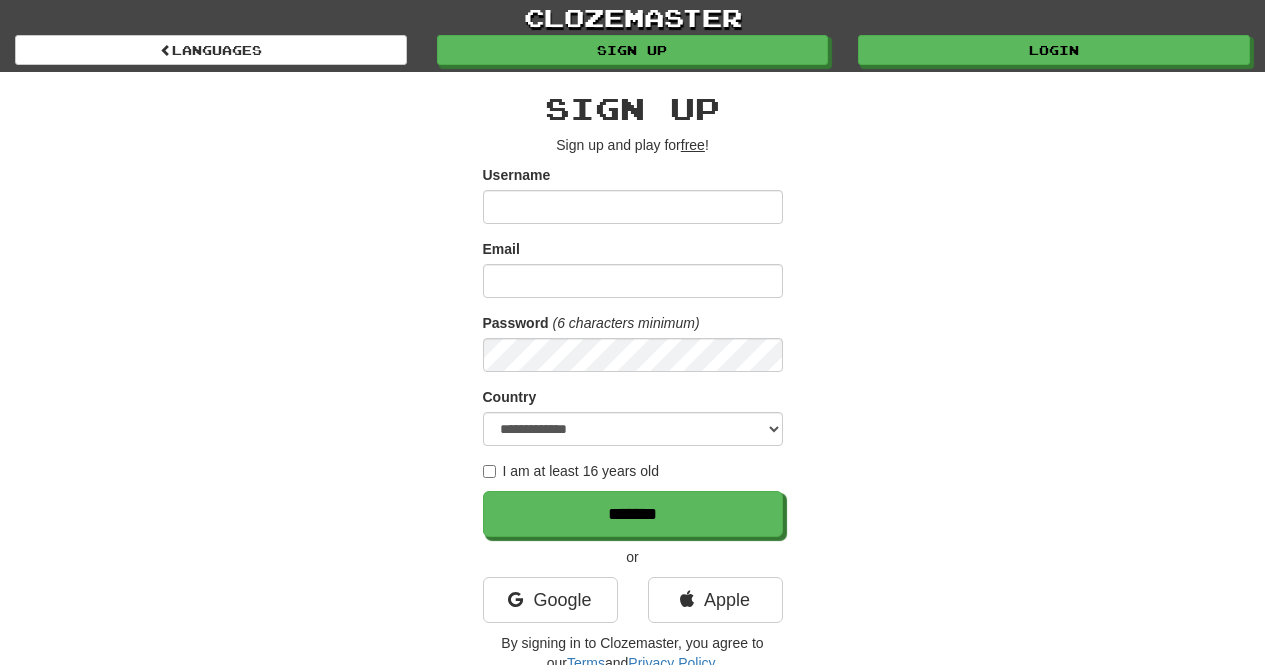 scroll, scrollTop: 0, scrollLeft: 0, axis: both 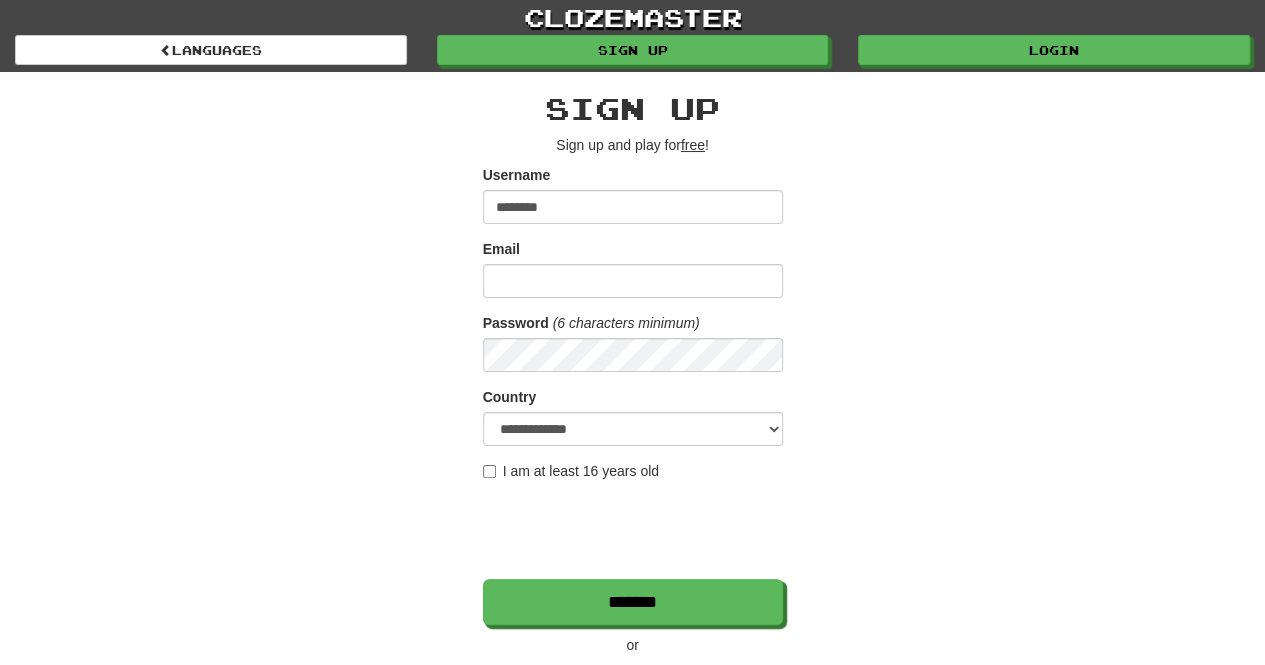 type on "********" 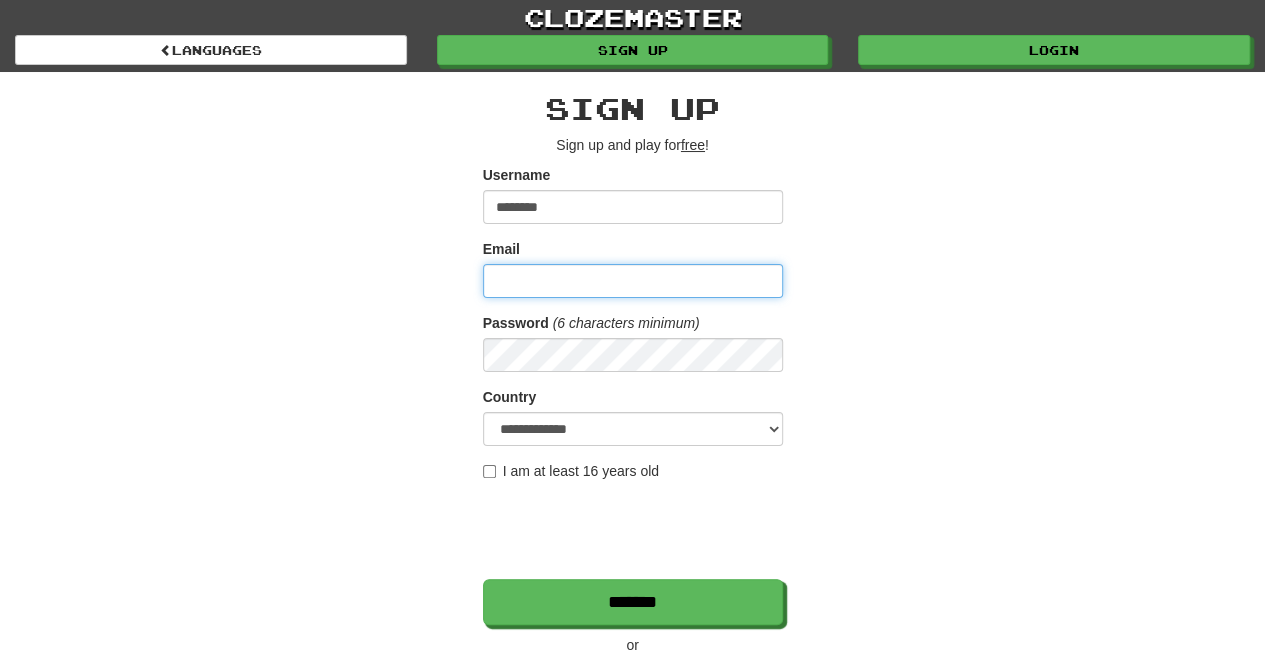type on "*" 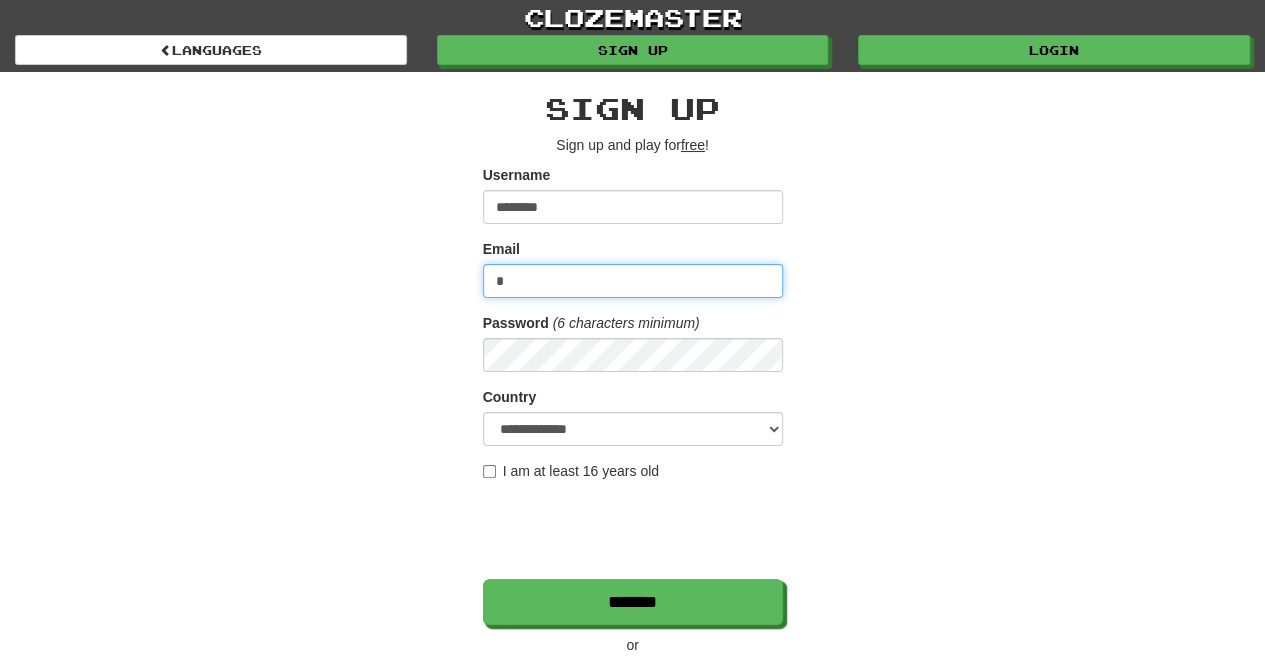 type 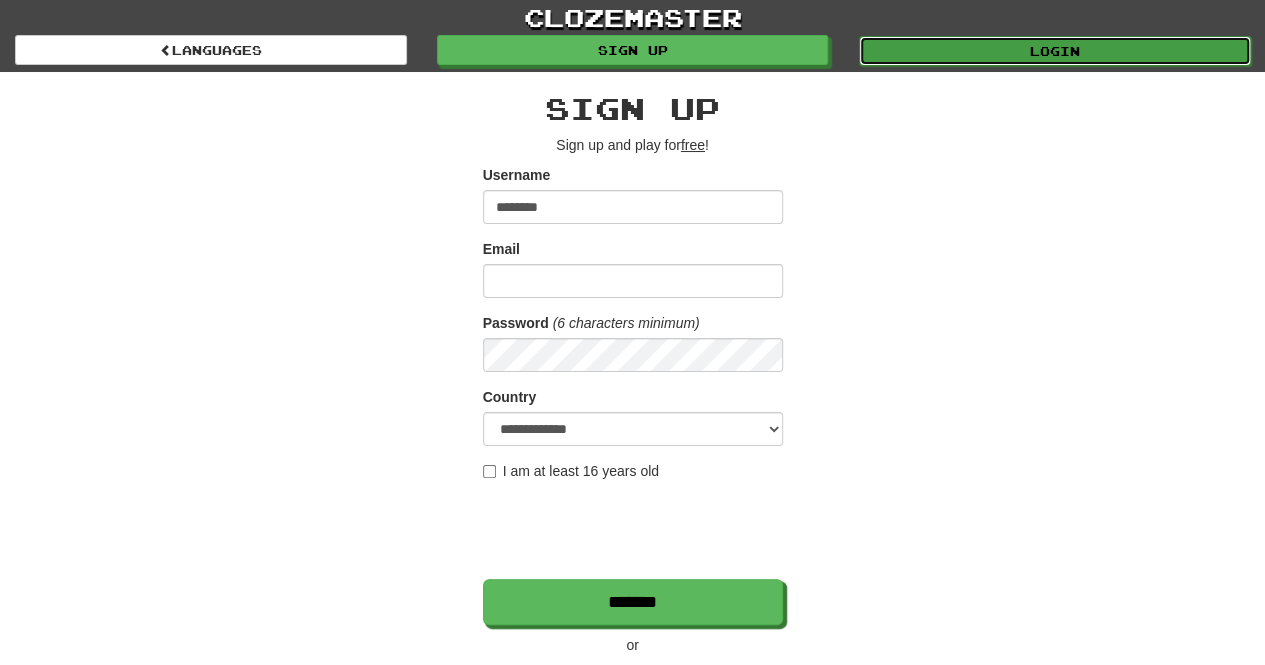 click on "Login" at bounding box center (1055, 51) 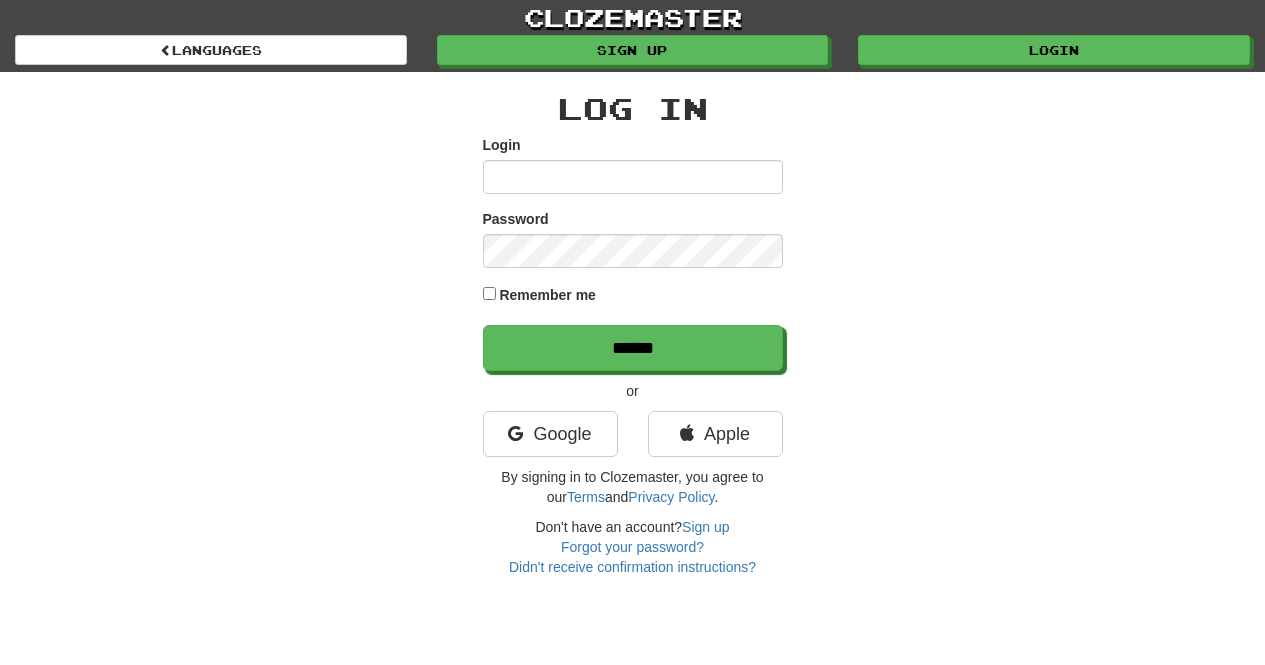 scroll, scrollTop: 0, scrollLeft: 0, axis: both 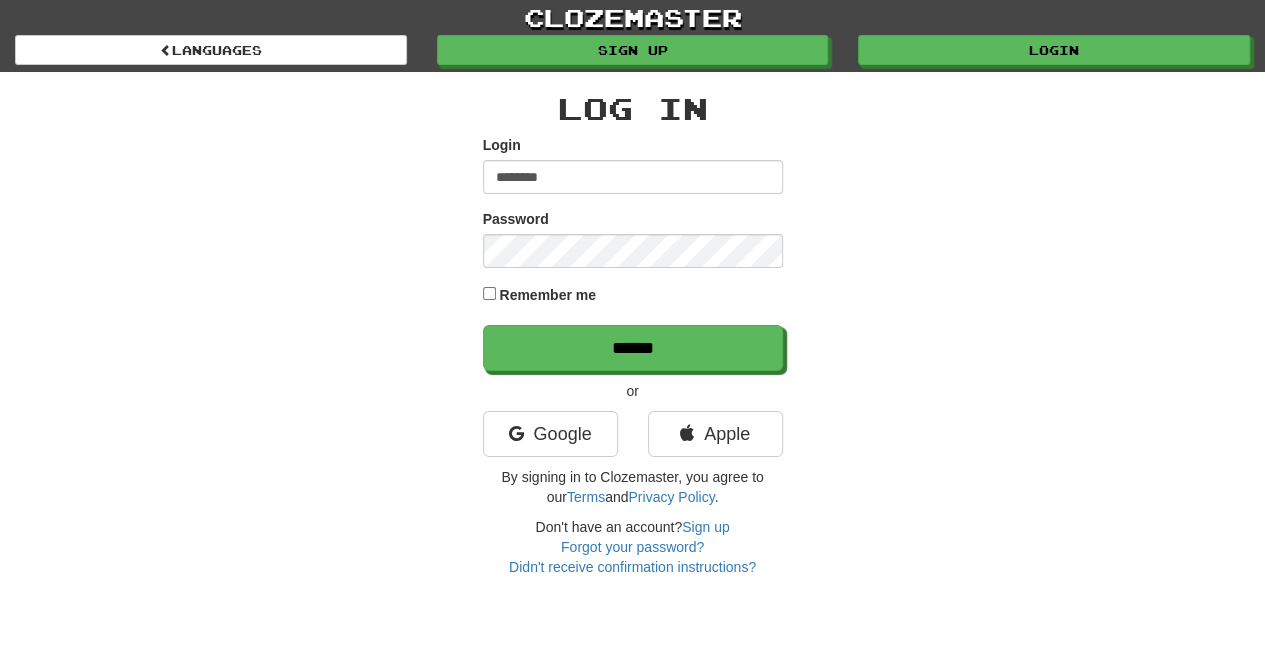 type on "********" 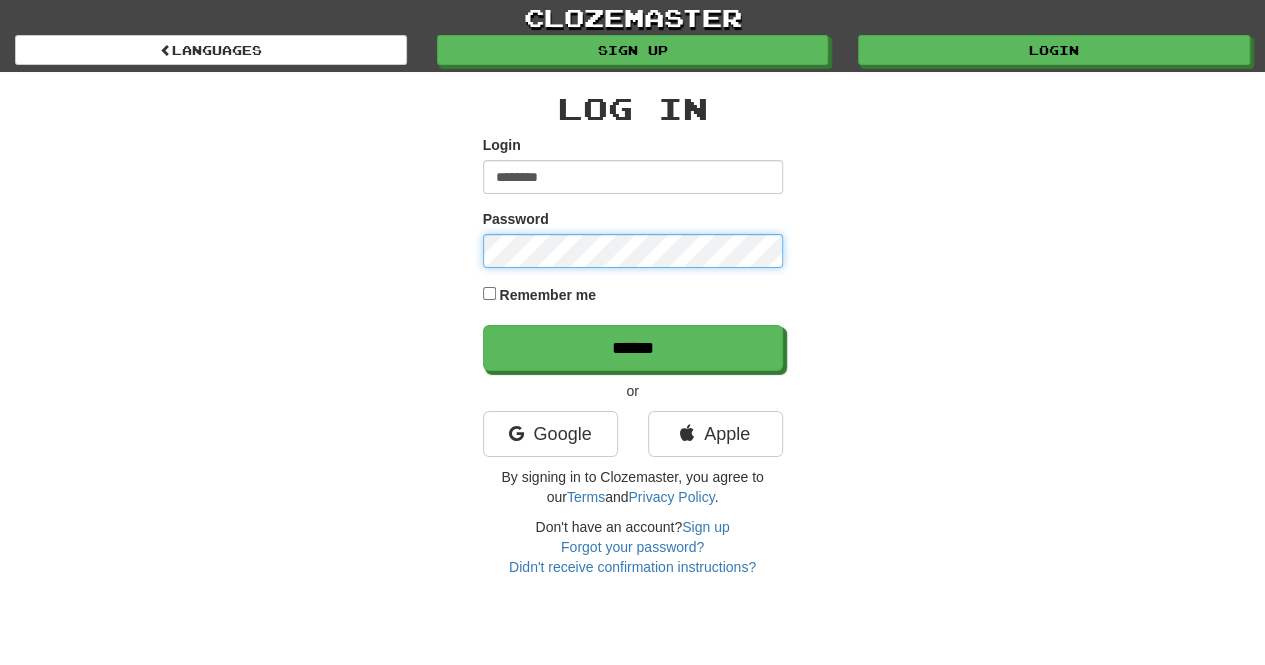 click on "******" at bounding box center (633, 348) 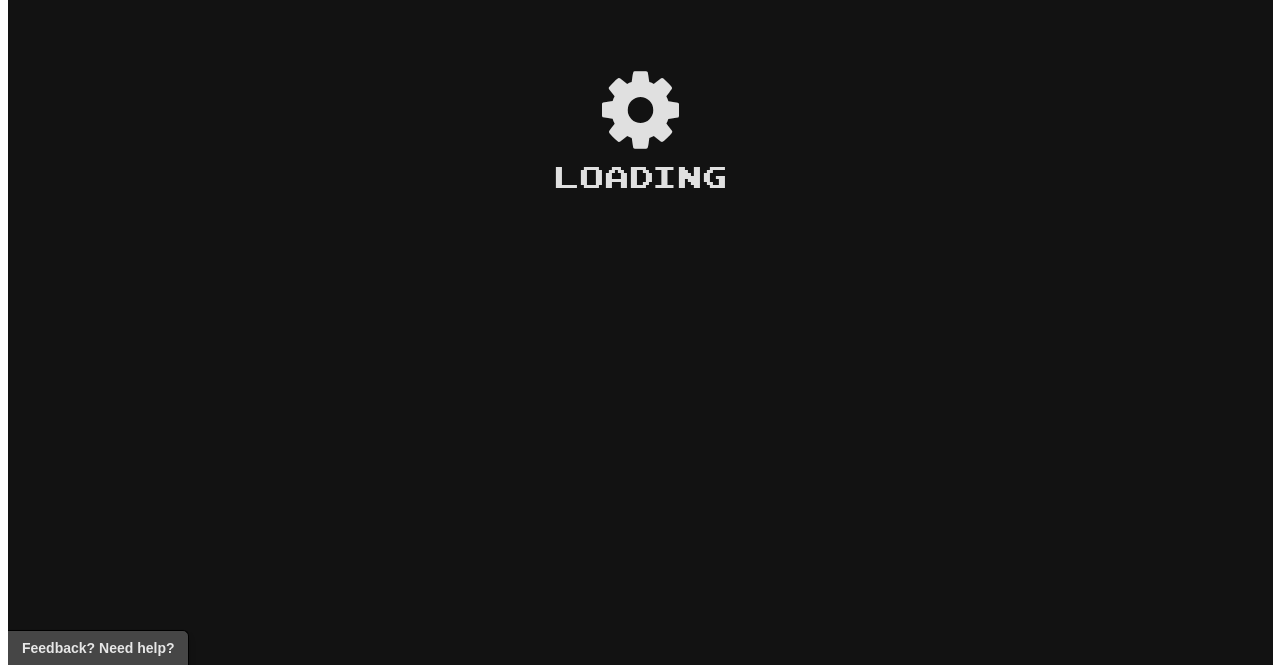 scroll, scrollTop: 0, scrollLeft: 0, axis: both 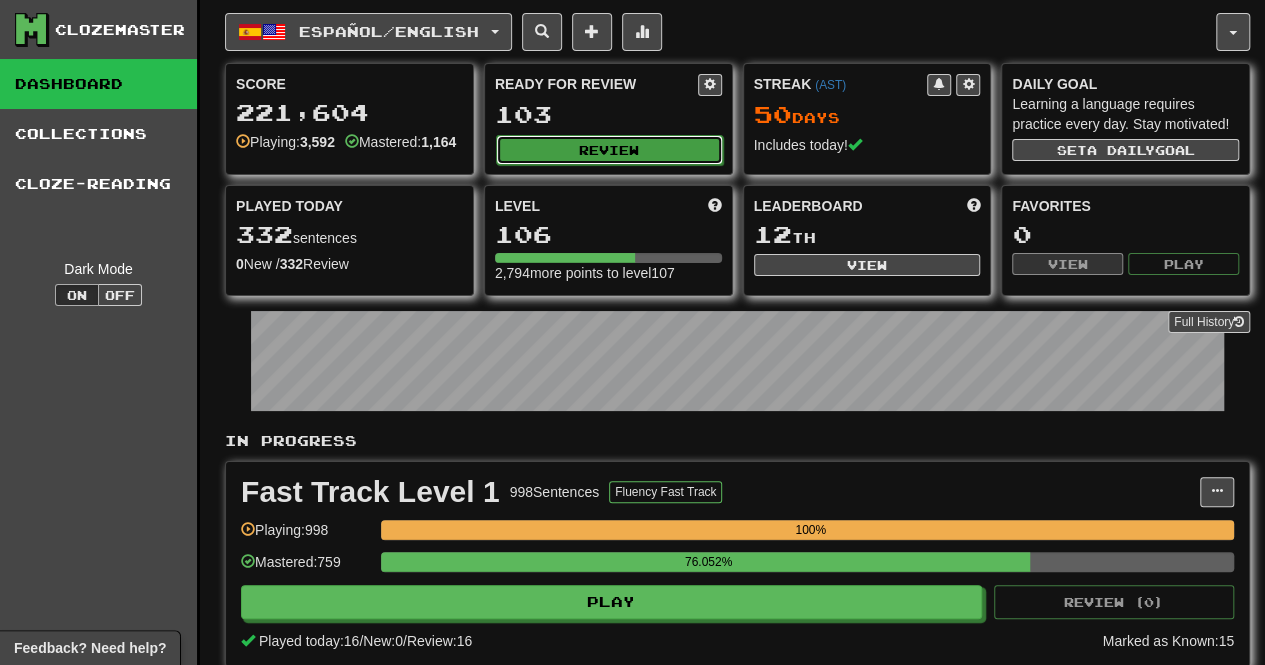 click on "Review" at bounding box center (609, 150) 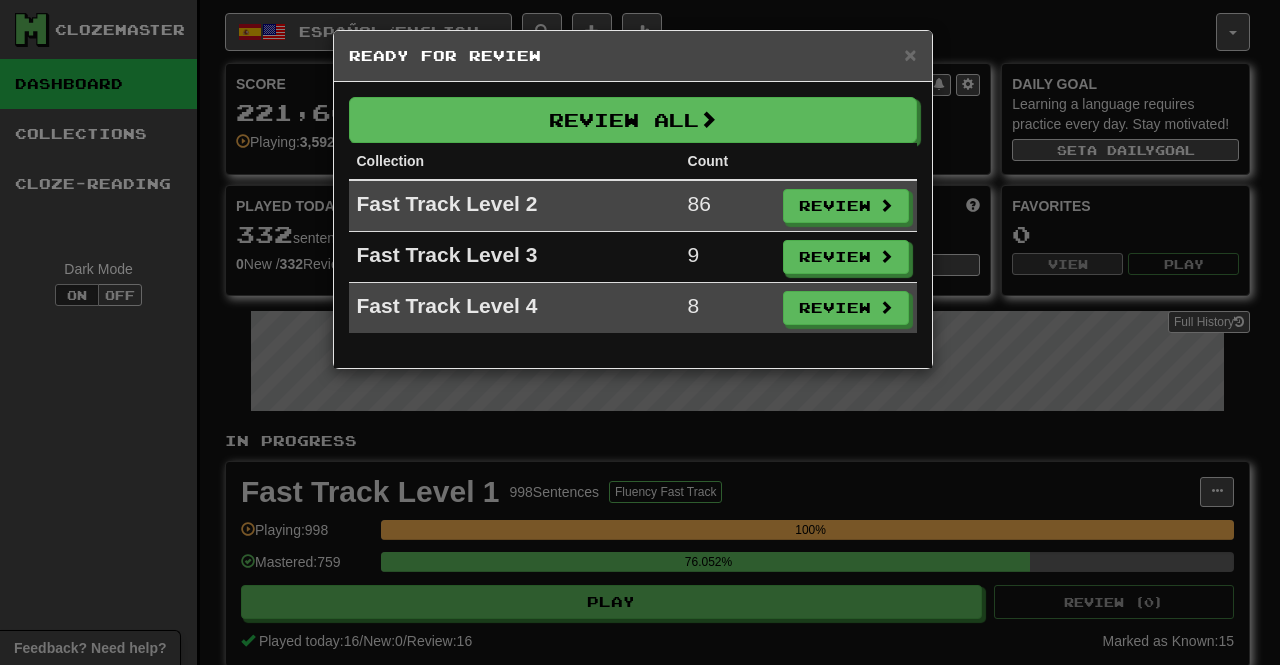click on "Review All  Collection Count Fast Track Level 2 86 Review Fast Track Level 3 9 Review Fast Track Level 4 8 Review" at bounding box center [633, 225] 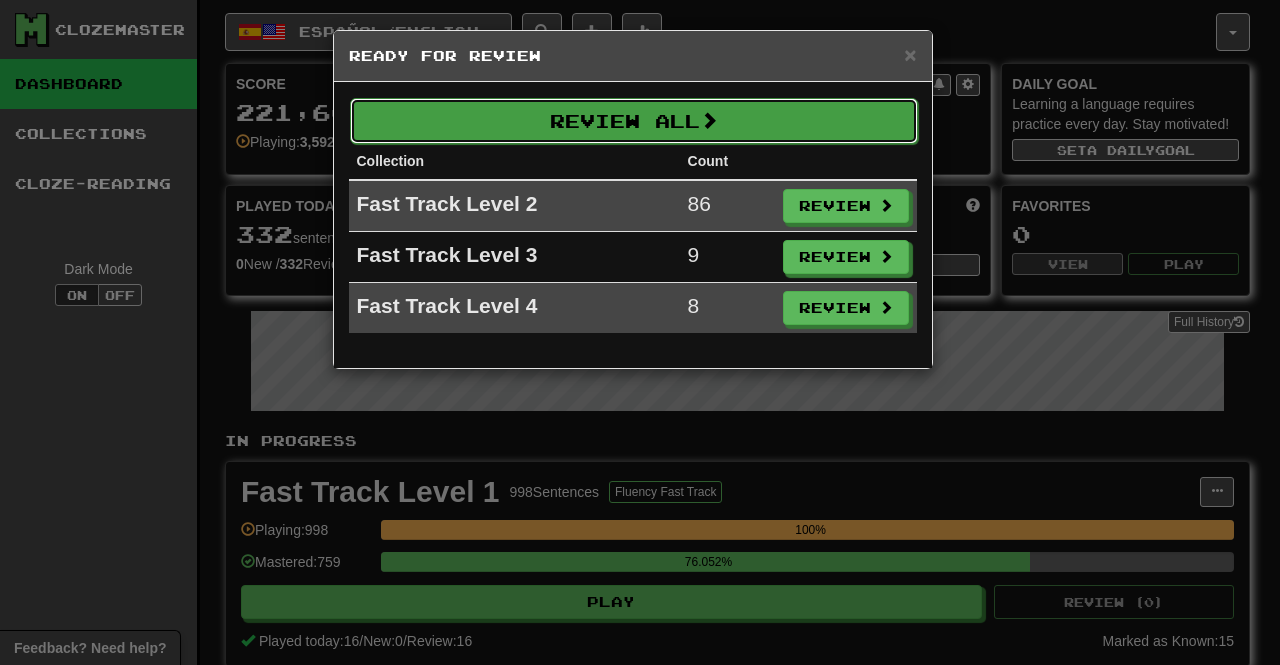 click on "Review All" at bounding box center [634, 121] 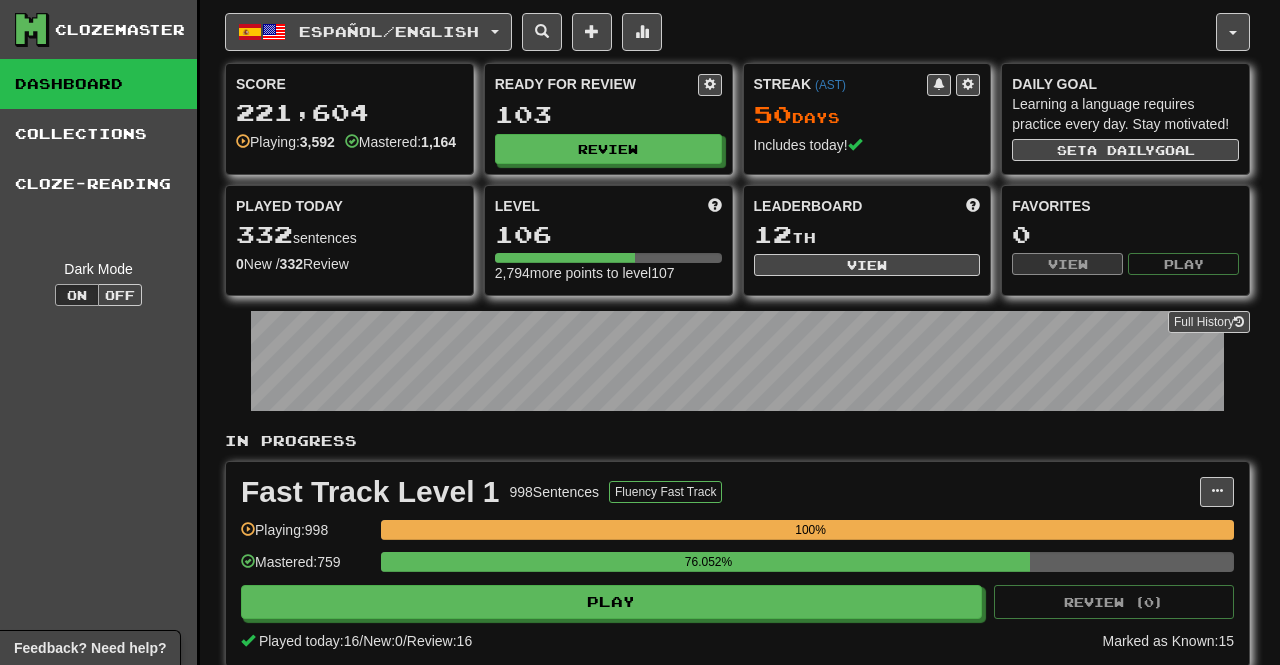 select on "***" 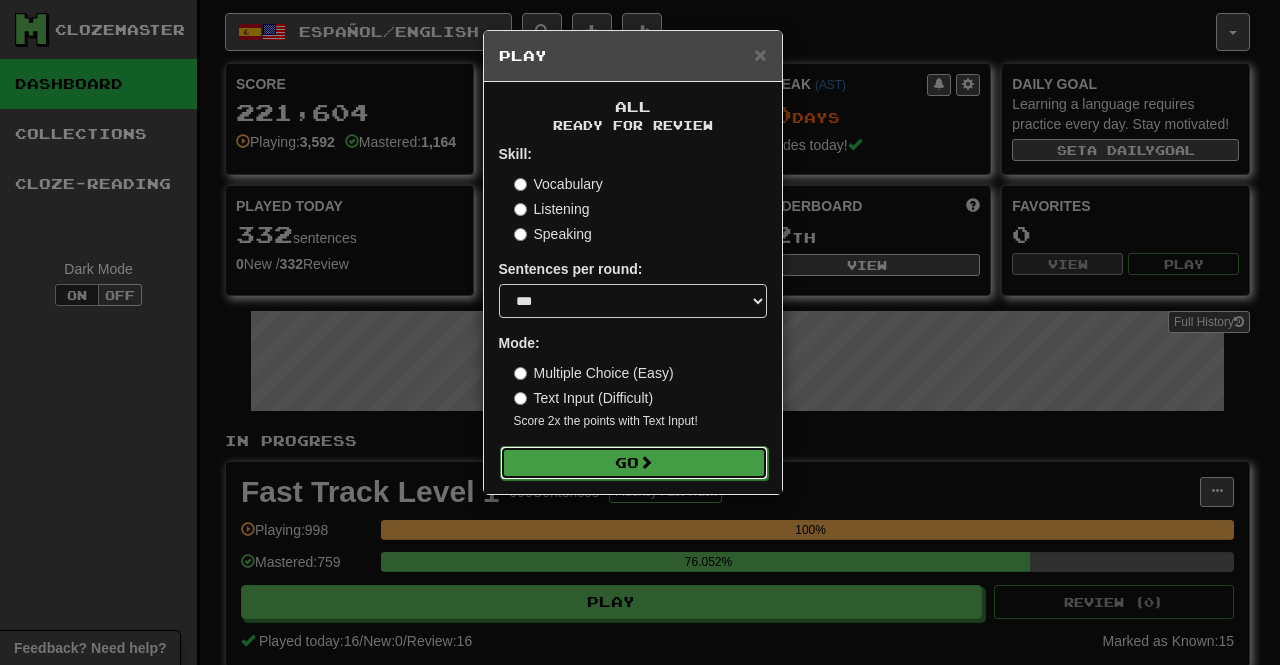 drag, startPoint x: 634, startPoint y: 468, endPoint x: 564, endPoint y: 459, distance: 70.5762 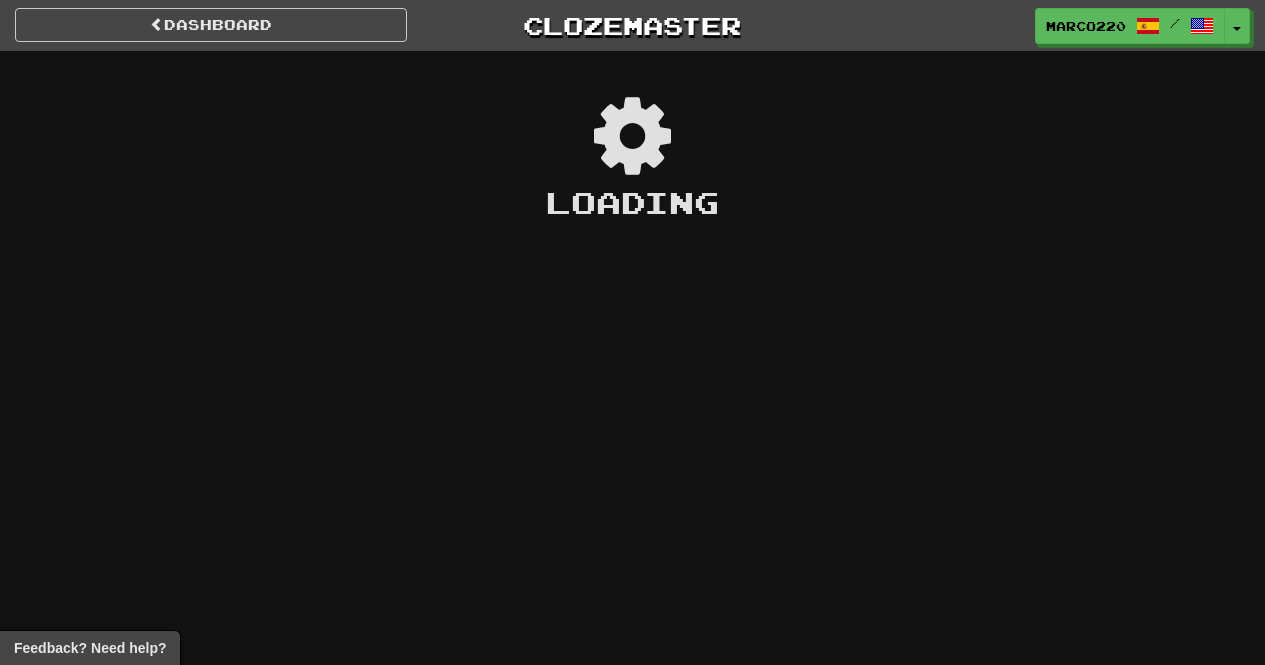 scroll, scrollTop: 0, scrollLeft: 0, axis: both 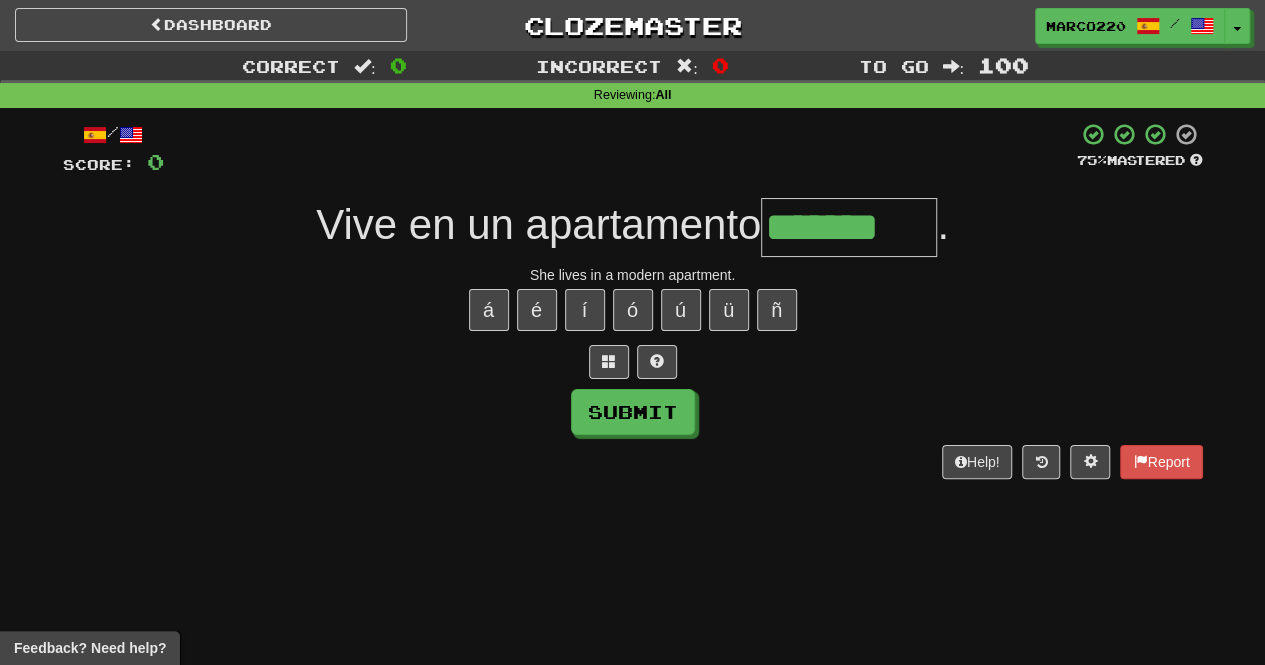 type on "*******" 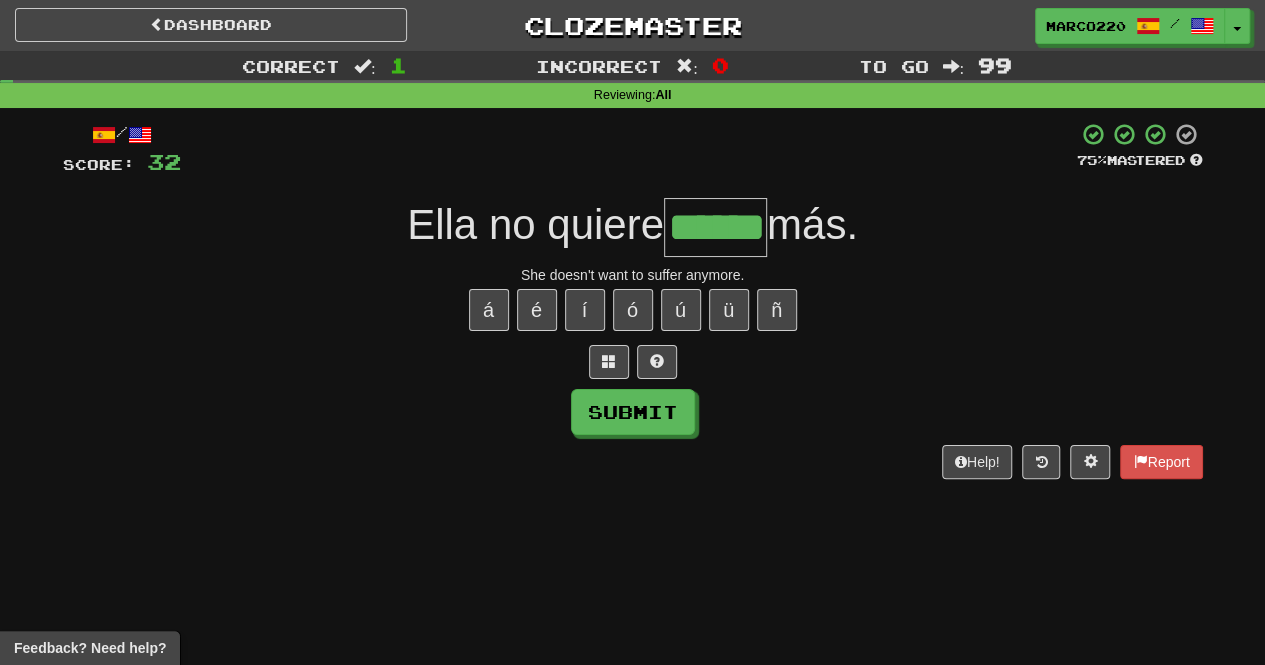 type on "******" 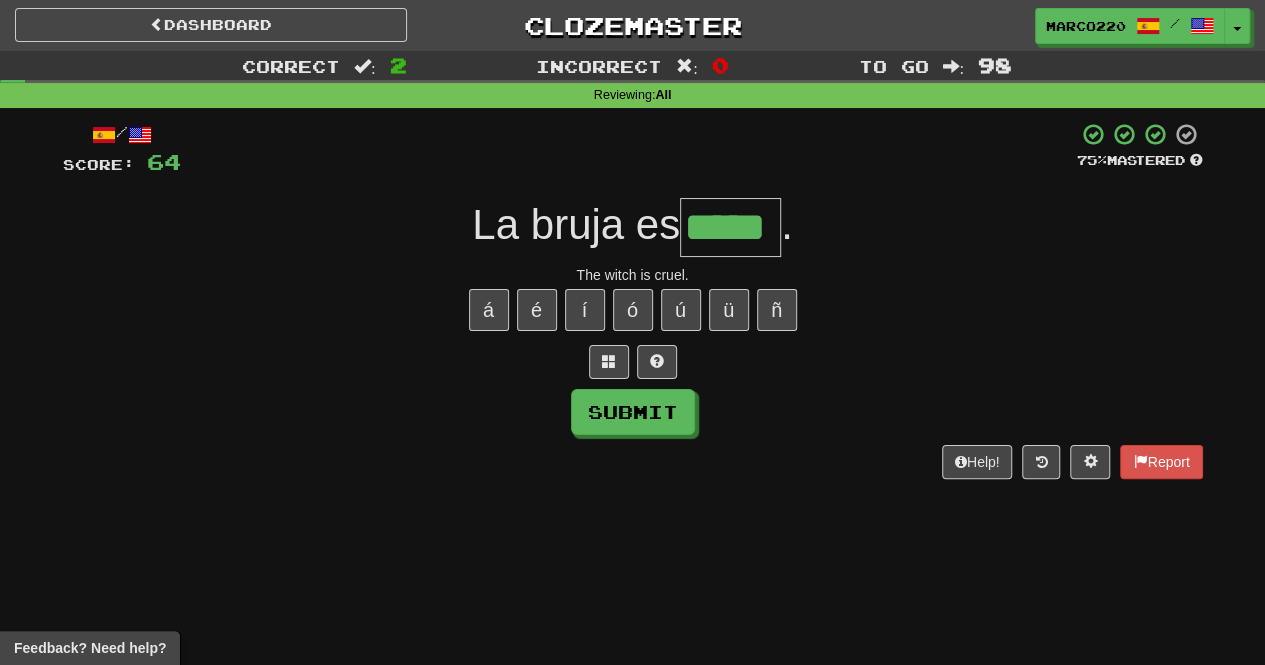 type on "*****" 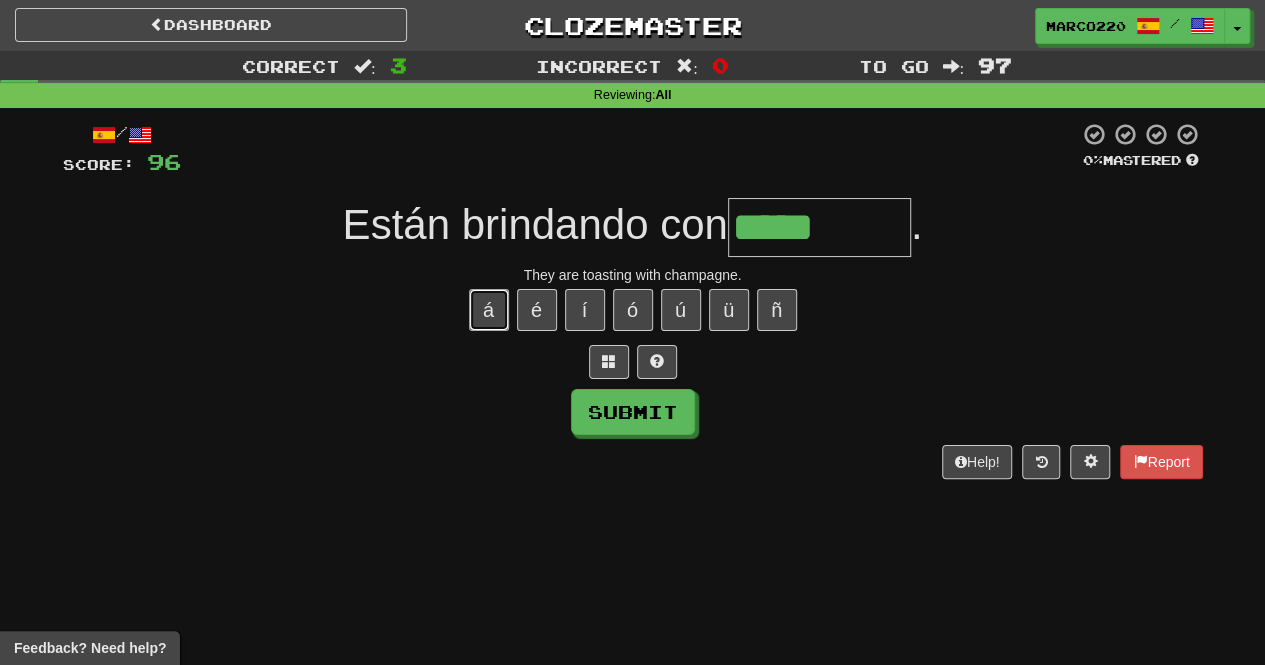 click on "á" at bounding box center (489, 310) 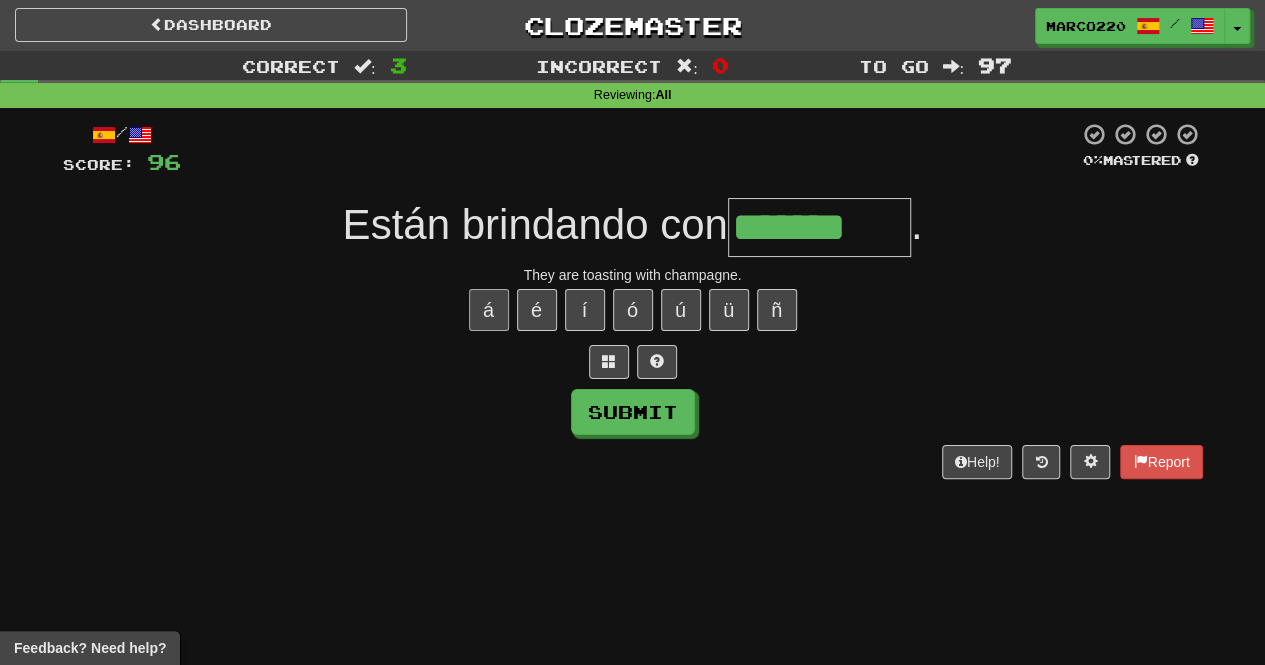 type on "*******" 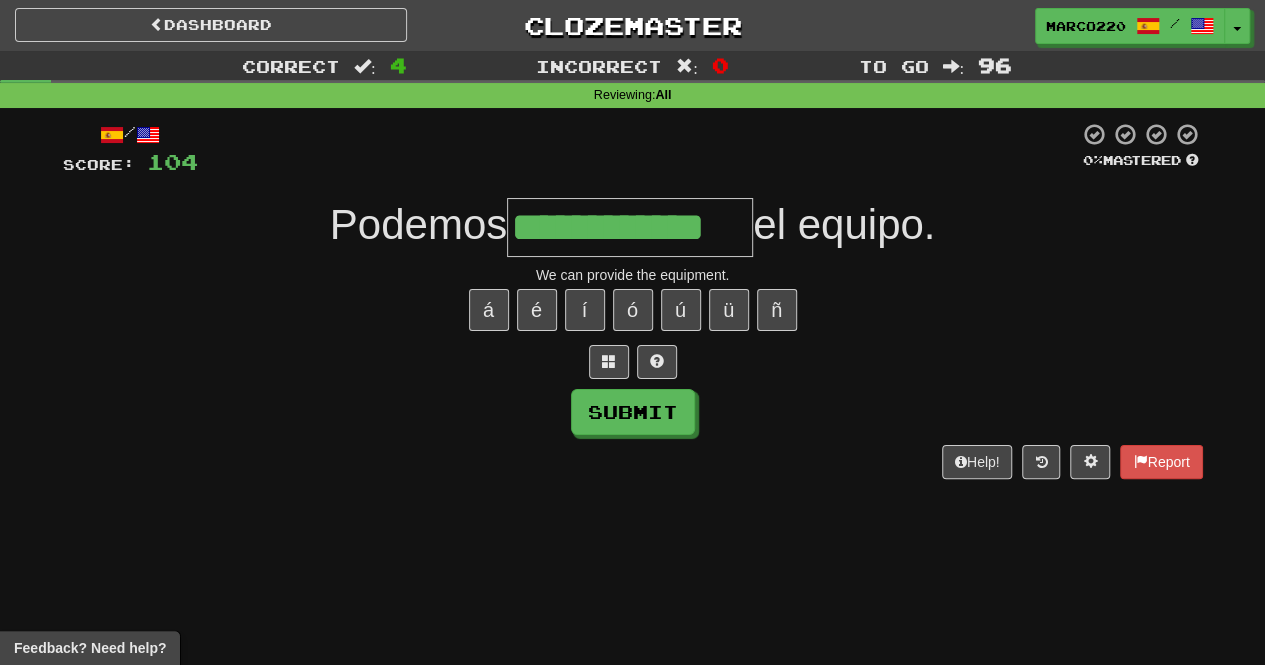 type on "**********" 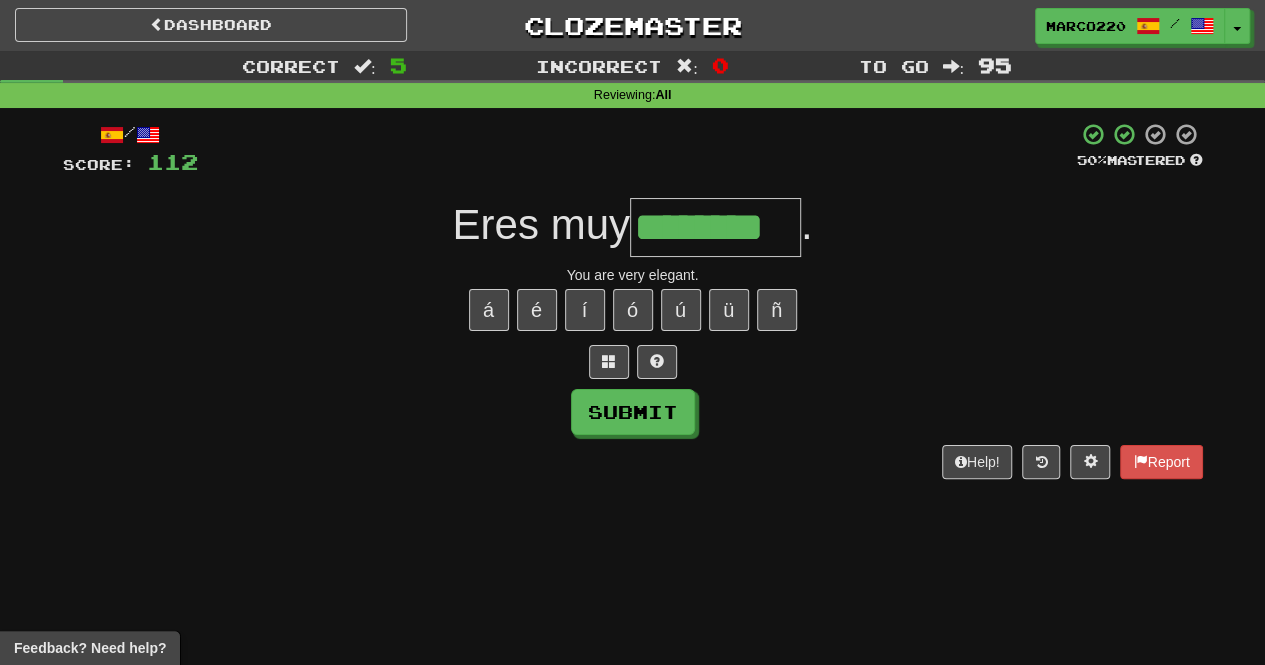 type on "********" 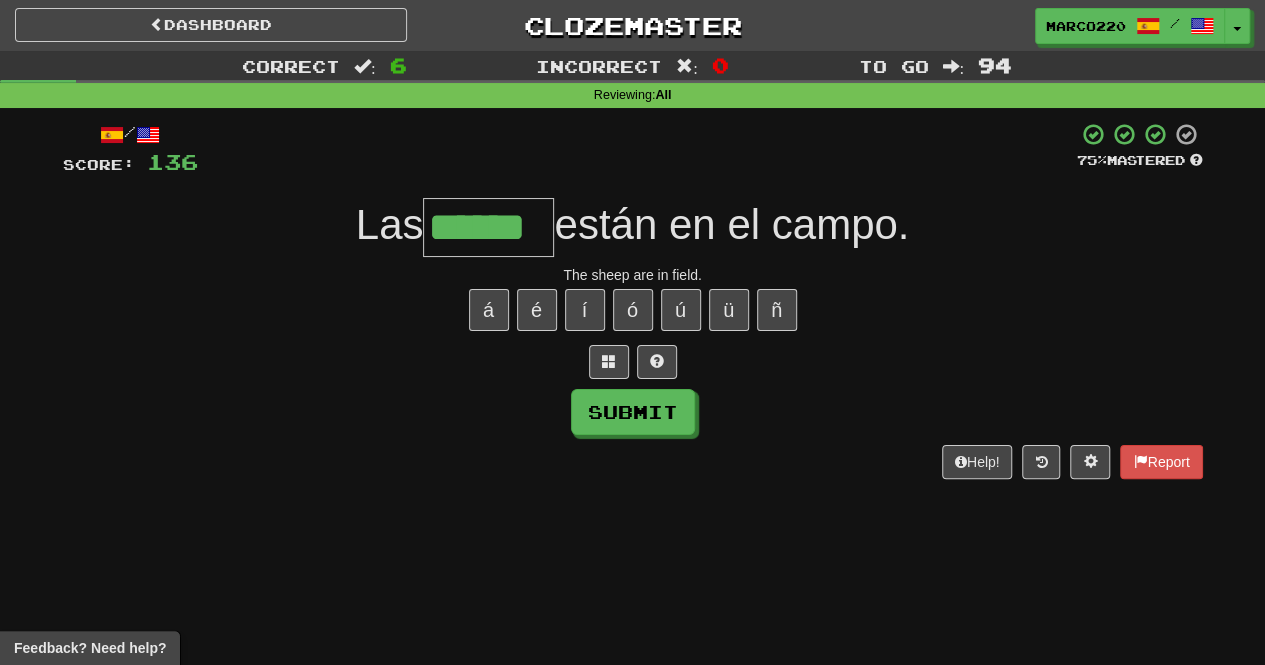 type on "******" 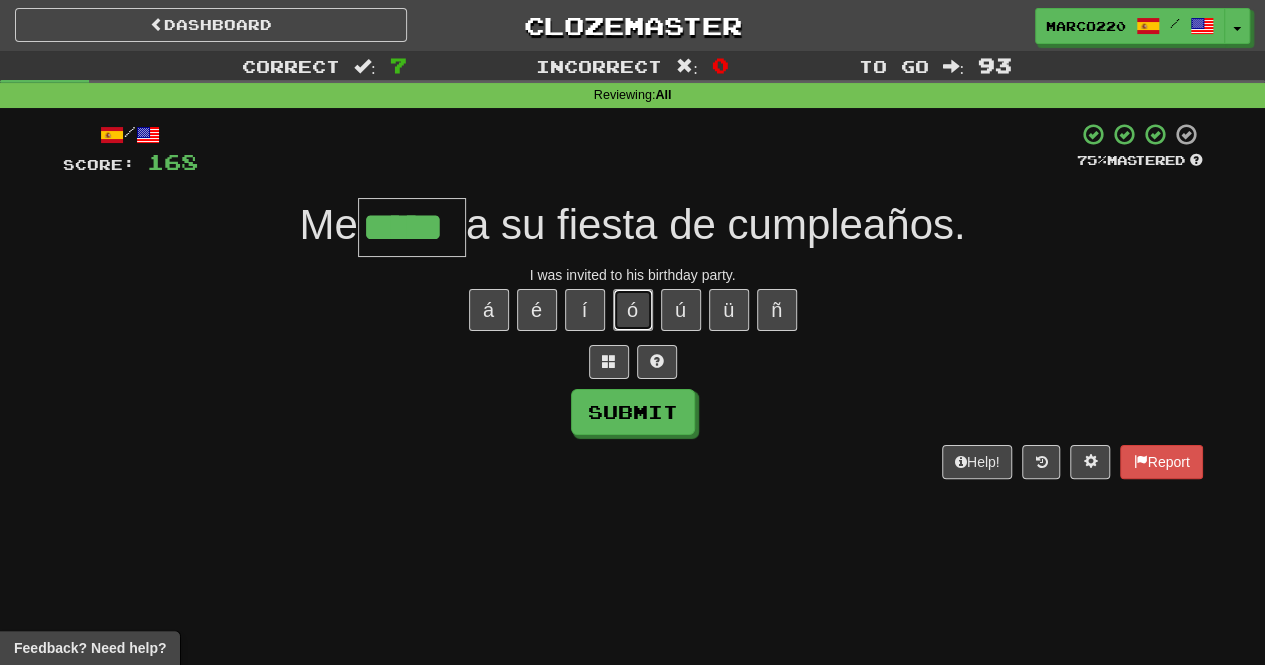 click on "ó" at bounding box center [633, 310] 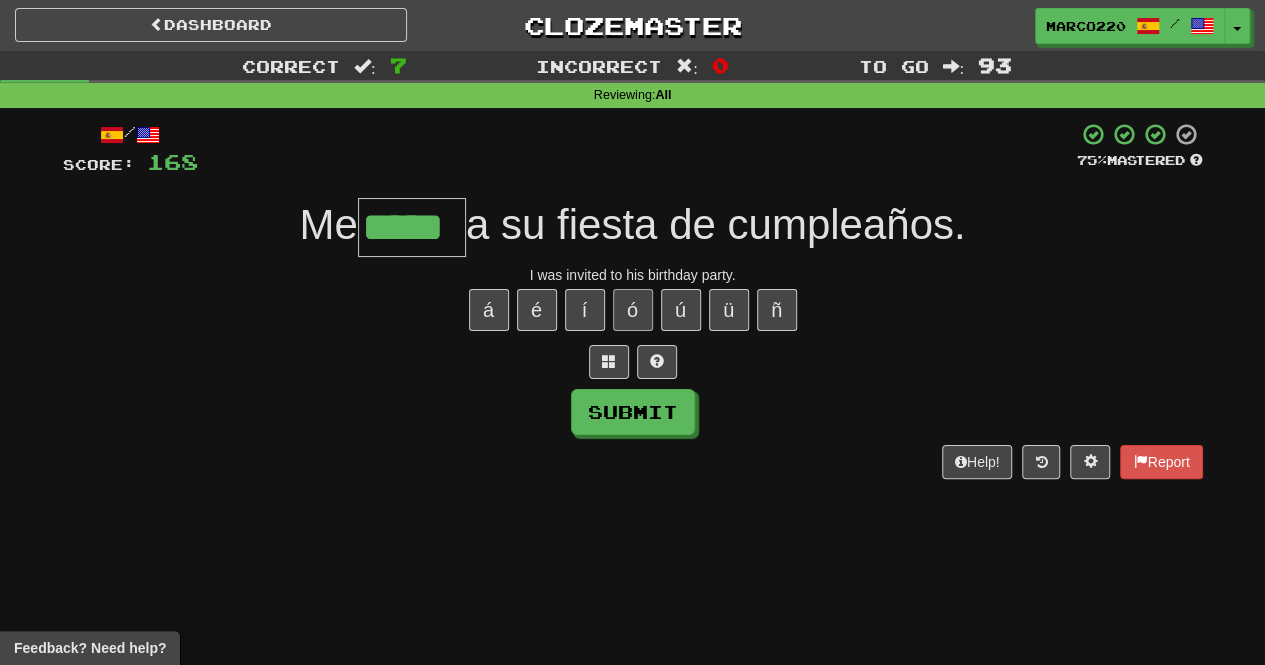 type on "******" 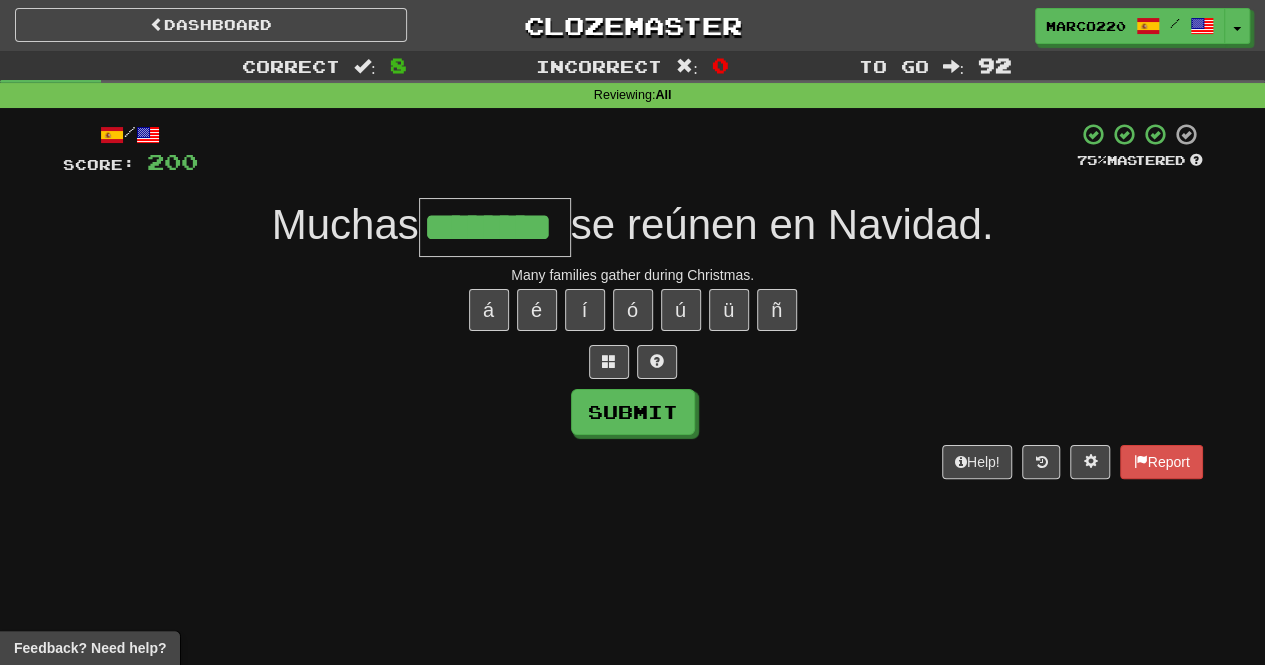 type on "********" 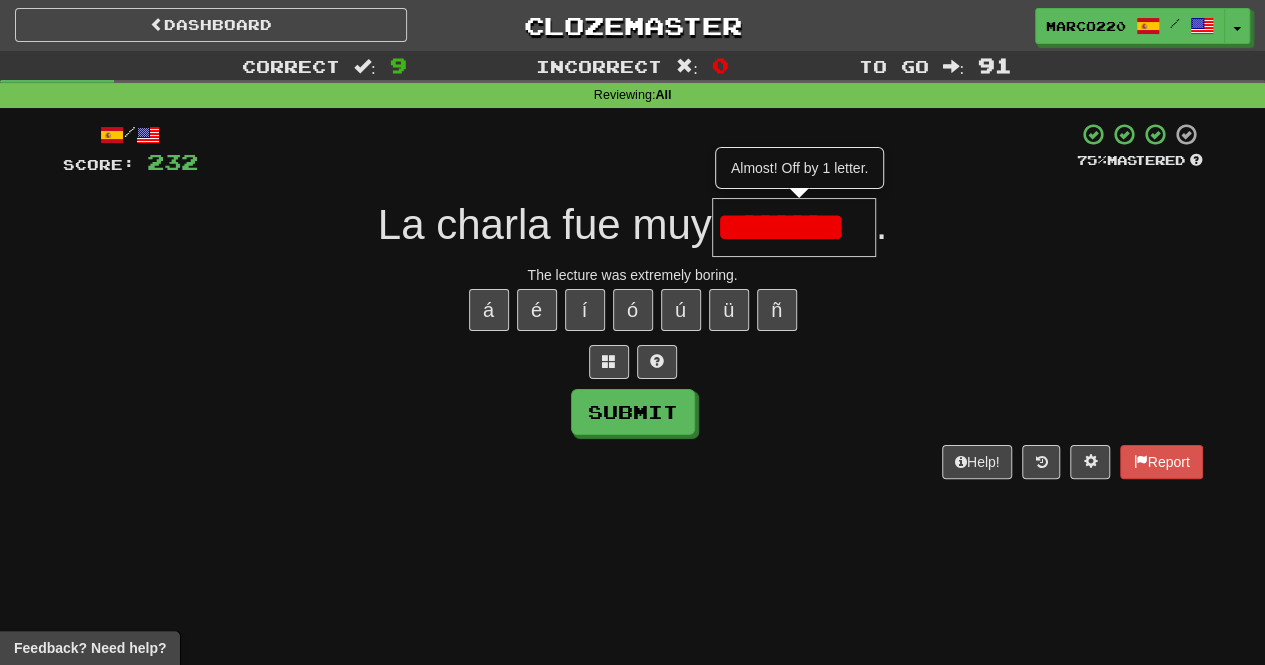 type on "********" 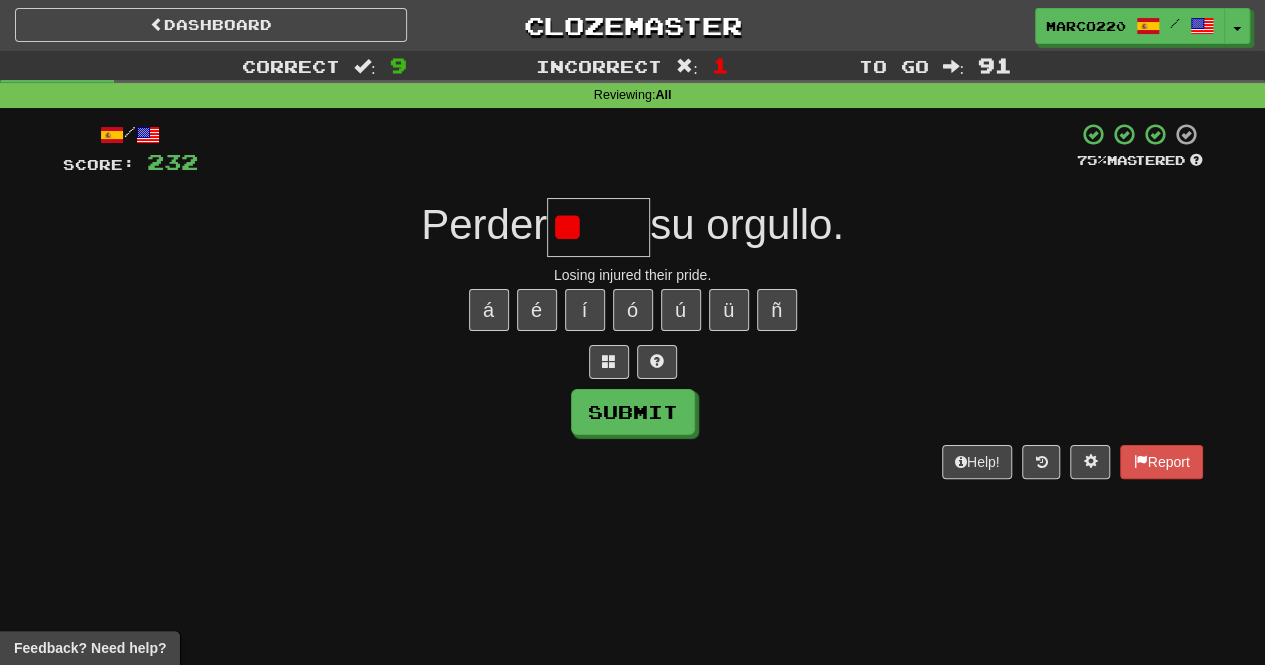 type on "*" 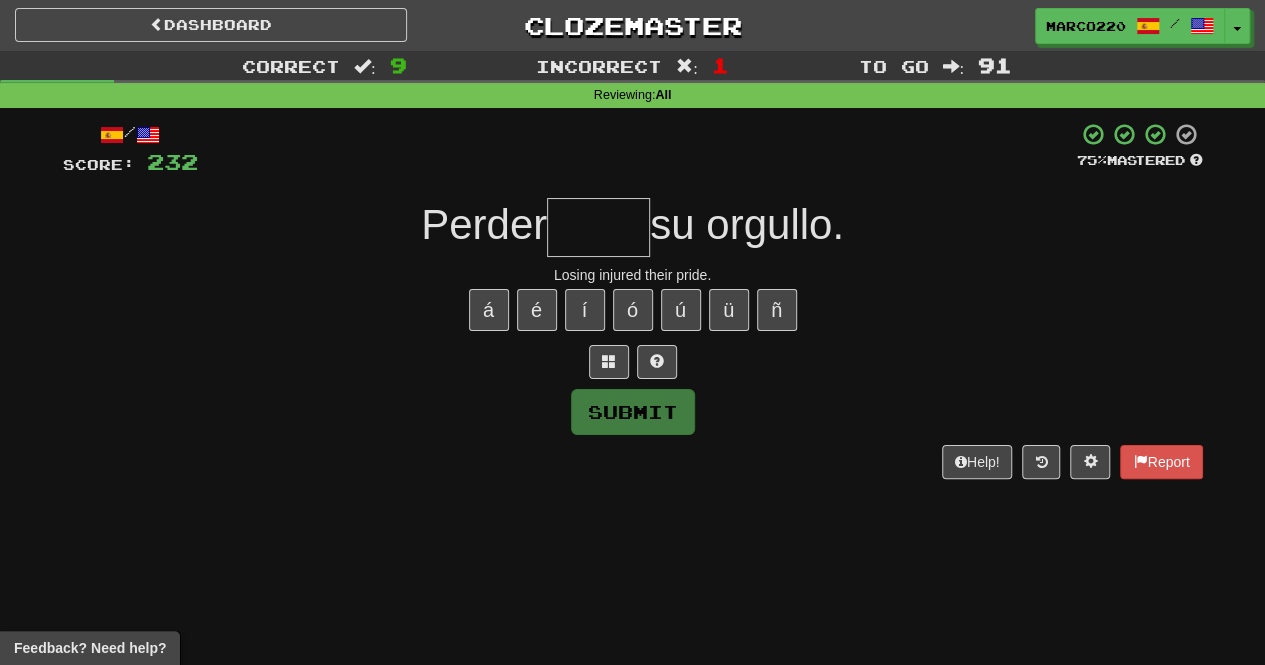 type on "****" 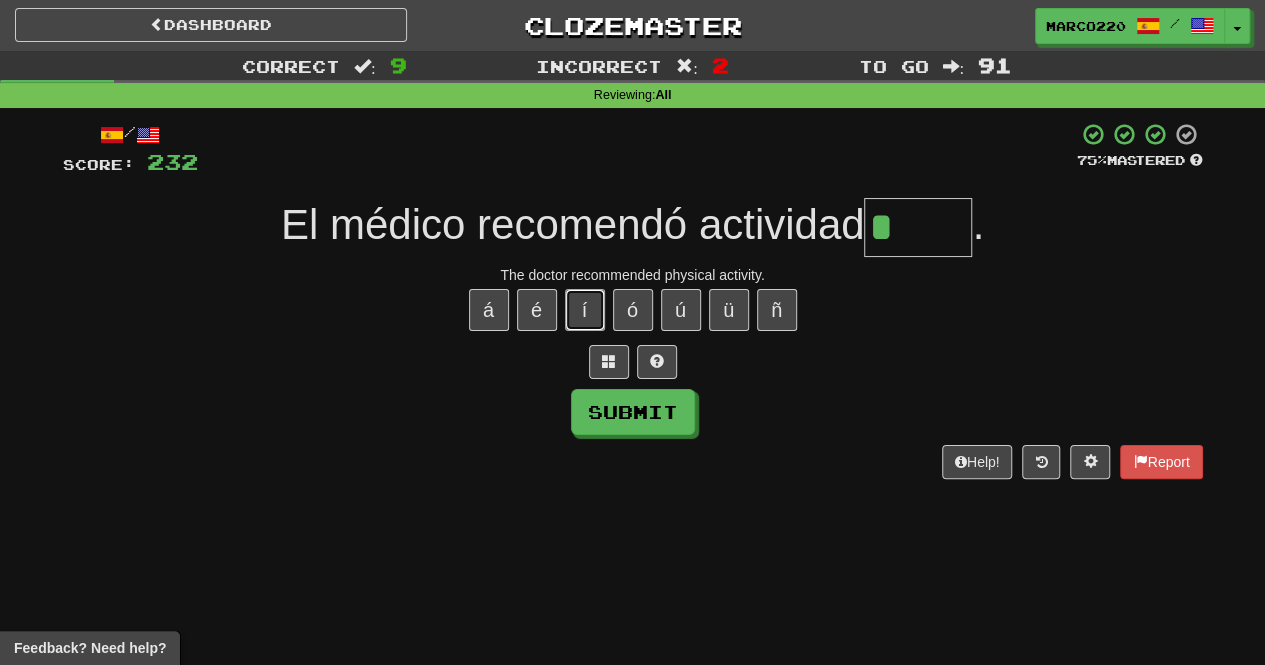 click on "í" at bounding box center [585, 310] 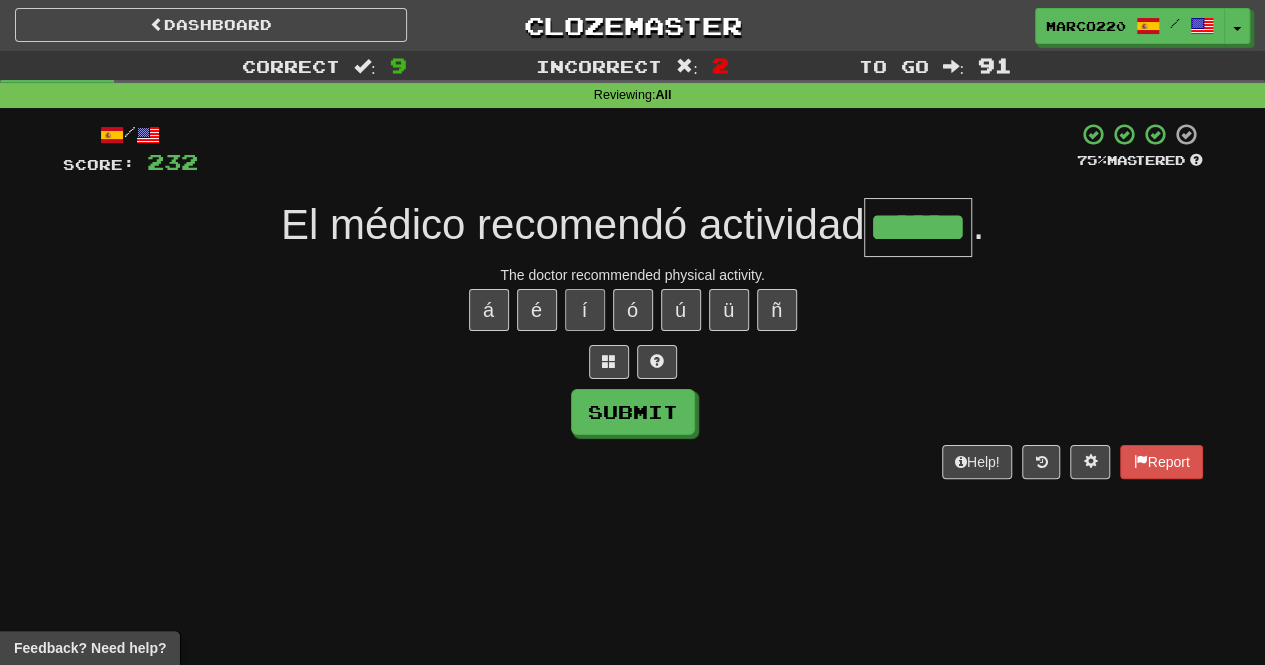 type on "******" 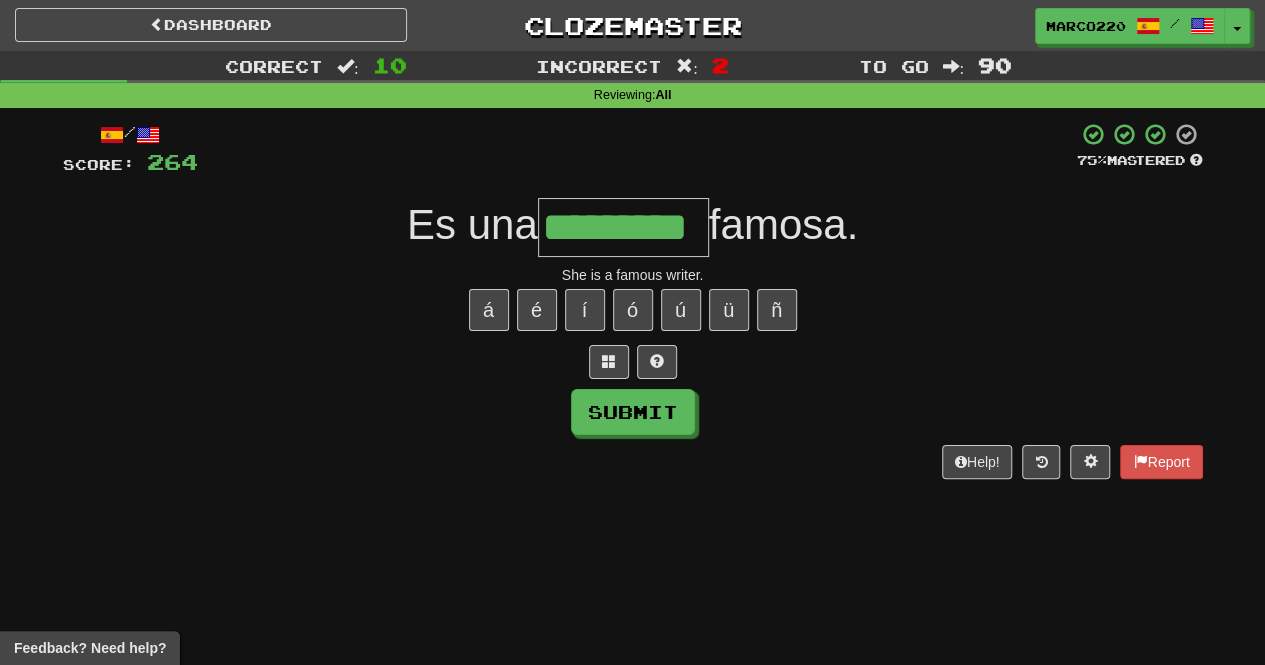 type on "*********" 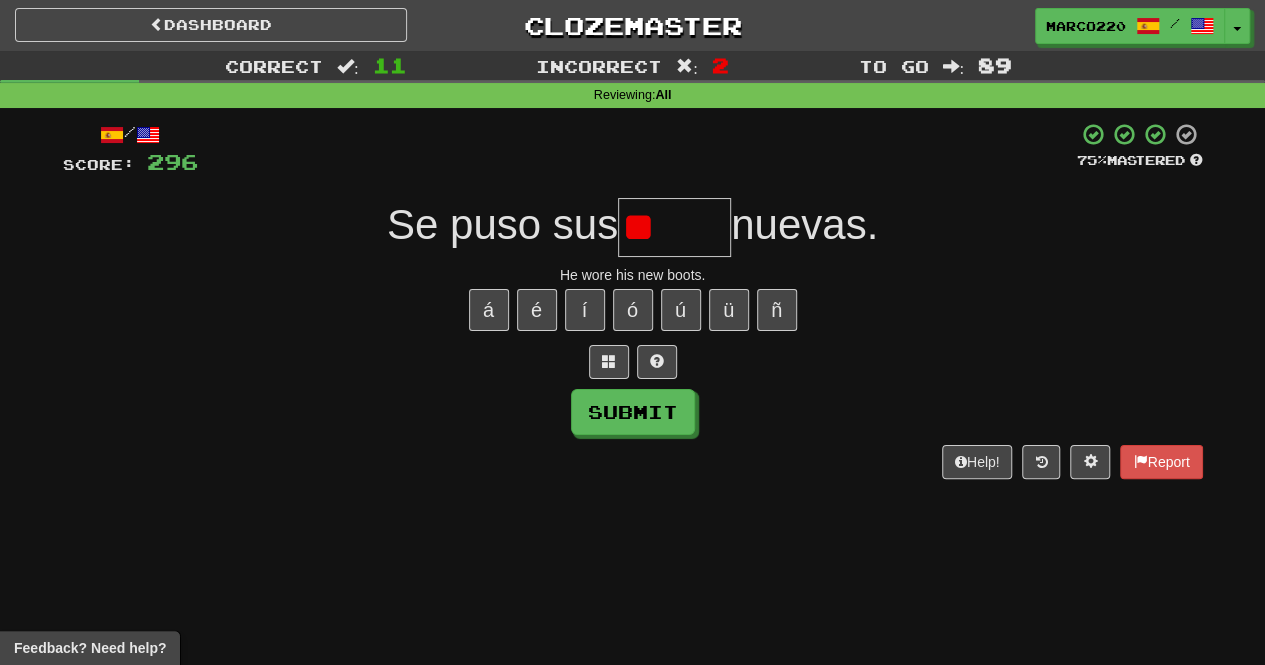 type on "*" 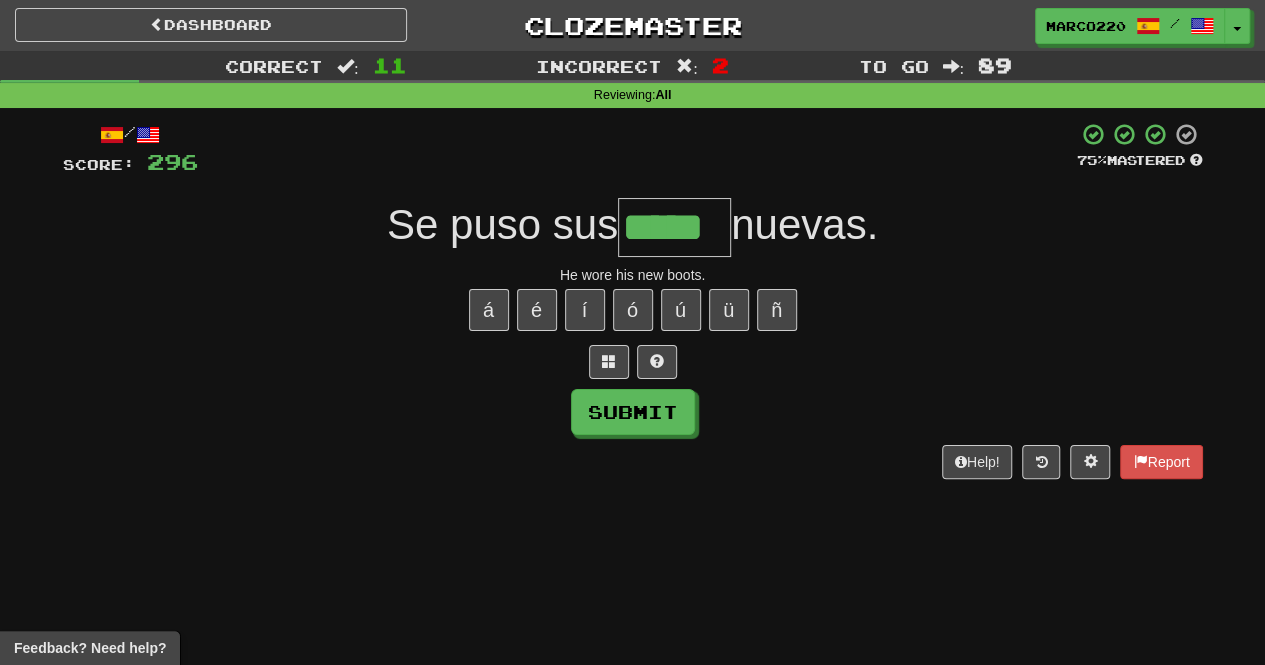type on "*****" 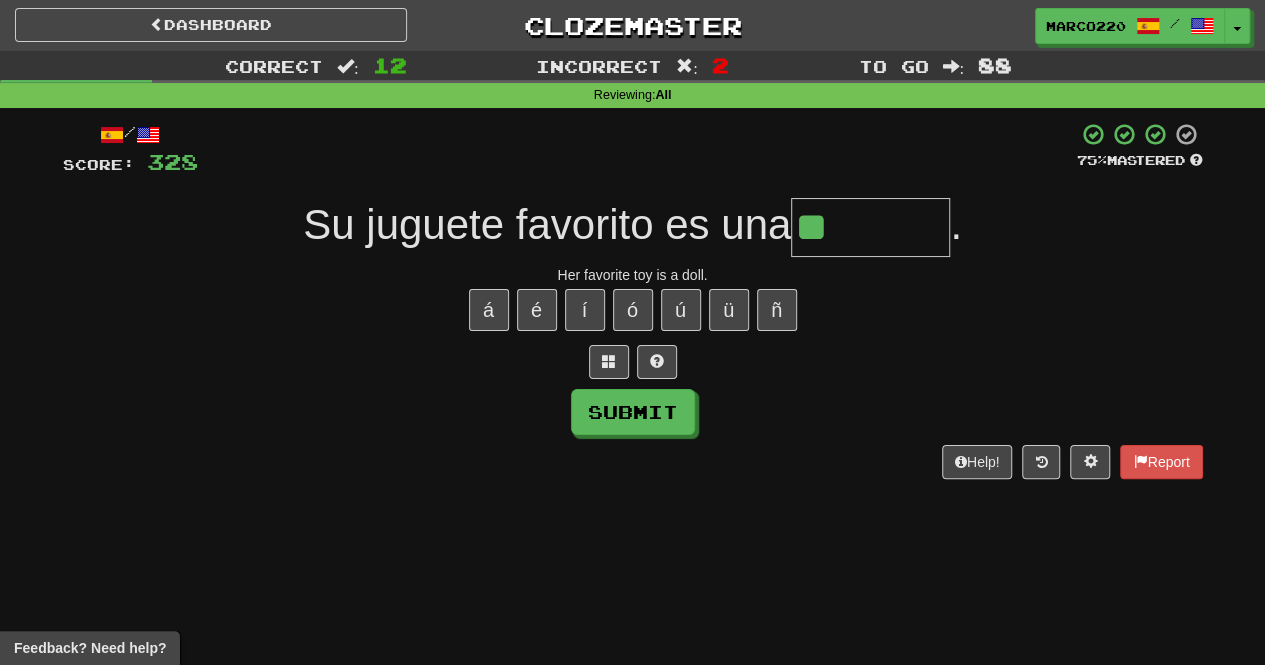 type on "*" 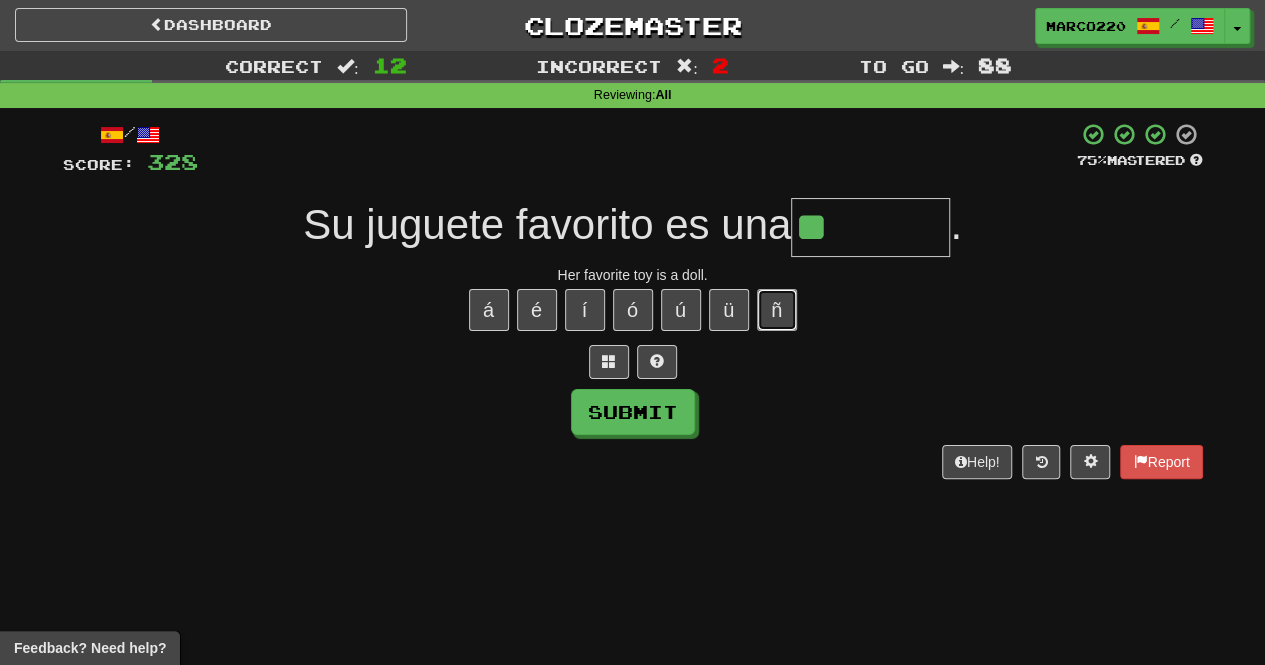 click on "ñ" at bounding box center [777, 310] 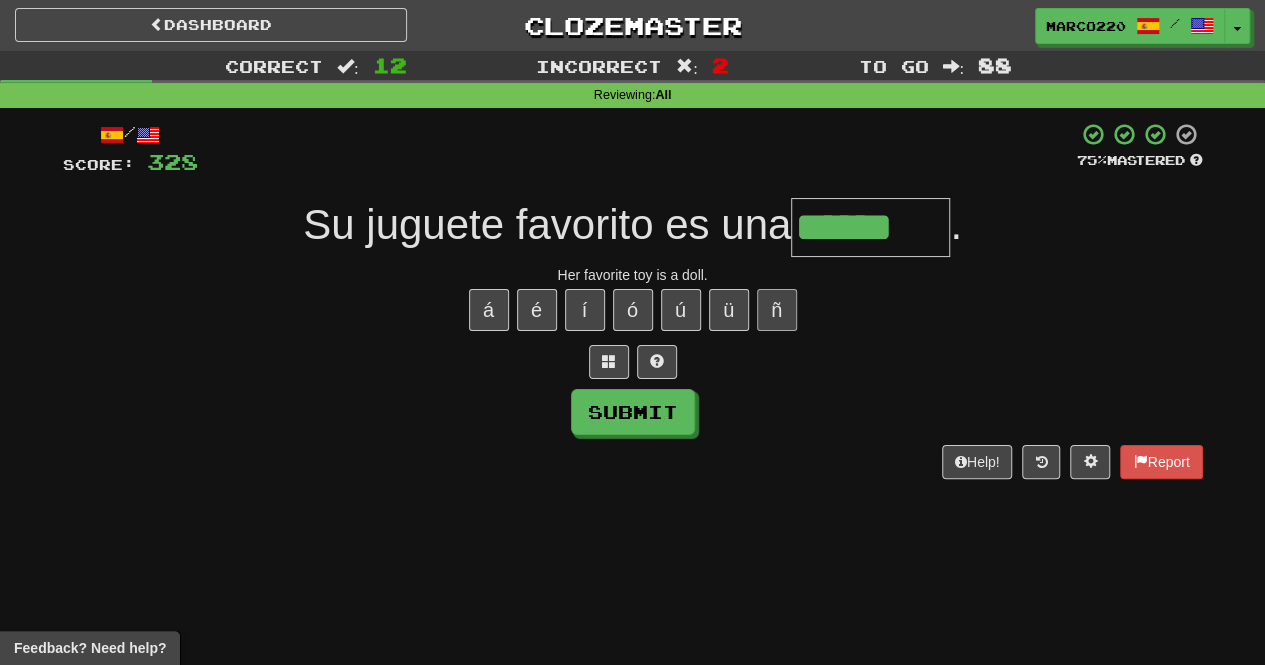 type on "******" 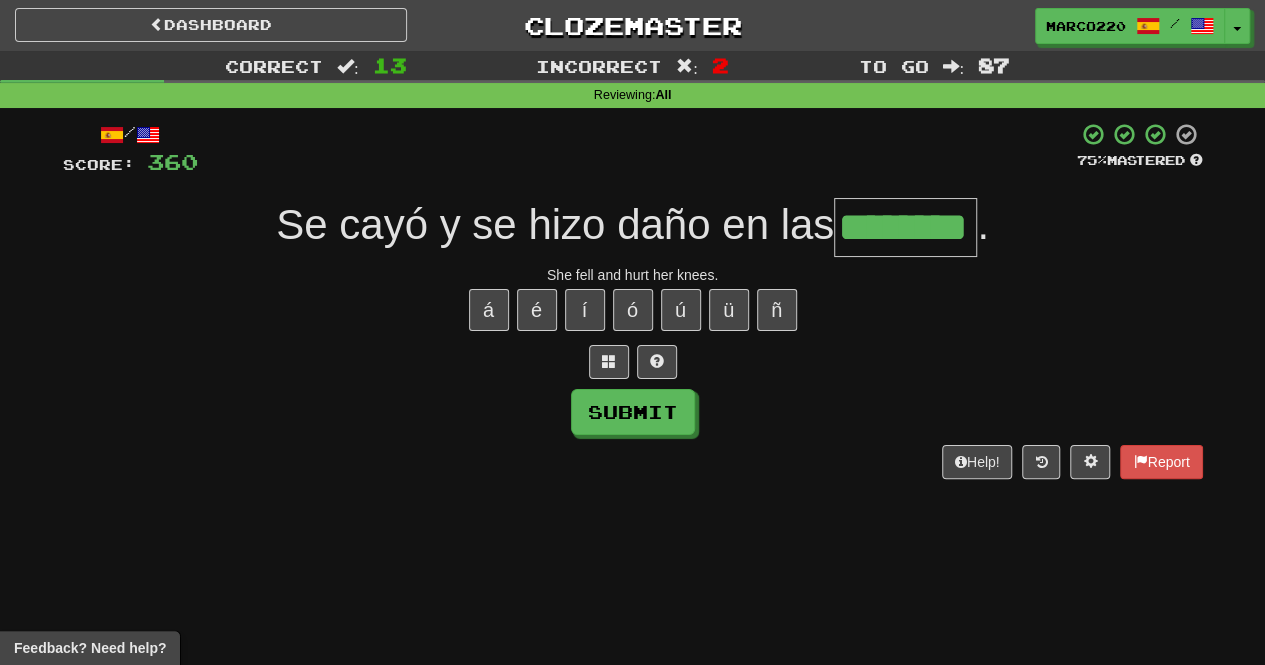 type on "********" 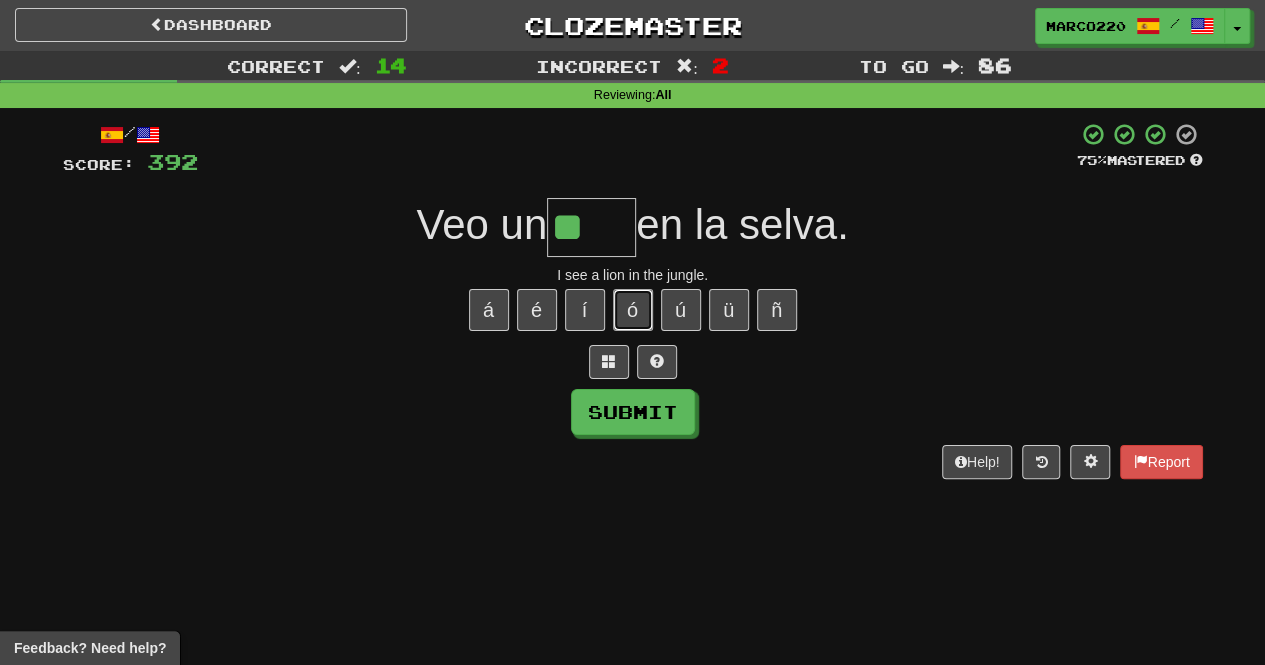 click on "ó" at bounding box center (633, 310) 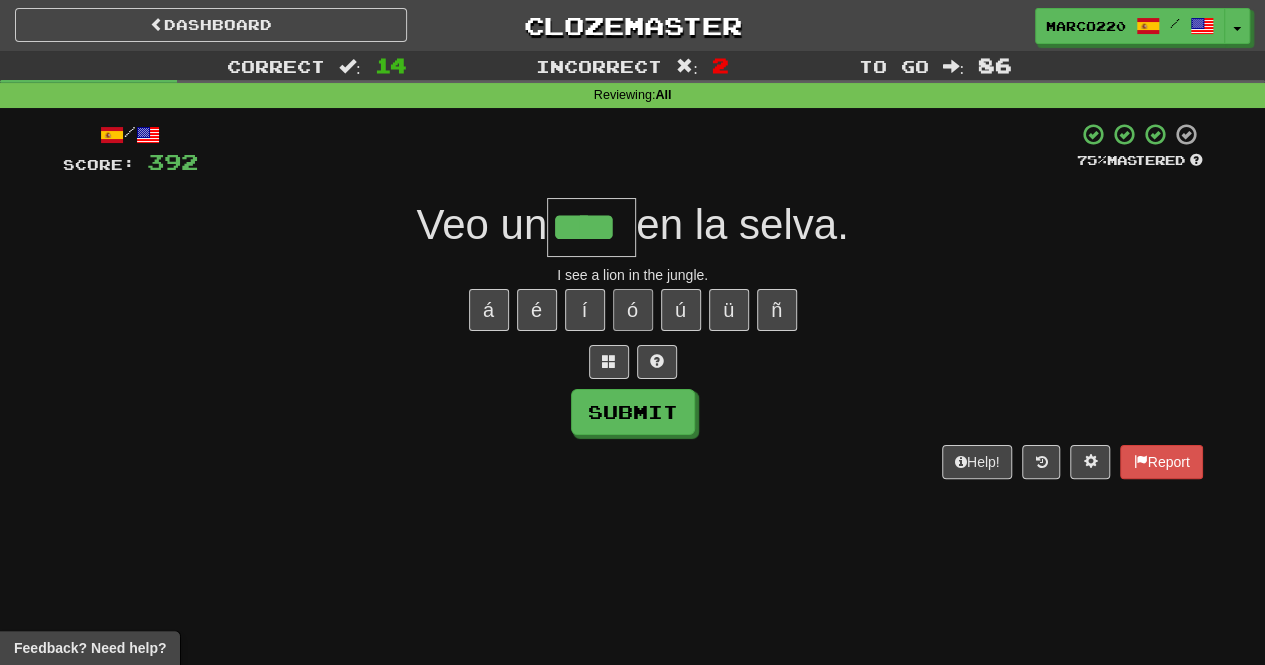 type on "****" 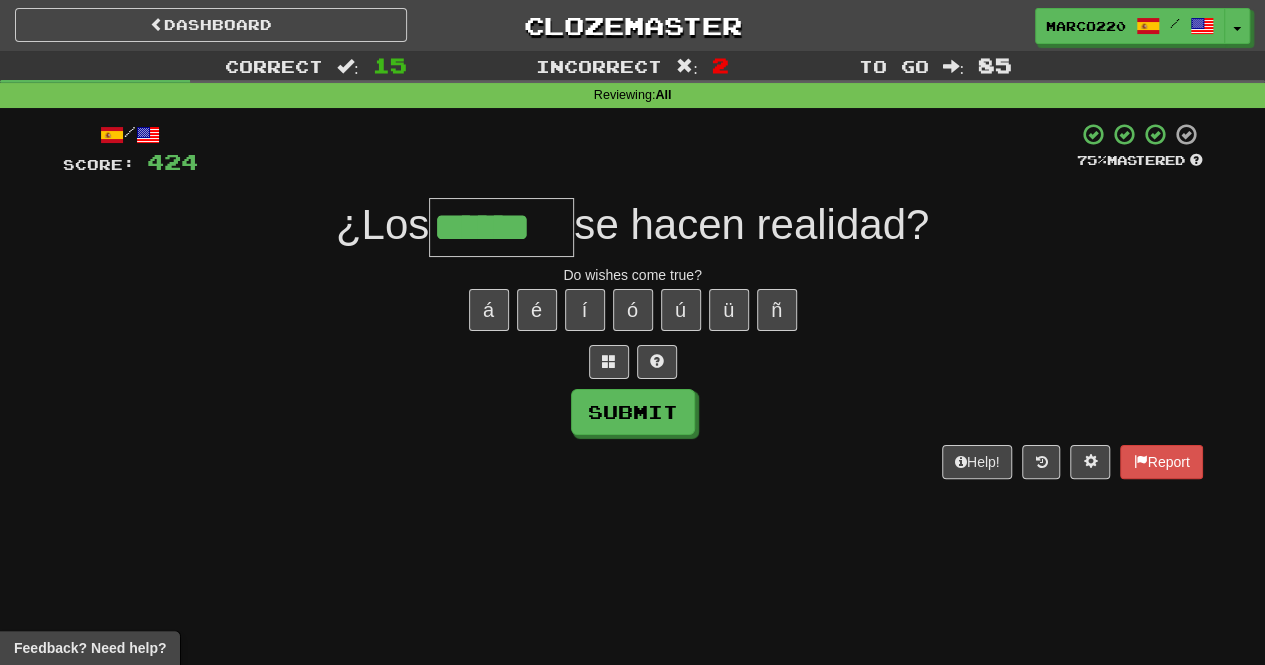 type on "******" 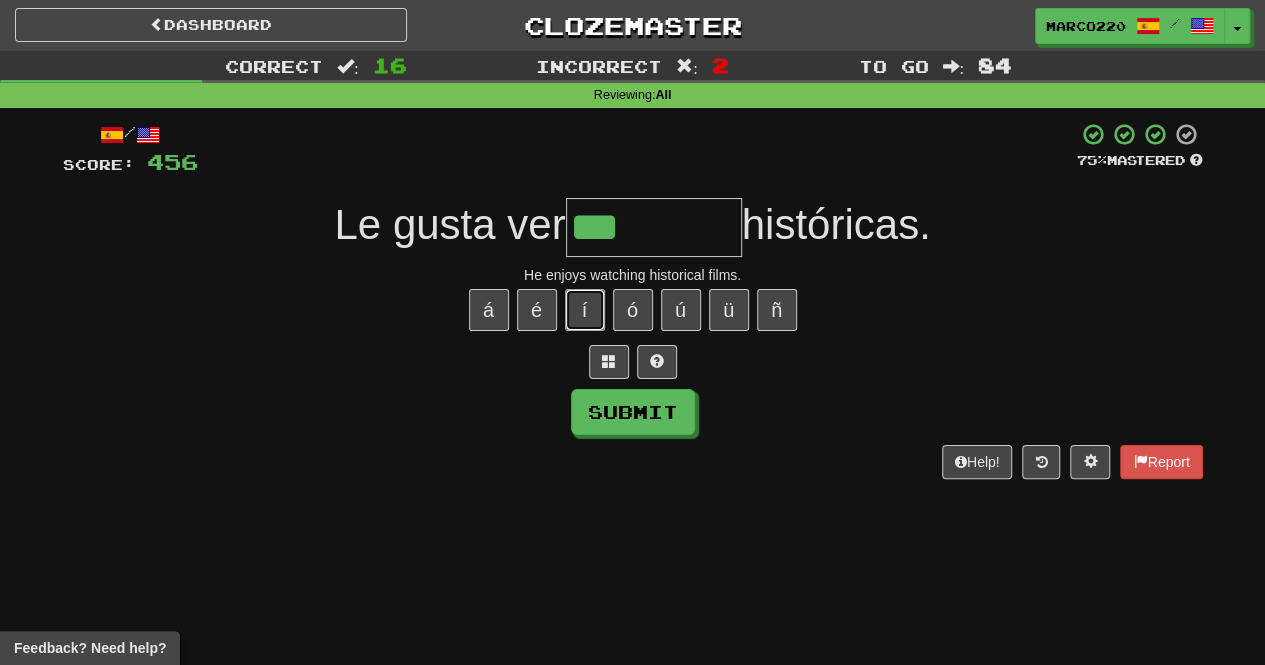 click on "í" at bounding box center [585, 310] 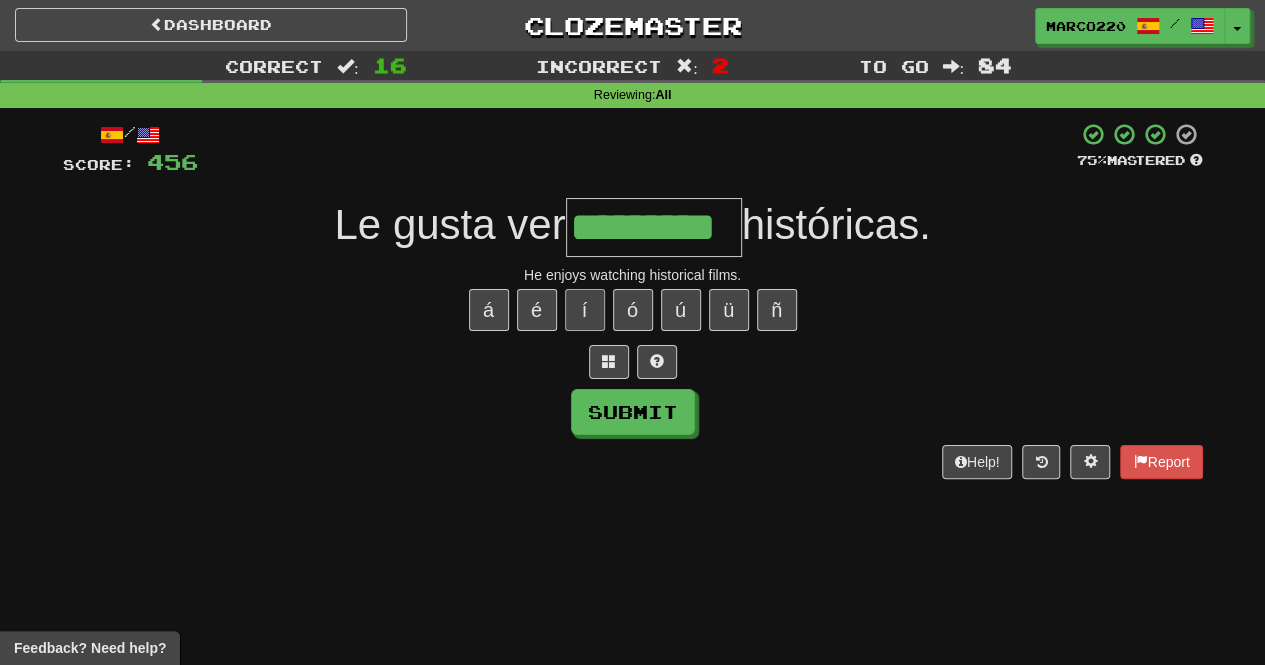type on "*********" 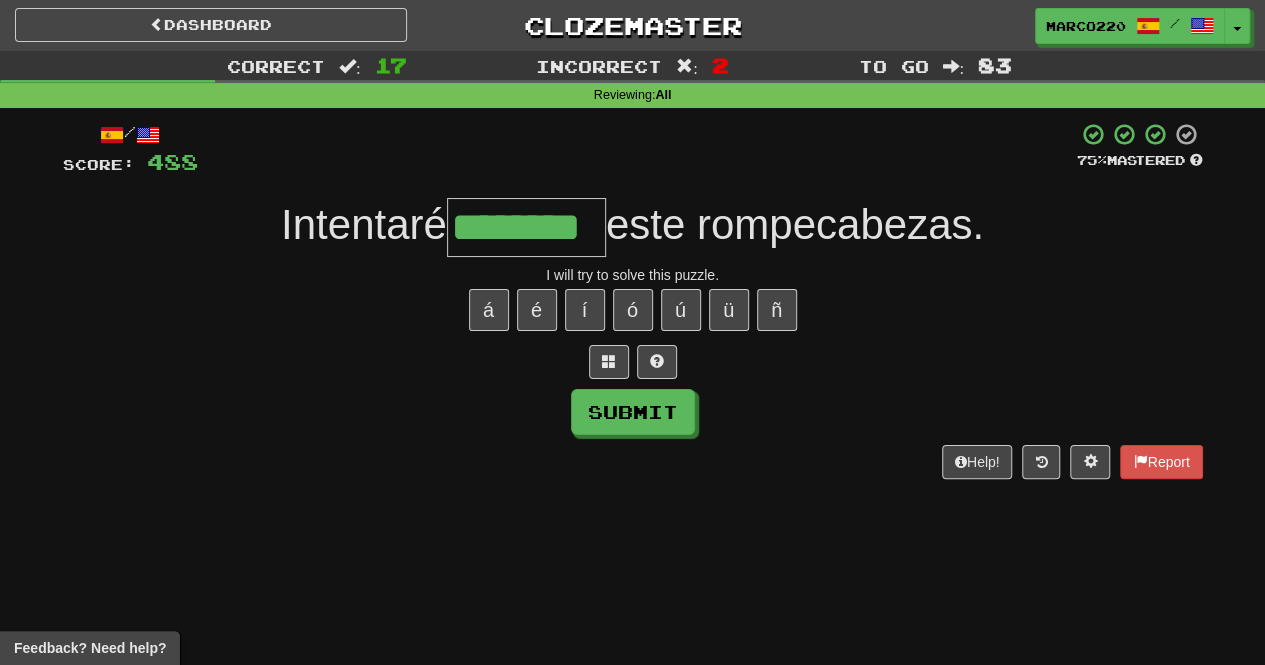 type on "********" 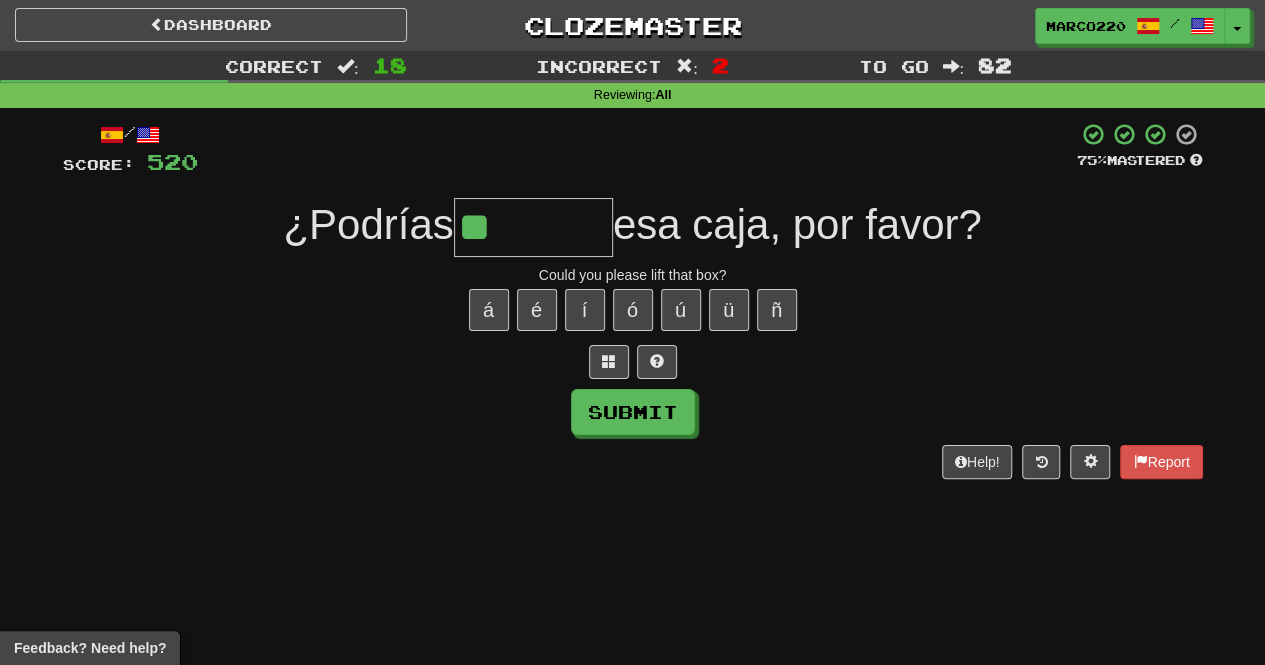 type on "*" 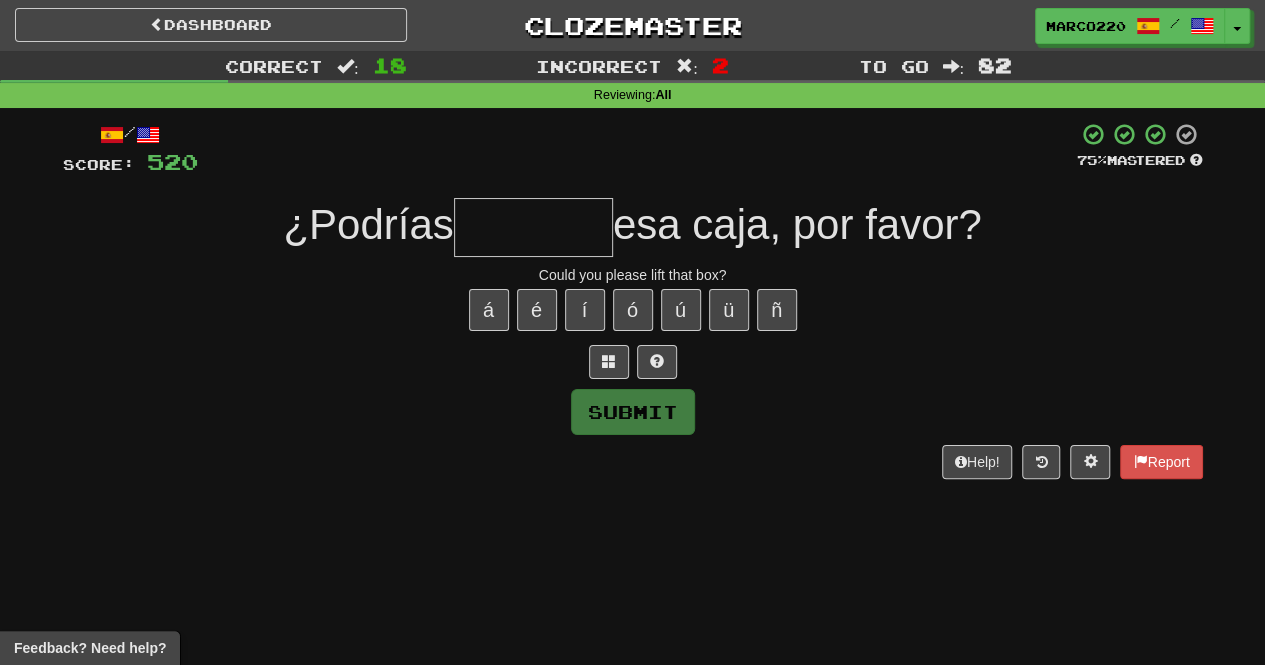 type on "********" 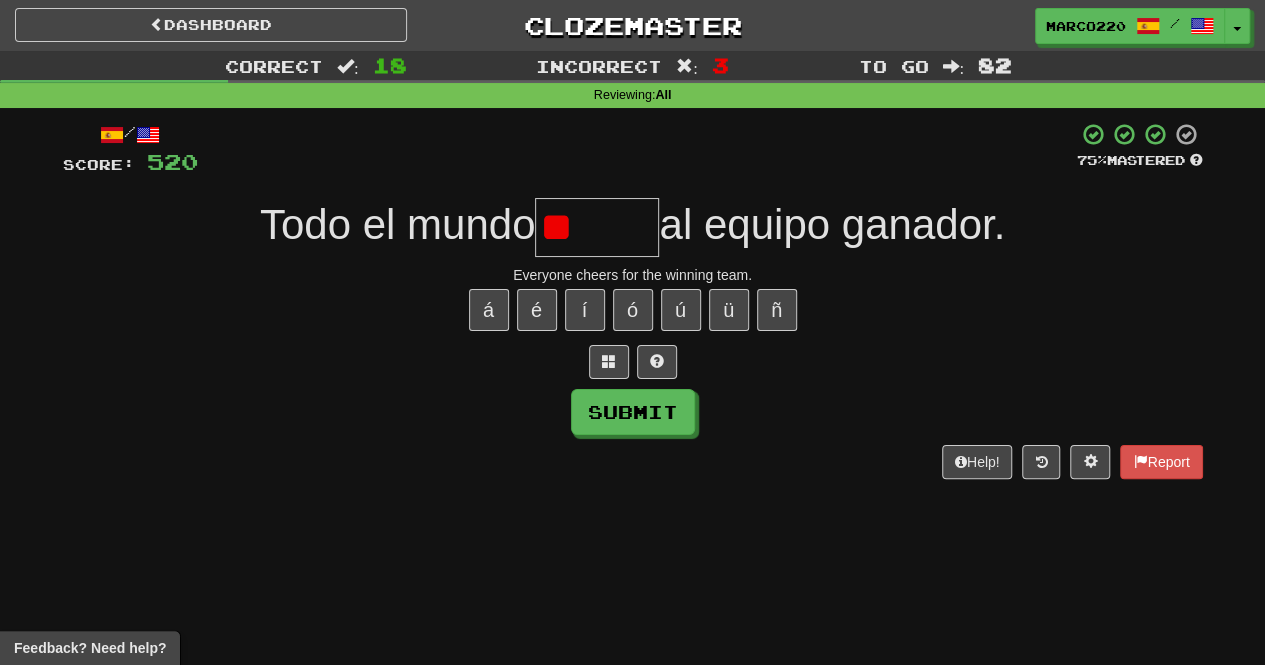 type on "*" 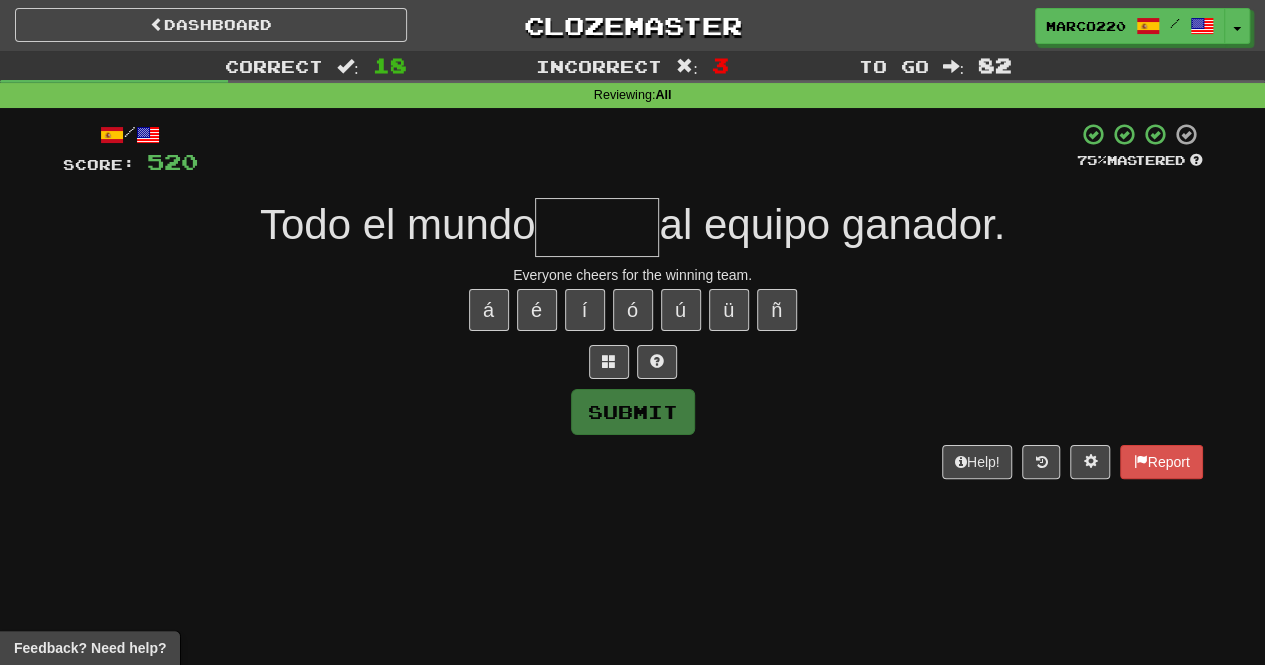 type on "*****" 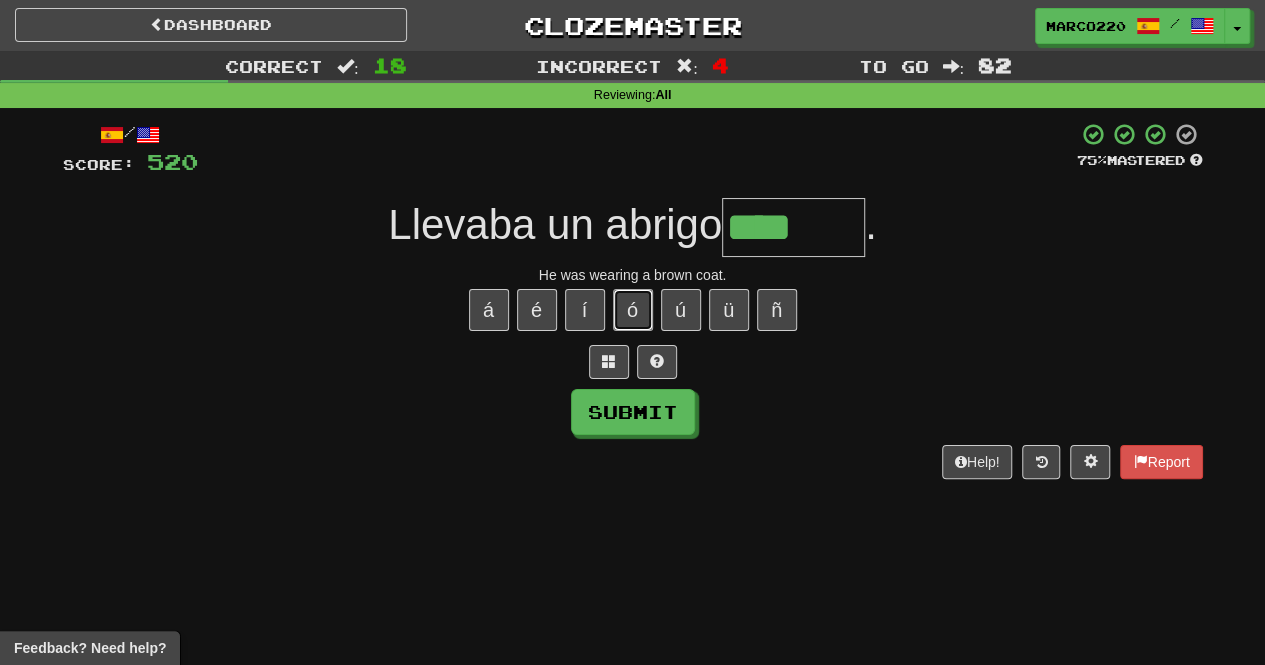 click on "ó" at bounding box center (633, 310) 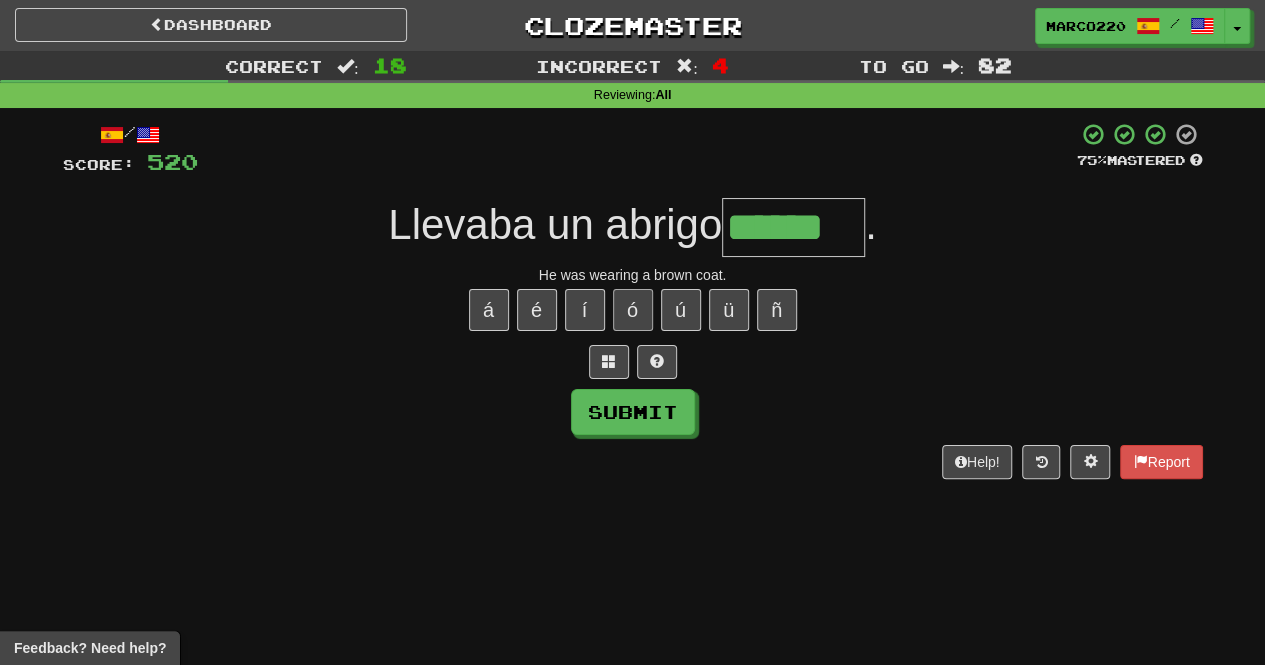 type on "******" 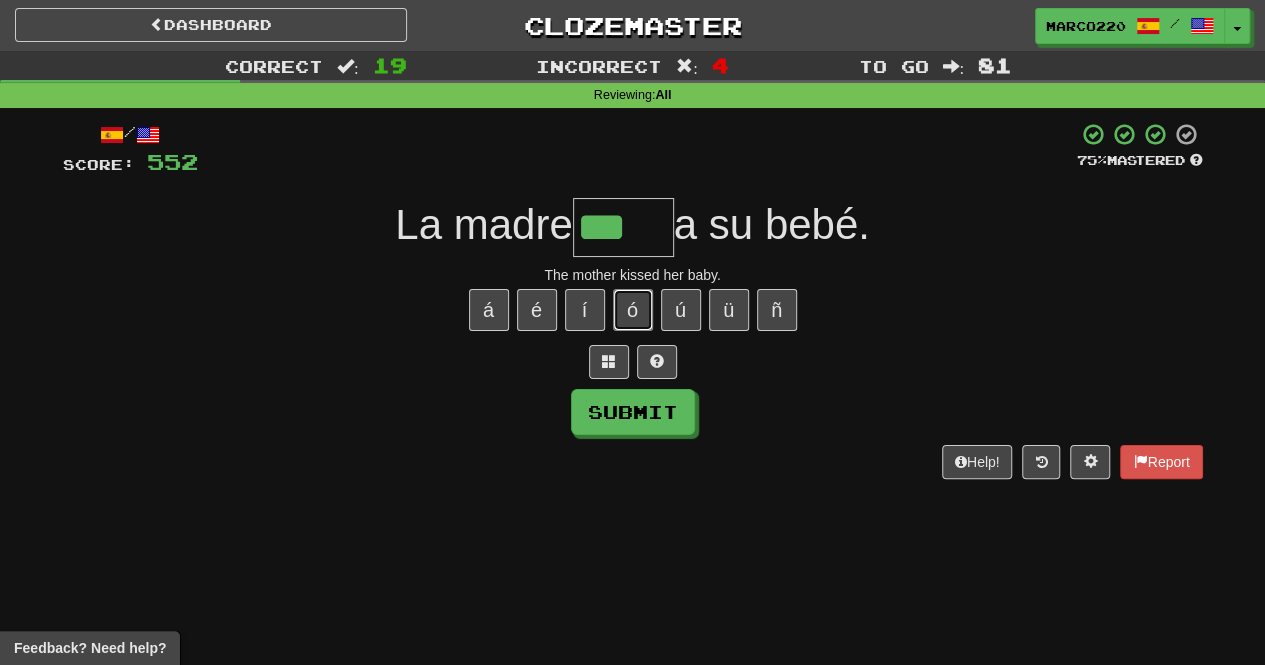 click on "ó" at bounding box center (633, 310) 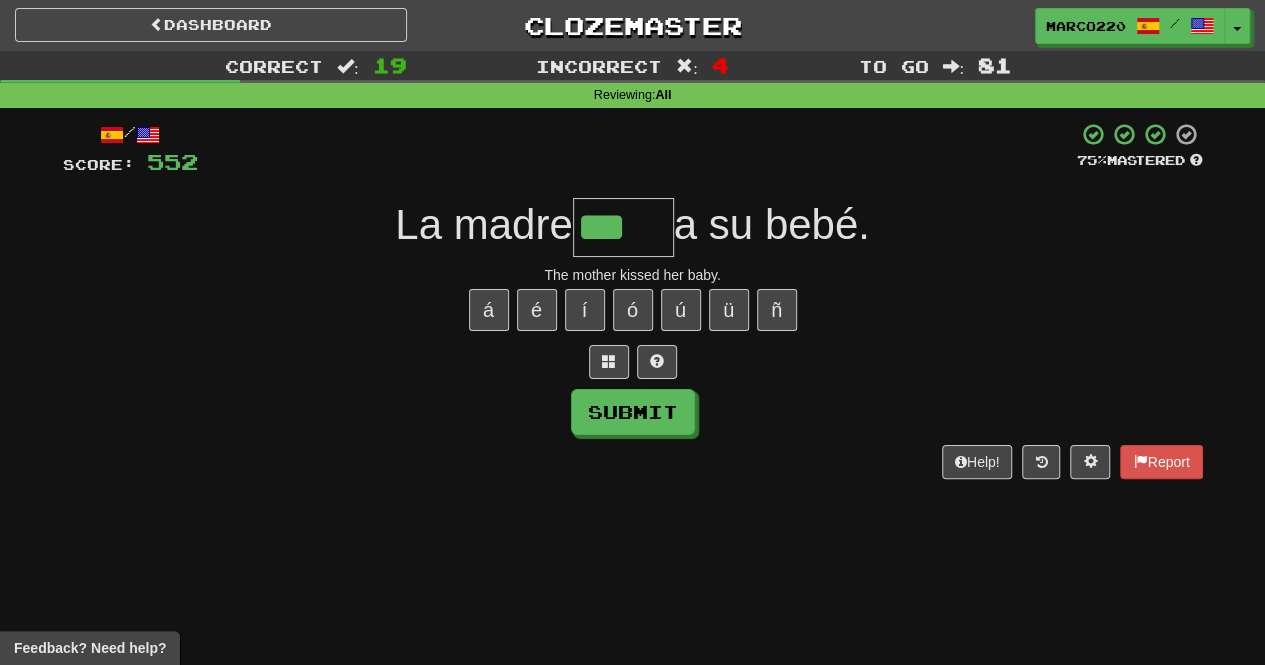 type on "****" 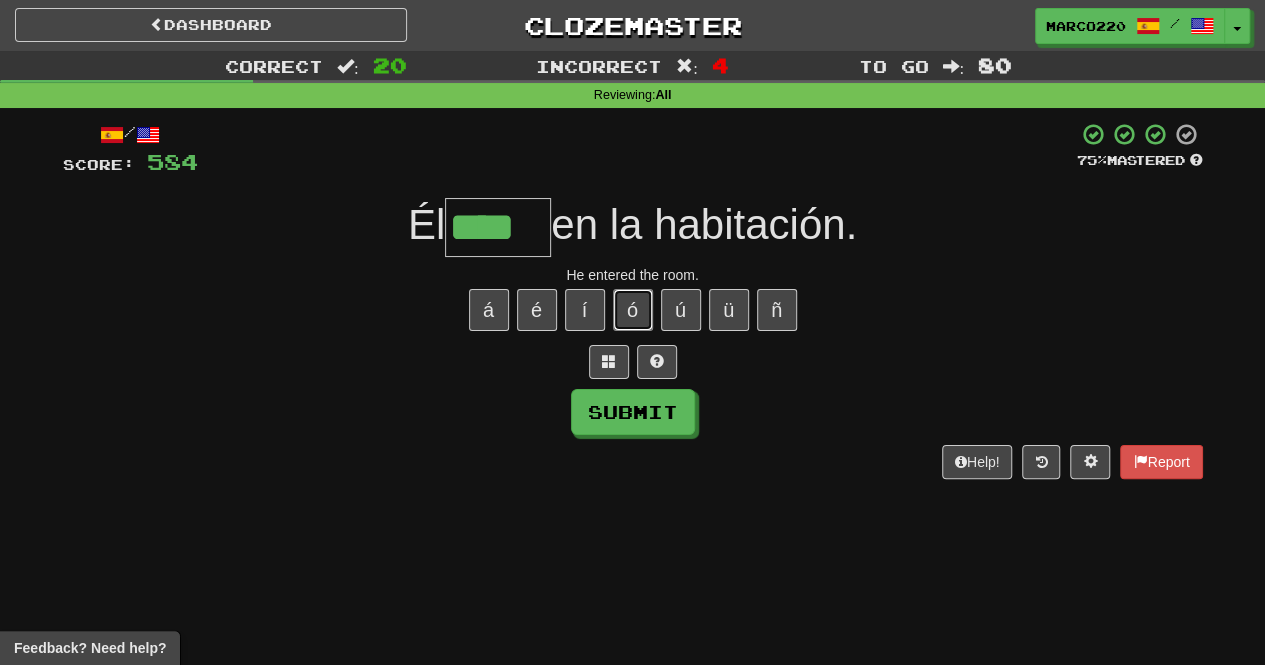 click on "ó" at bounding box center (633, 310) 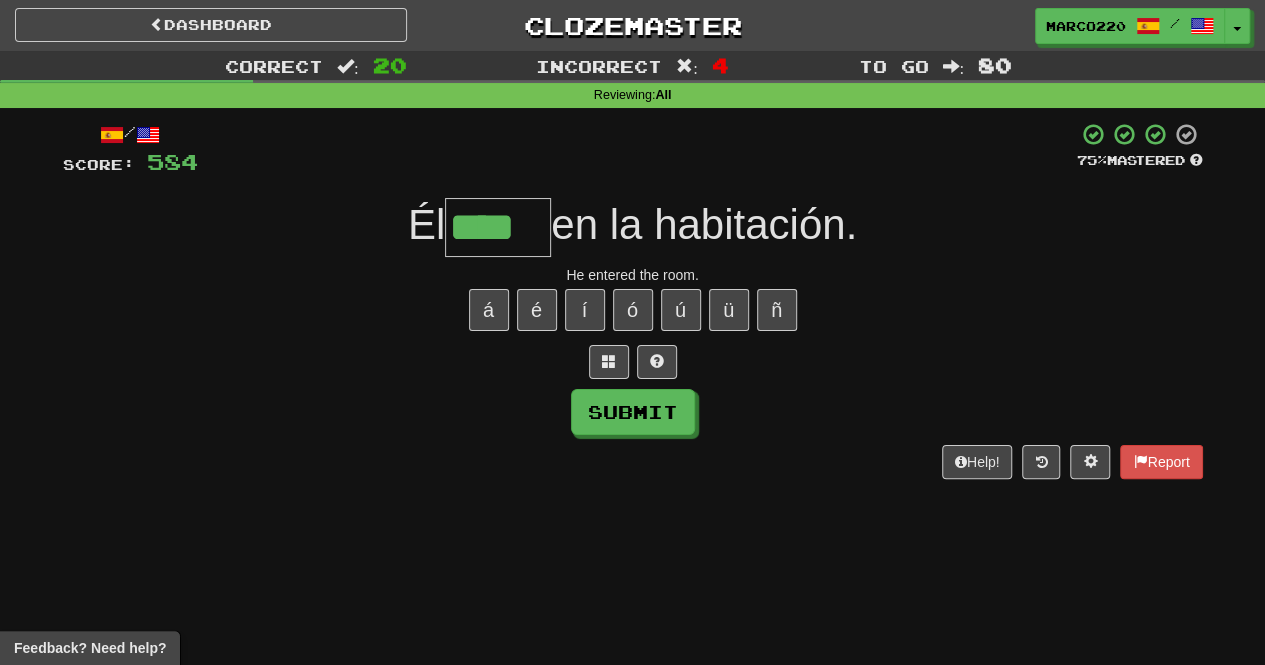 type on "*****" 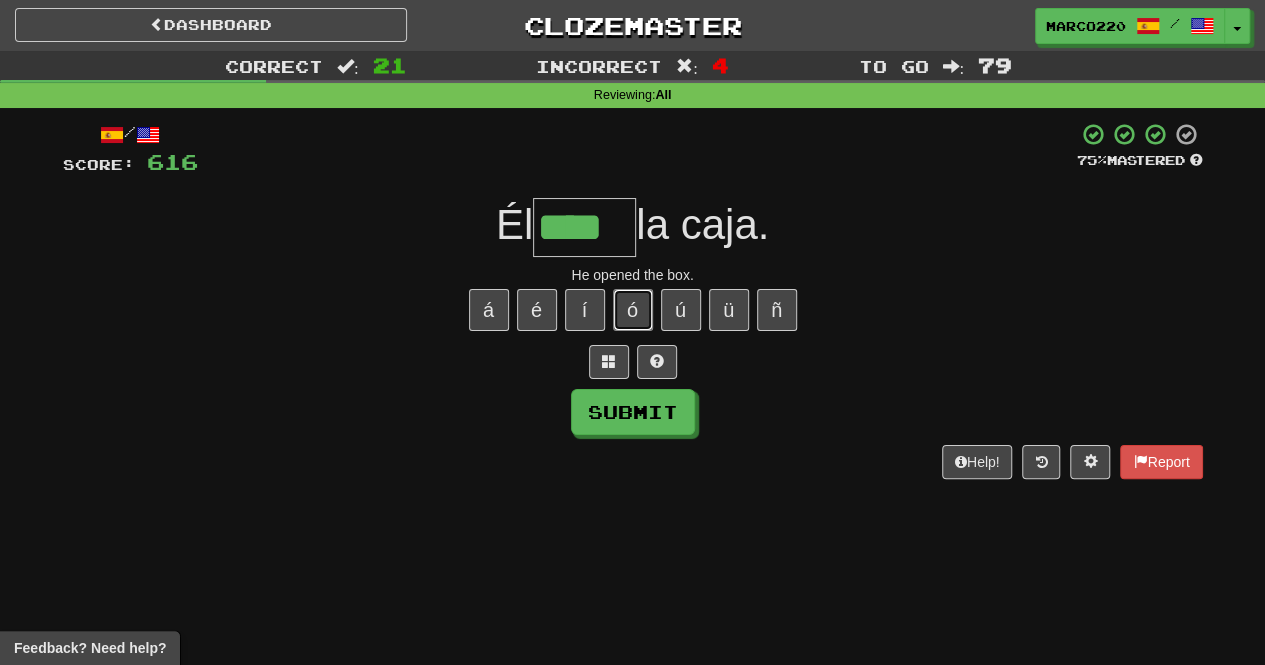 click on "ó" at bounding box center (633, 310) 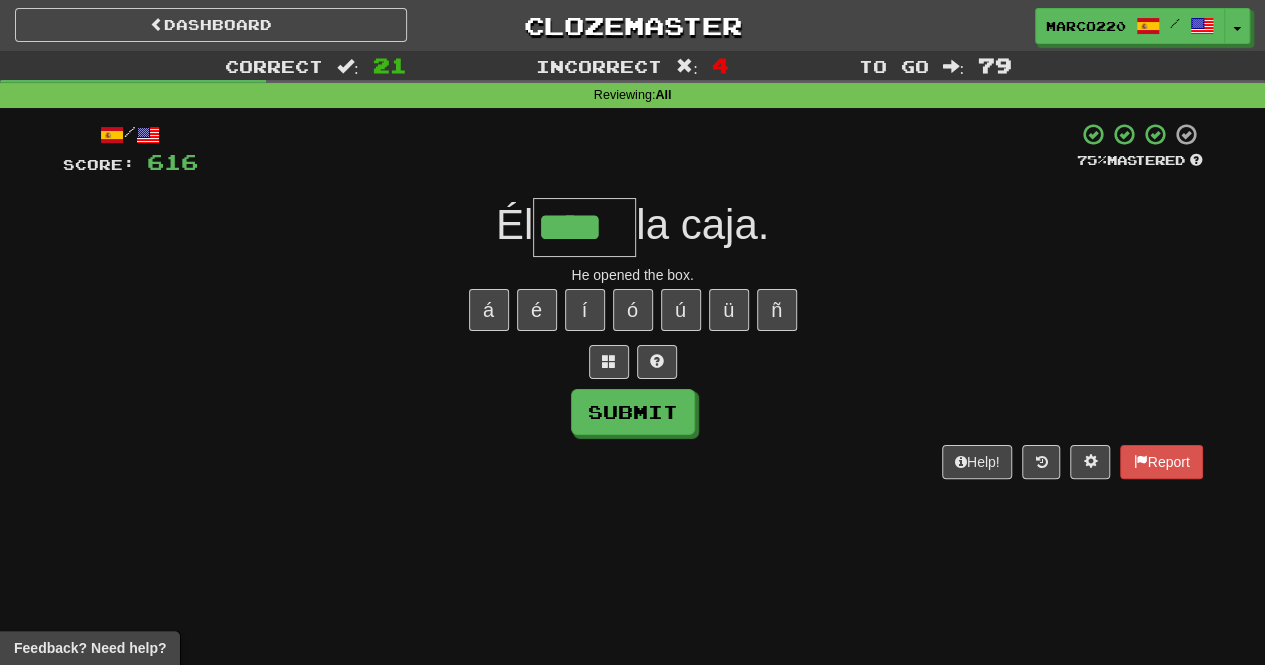 type on "*****" 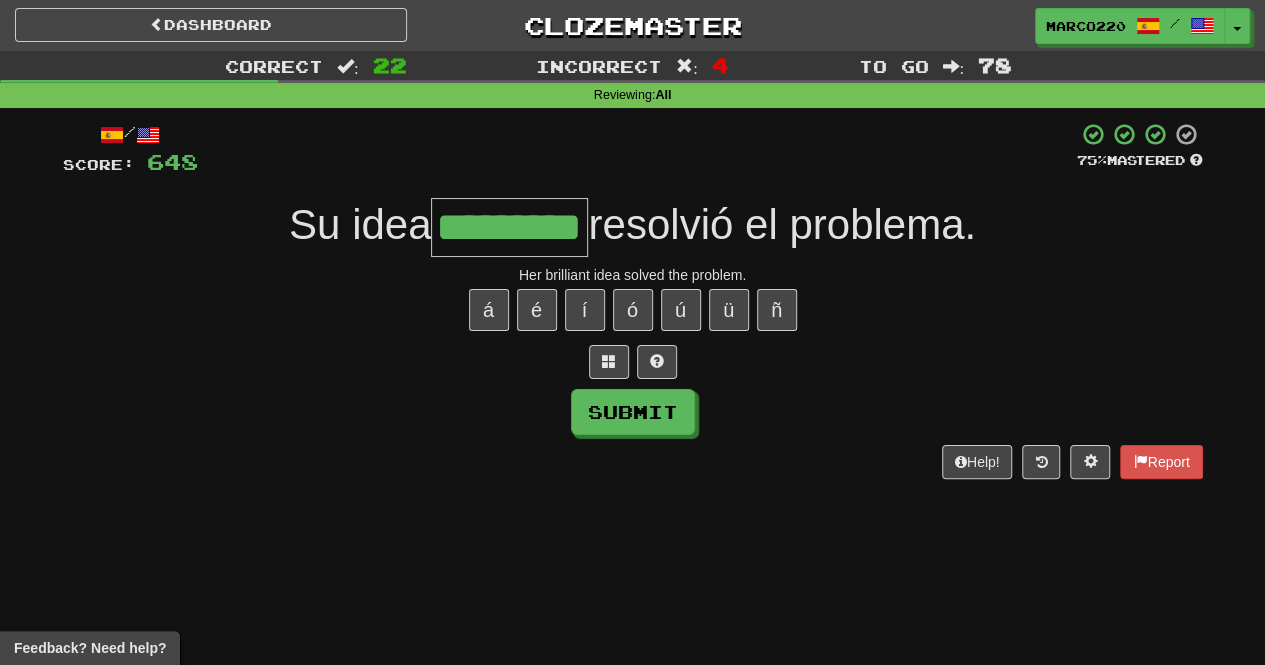 type on "*********" 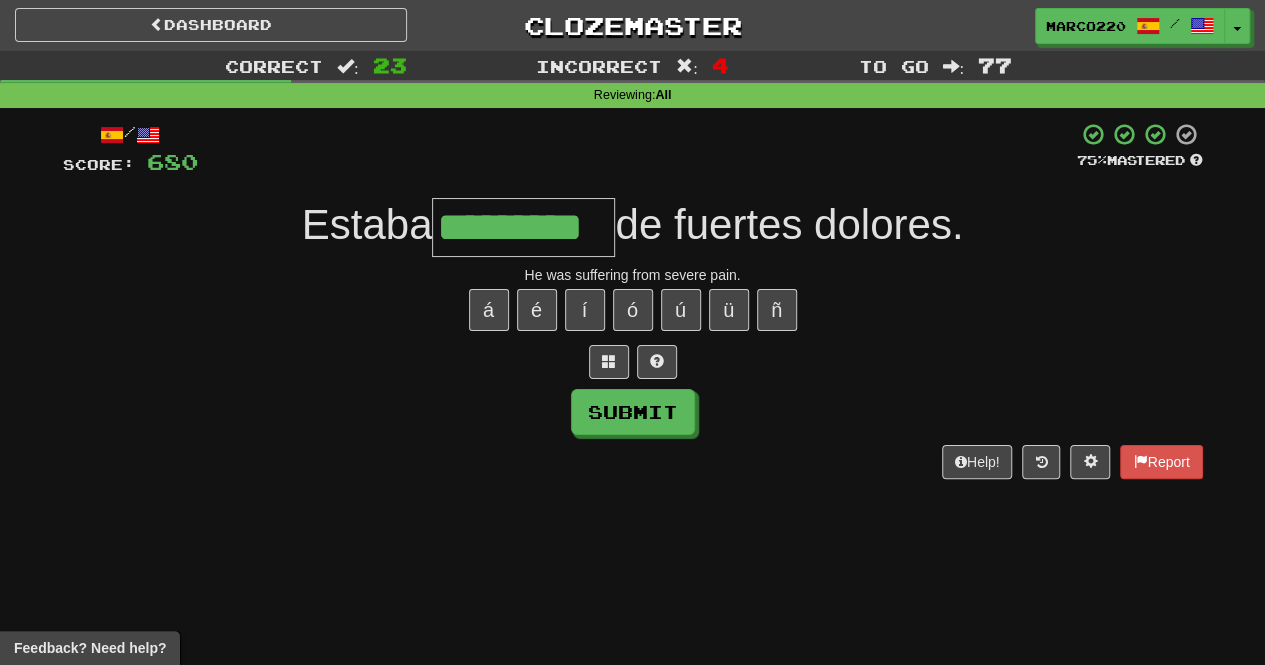 type on "*********" 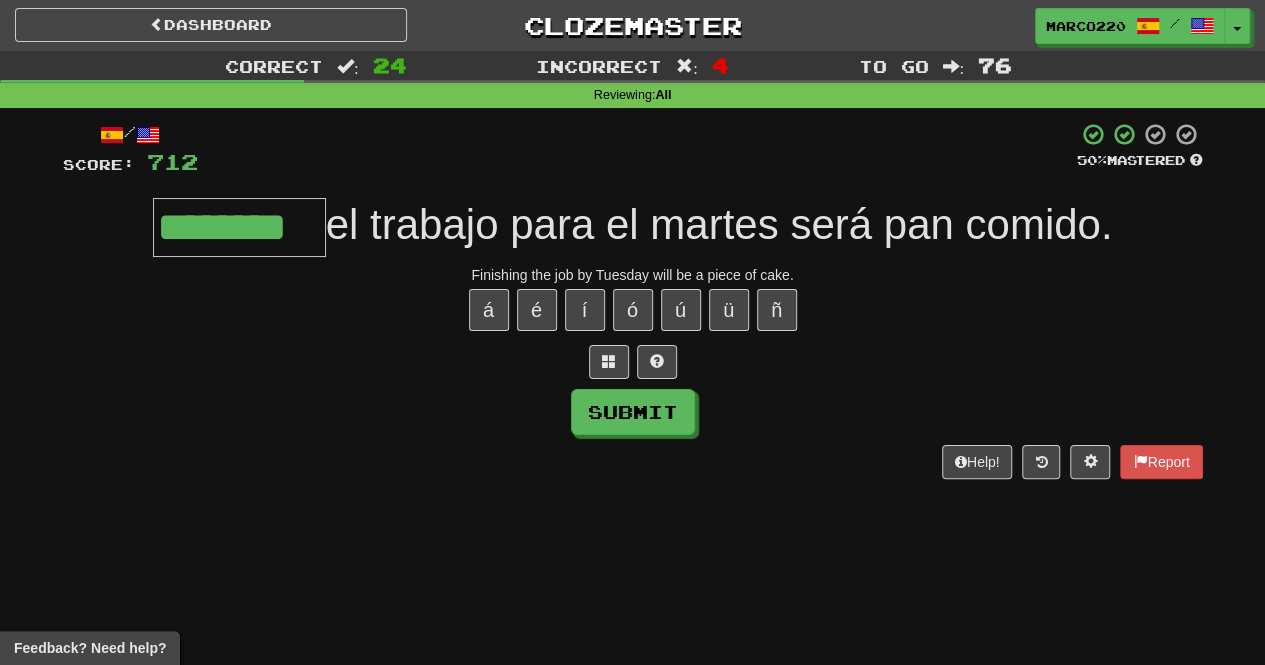 type on "********" 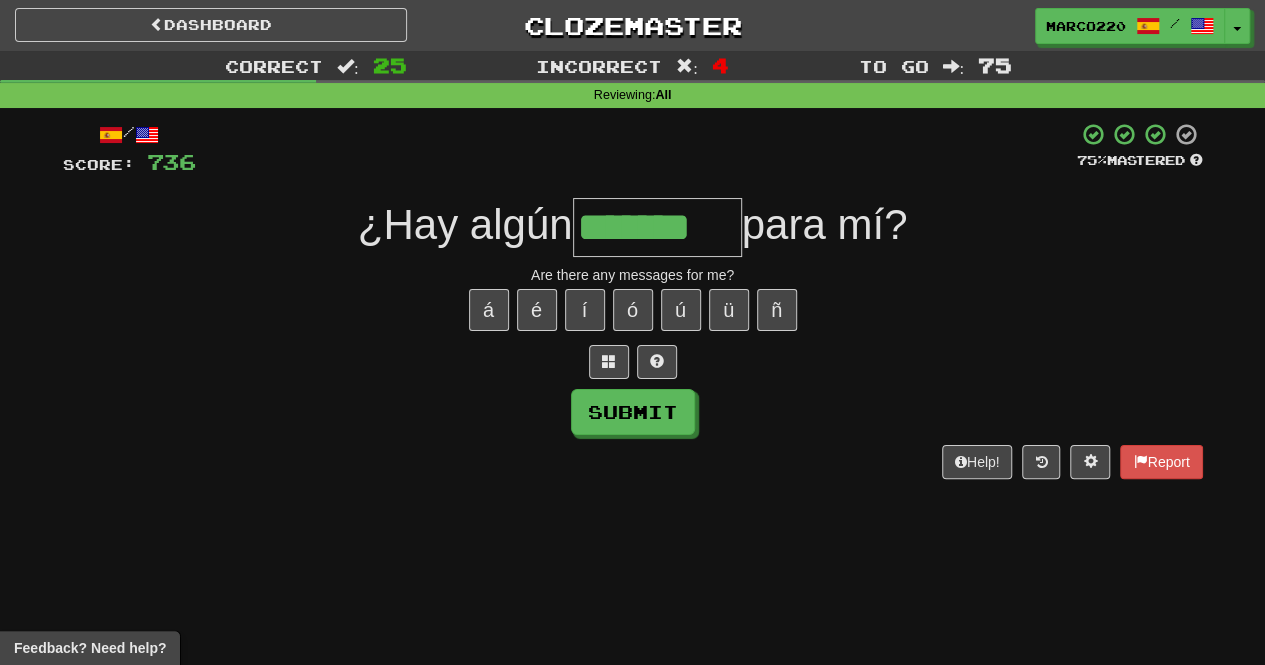 type on "*******" 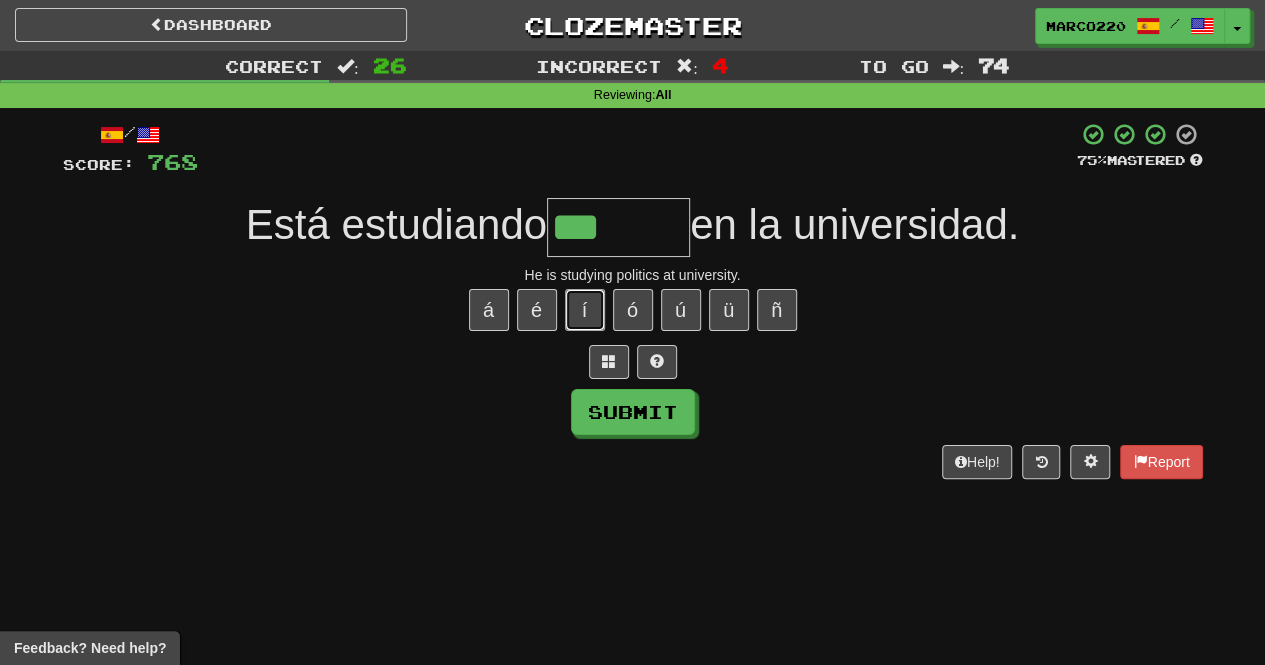 click on "í" at bounding box center (585, 310) 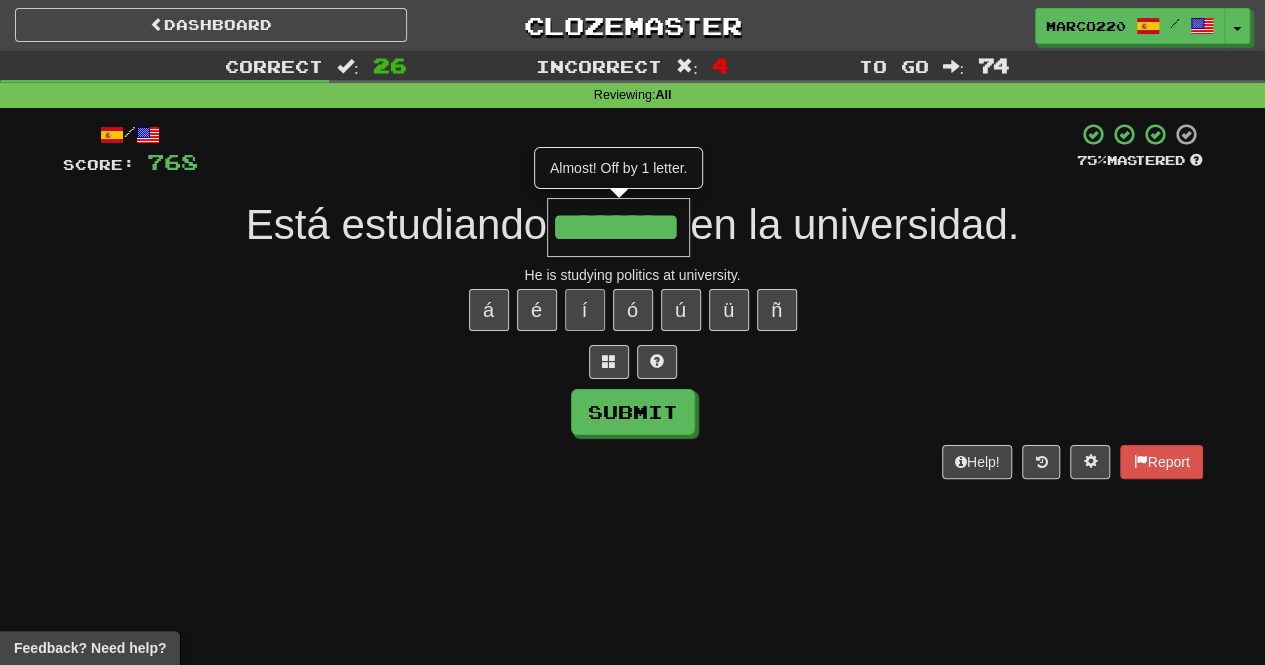 type on "********" 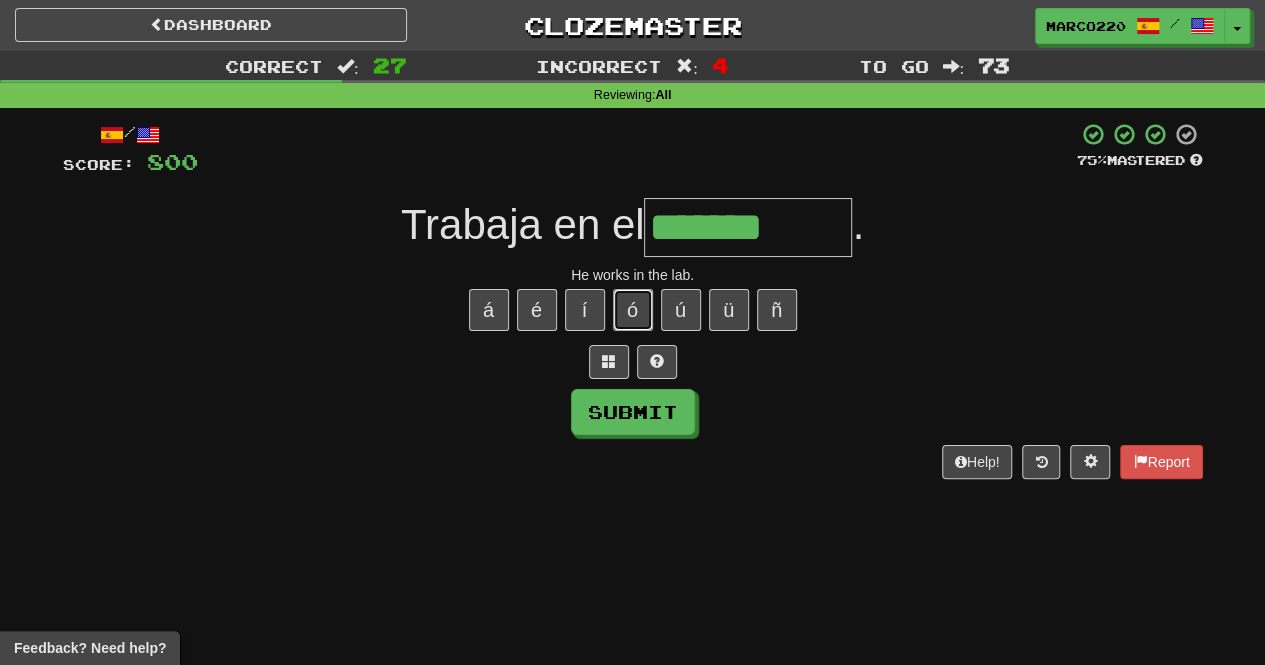 click on "ó" at bounding box center [633, 310] 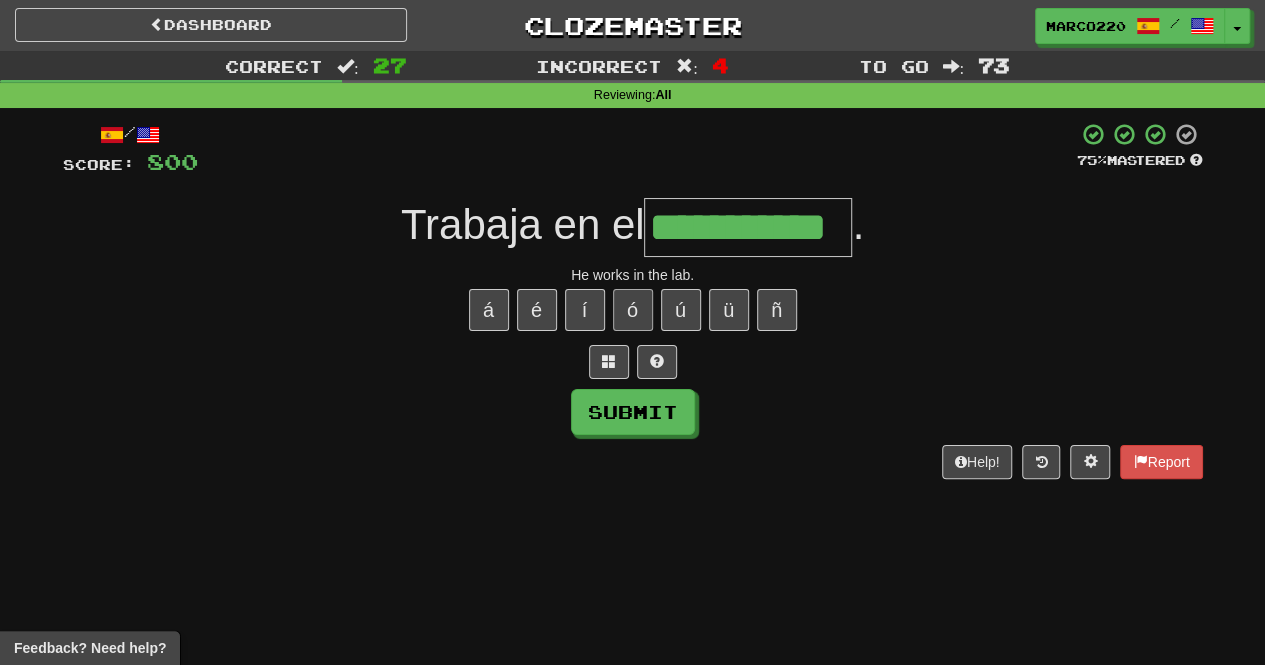 type on "**********" 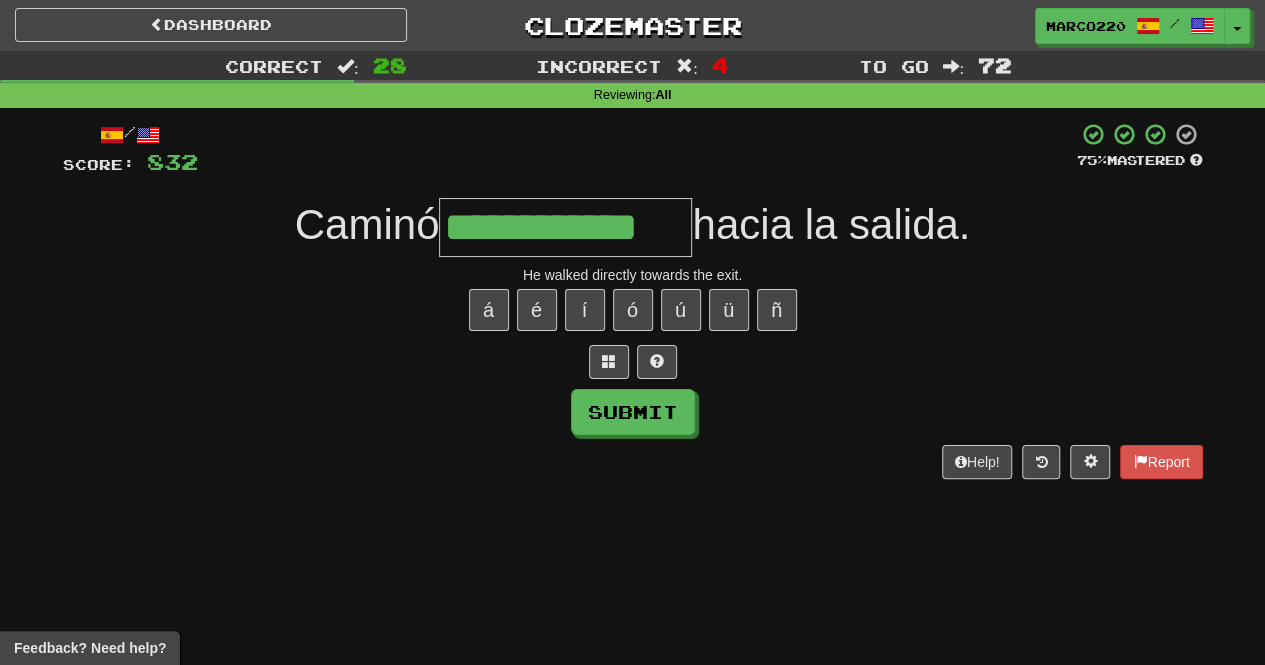 type on "**********" 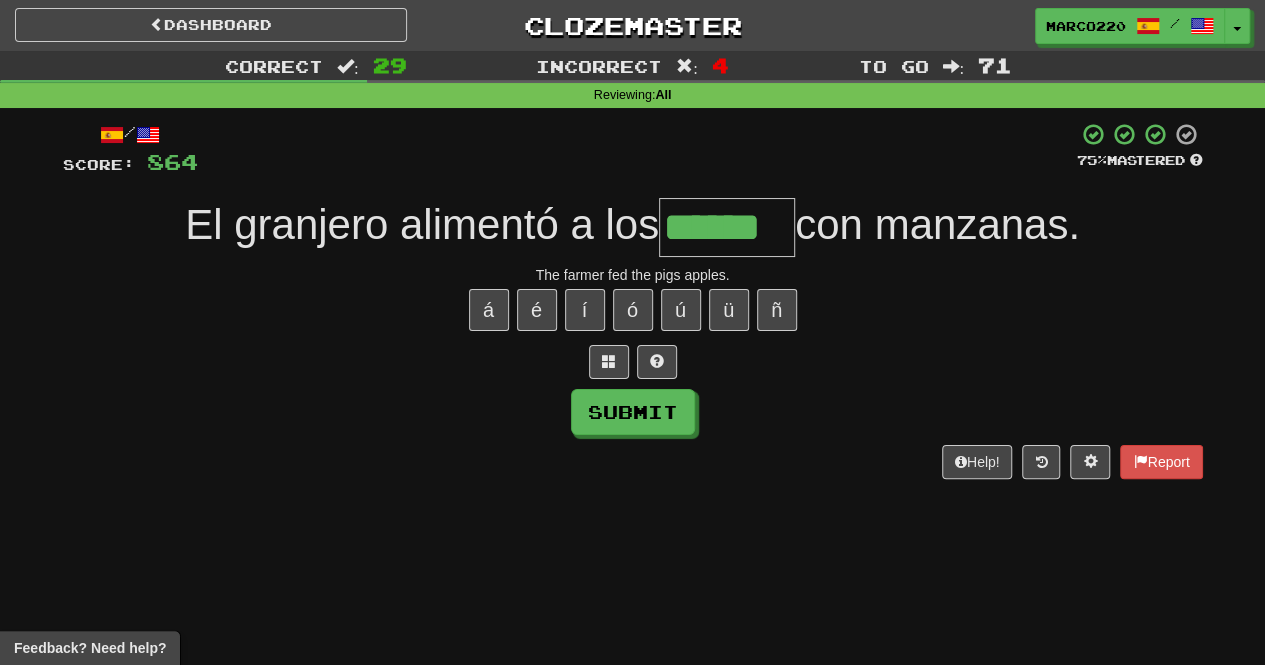 type on "******" 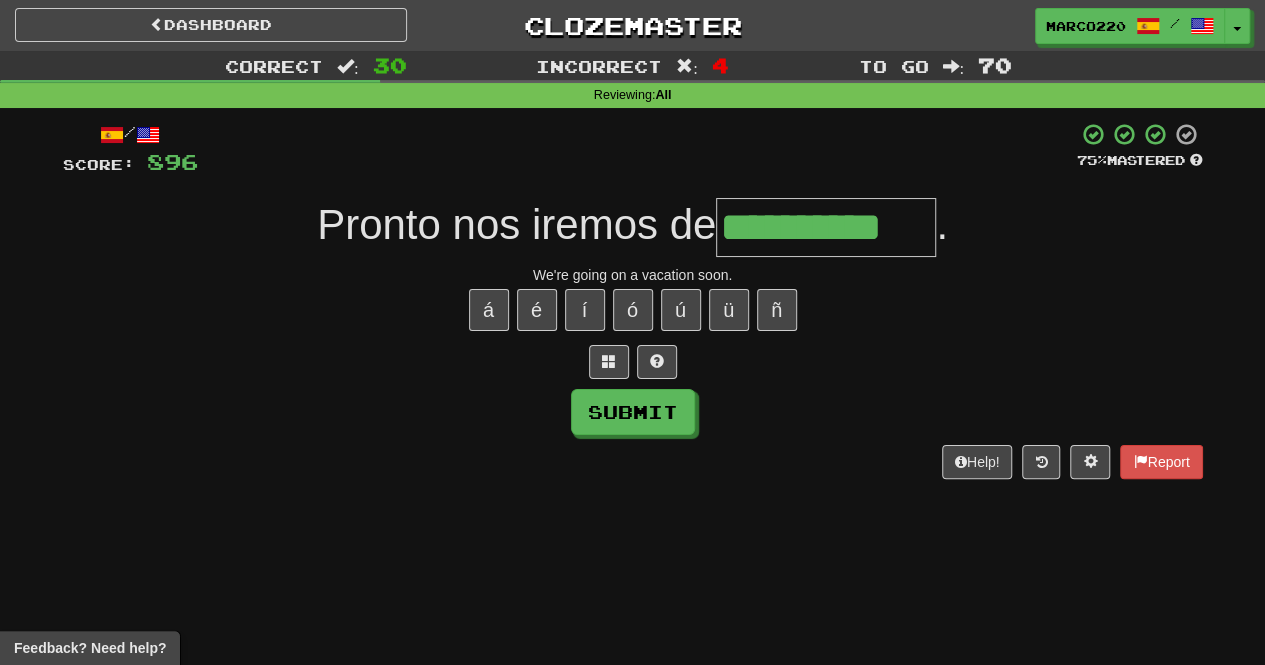 type on "**********" 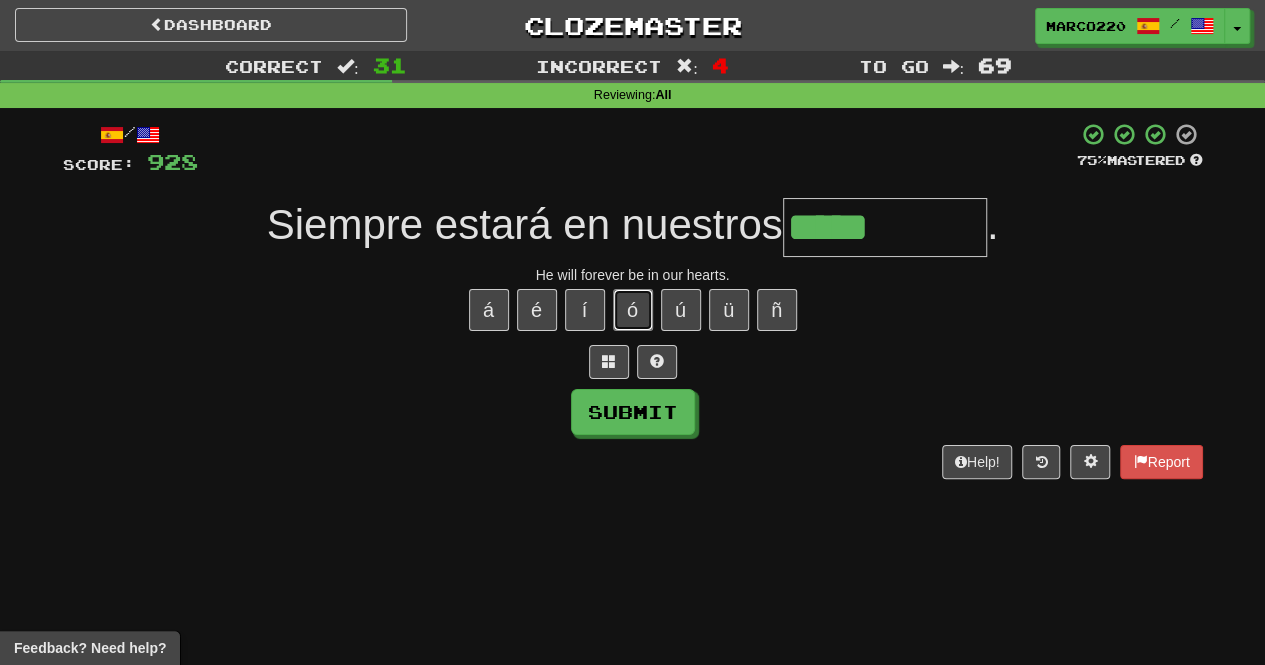 click on "ó" at bounding box center [633, 310] 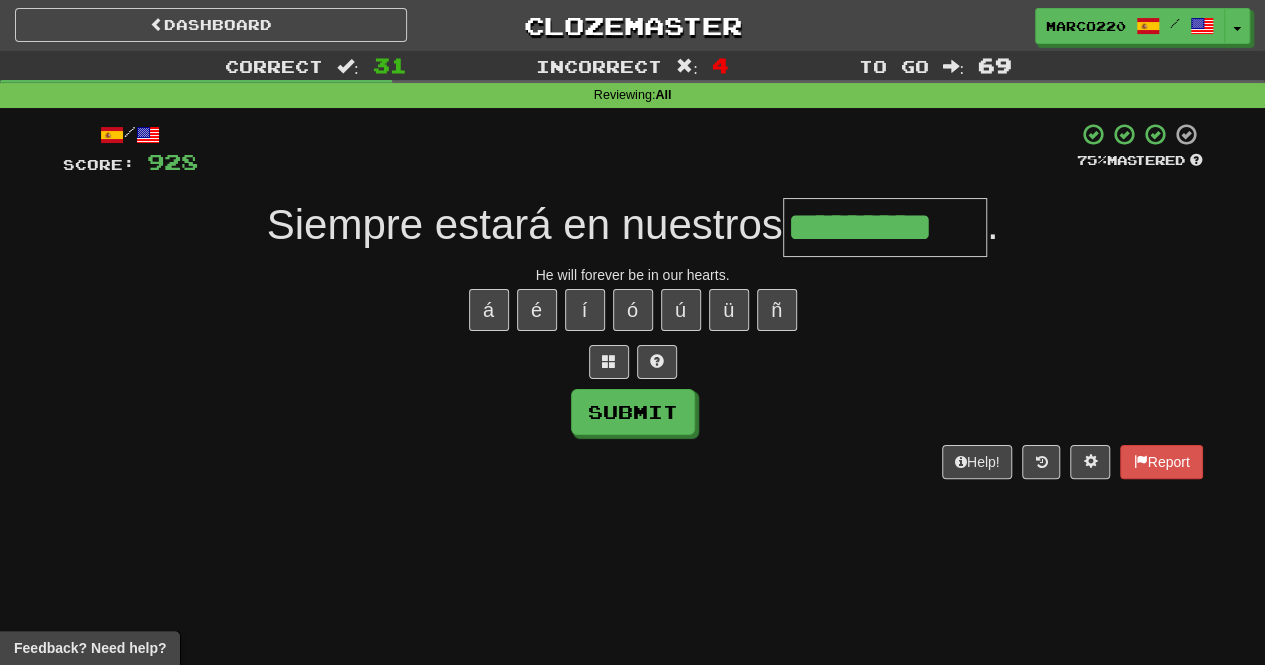 type on "*********" 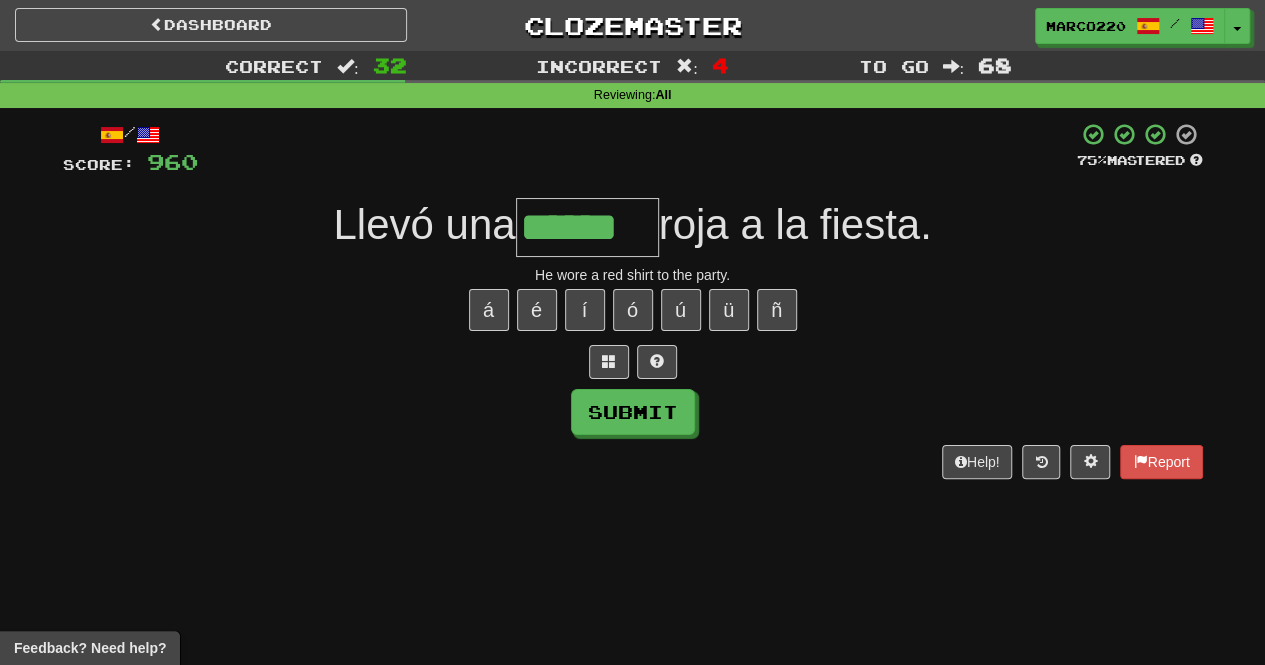 type on "******" 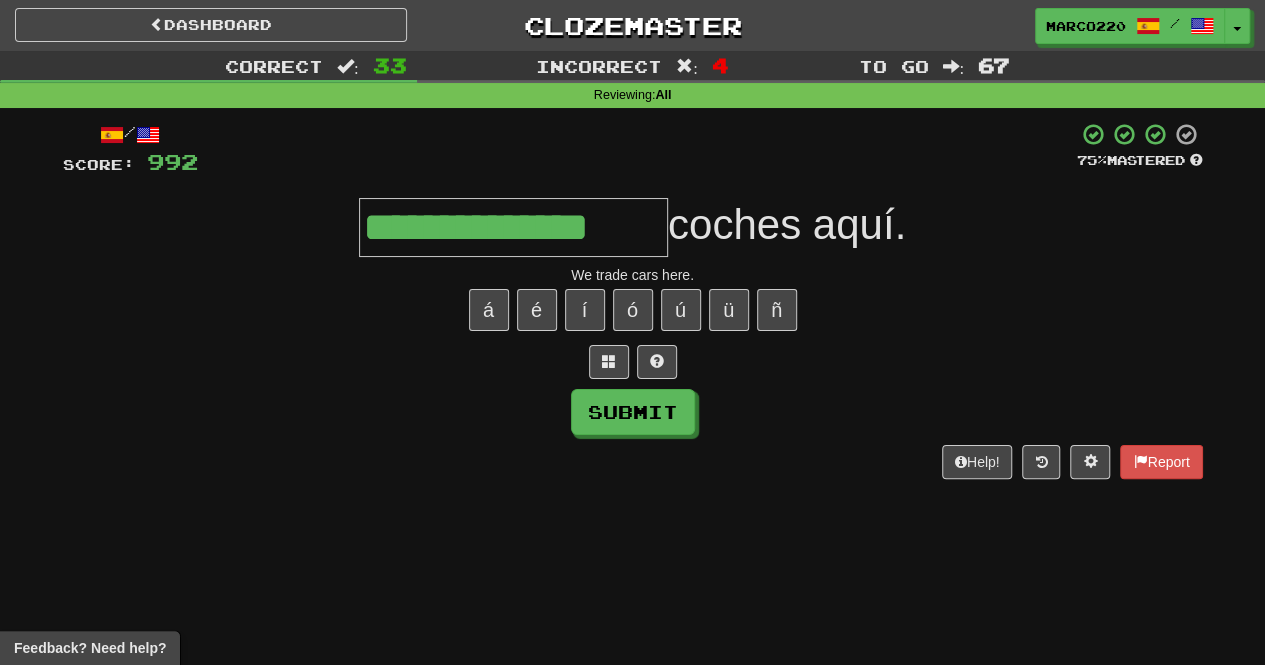 type on "**********" 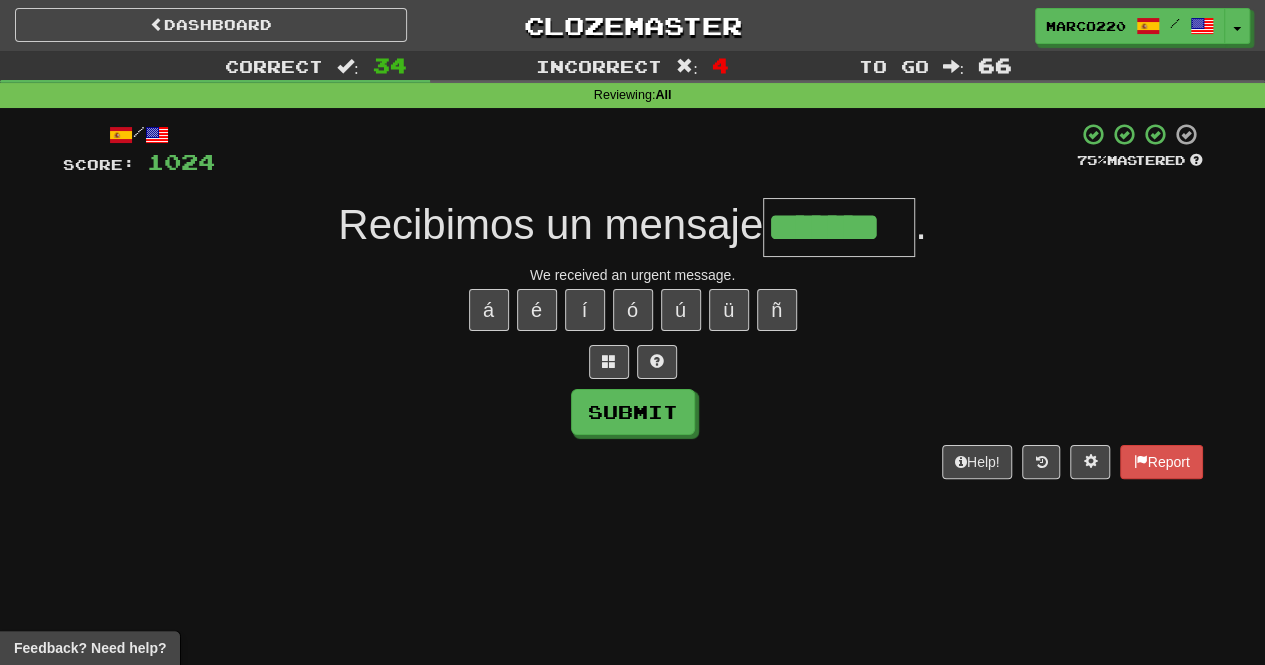 type on "*******" 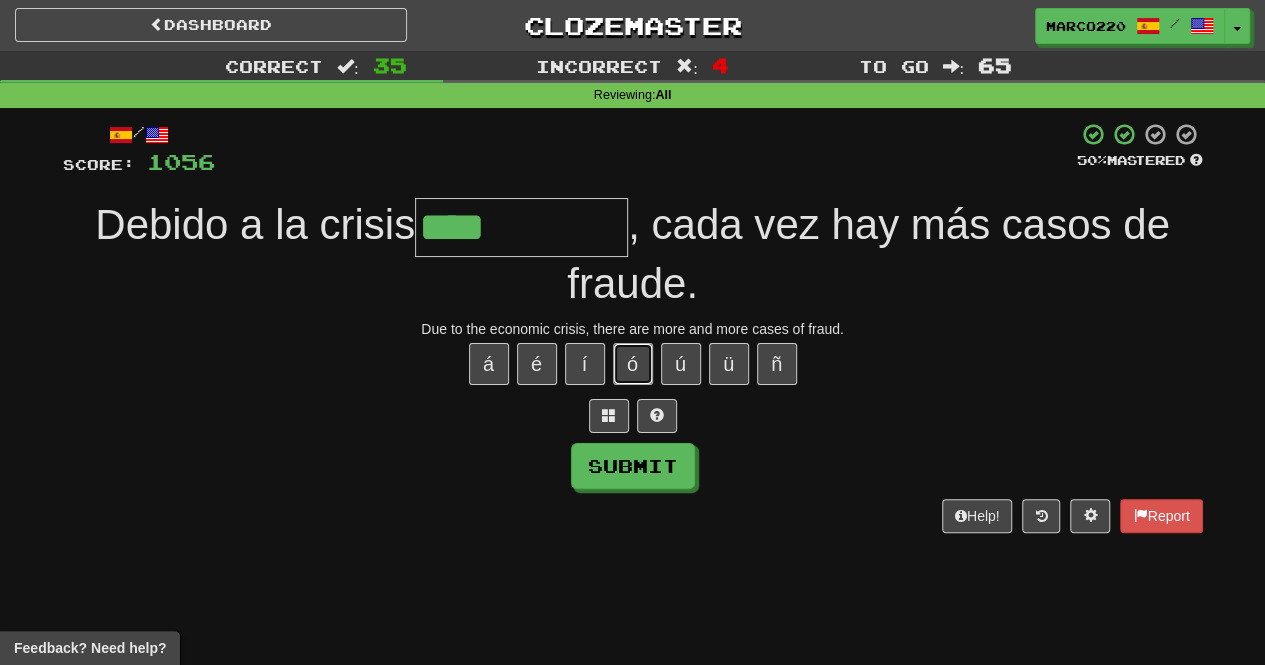 click on "ó" at bounding box center (633, 364) 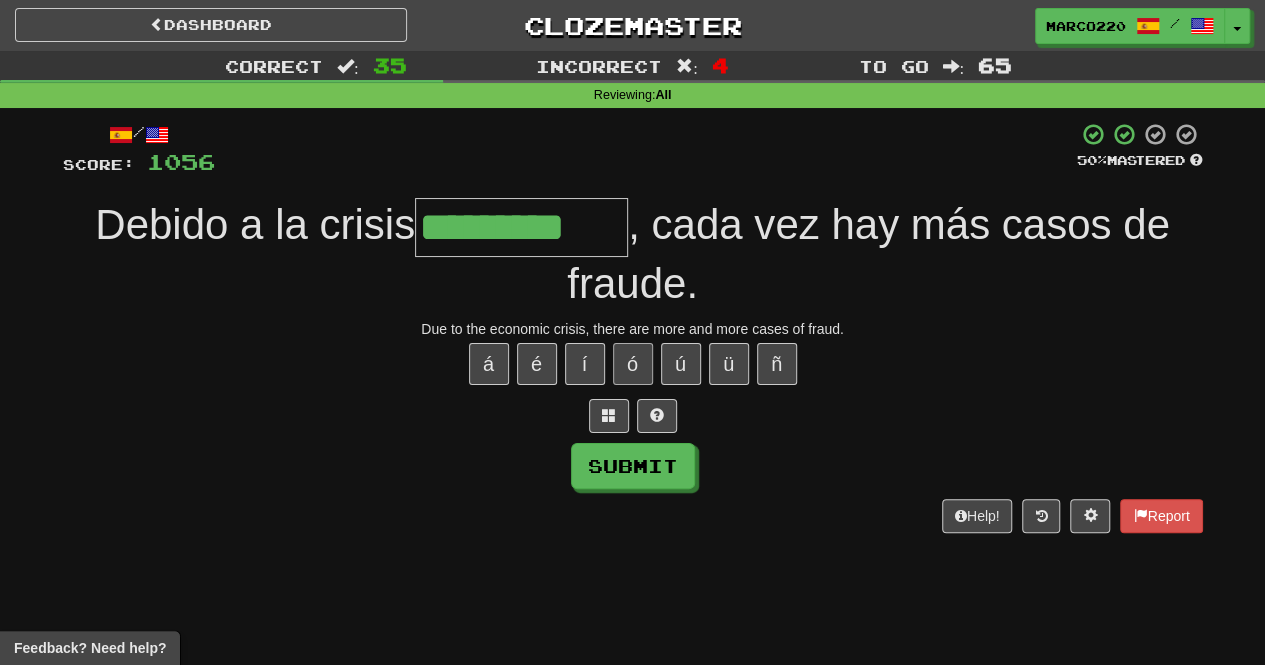 type on "*********" 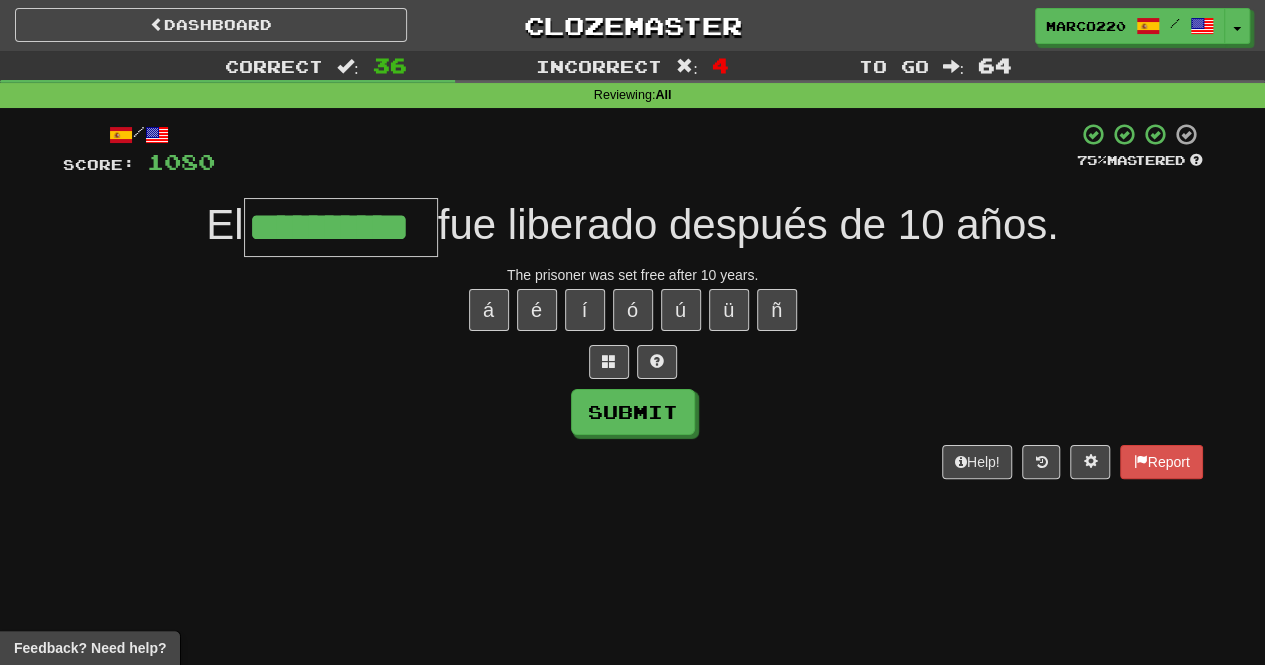 type on "**********" 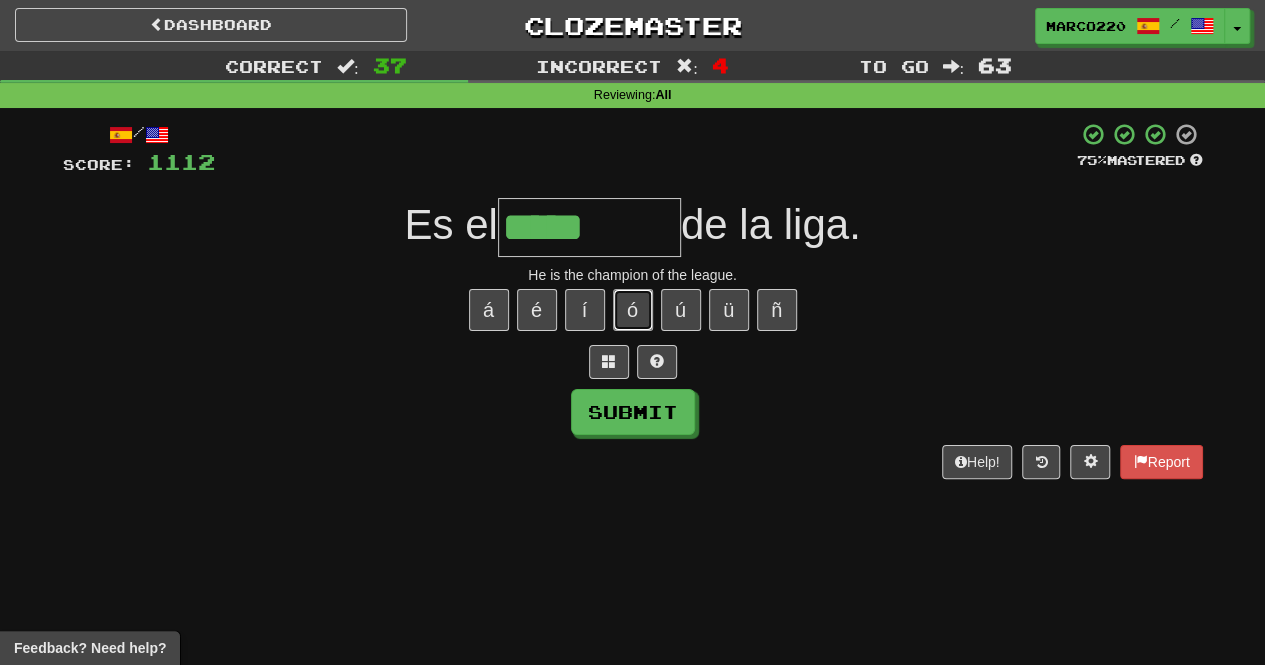 click on "ó" at bounding box center [633, 310] 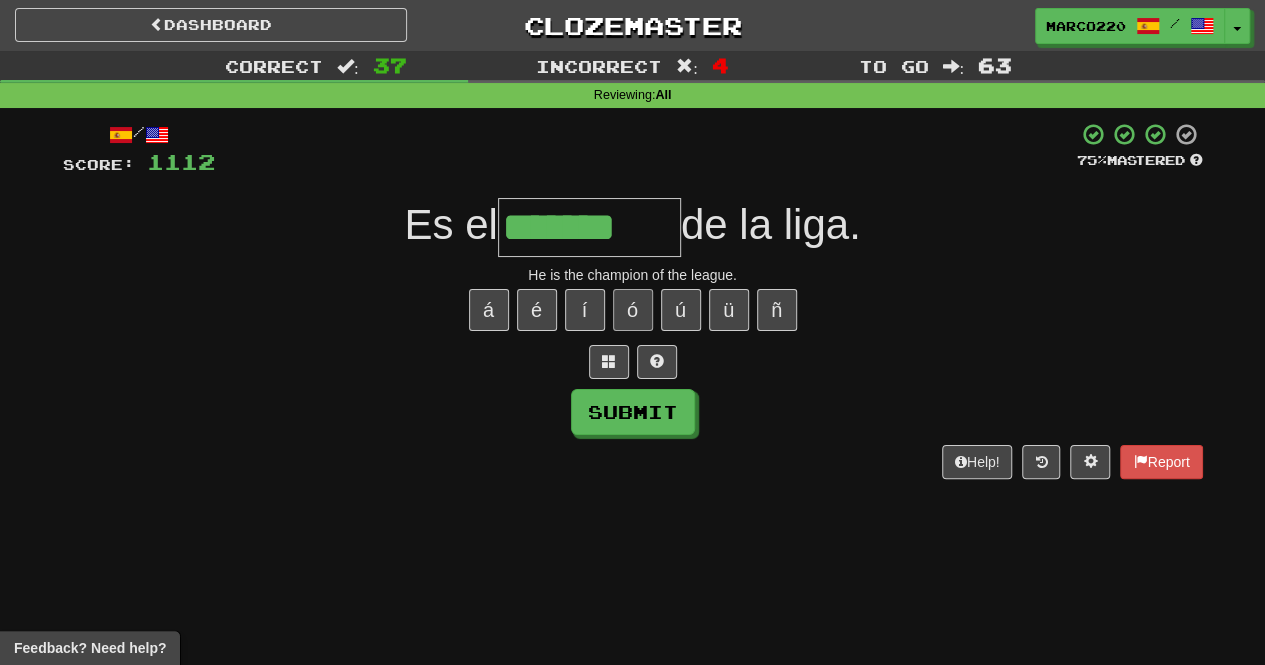 type on "*******" 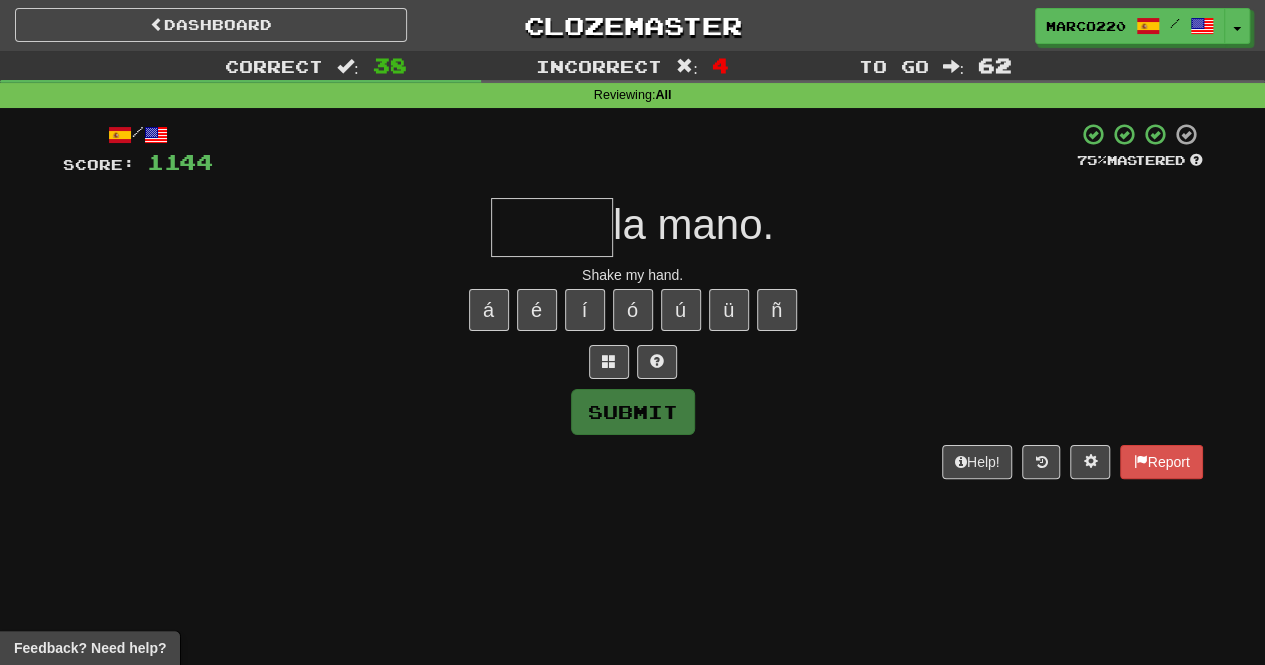 type on "****" 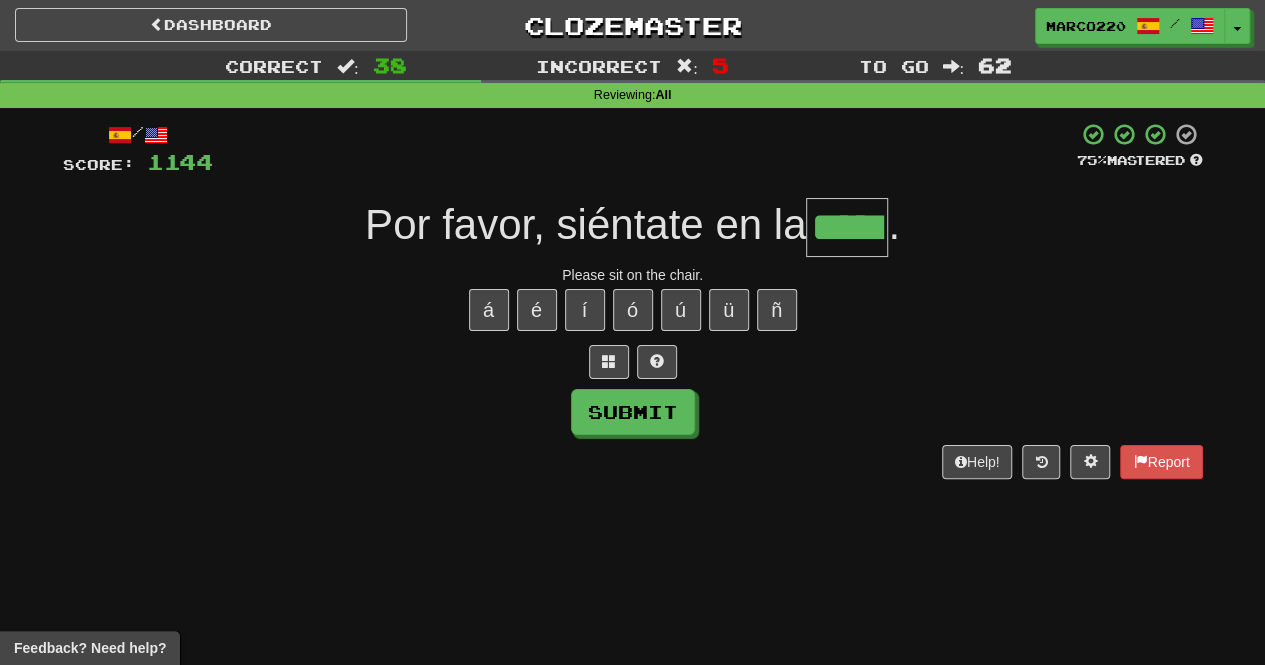 type on "*****" 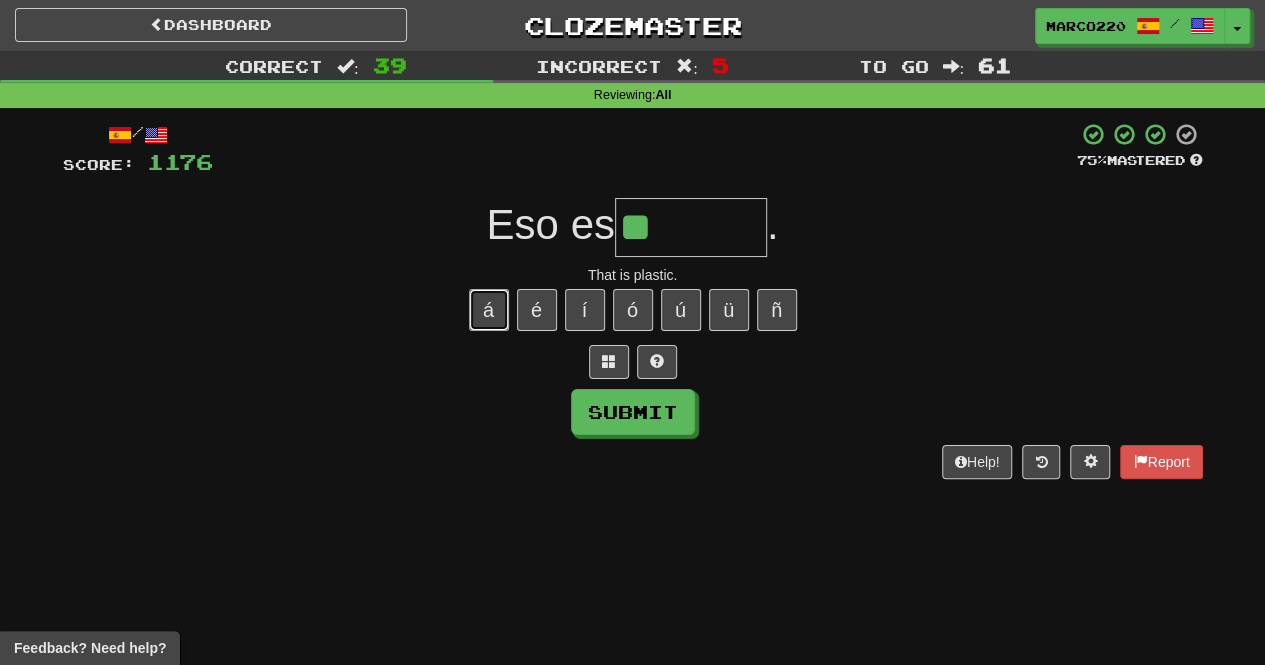click on "á" at bounding box center [489, 310] 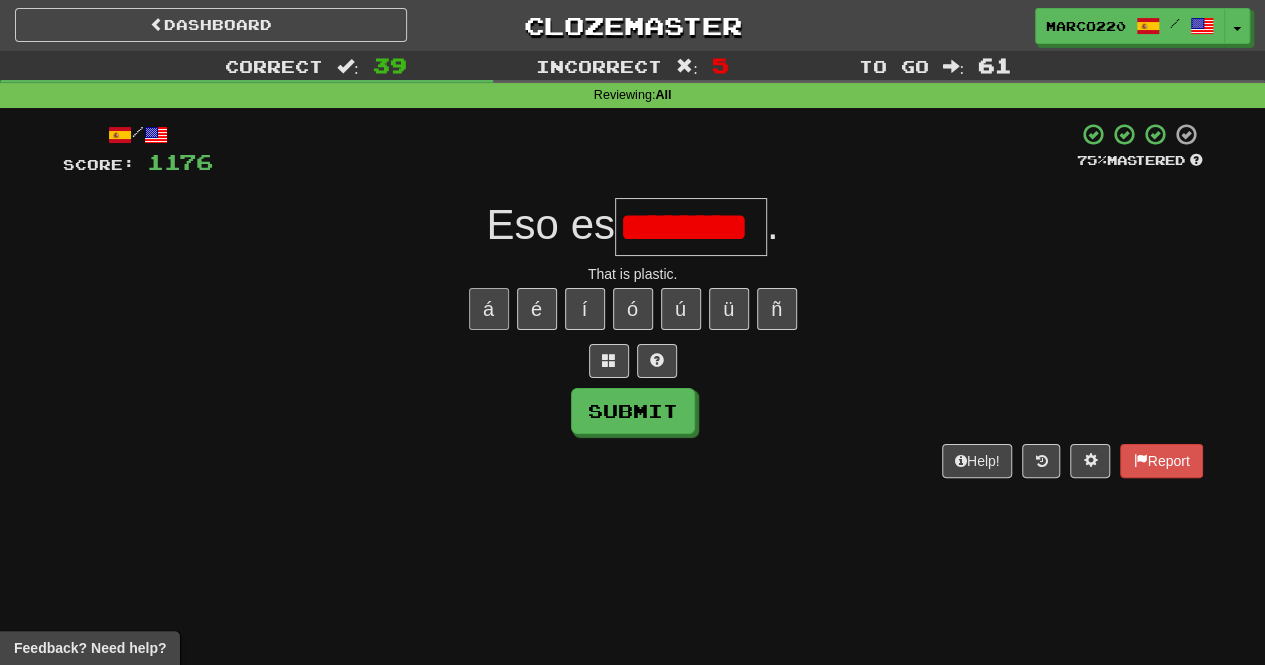 scroll, scrollTop: 0, scrollLeft: 0, axis: both 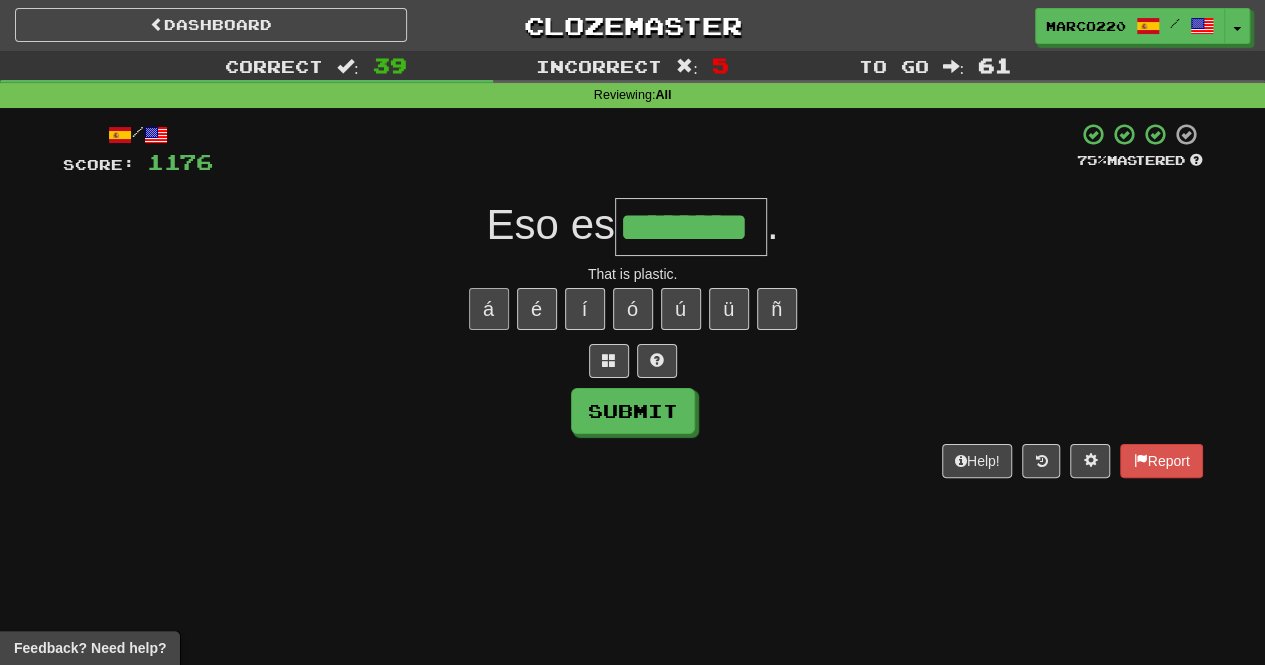 type on "********" 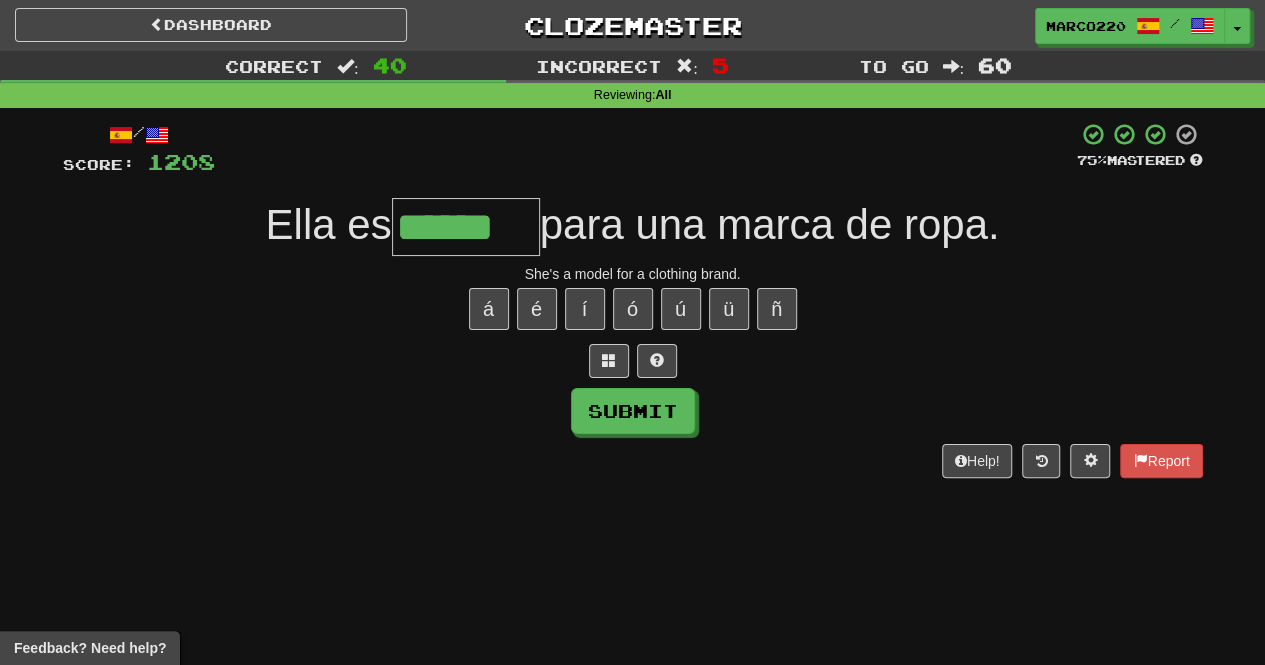 type on "******" 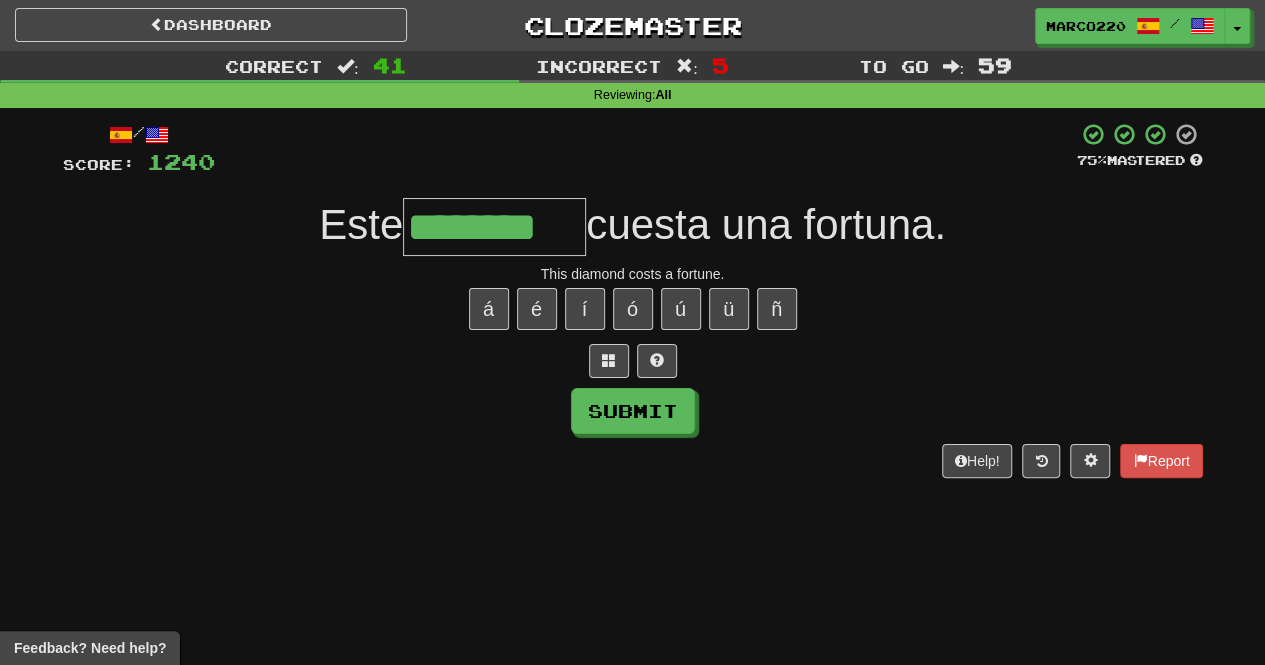 type on "********" 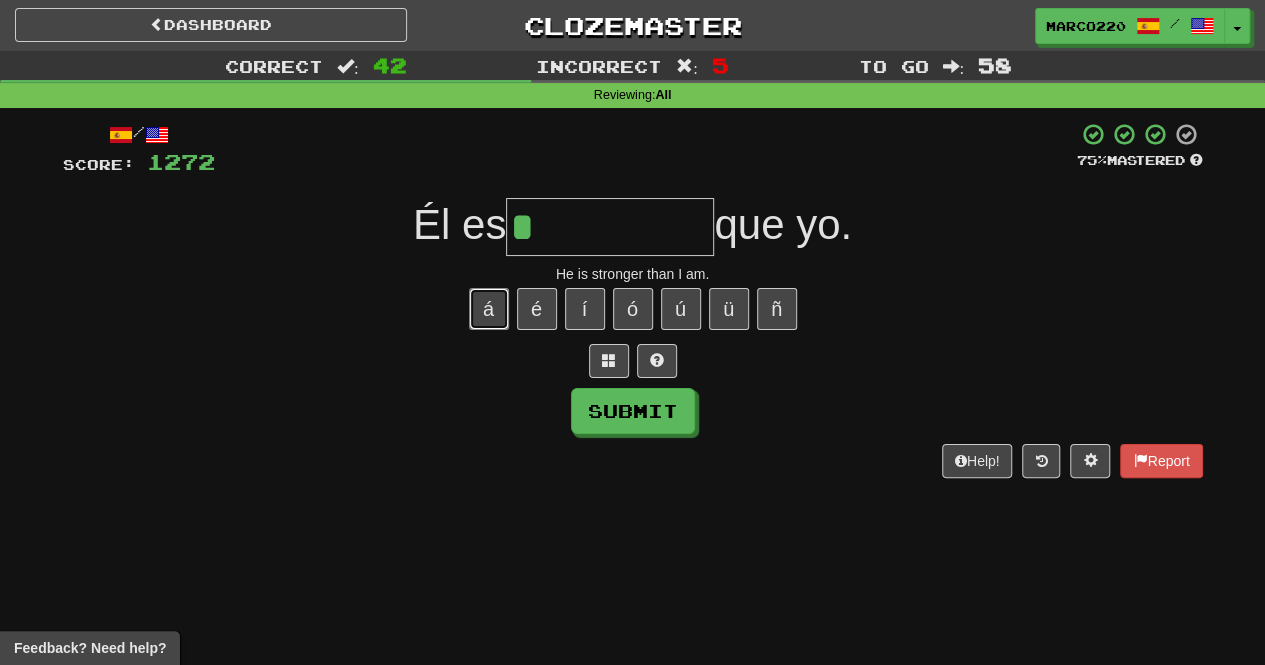 click on "á" at bounding box center [489, 309] 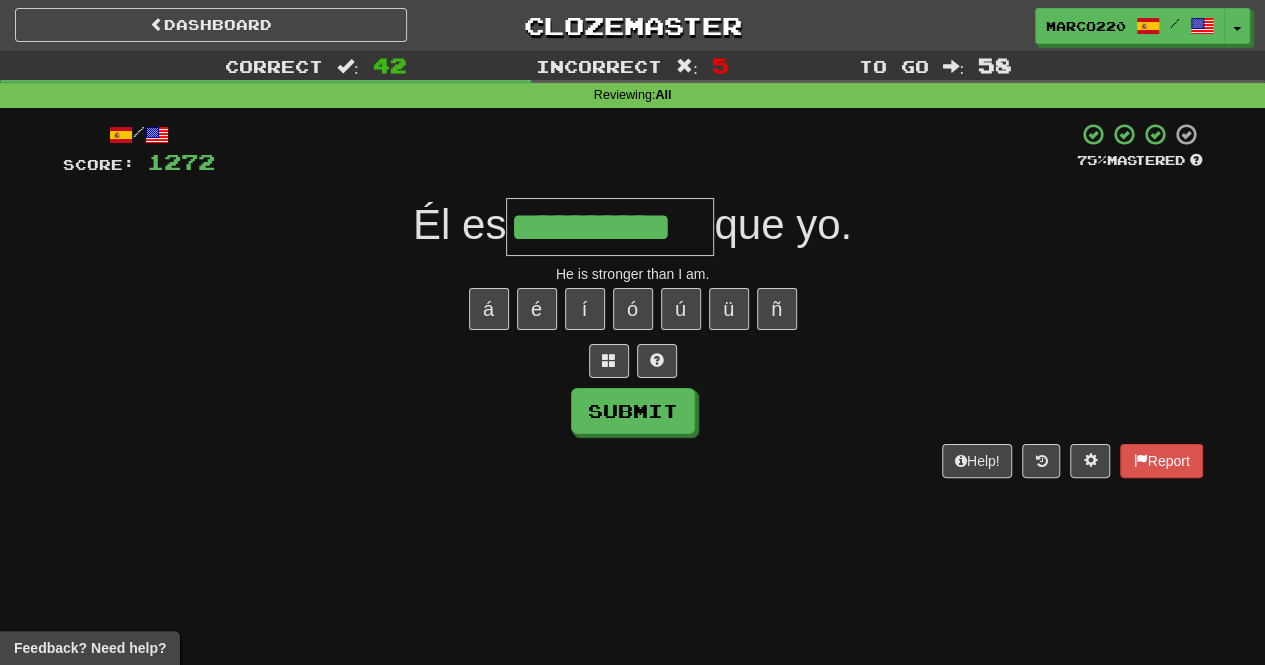 type on "**********" 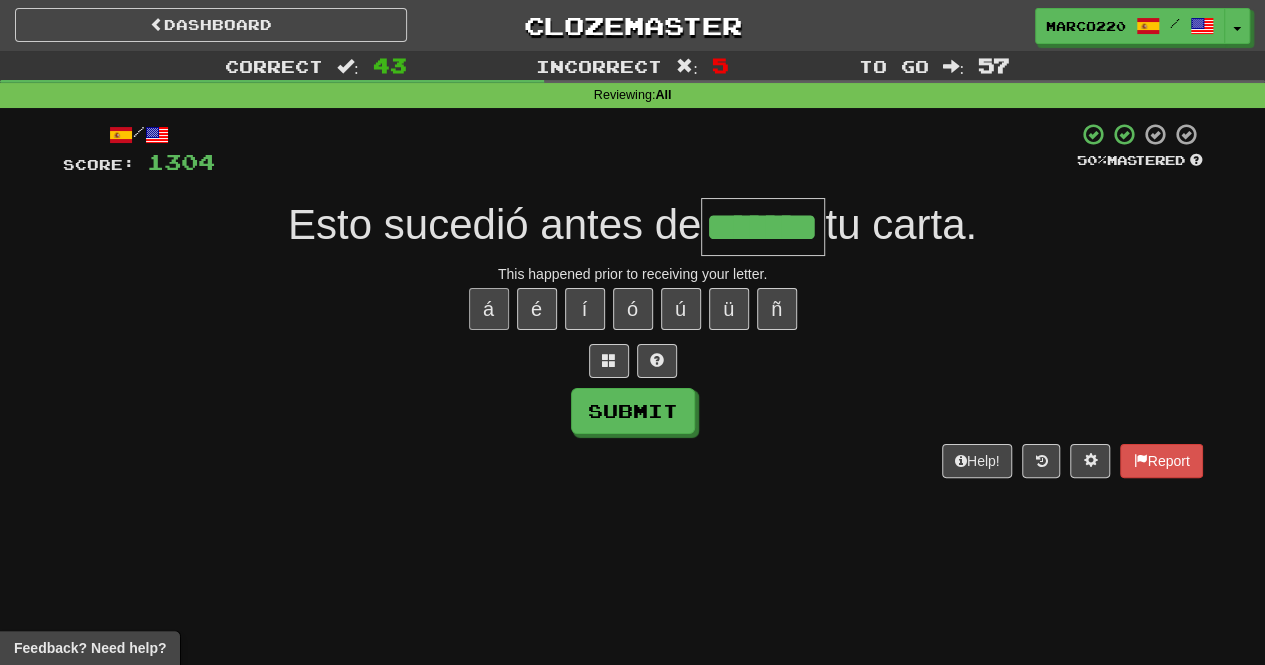 type on "*******" 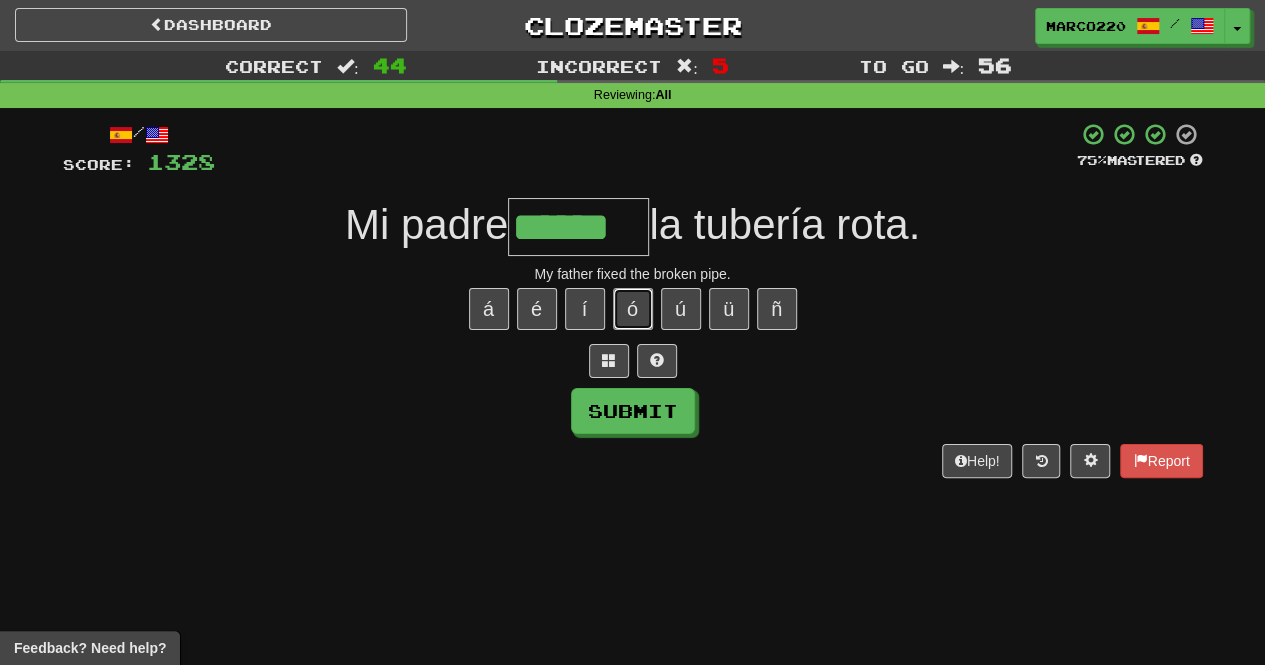 click on "ó" at bounding box center [633, 309] 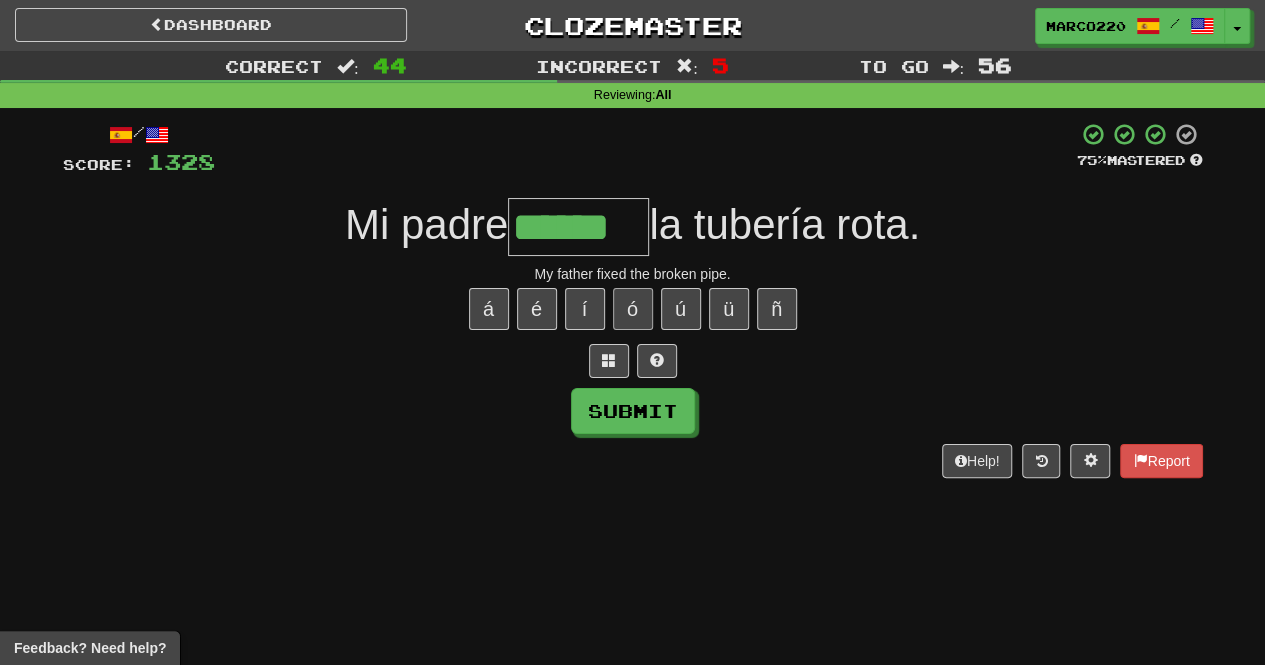 type on "*******" 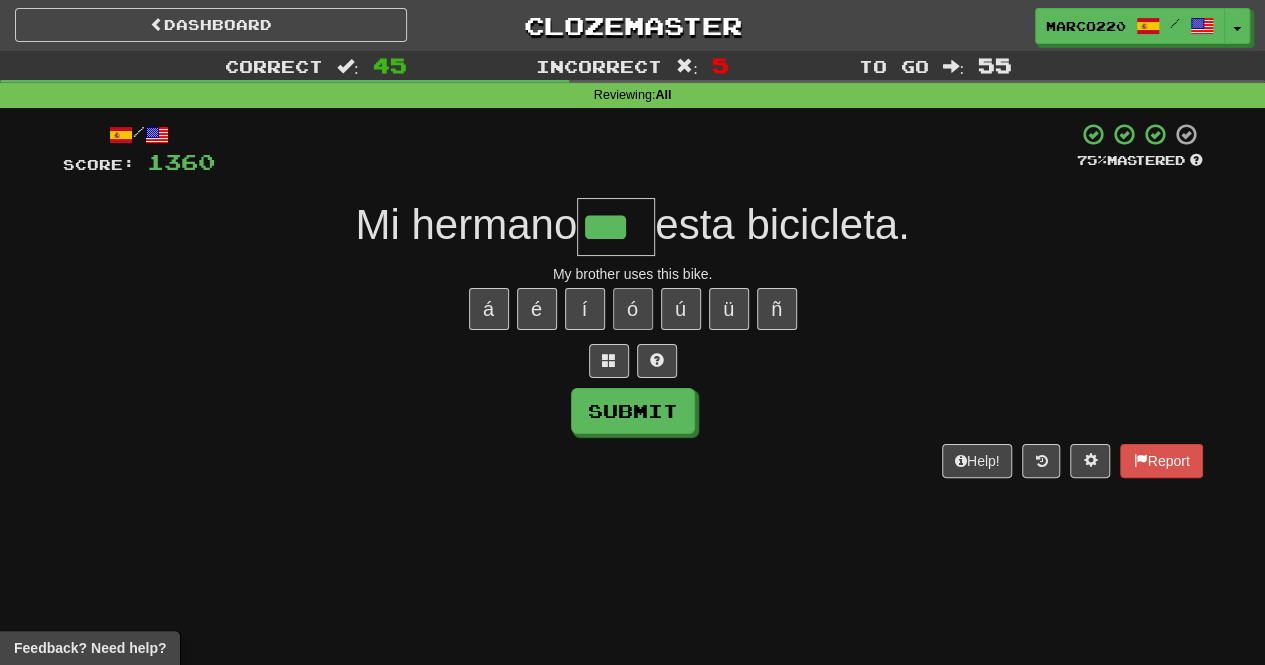 type on "***" 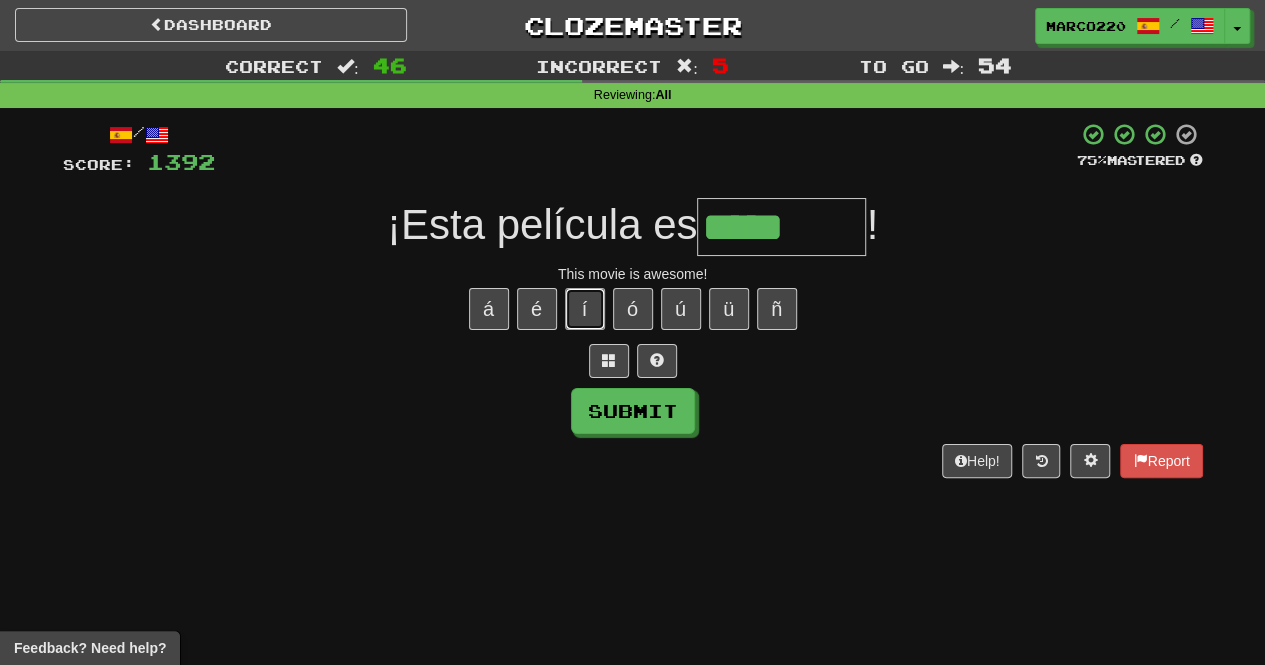 click on "í" at bounding box center [585, 309] 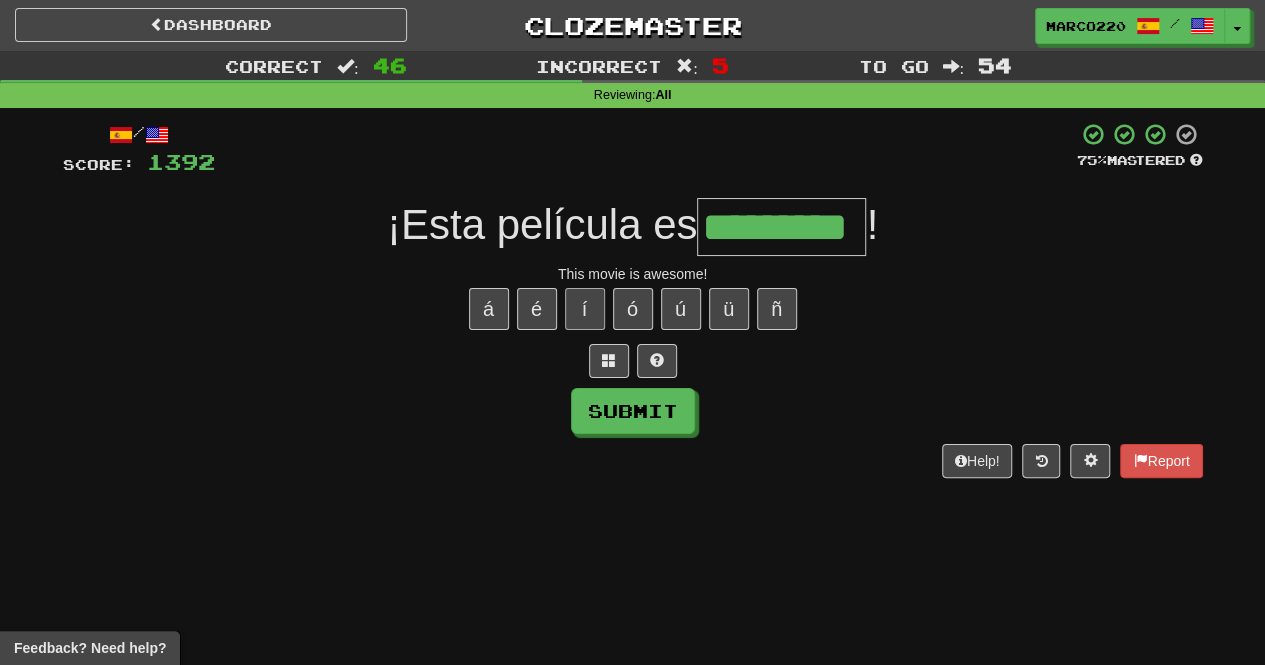 type on "*********" 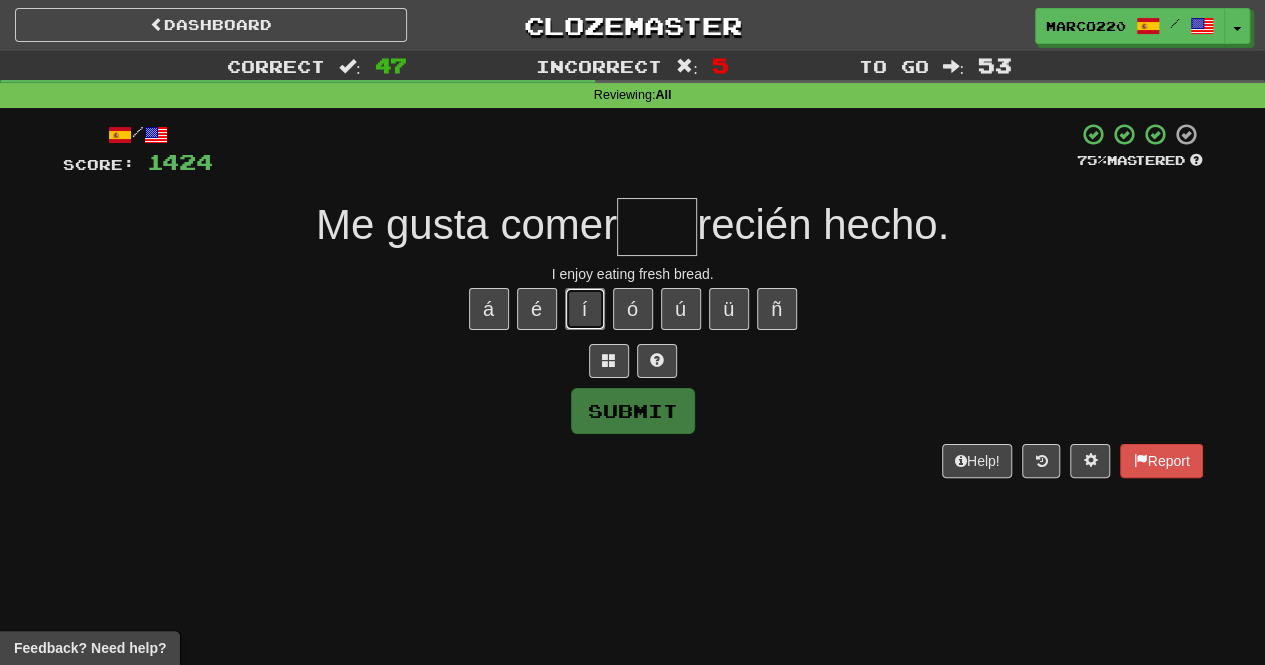 click on "í" at bounding box center (585, 309) 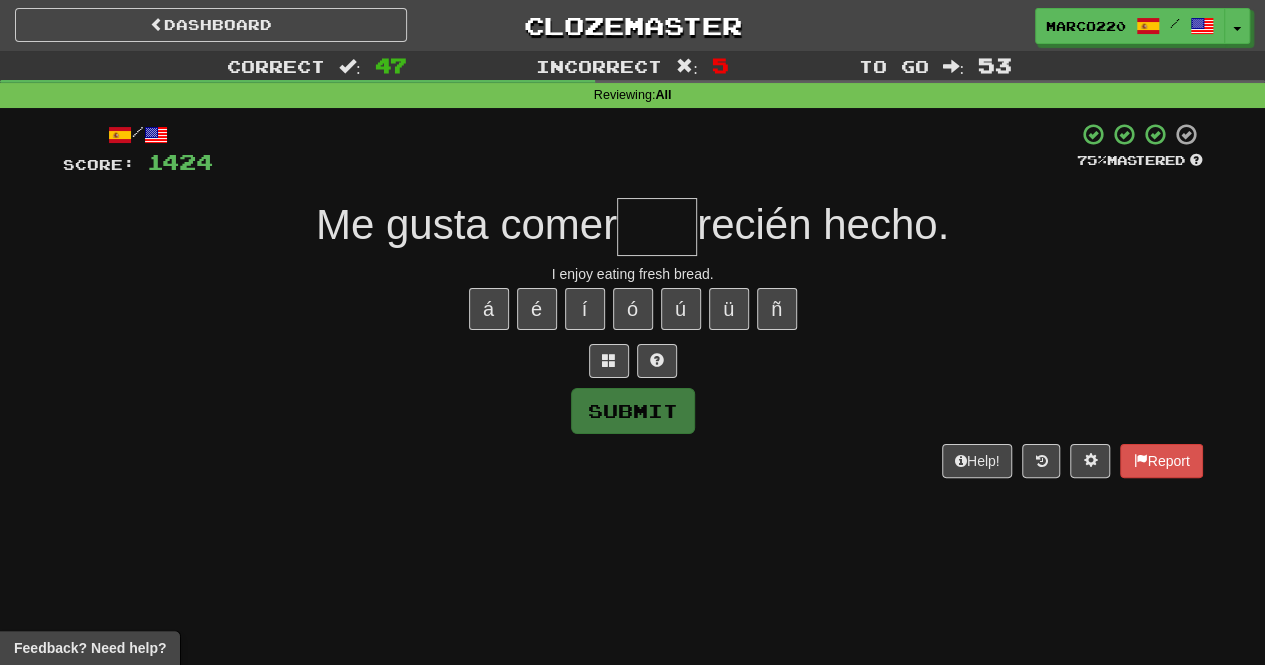 type on "*" 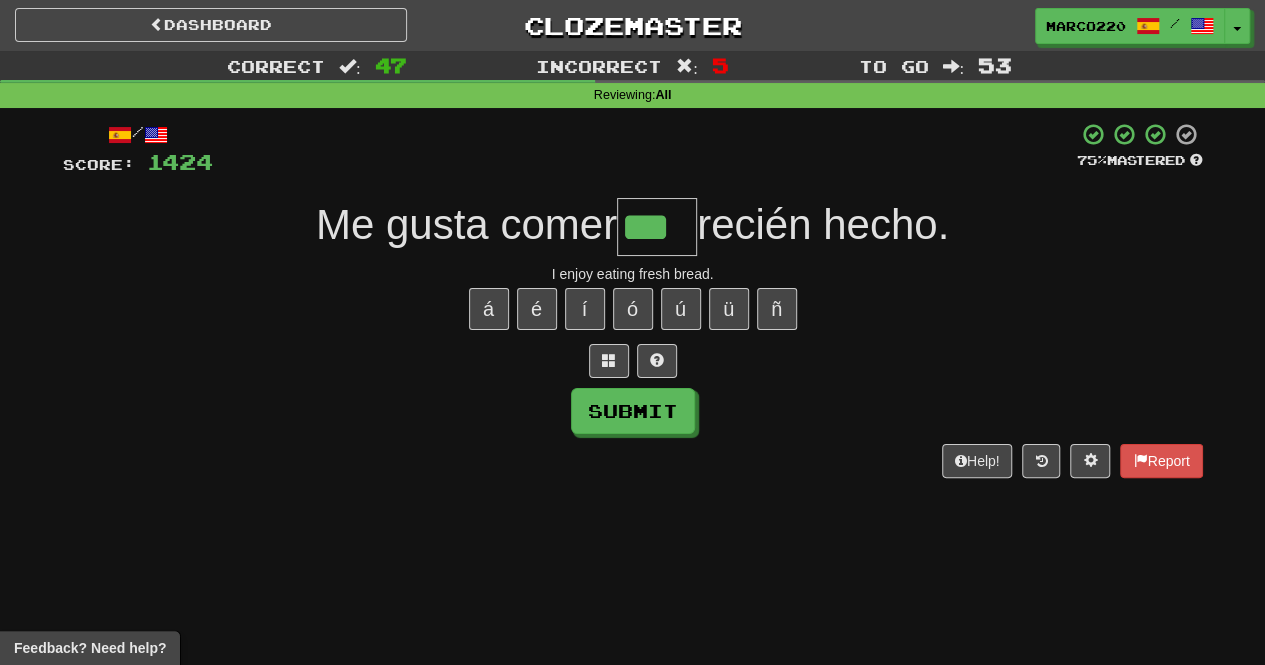 type on "***" 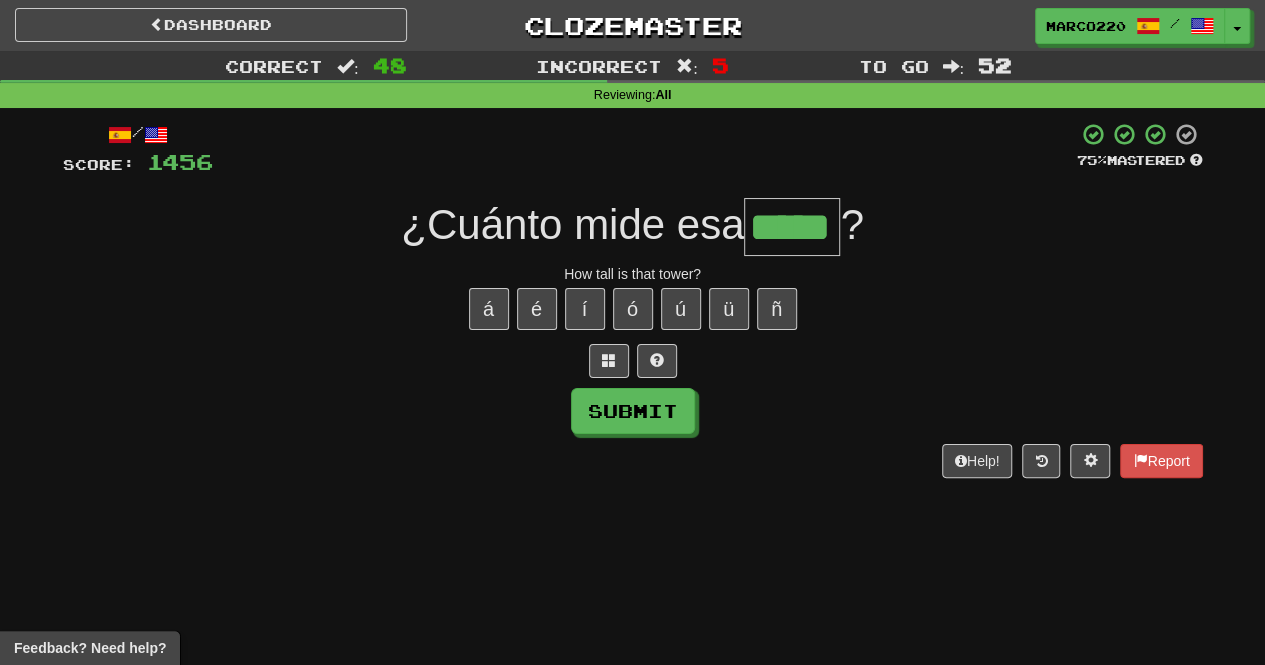 type on "*****" 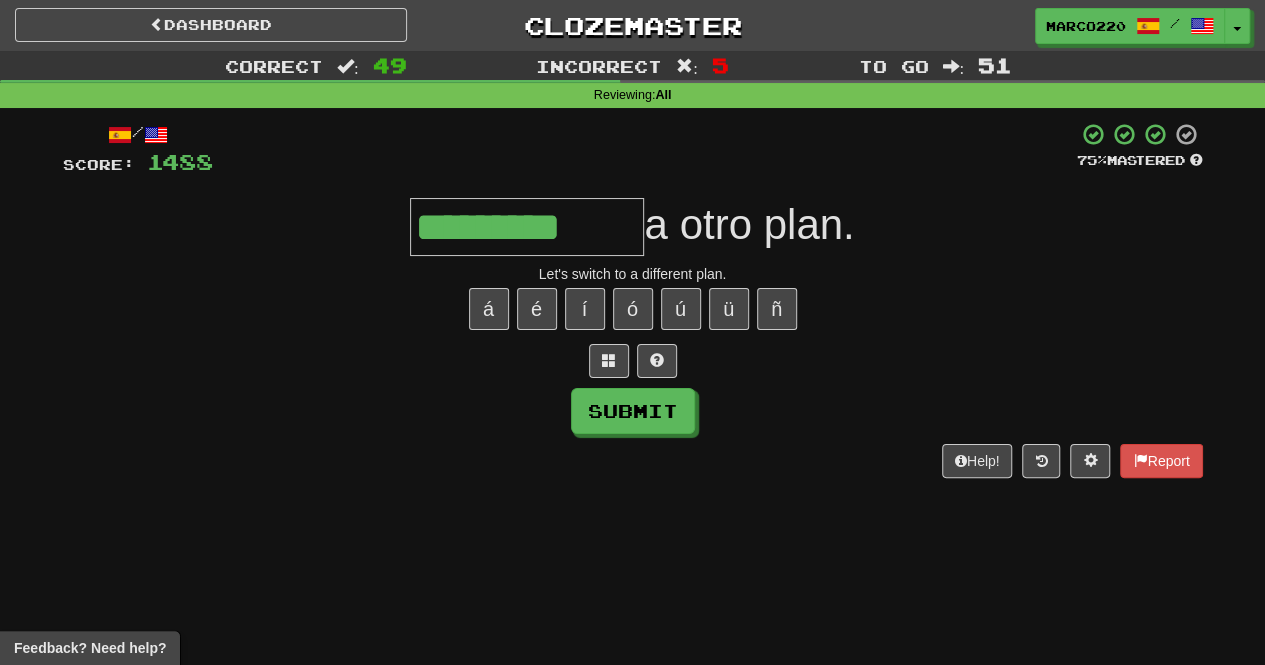type on "*********" 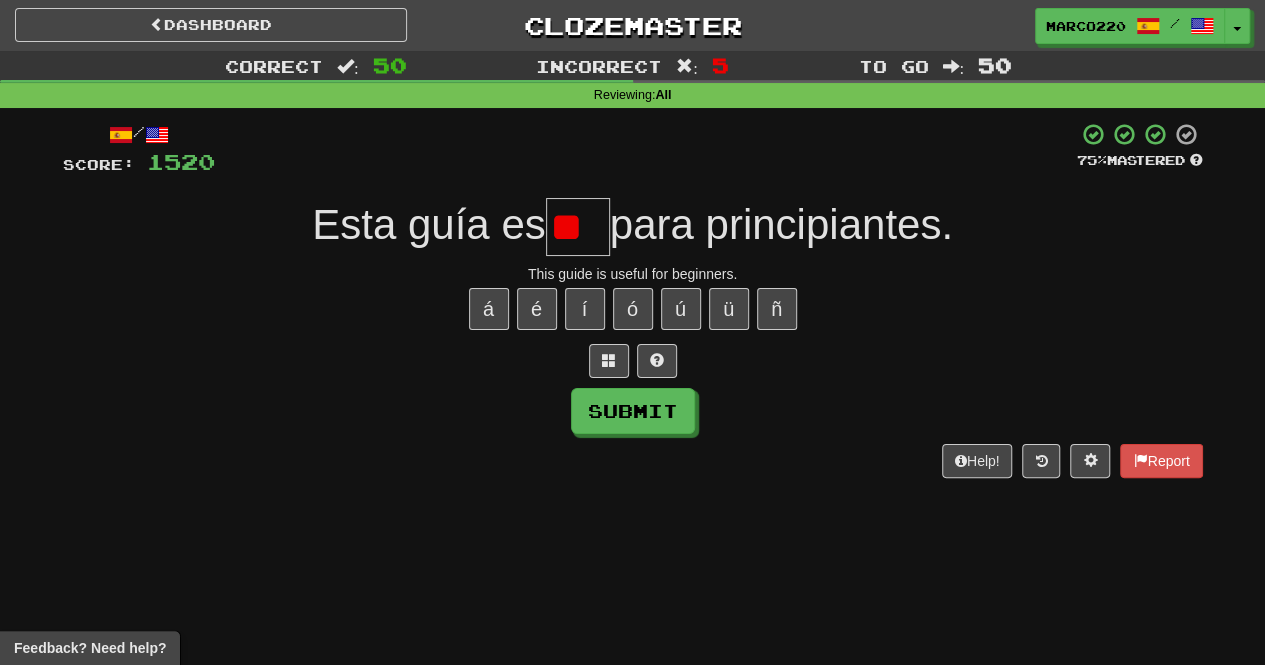 type on "*" 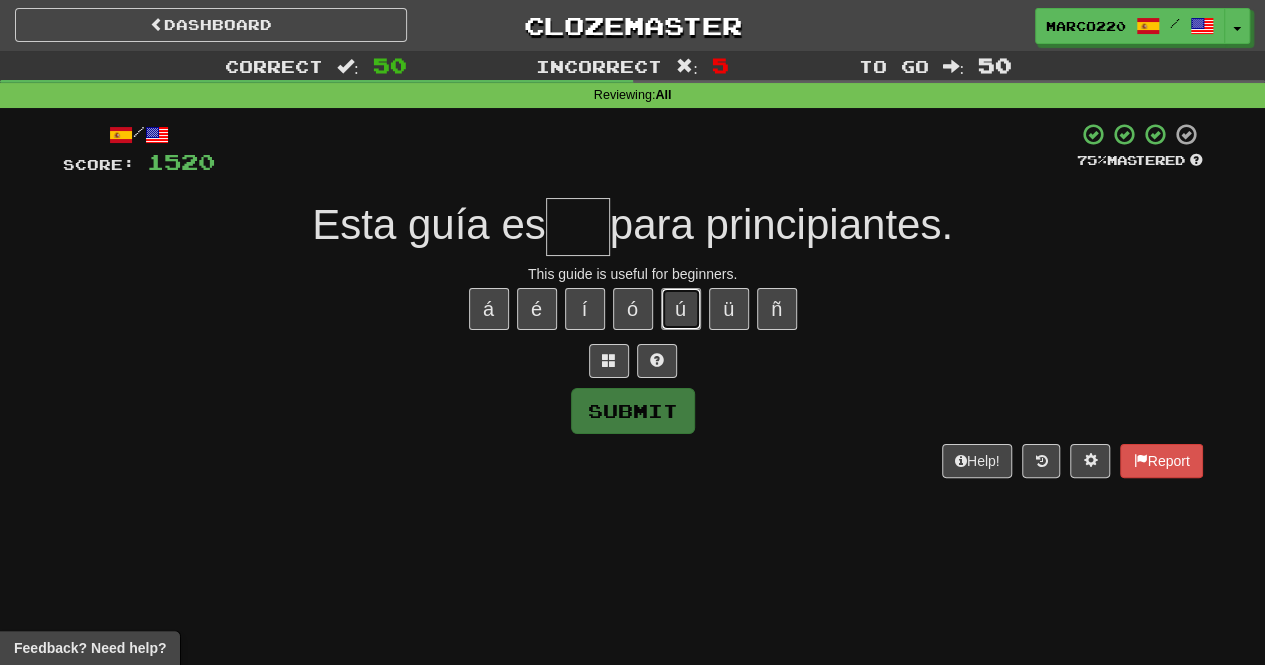 click on "ú" at bounding box center [681, 309] 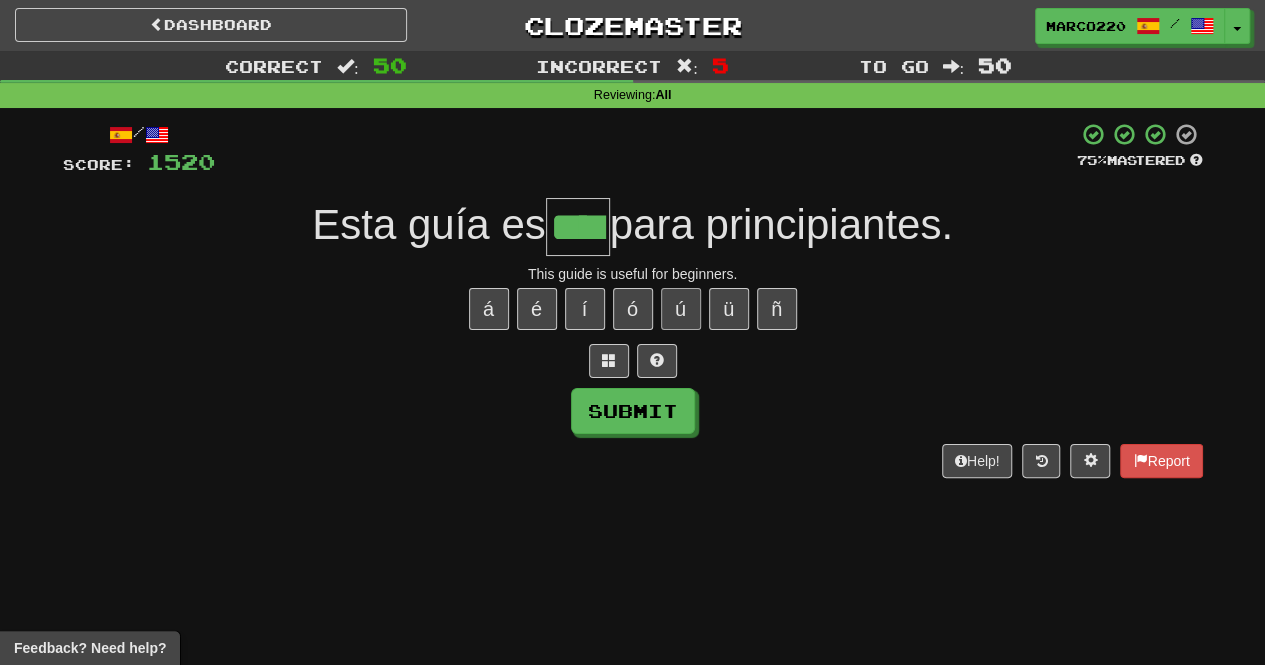 type on "****" 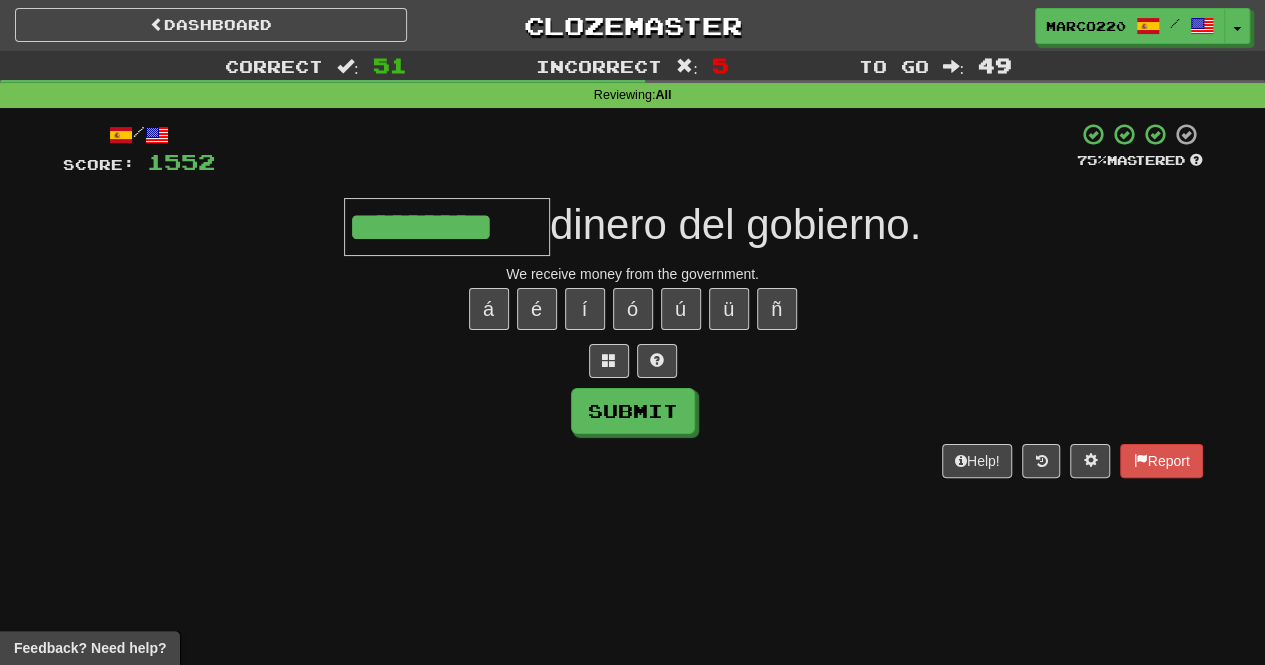 type on "*********" 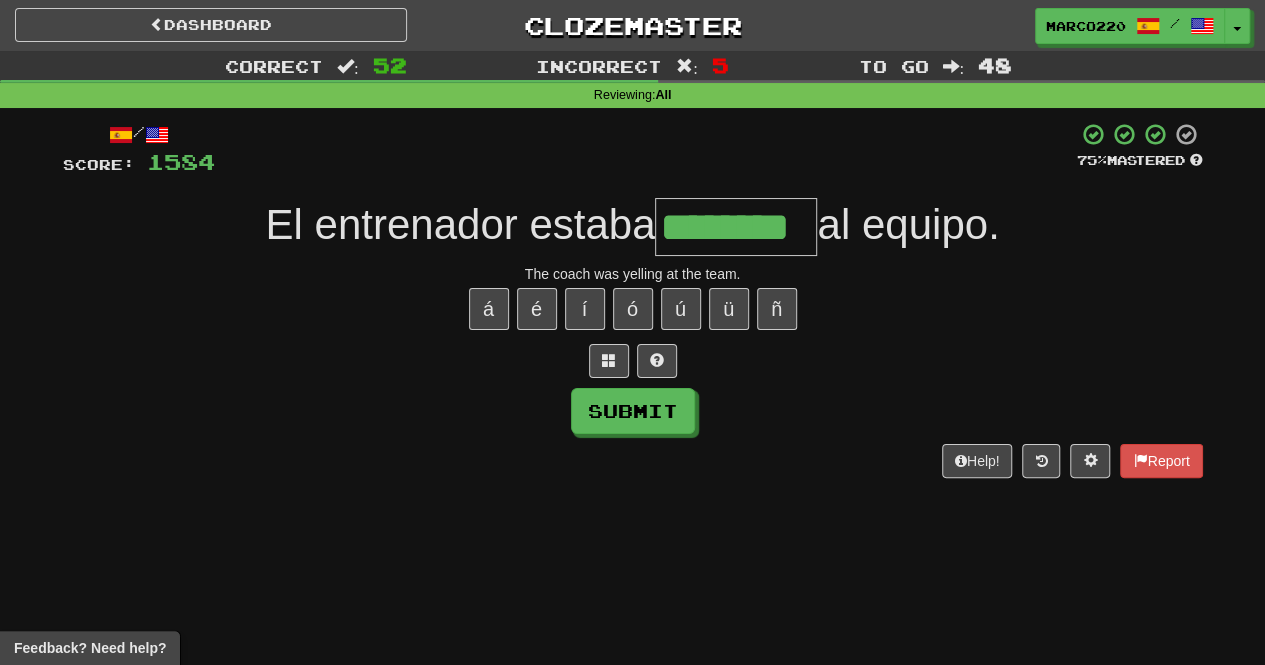 type on "********" 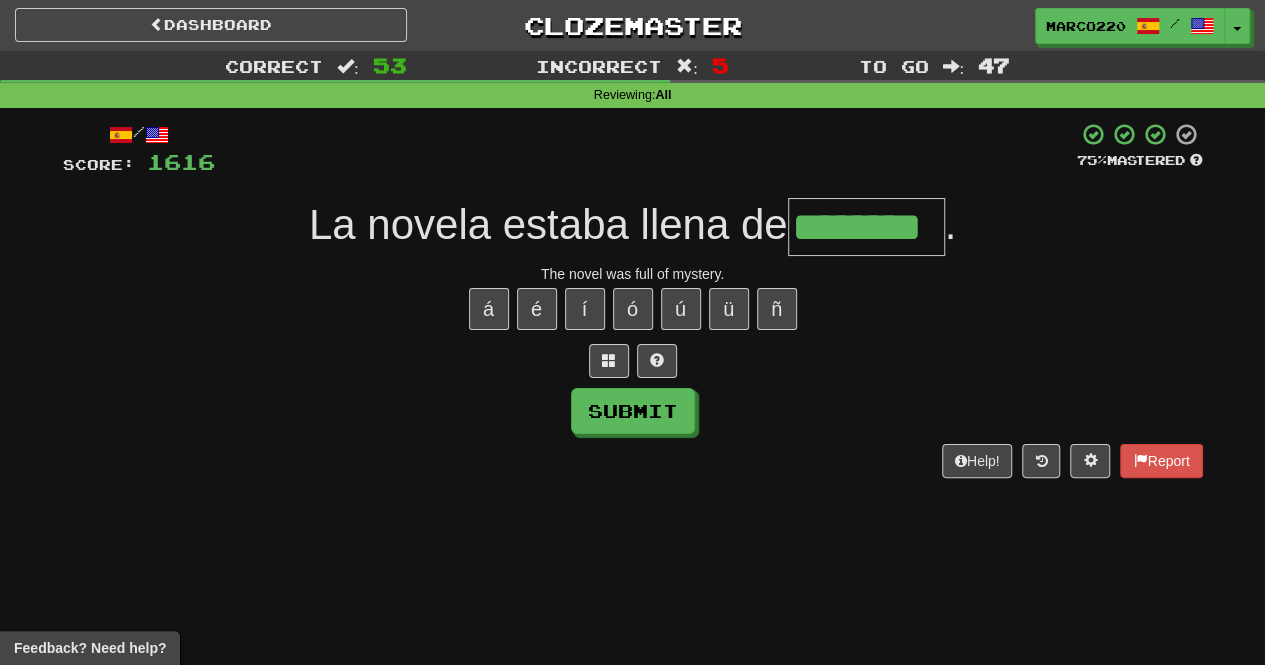 type on "********" 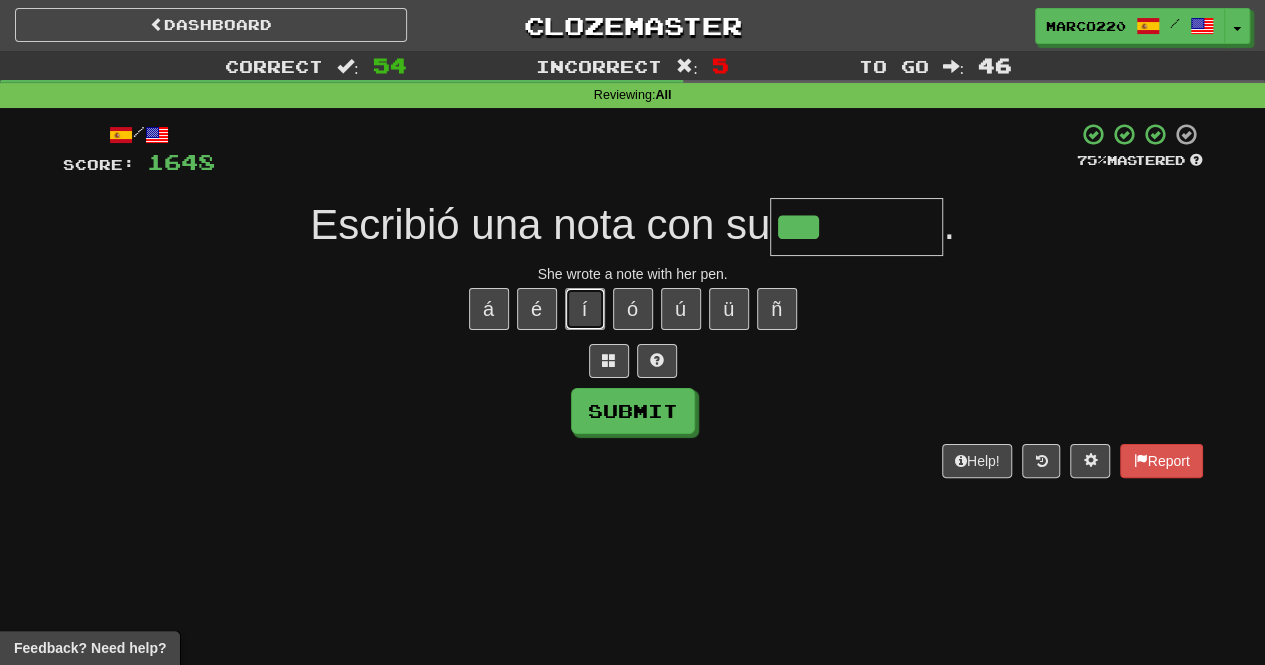 click on "í" at bounding box center [585, 309] 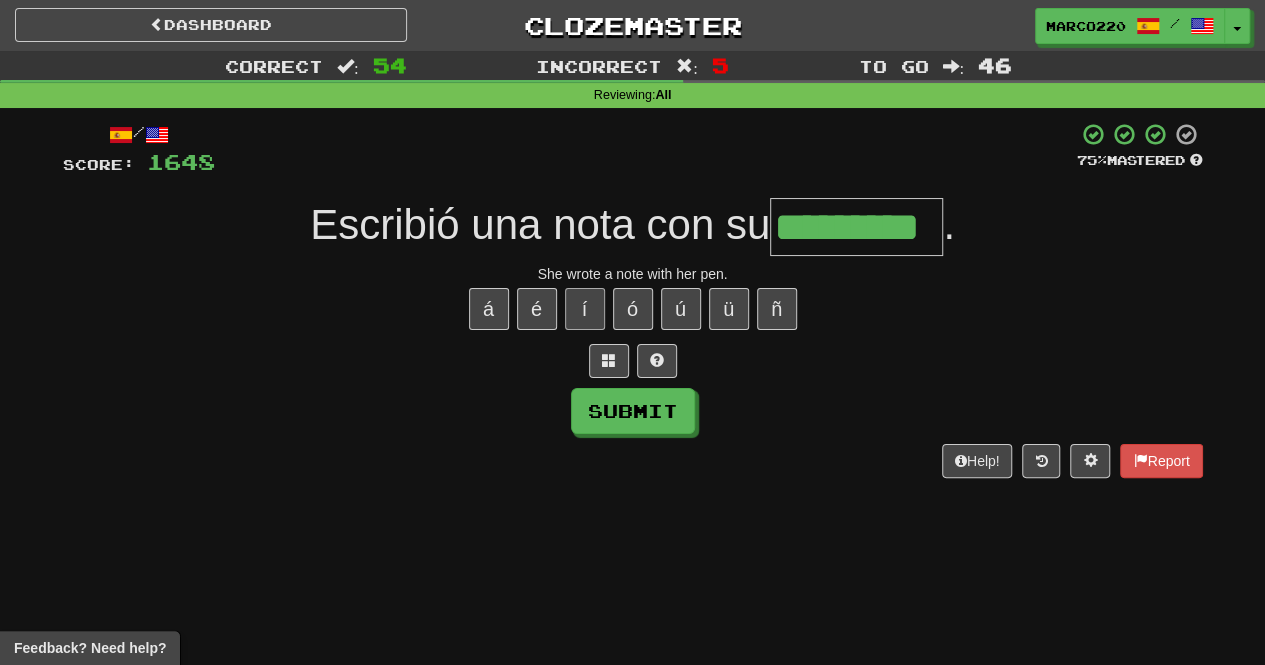 type on "*********" 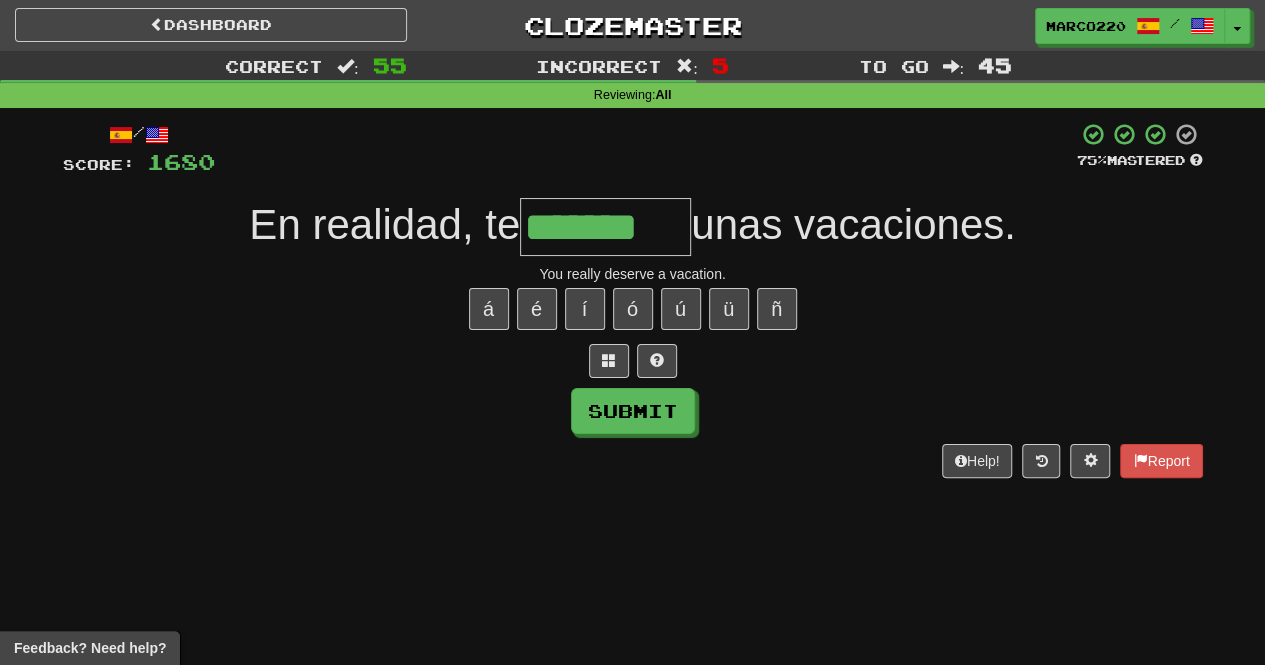 type on "*******" 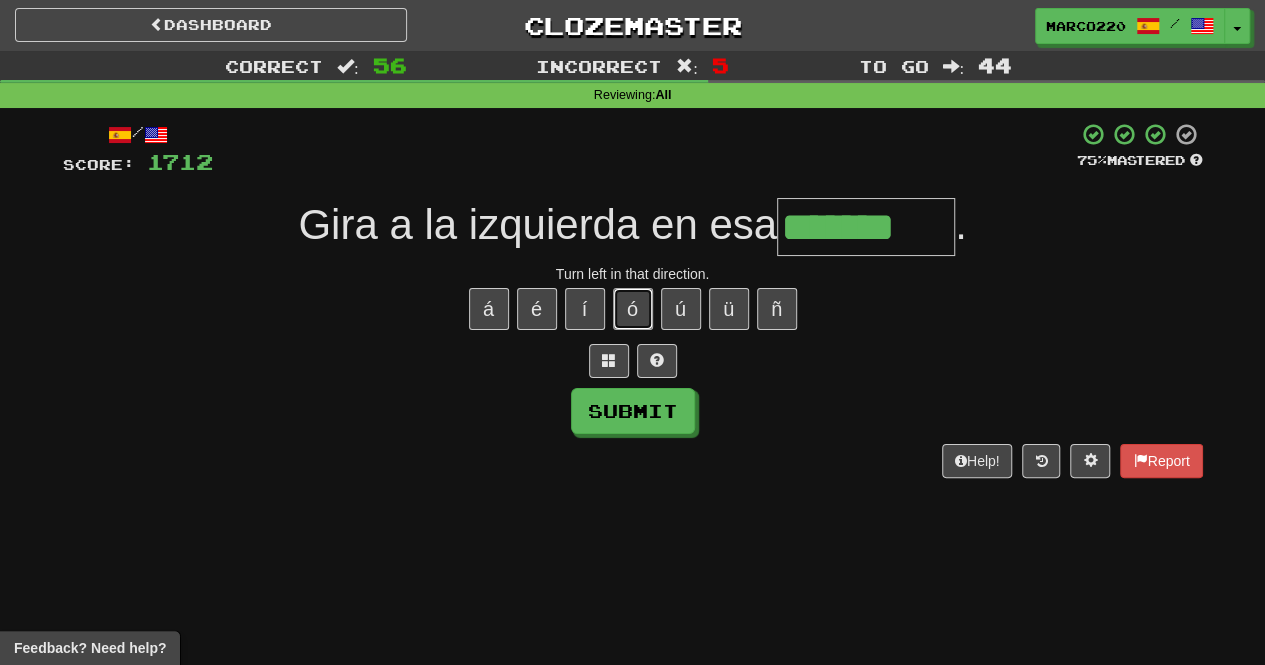 click on "ó" at bounding box center (633, 309) 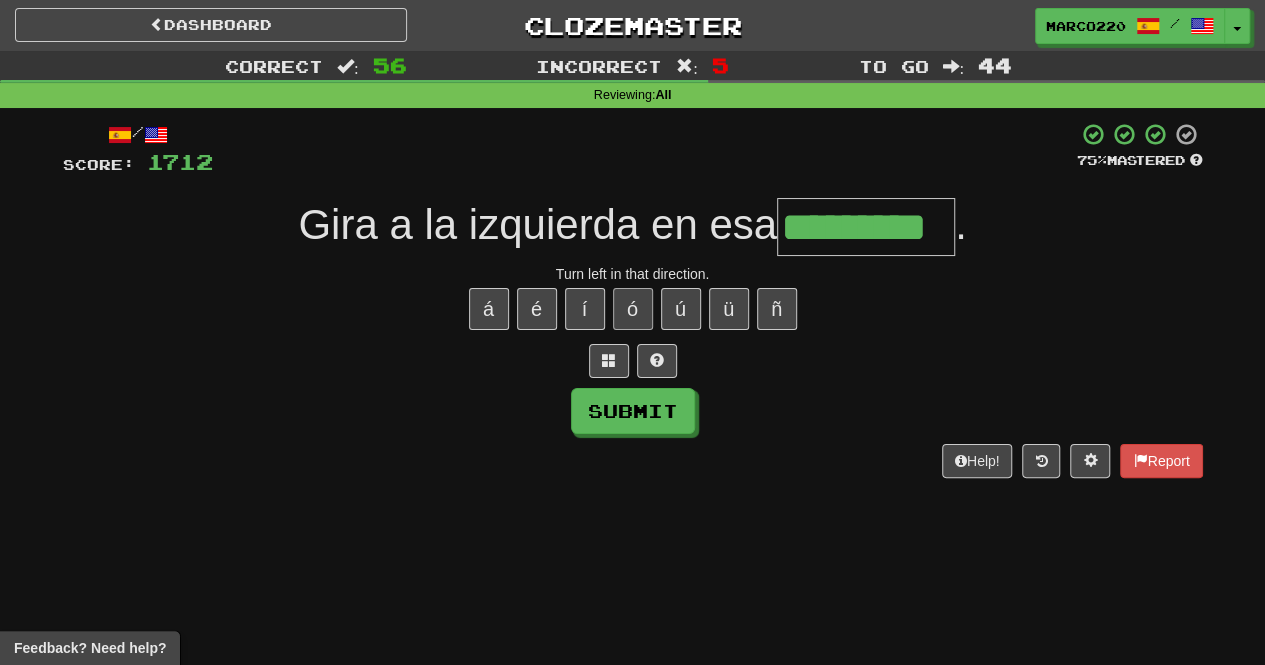 type on "*********" 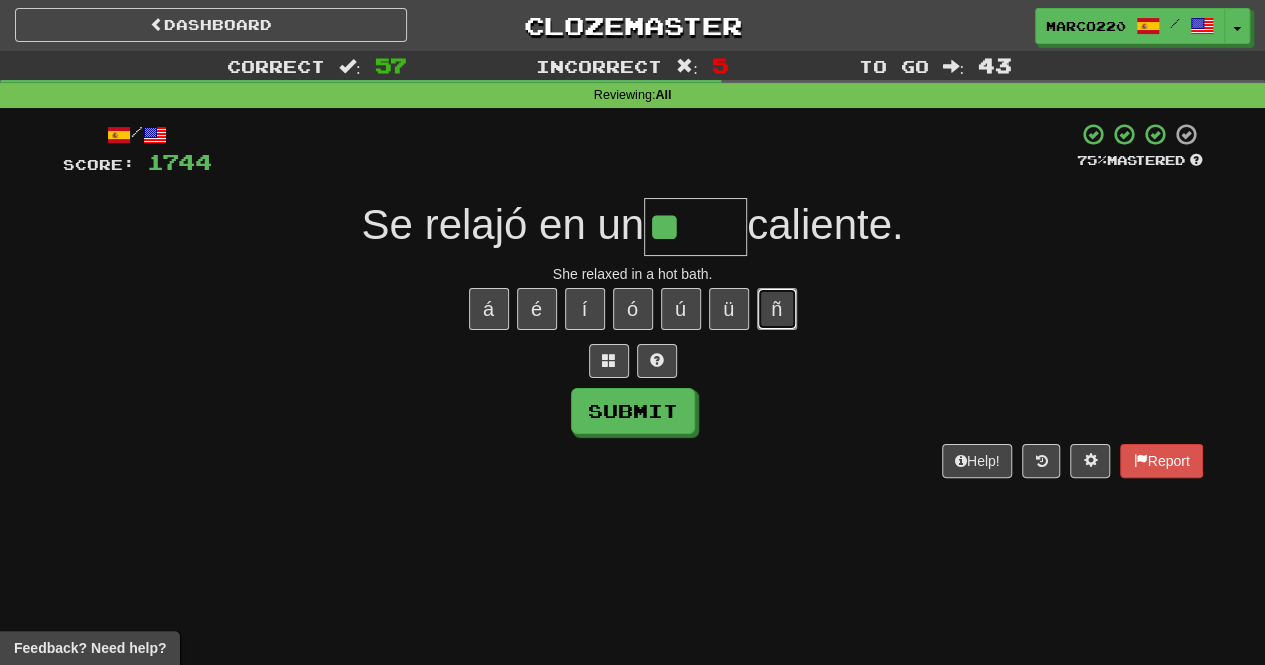 click on "ñ" at bounding box center [777, 309] 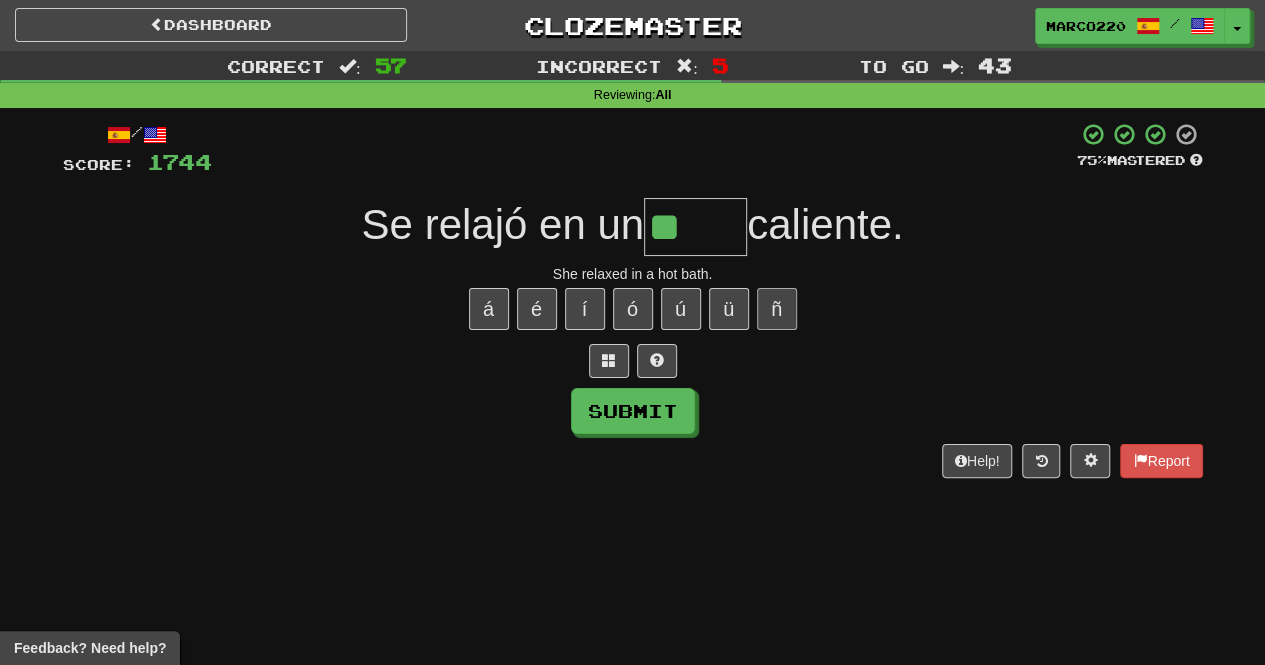 type on "*" 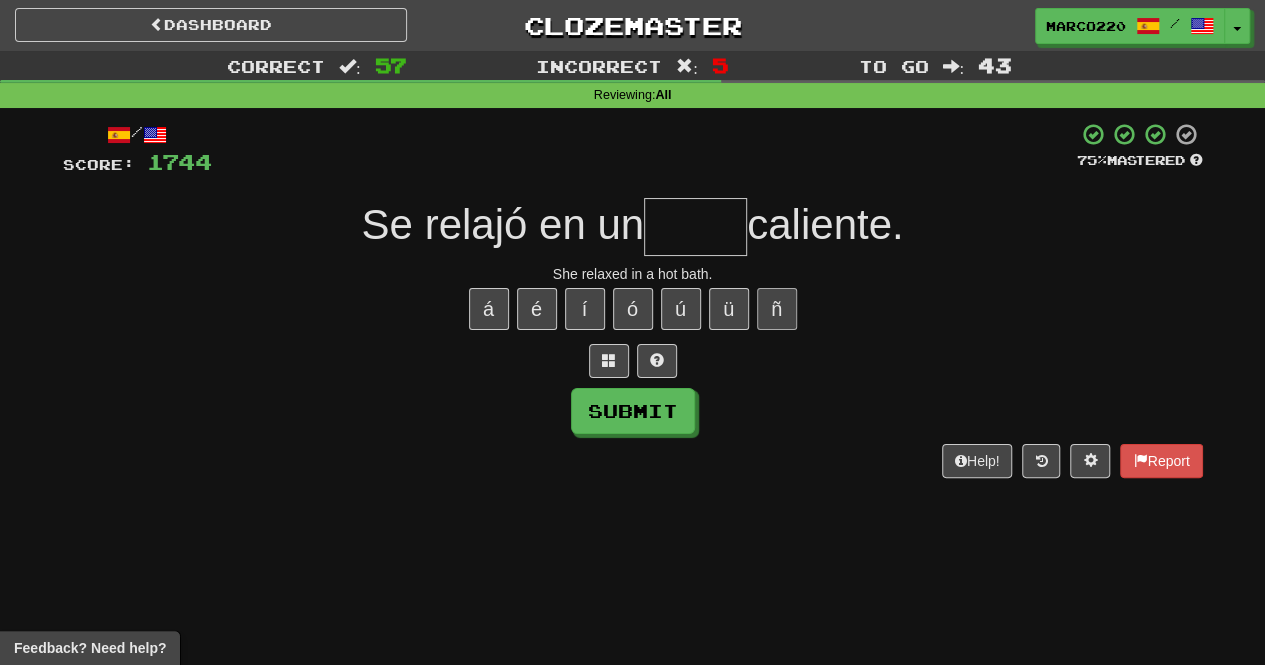 type on "****" 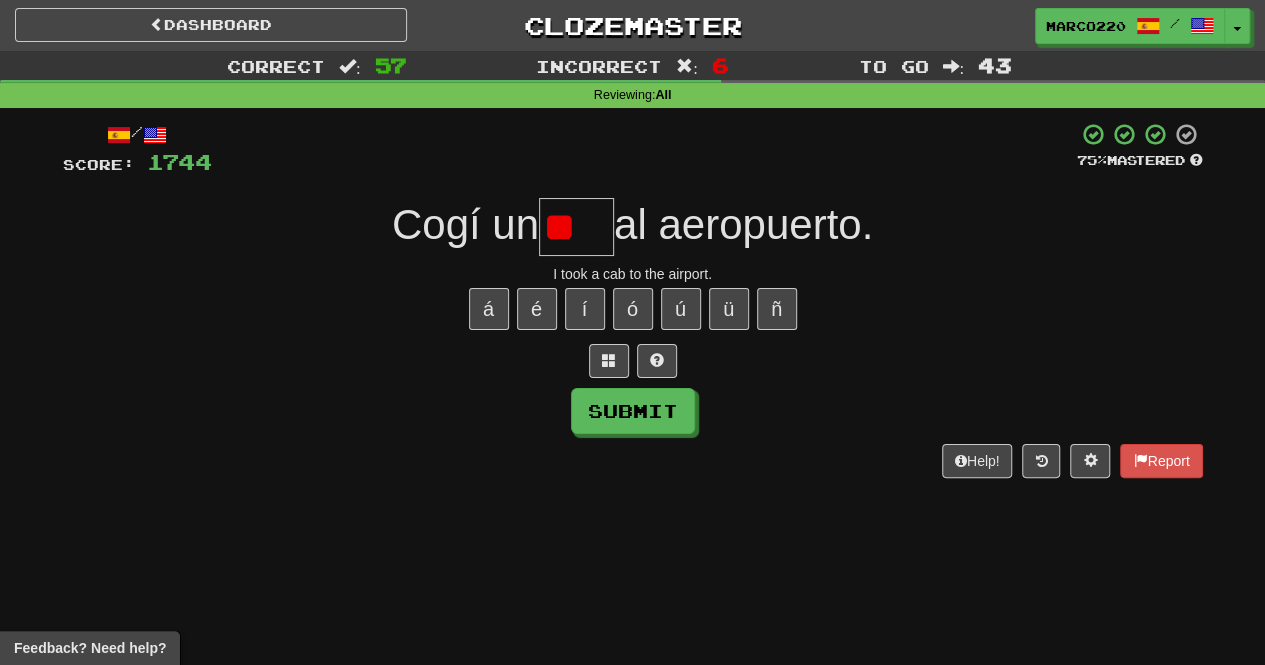 type on "*" 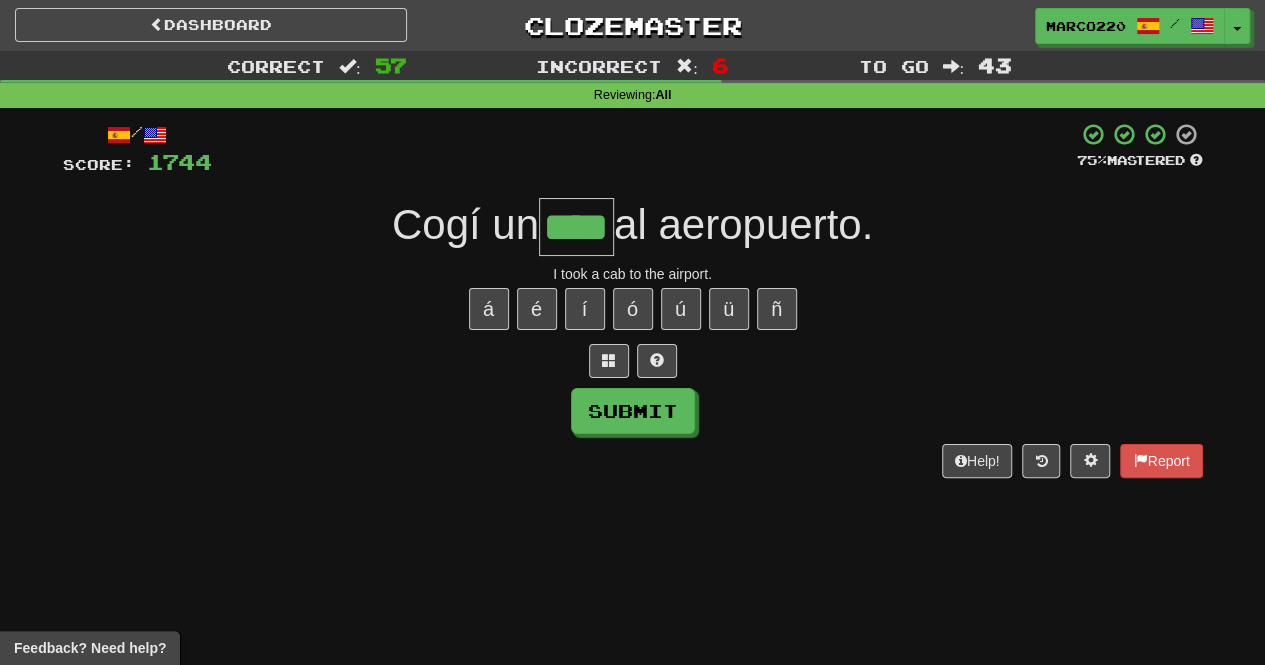 type on "****" 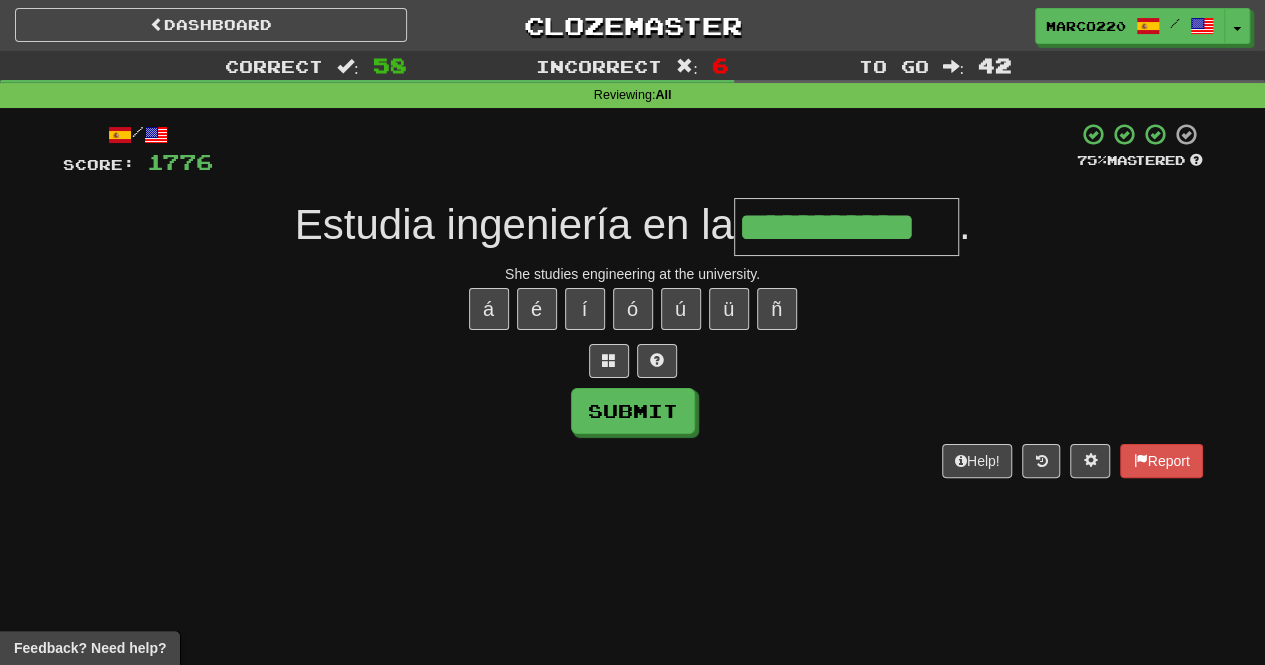 type on "**********" 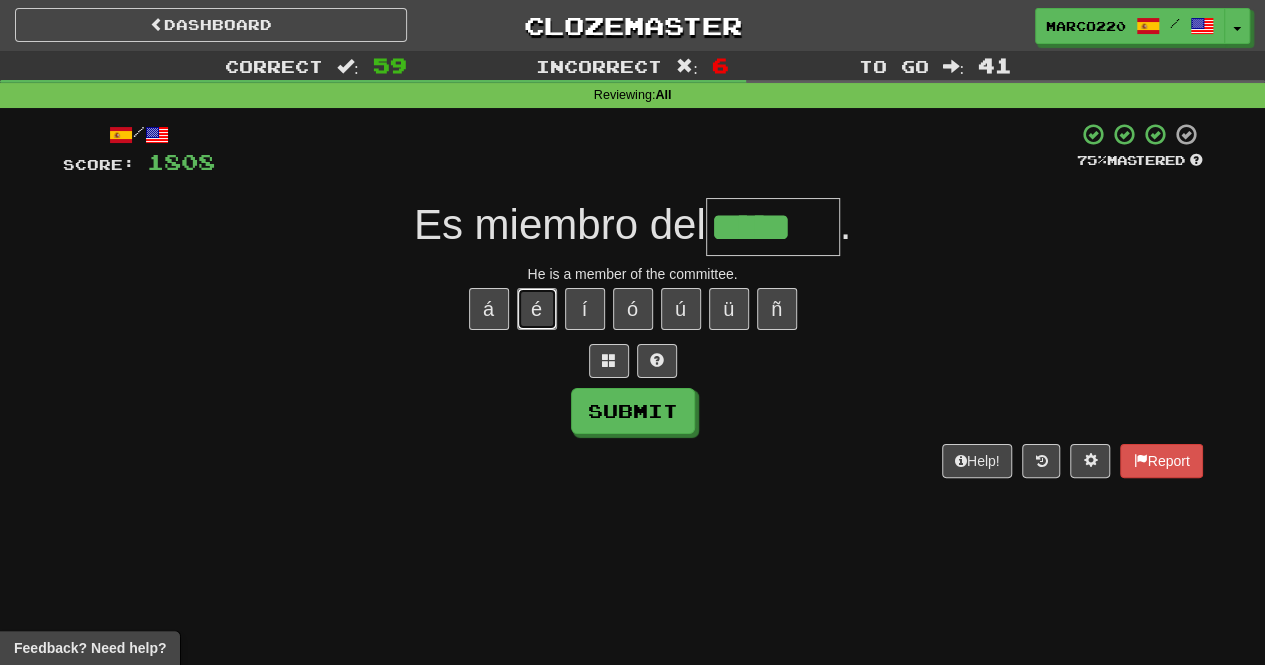click on "é" at bounding box center (537, 309) 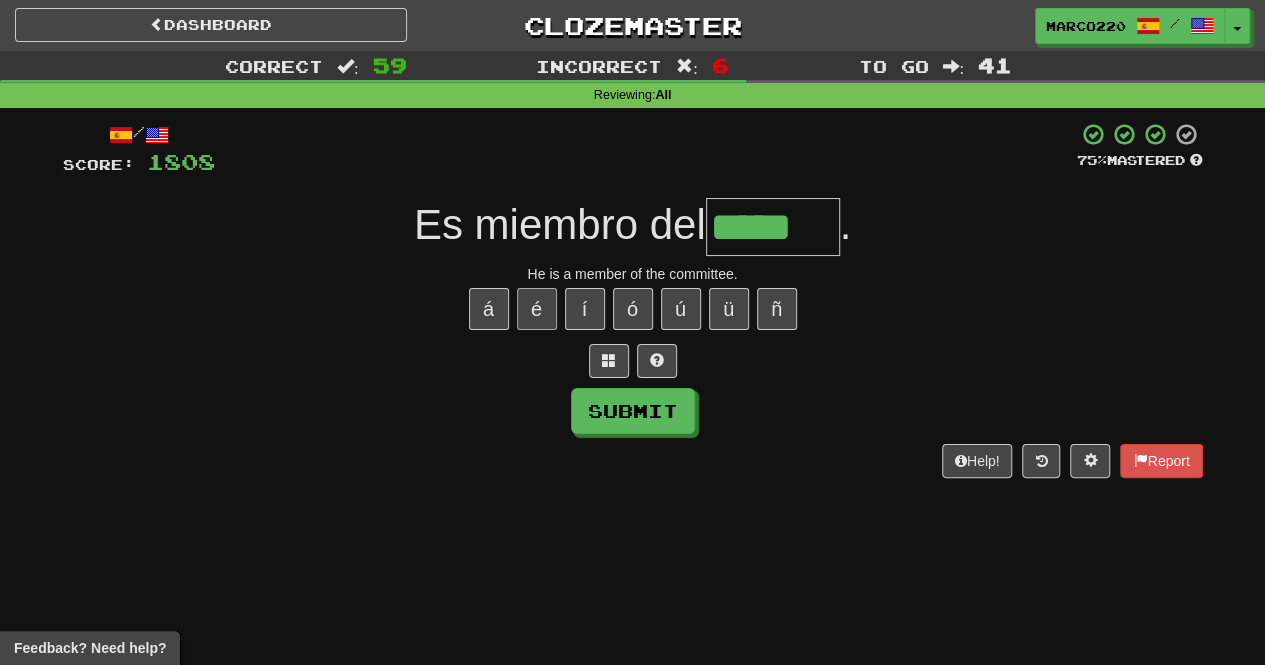 type on "******" 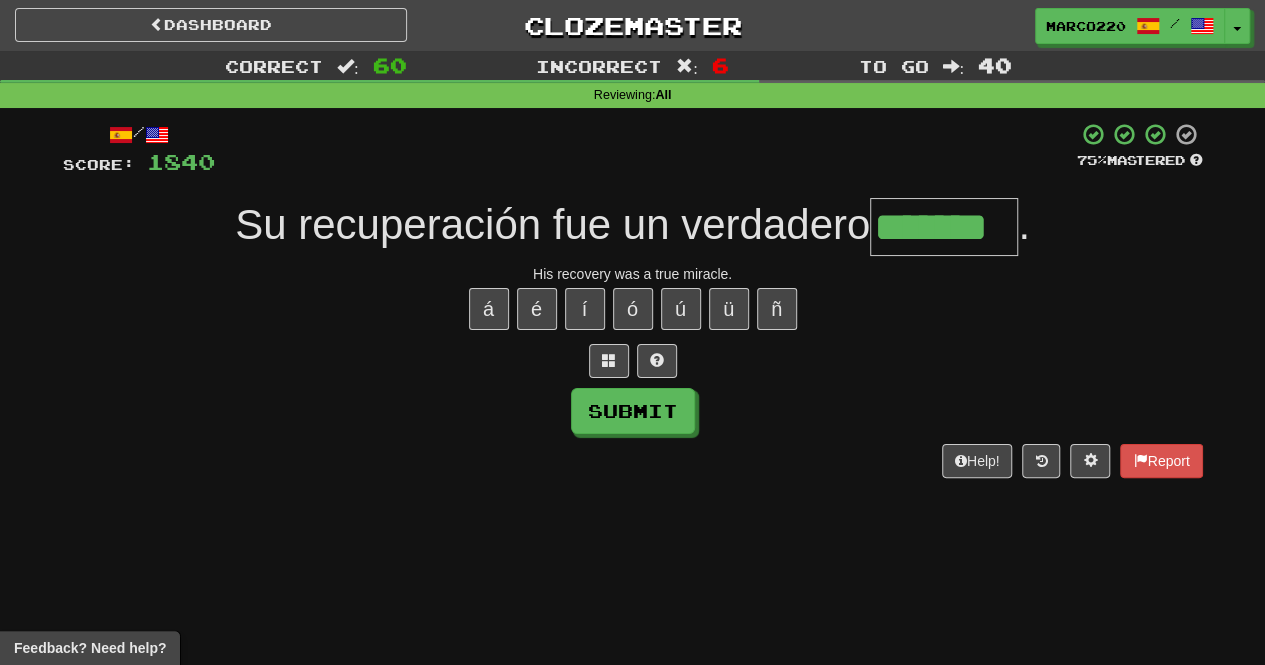 type on "*******" 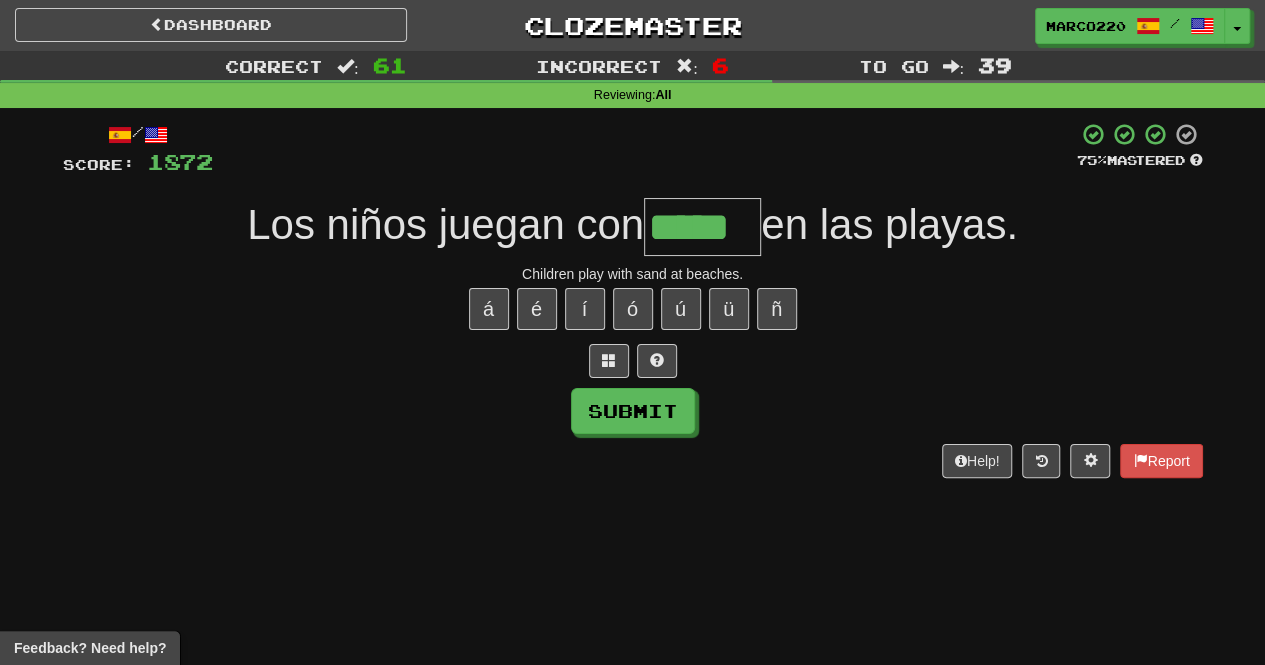 type on "*****" 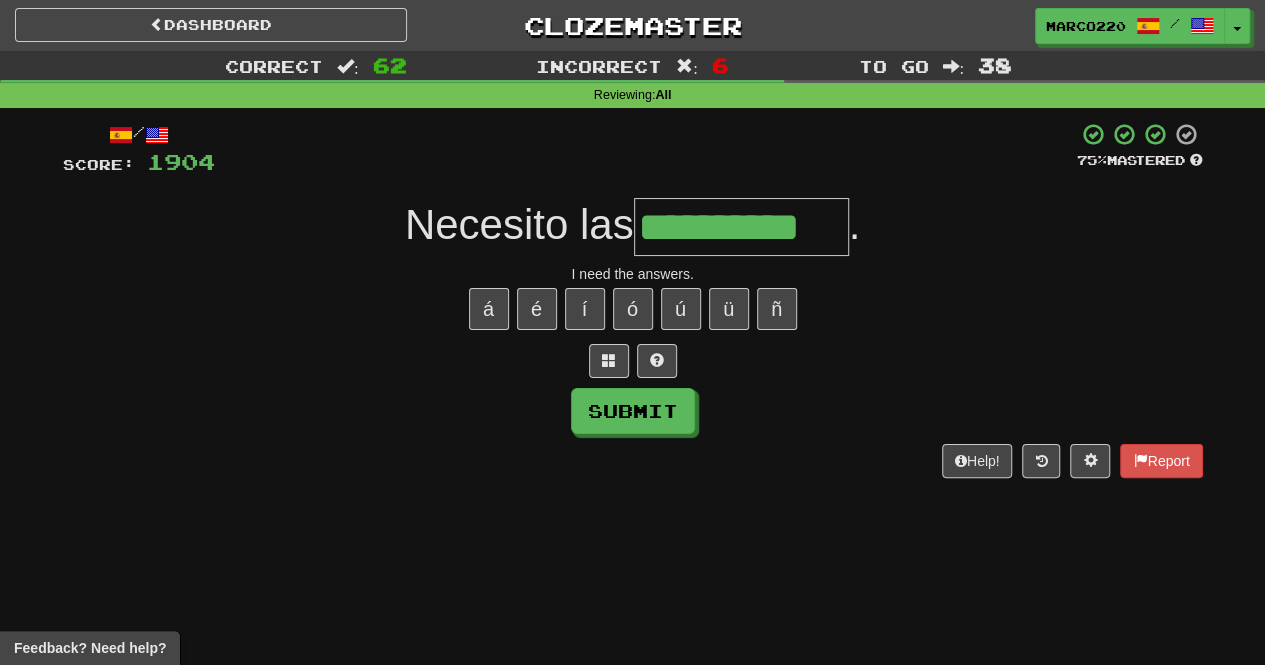 type on "**********" 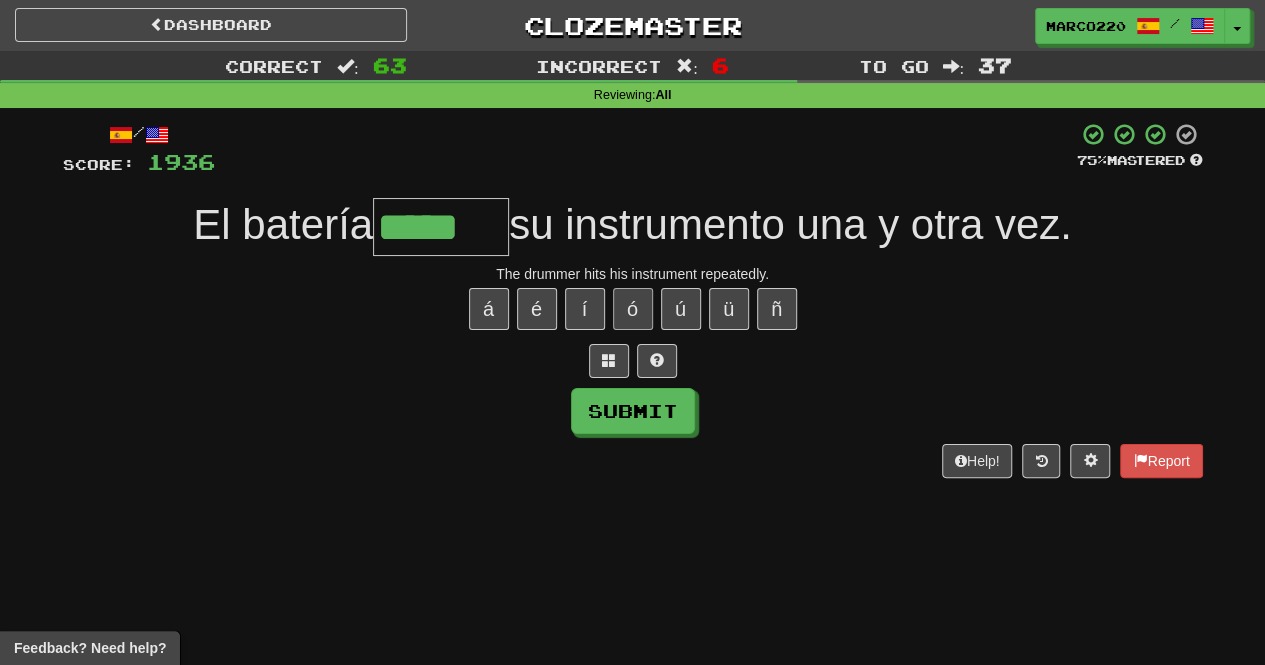 type on "*****" 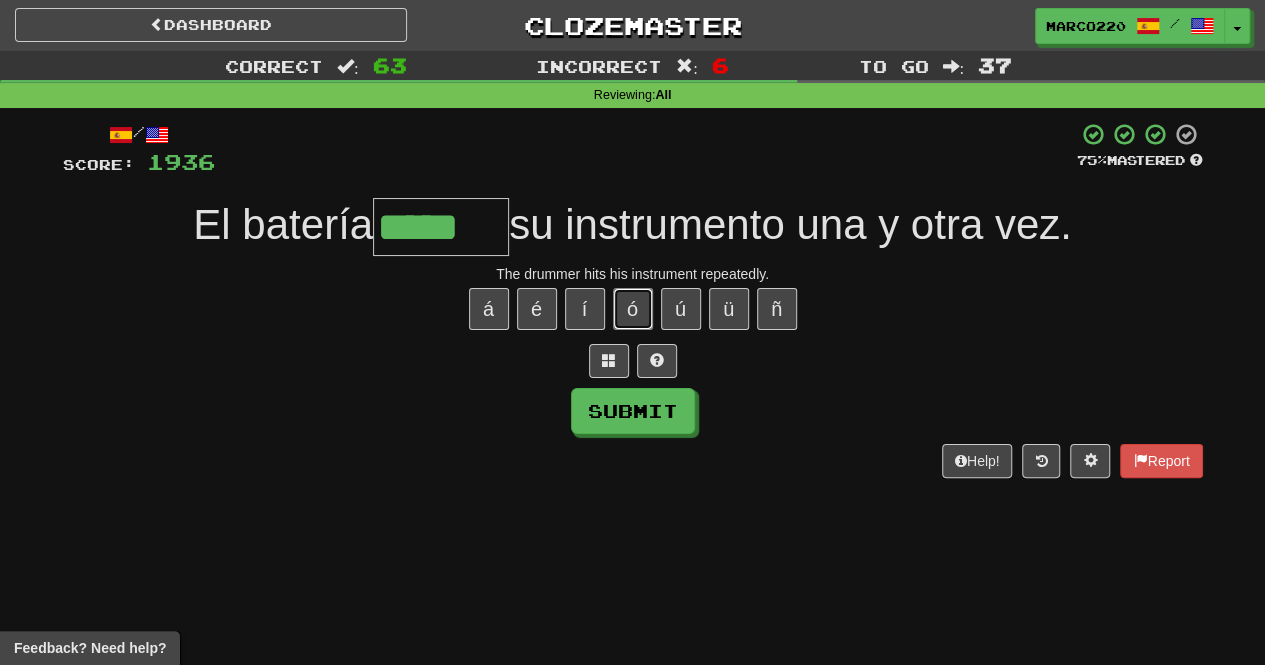drag, startPoint x: 630, startPoint y: 319, endPoint x: 672, endPoint y: 221, distance: 106.62083 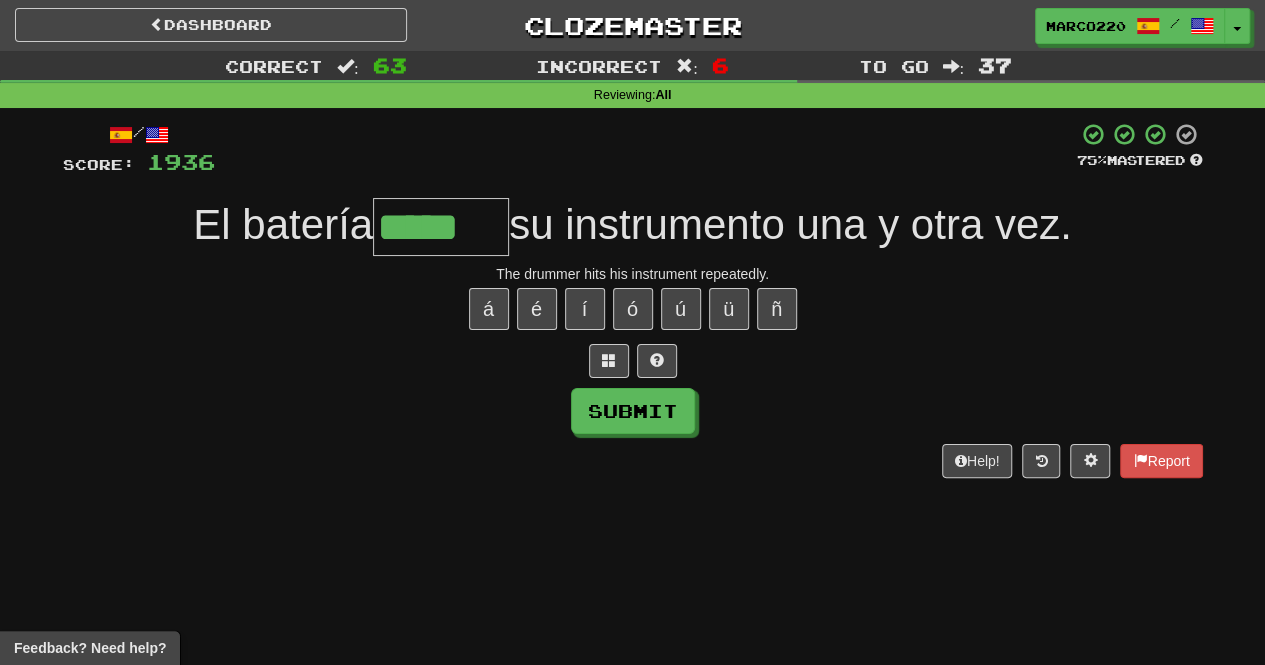 click on "*****" at bounding box center (441, 227) 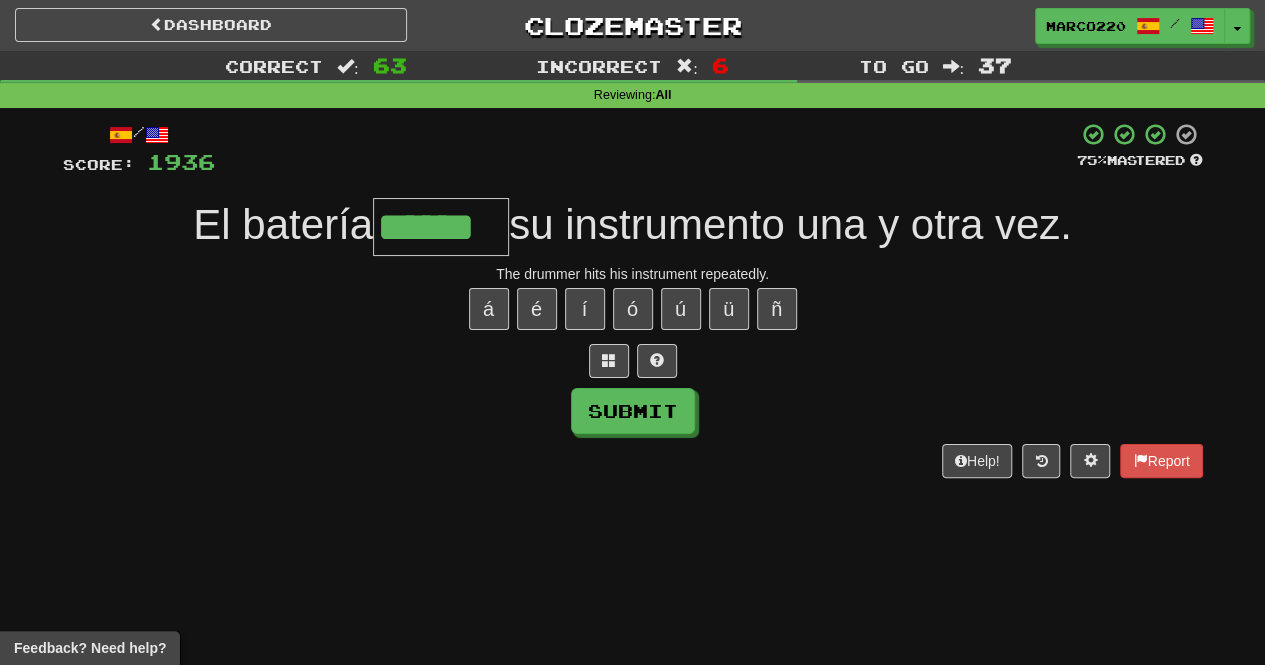 type on "******" 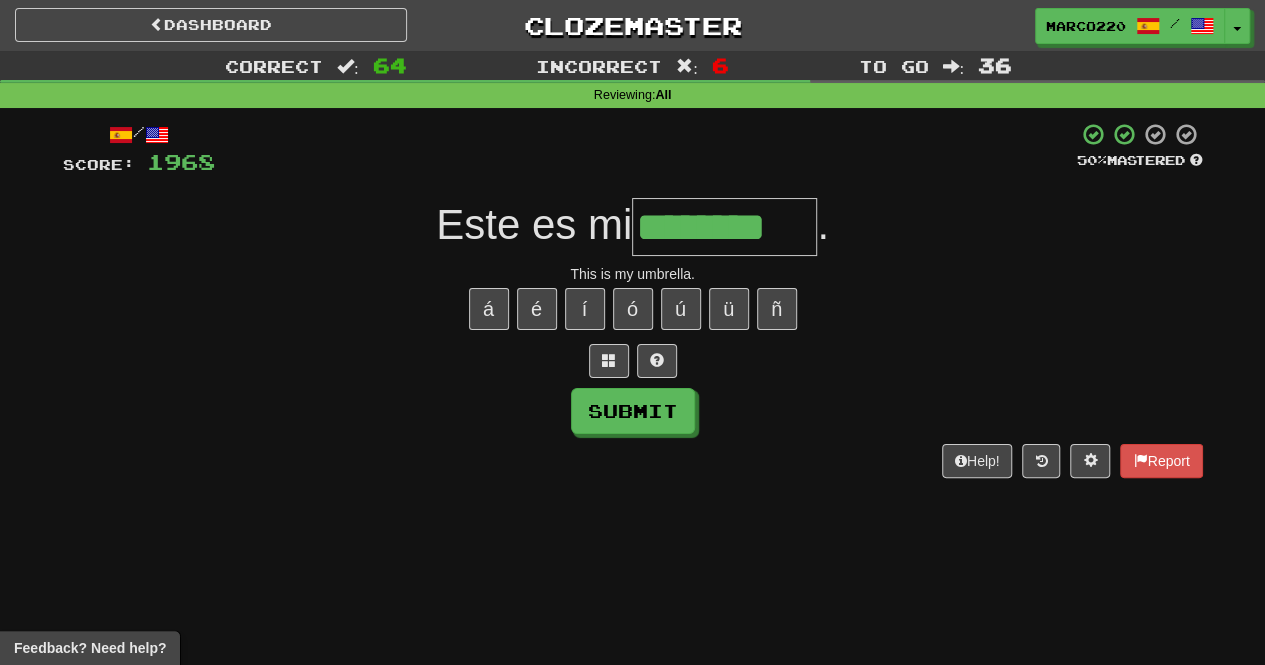 type on "********" 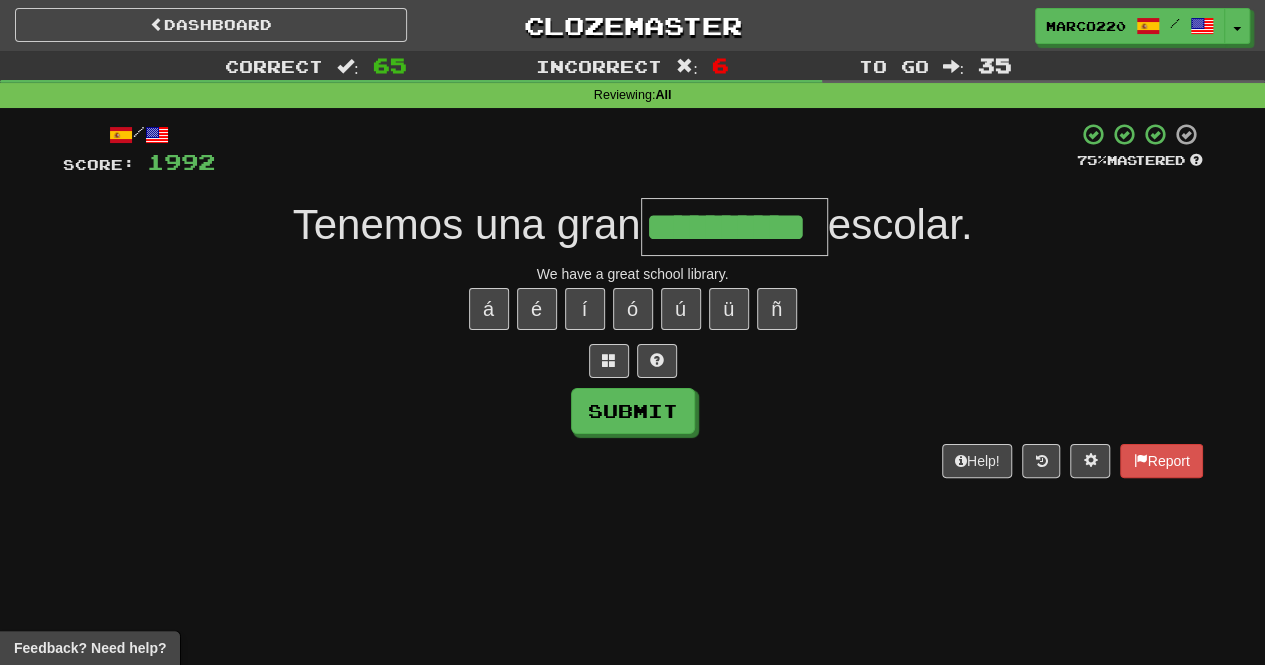 type on "**********" 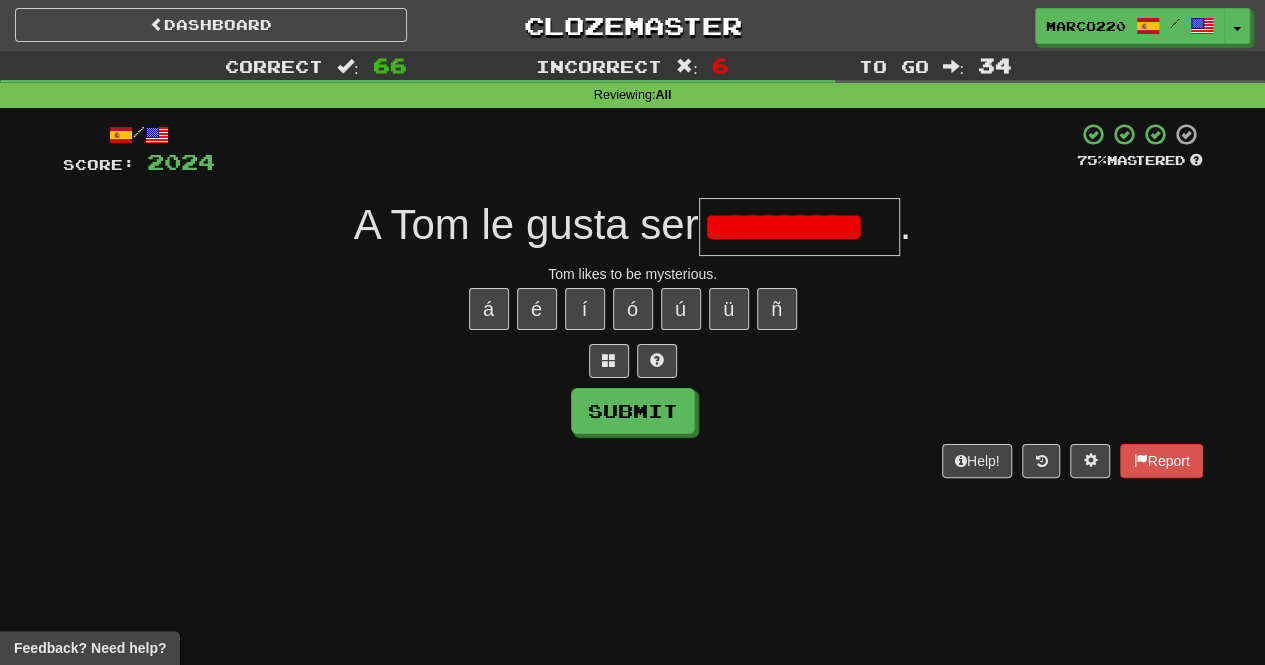scroll, scrollTop: 0, scrollLeft: 0, axis: both 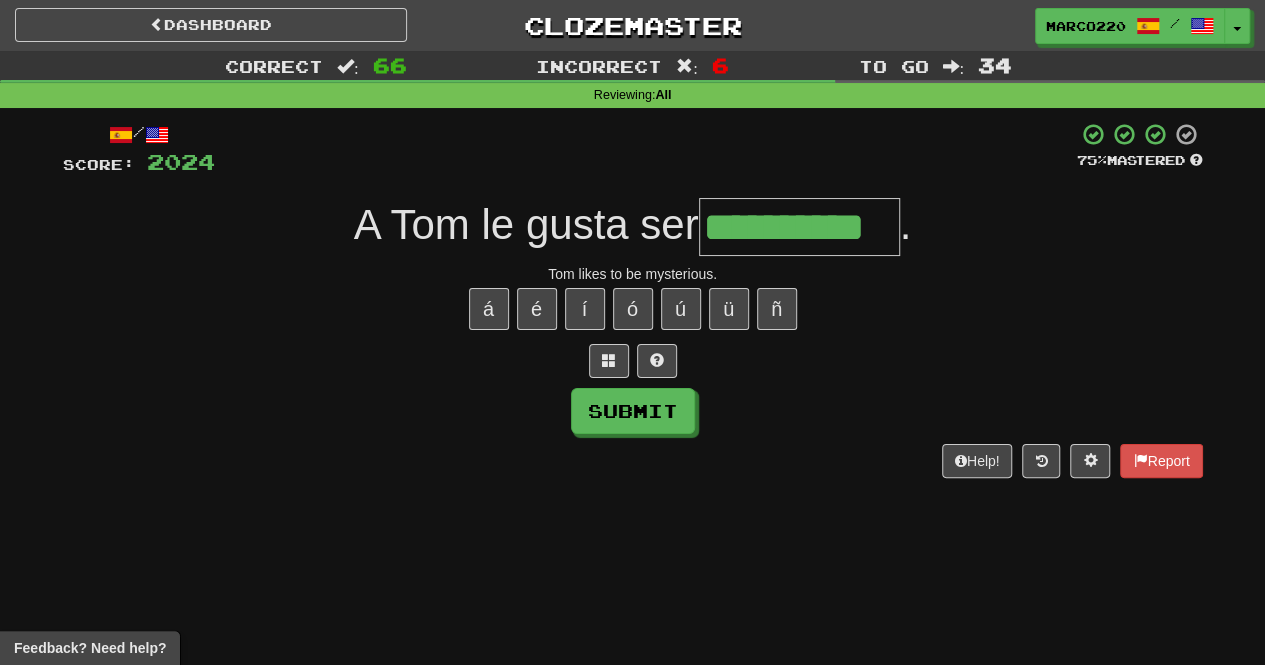 type on "**********" 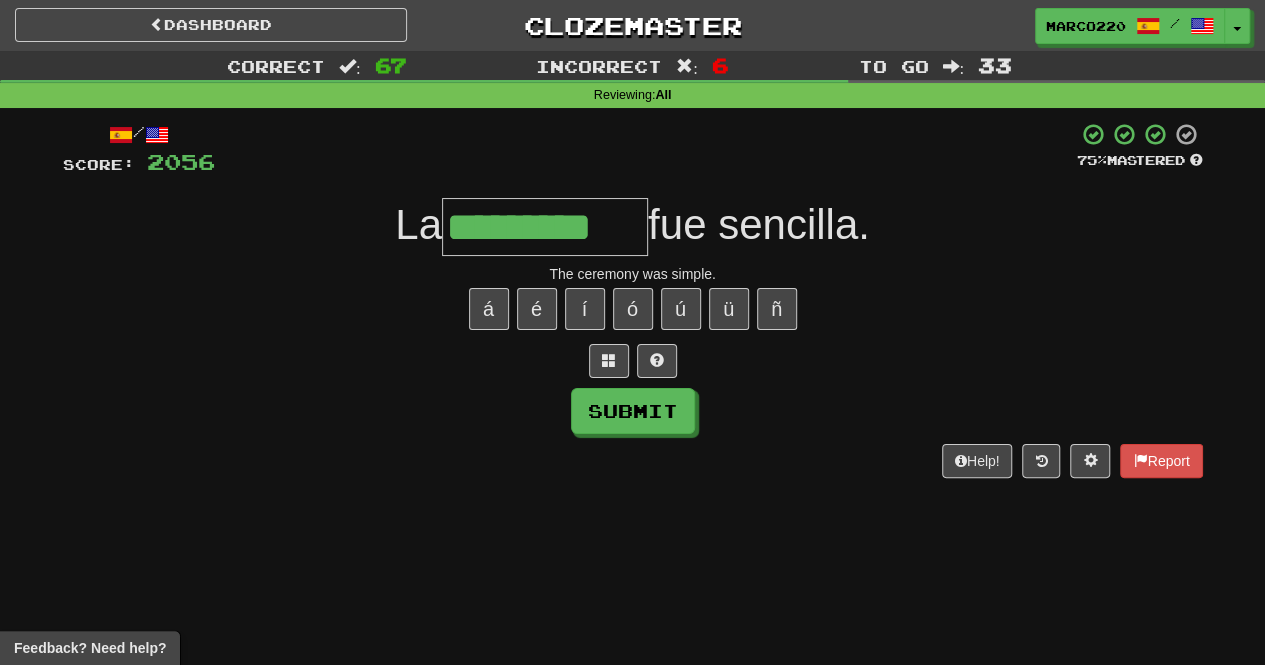 type on "*********" 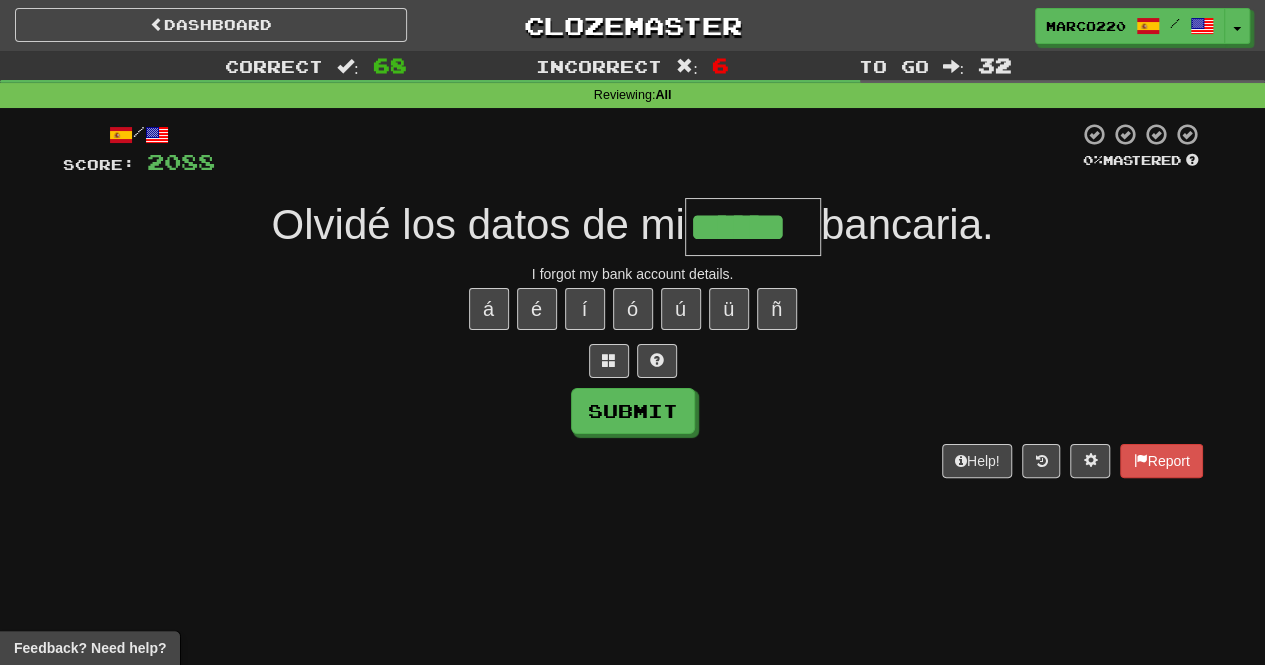 type on "******" 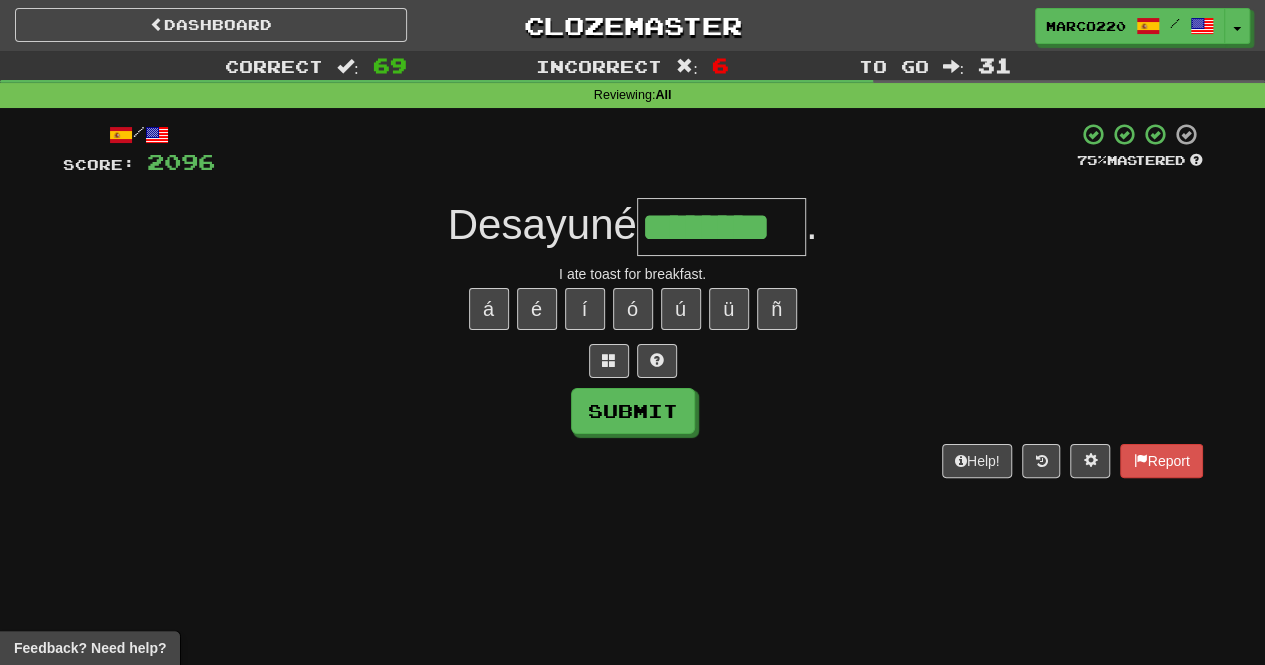 type on "********" 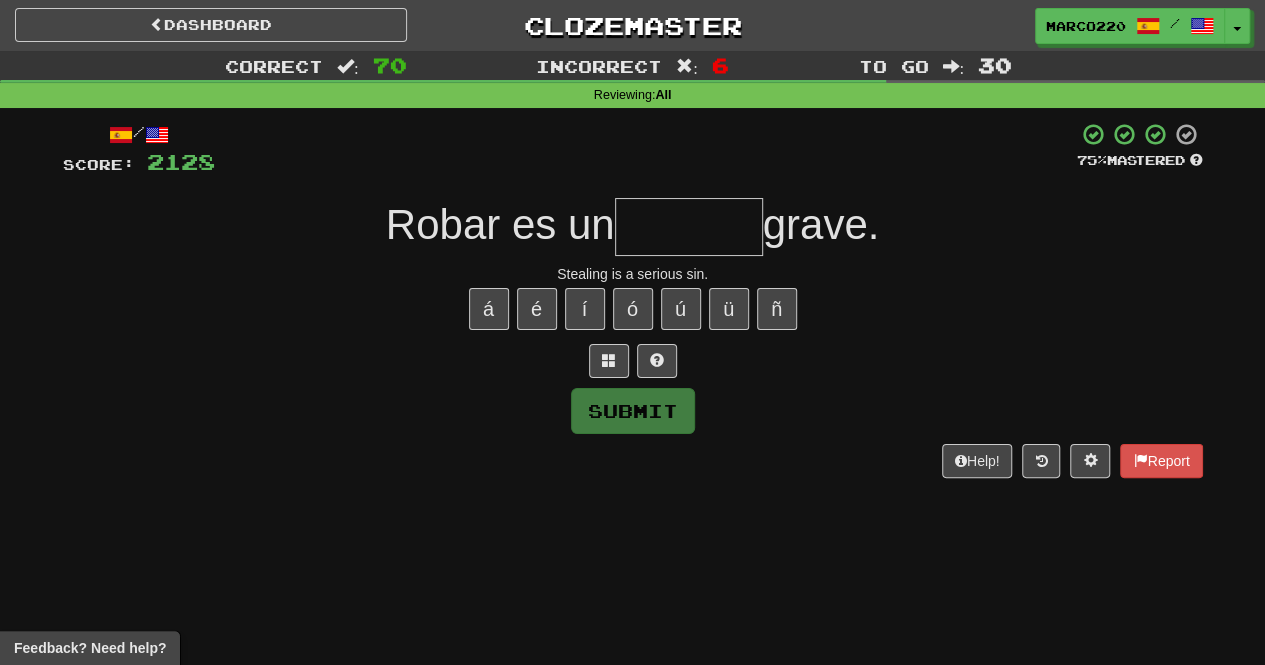 type on "******" 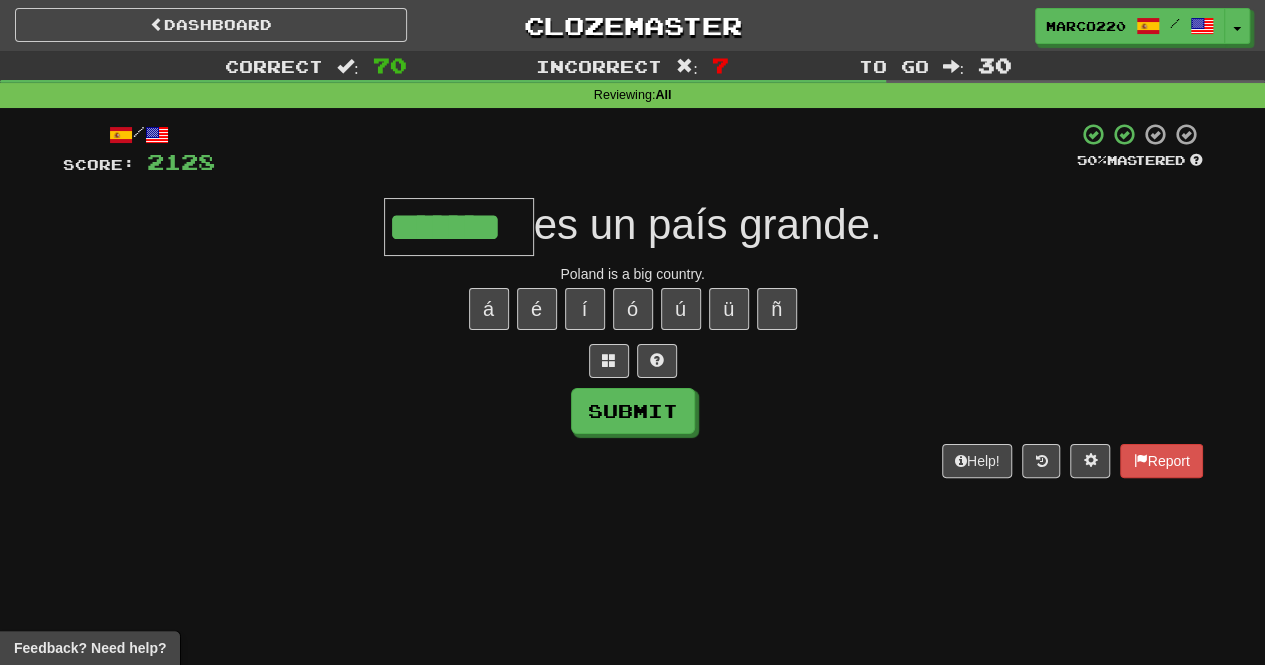 type on "*******" 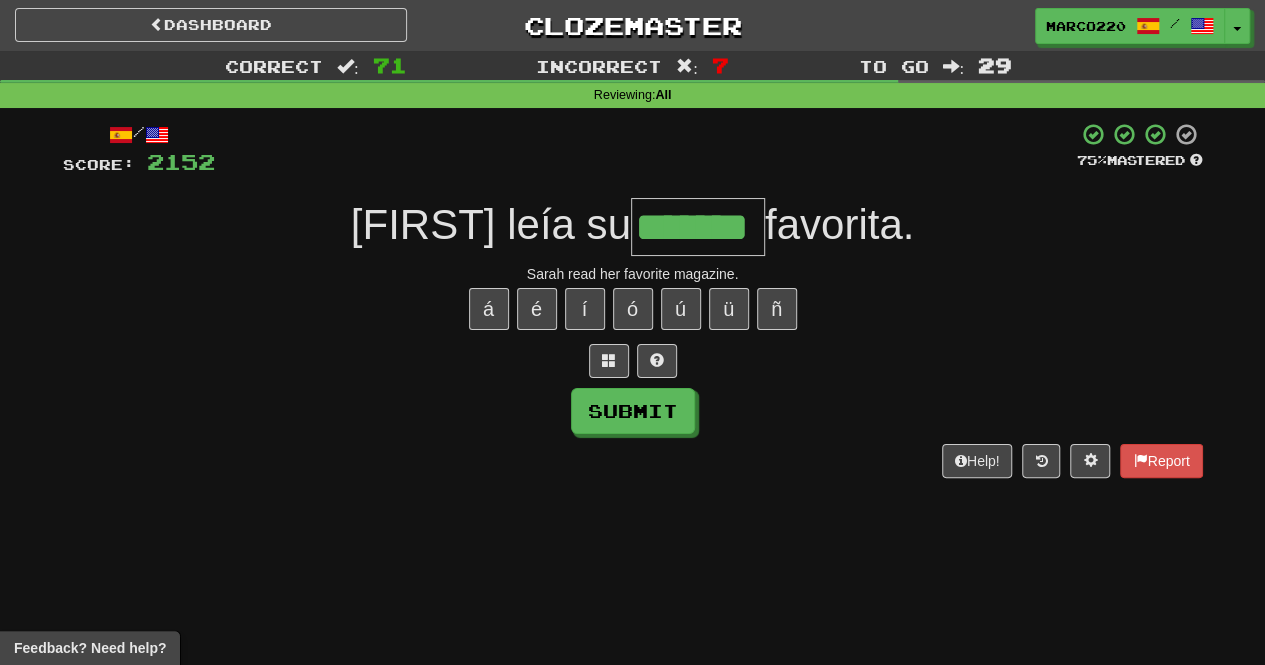 type on "*******" 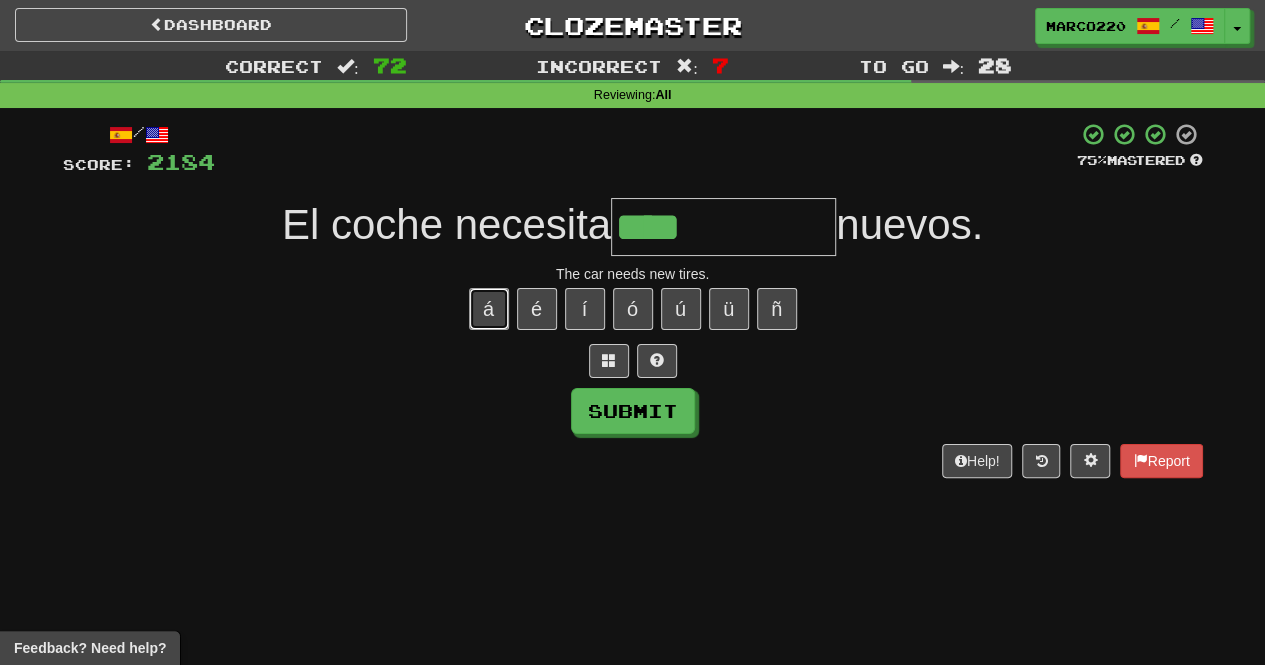 click on "á" at bounding box center [489, 309] 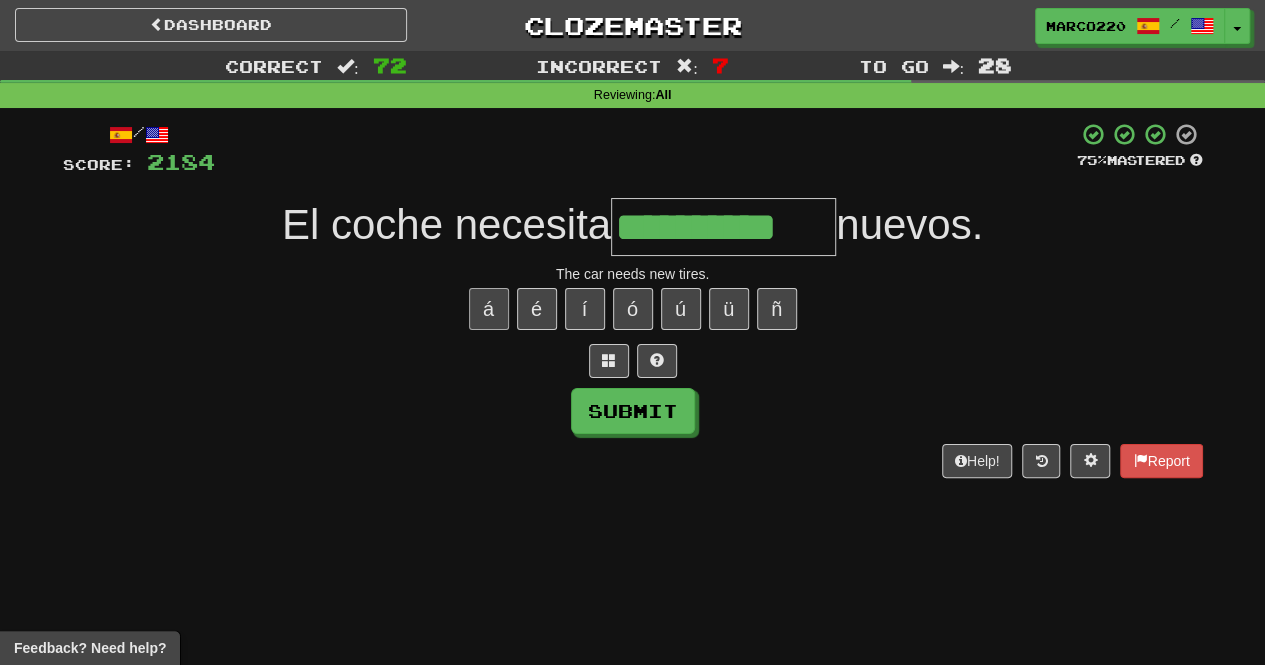 type on "**********" 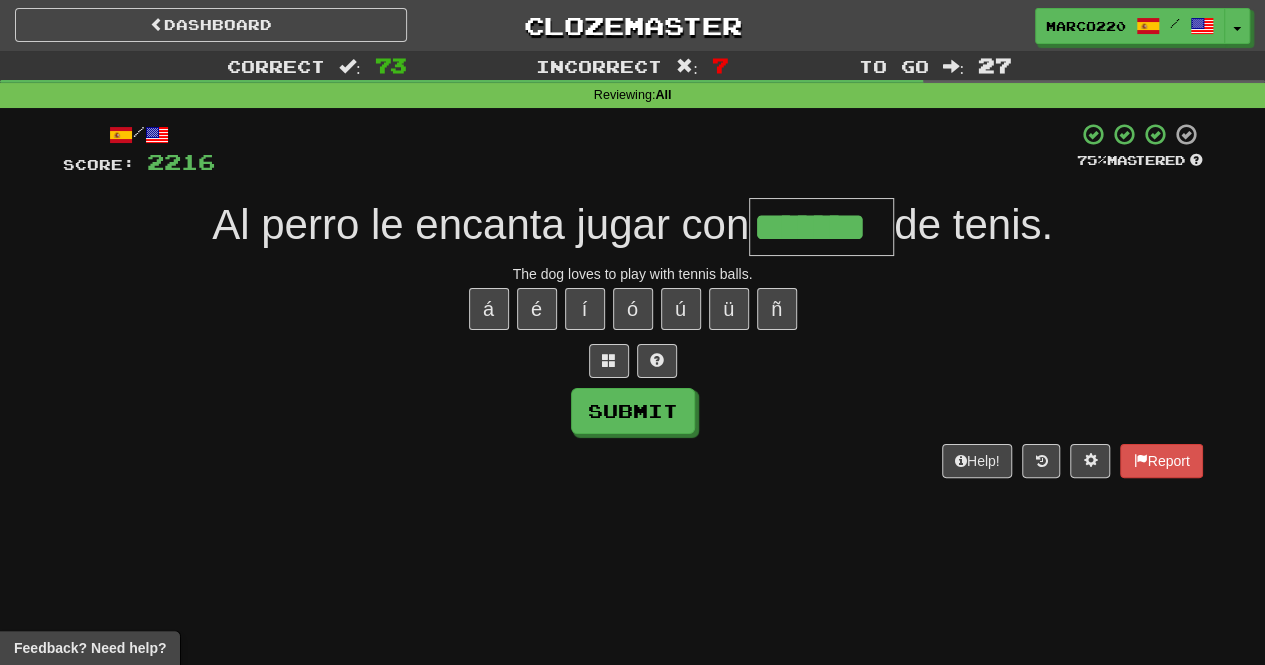 type on "*******" 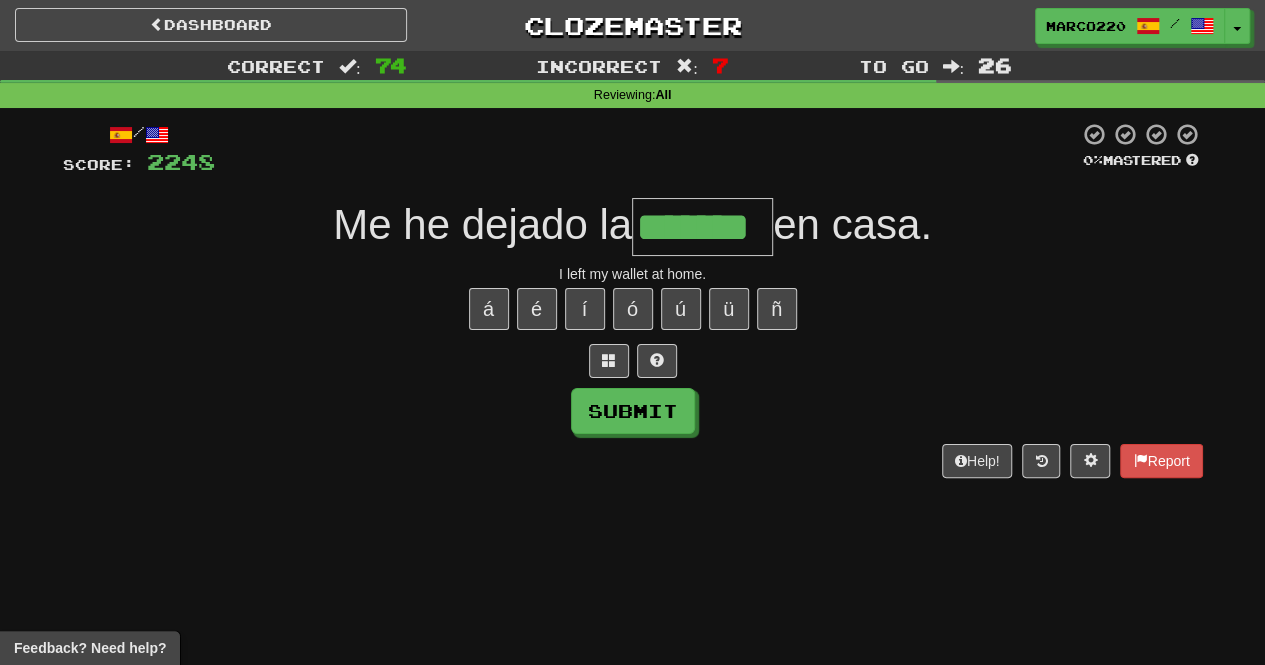 type on "*******" 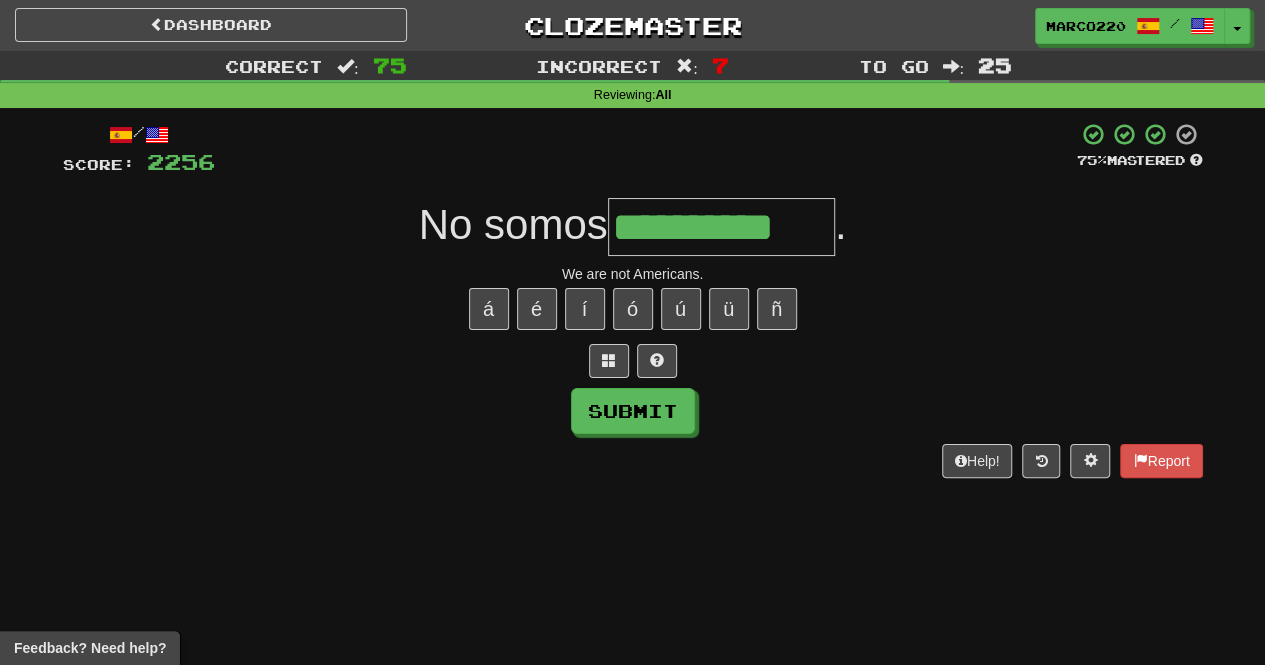type on "**********" 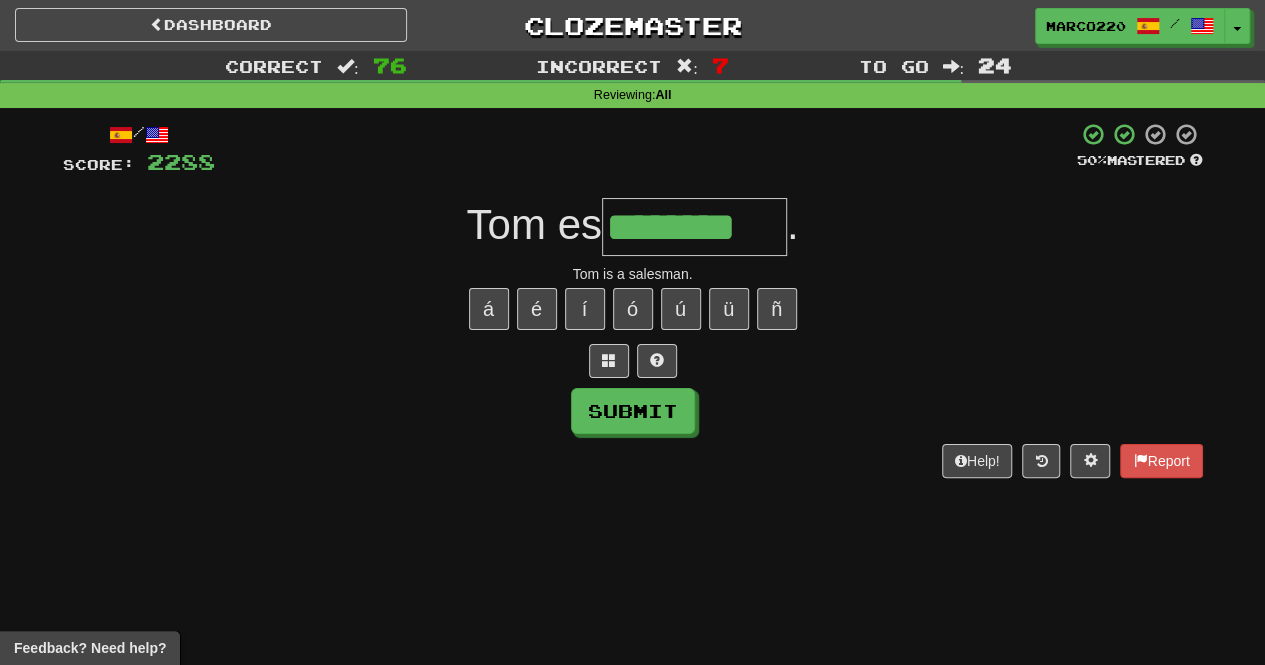 type on "********" 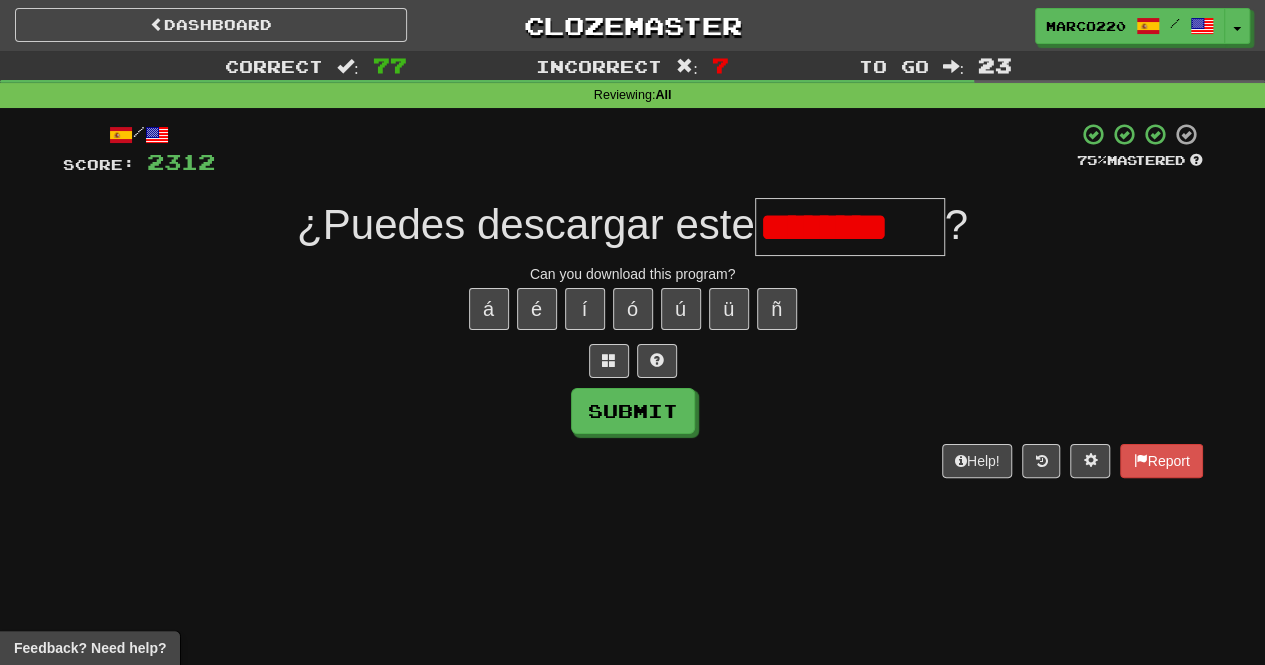 scroll, scrollTop: 0, scrollLeft: 0, axis: both 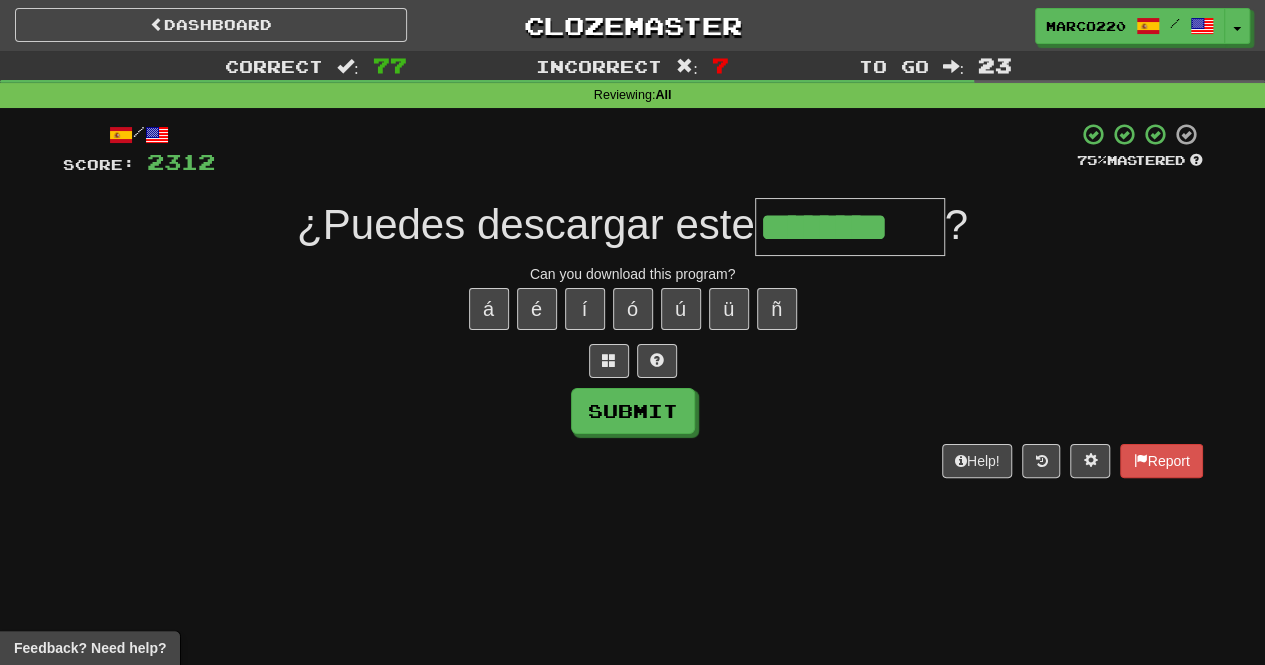 type on "********" 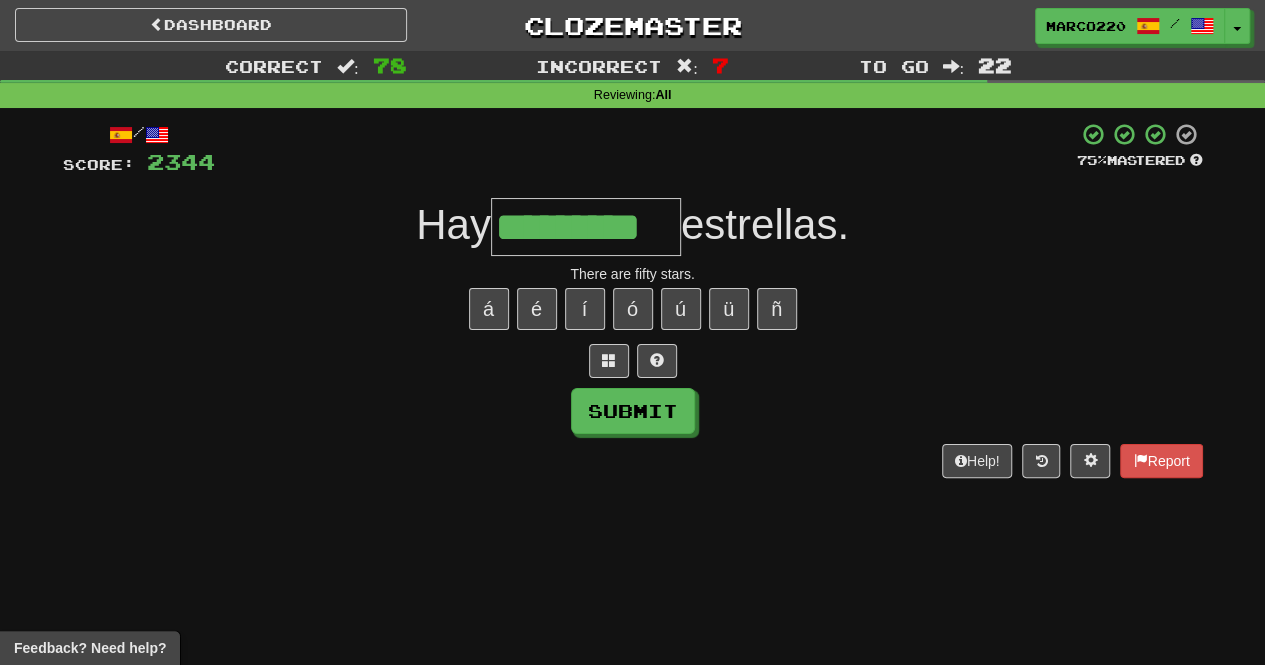 type on "*********" 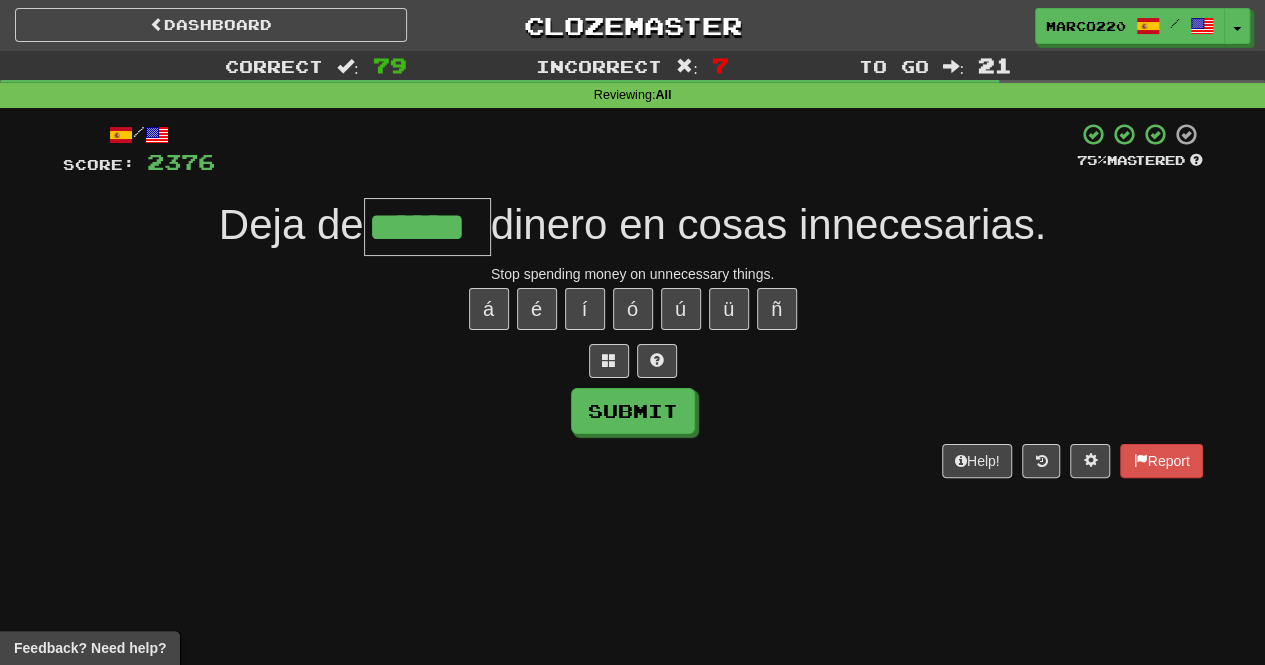 type on "******" 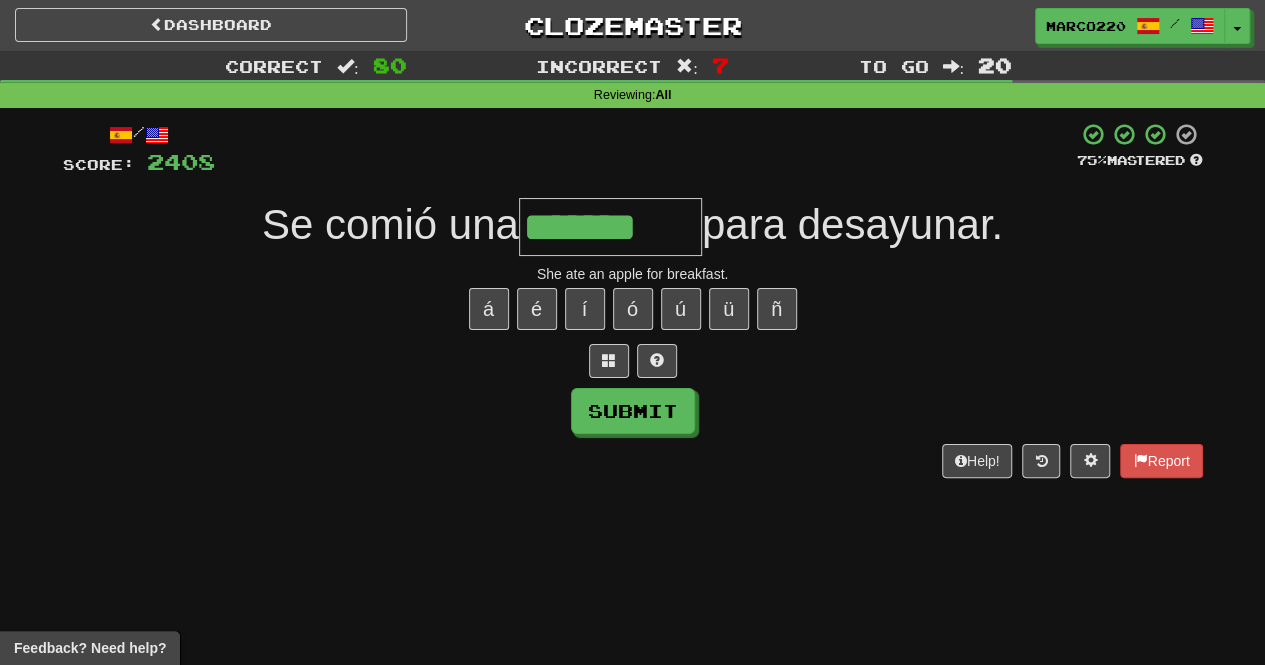 type on "*******" 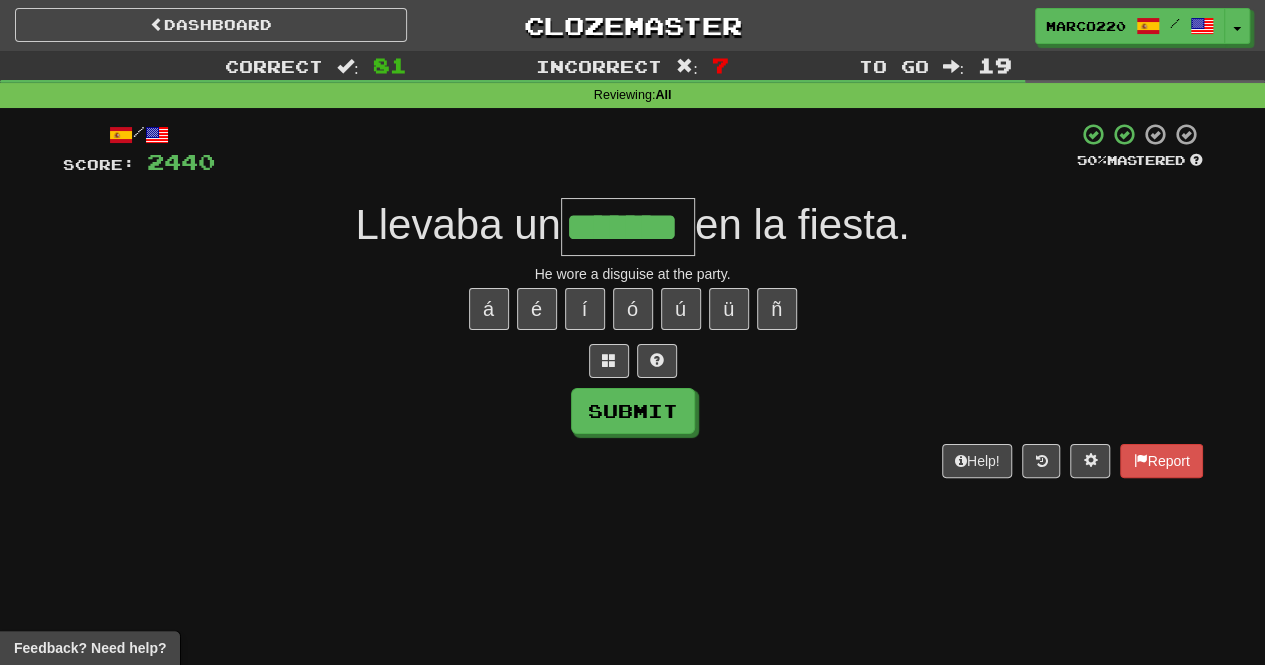 type on "*******" 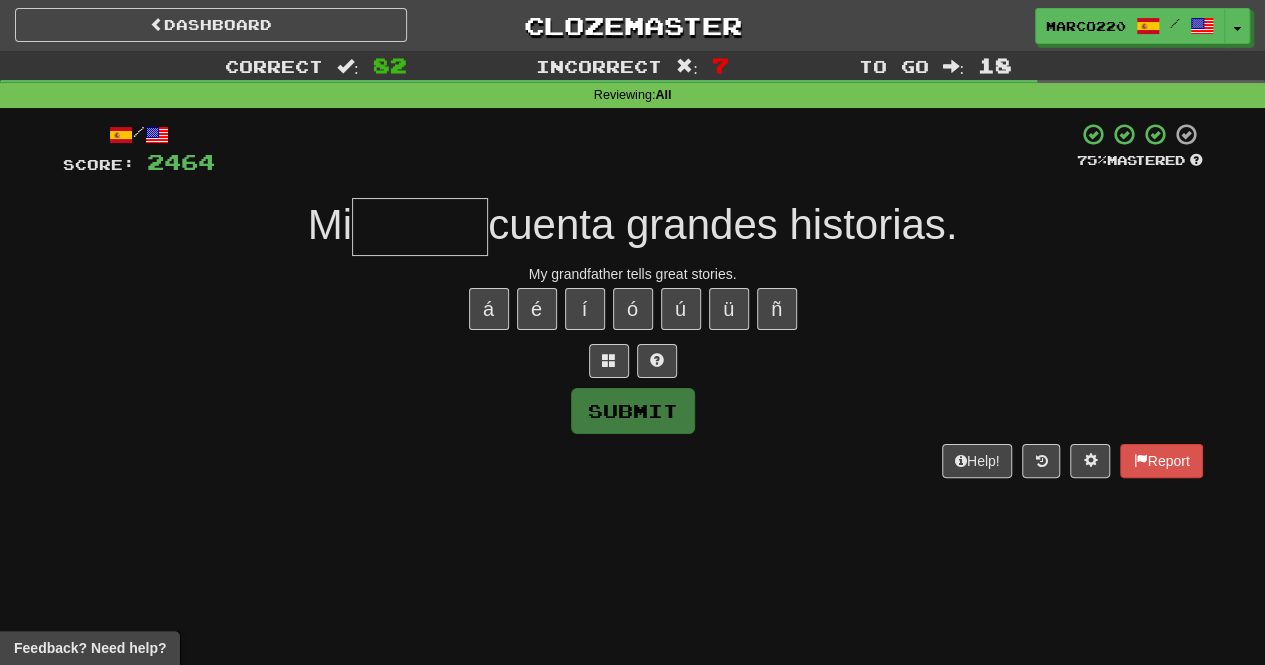 type on "*" 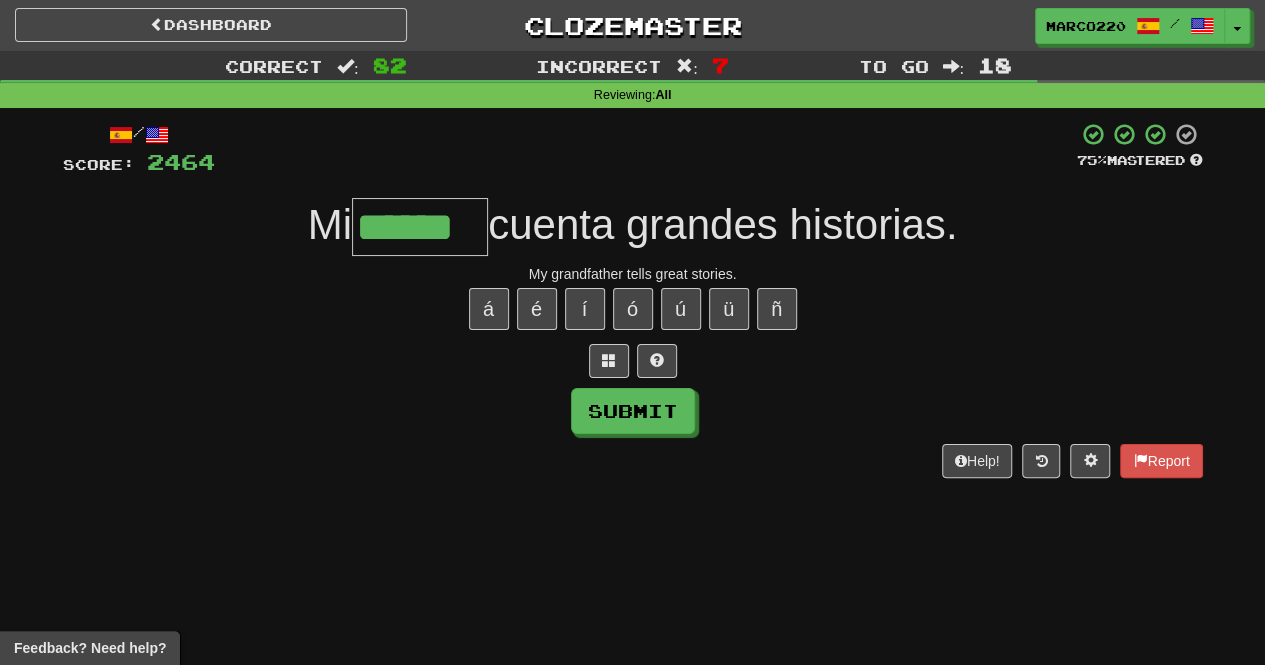 type on "******" 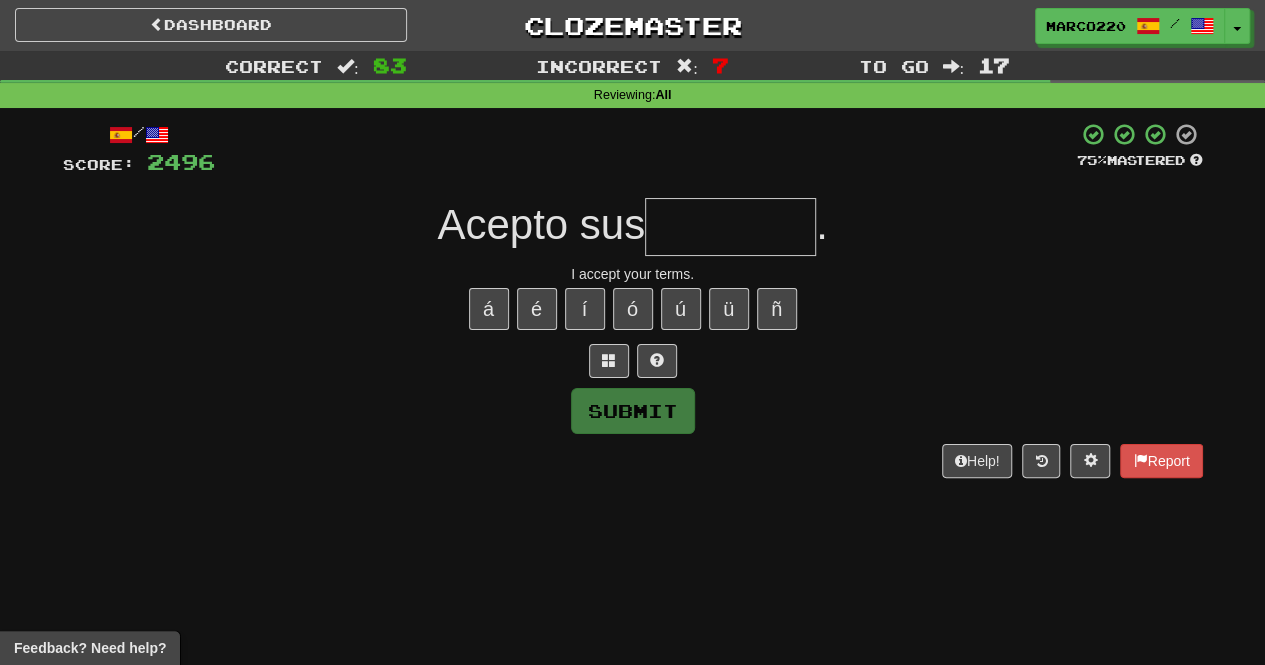 type on "*" 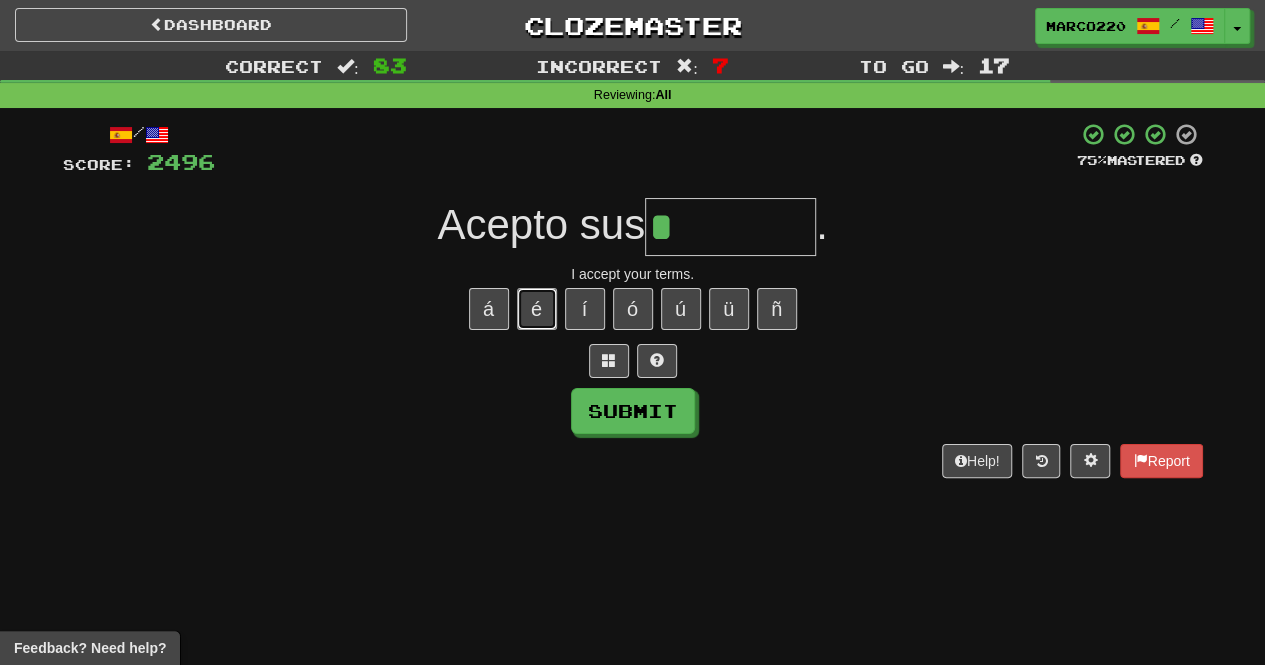 click on "é" at bounding box center (537, 309) 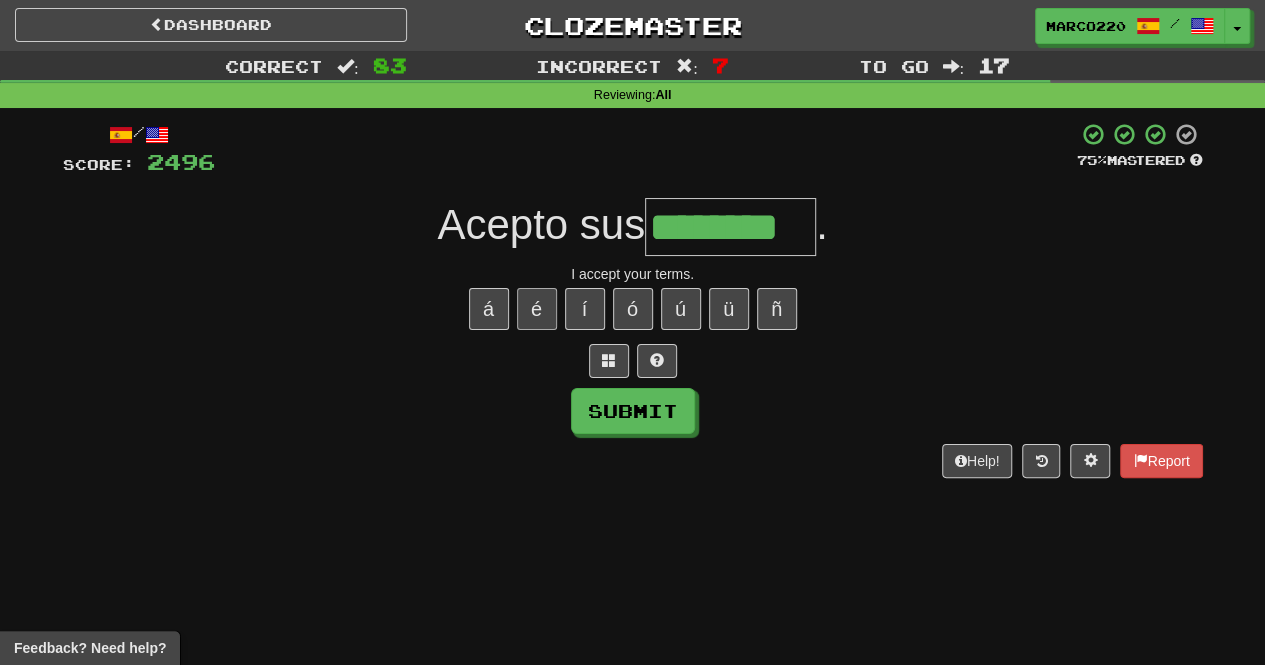 type on "********" 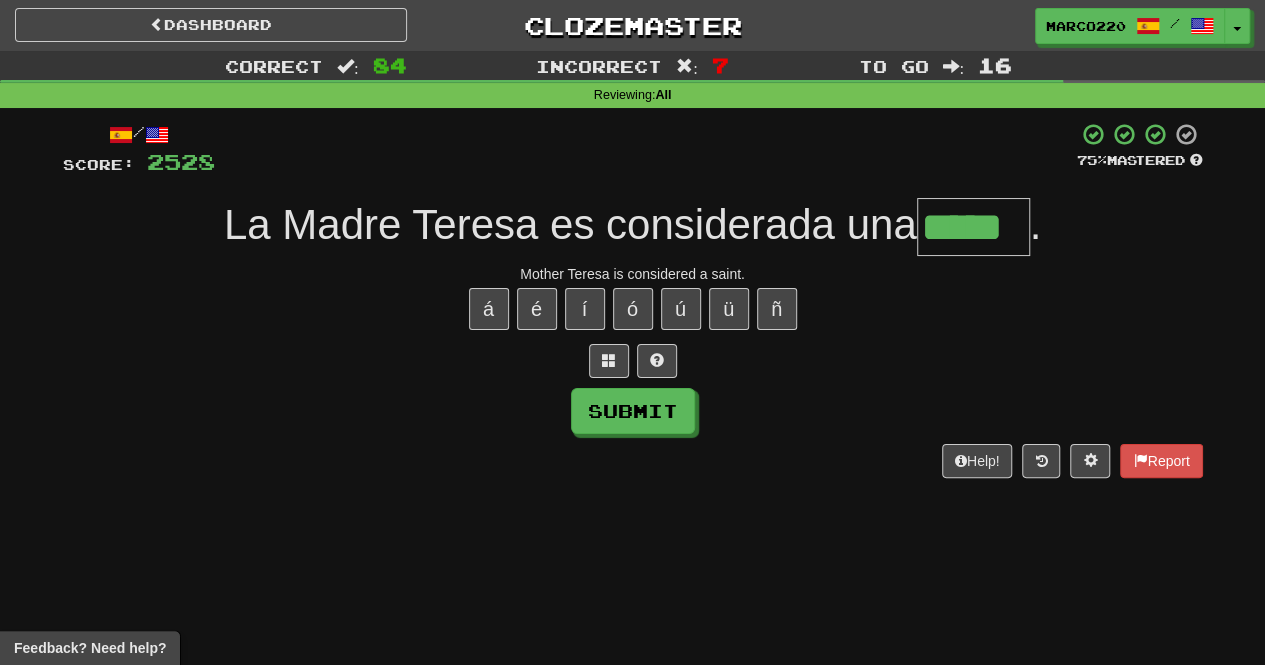 type on "*****" 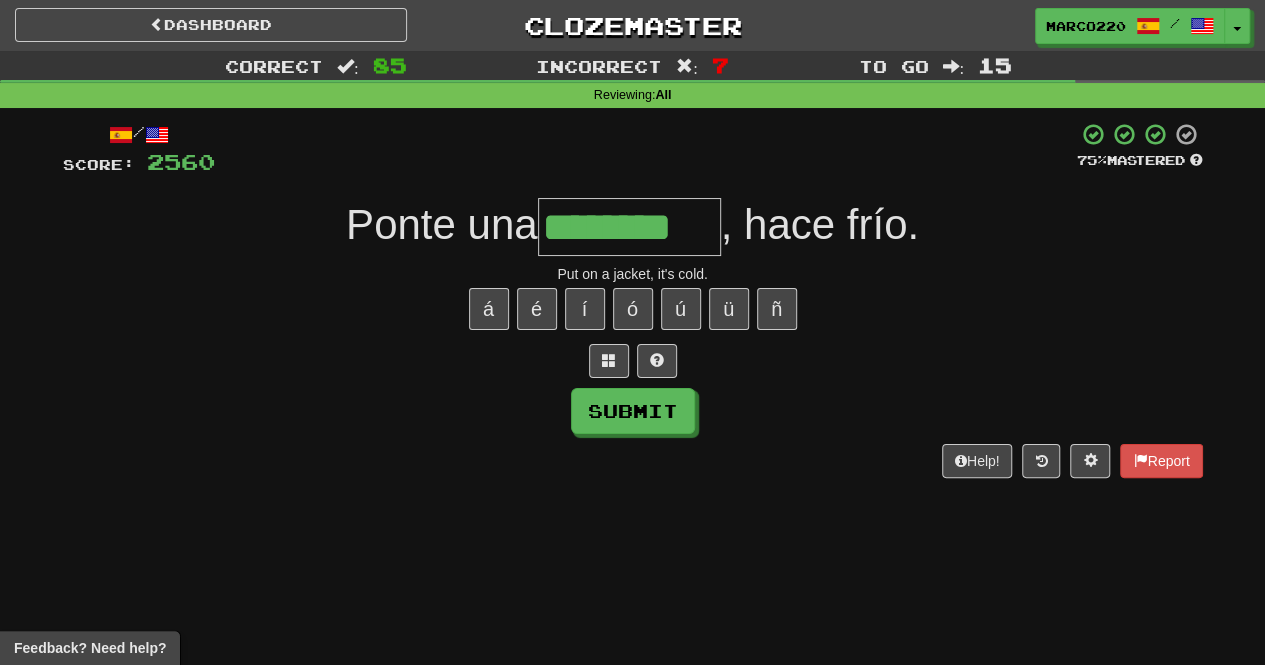 type on "********" 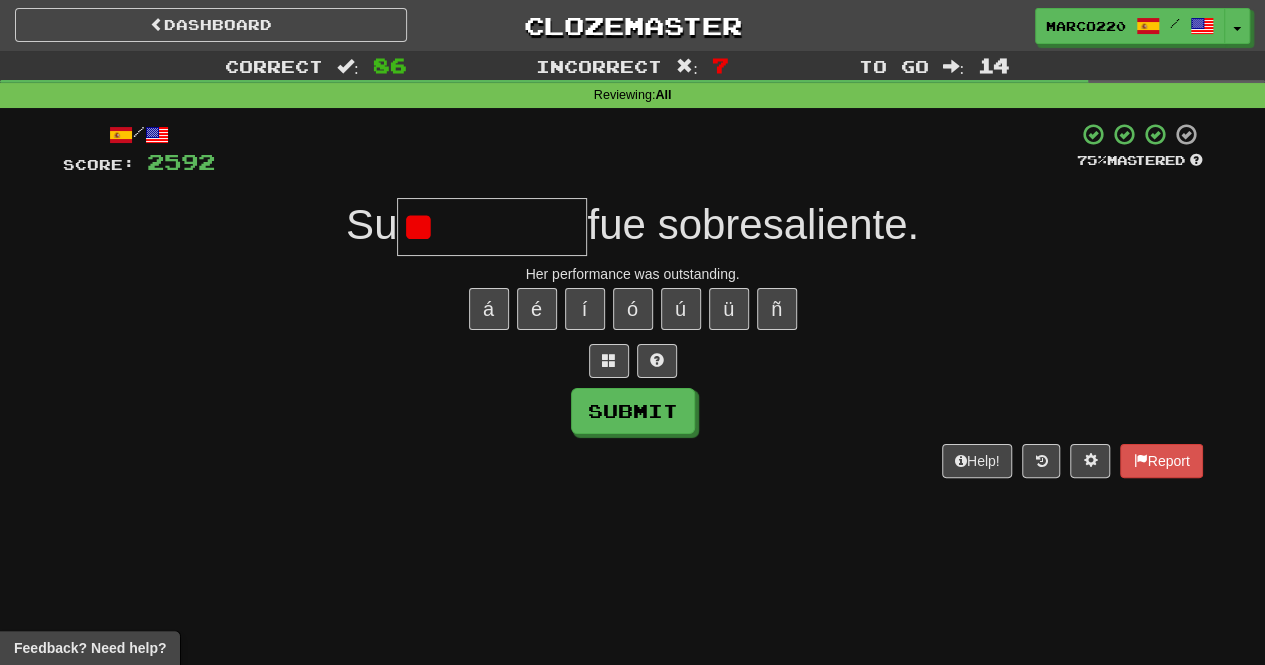 type on "*" 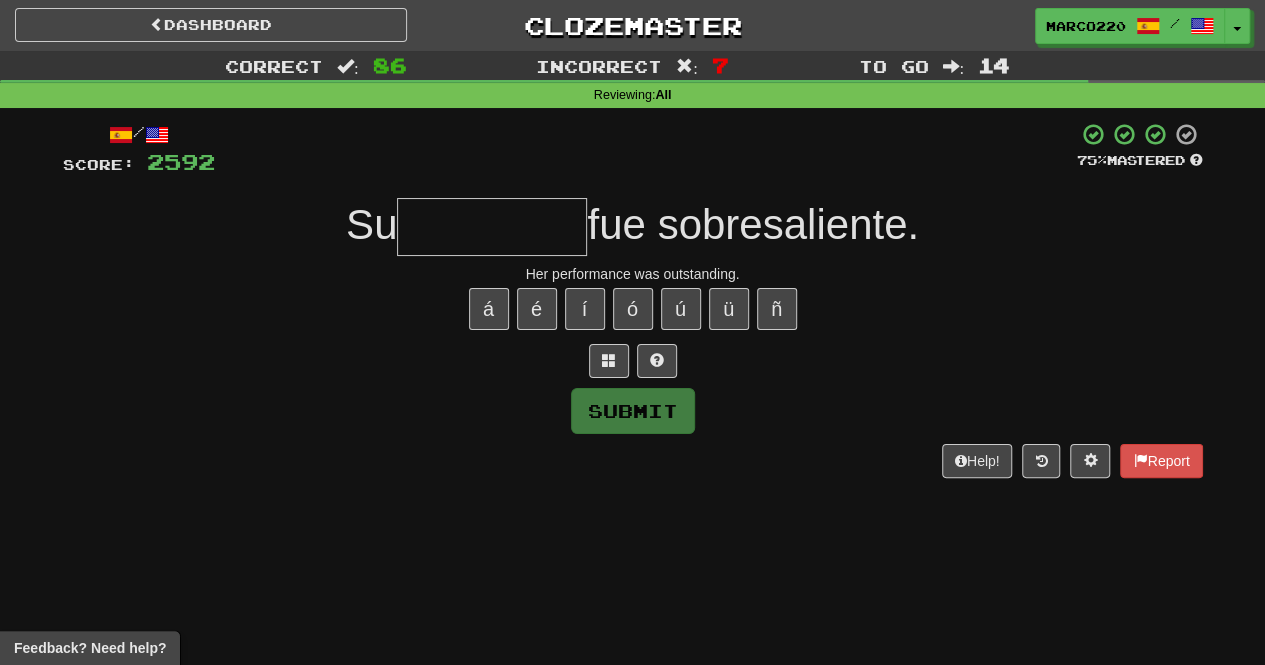 type on "*********" 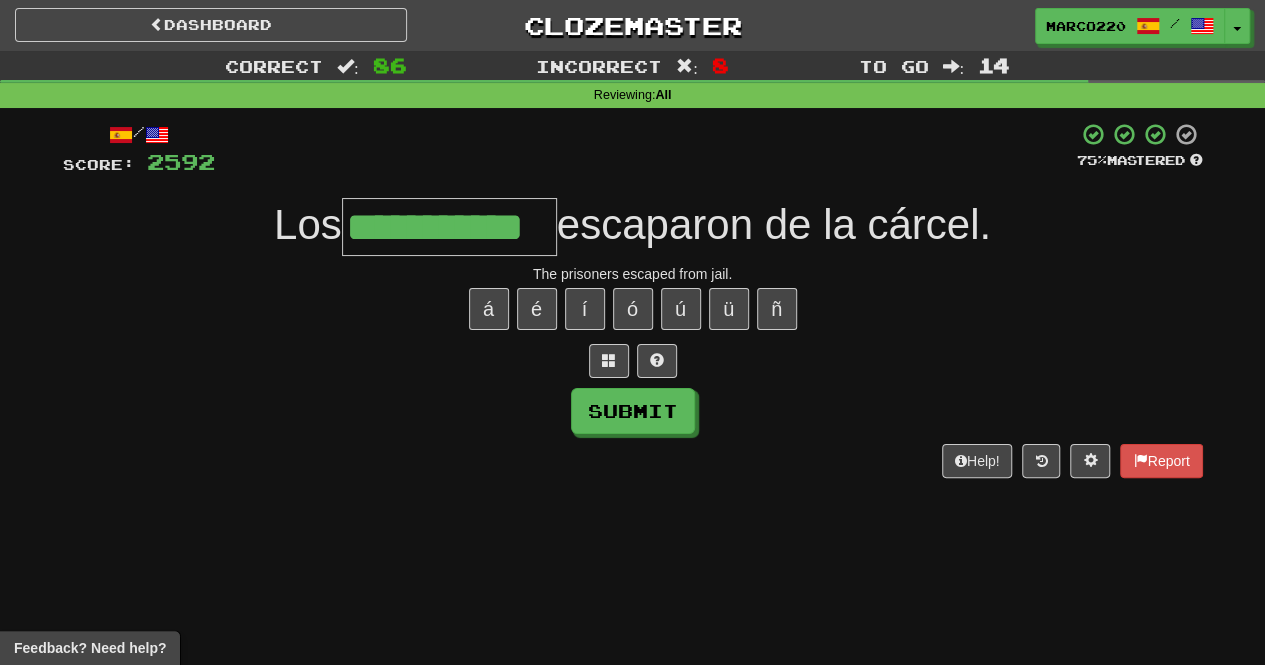 type on "**********" 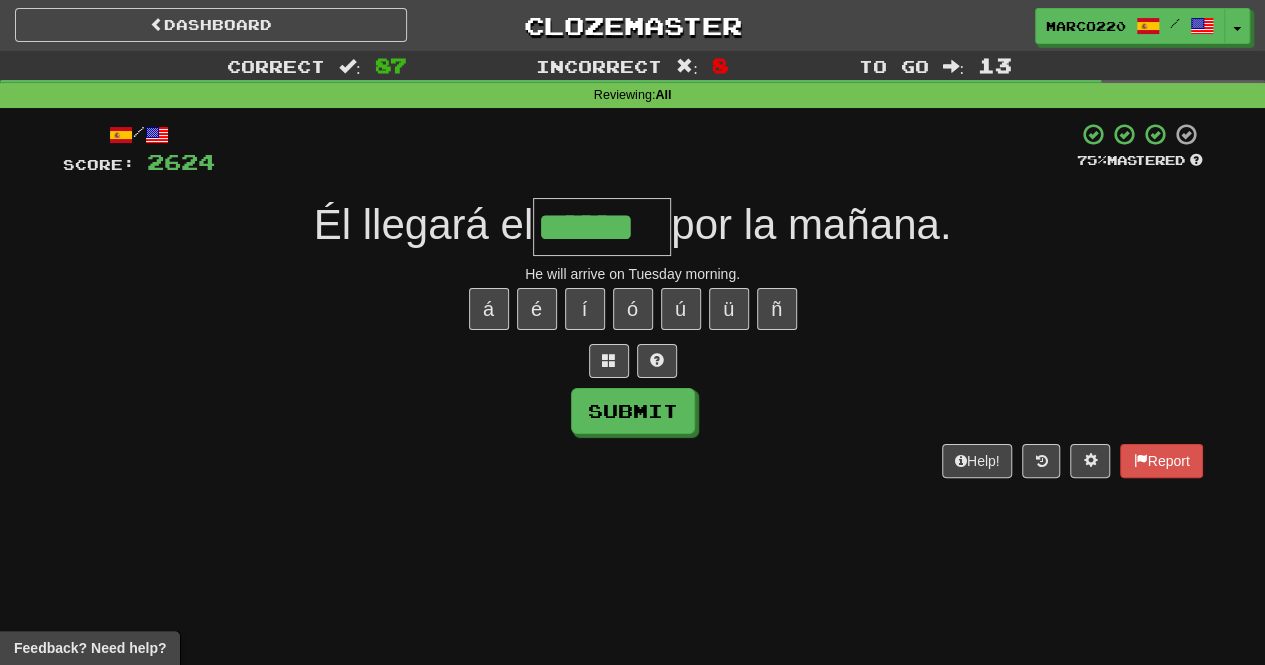 type on "******" 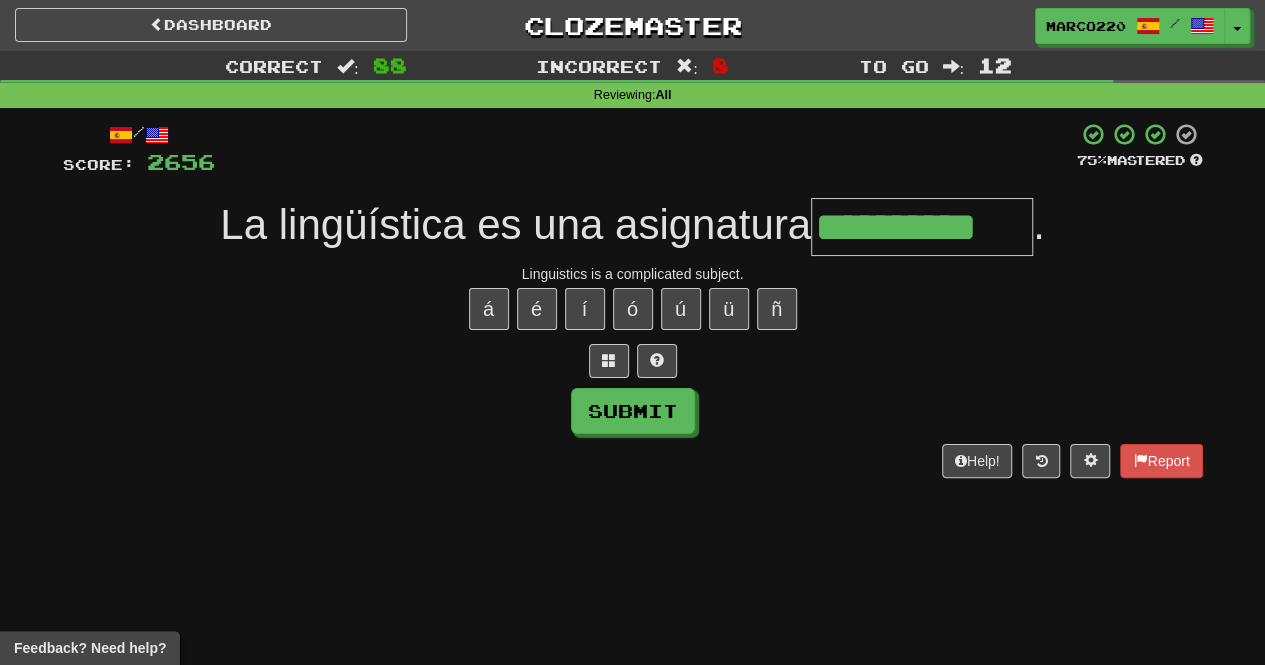 type on "**********" 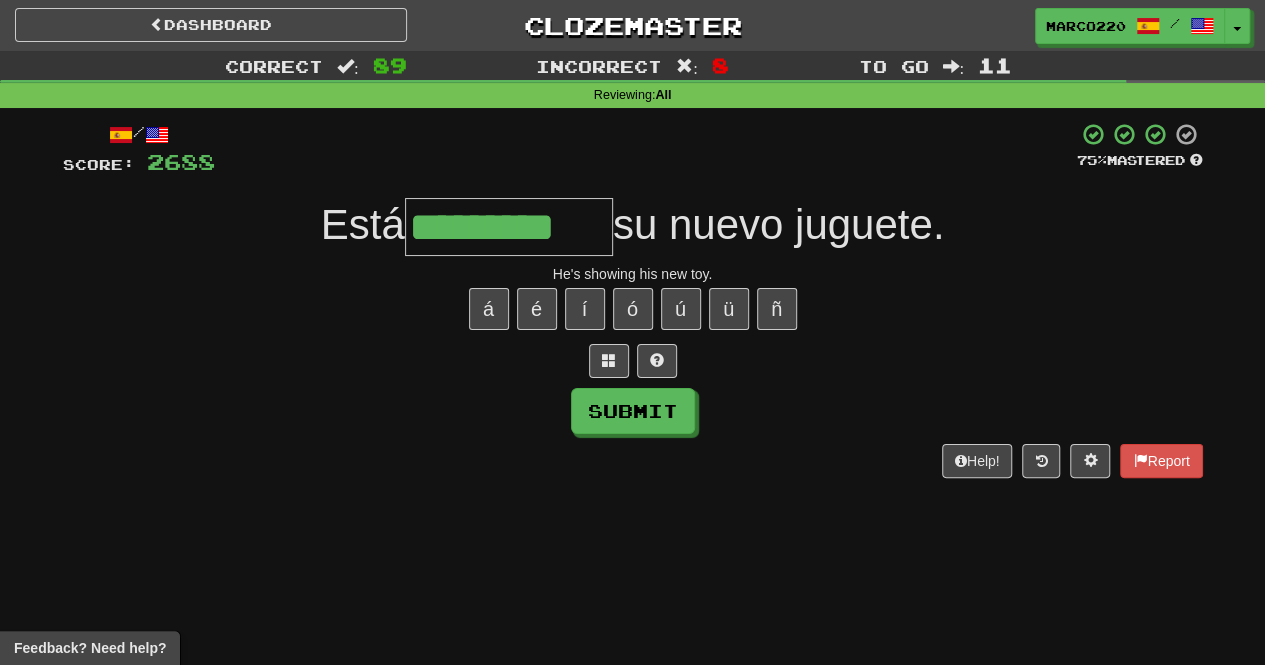type on "*********" 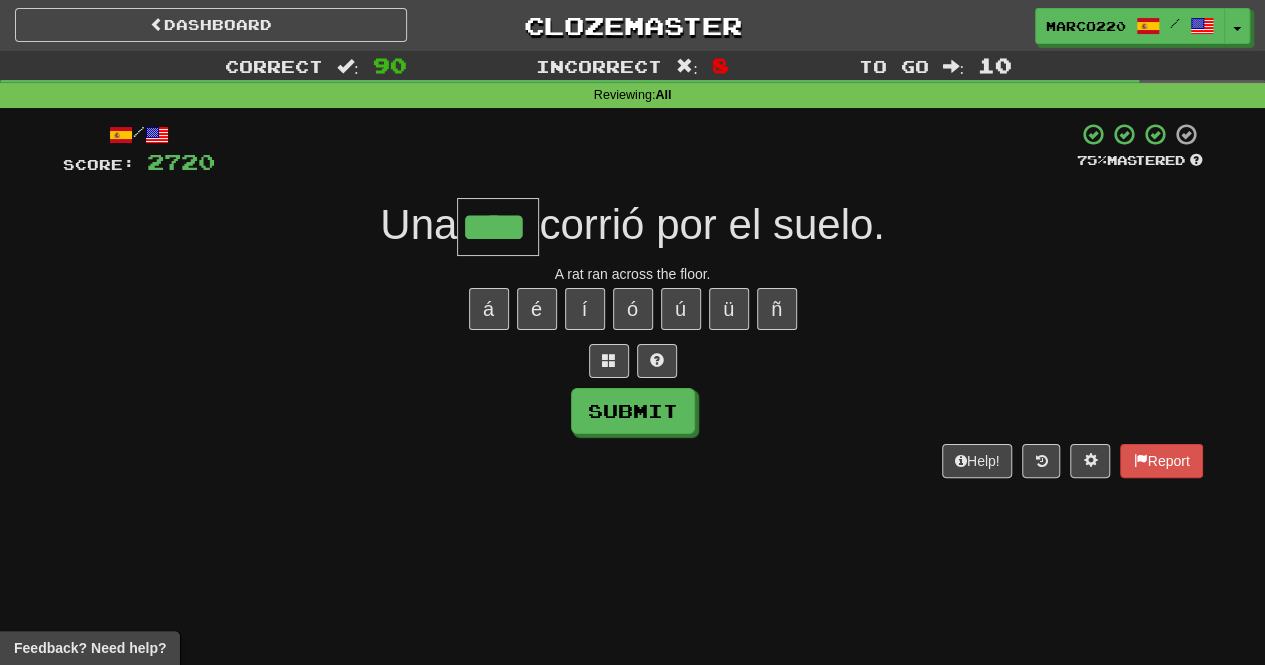 type on "****" 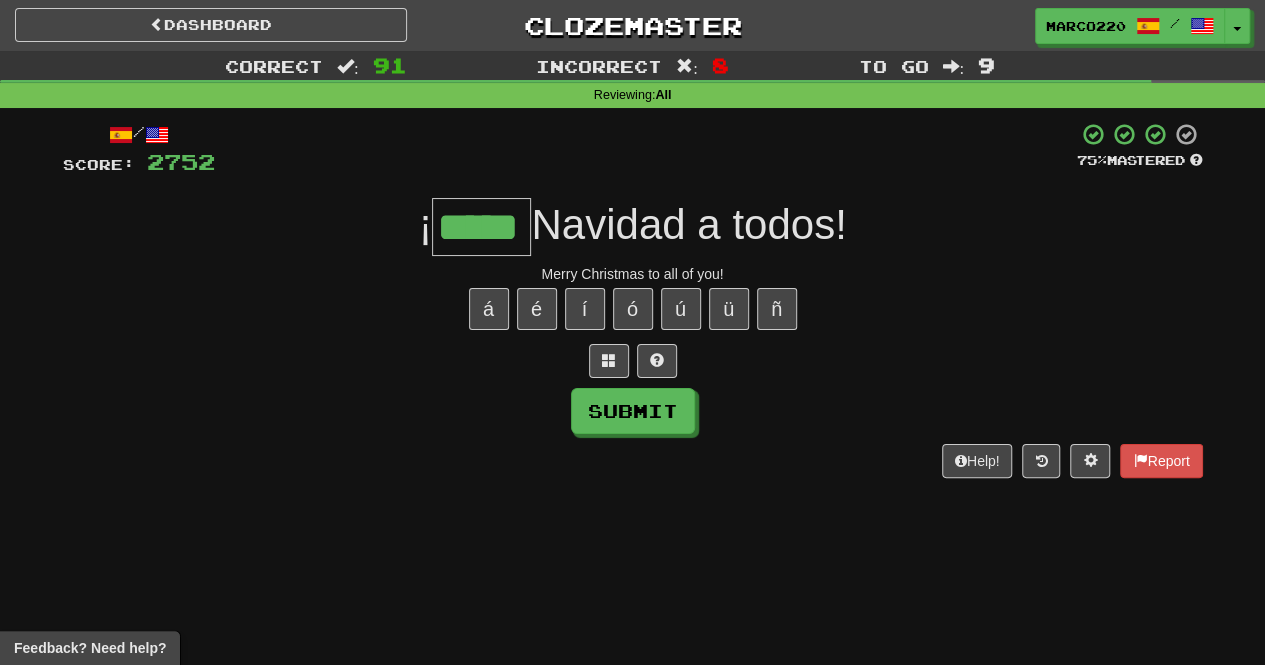 type on "*****" 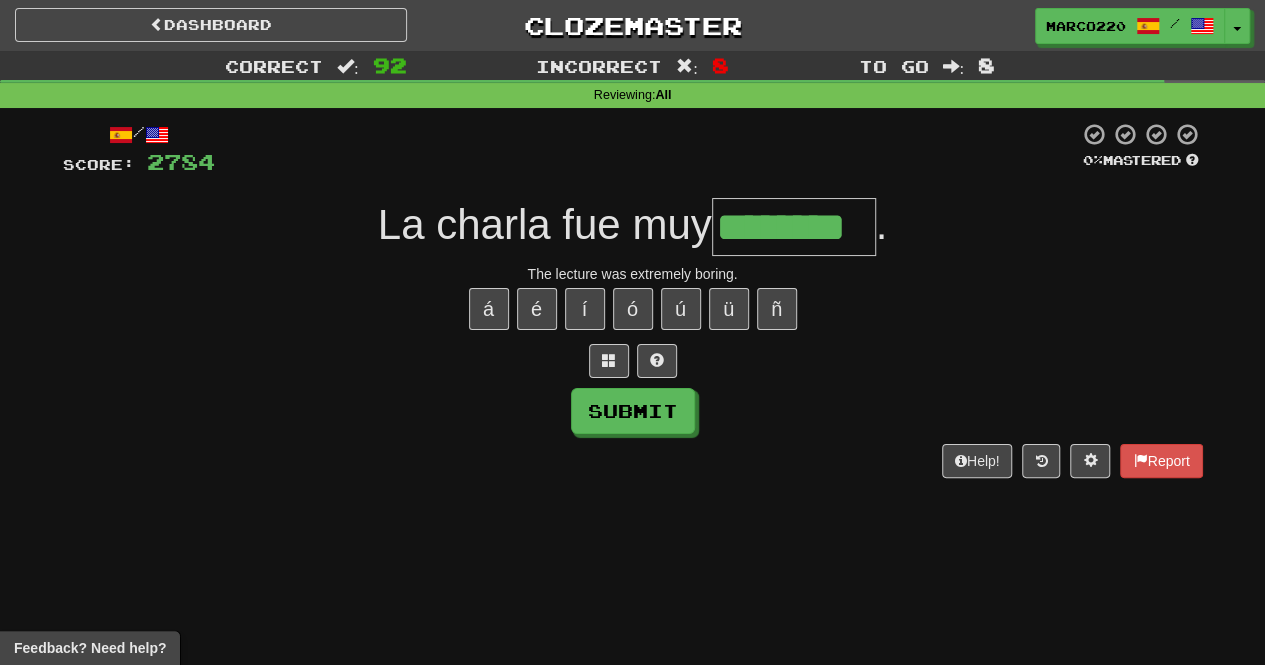 type on "********" 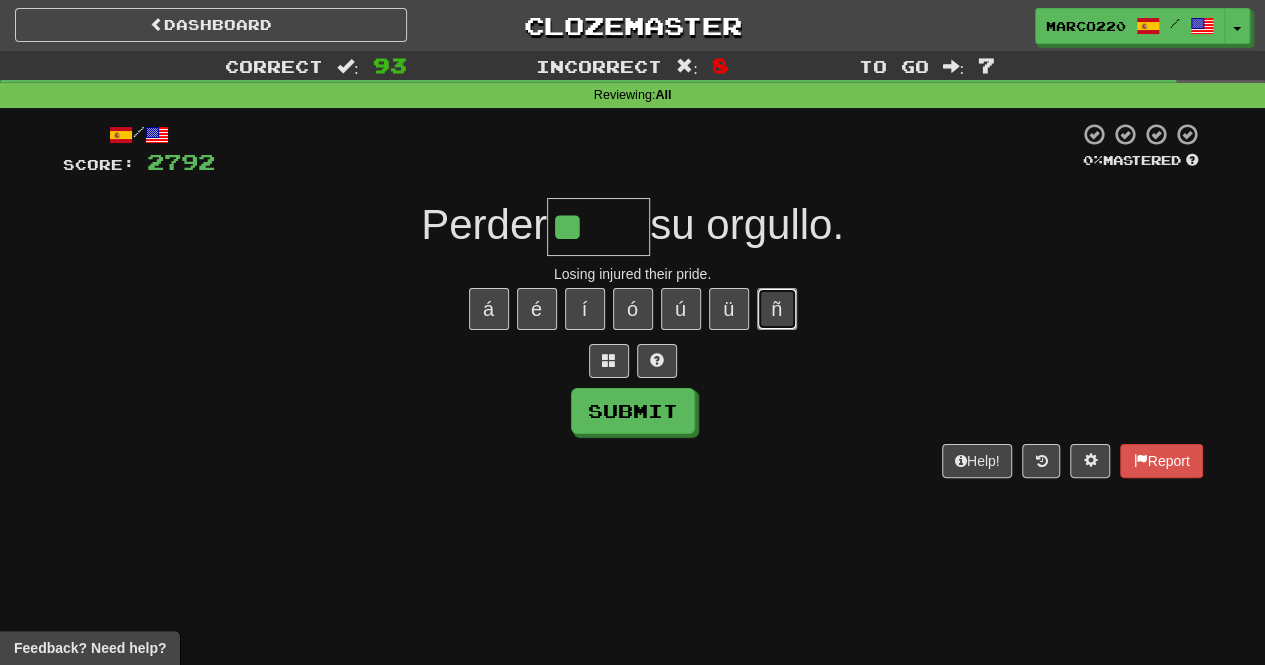 click on "ñ" at bounding box center [777, 309] 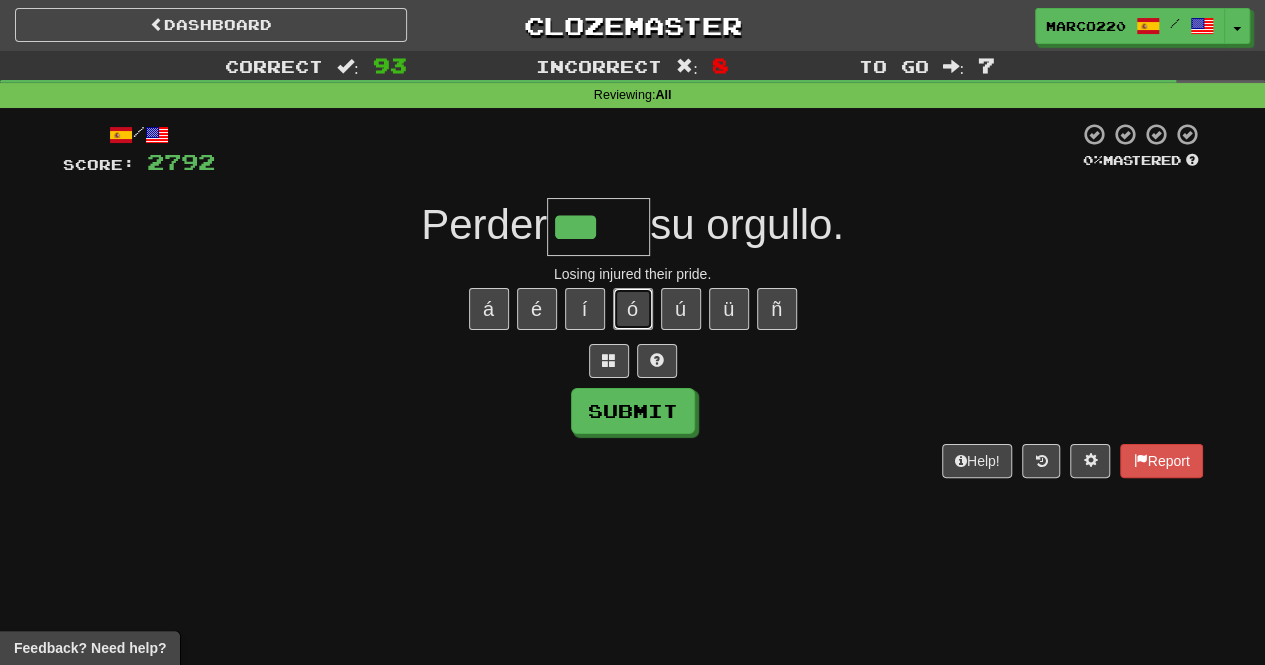 click on "ó" at bounding box center (633, 309) 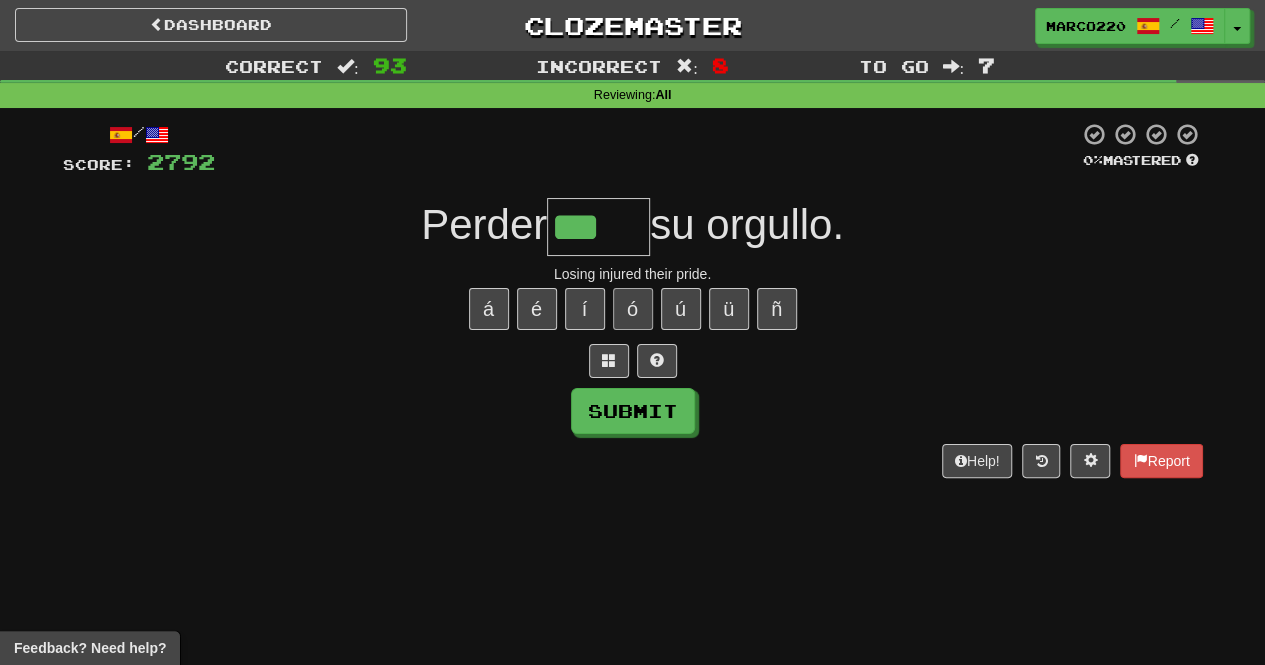 type on "****" 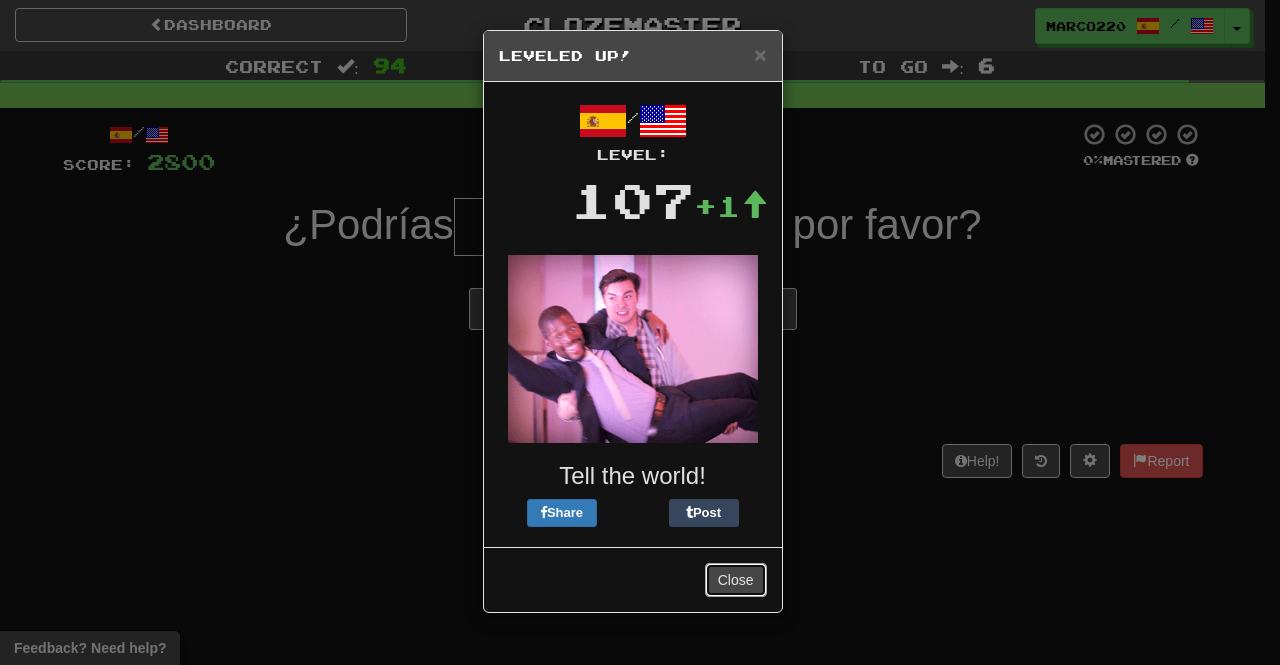 click on "Close" at bounding box center (736, 580) 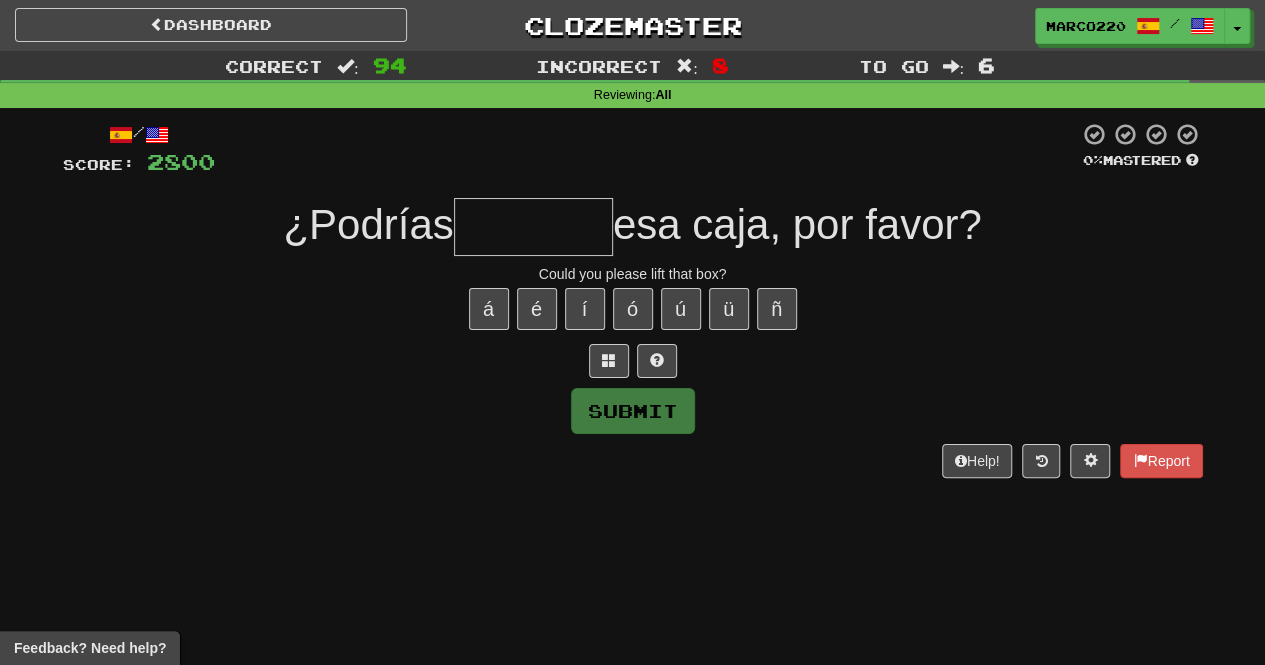 click at bounding box center (533, 227) 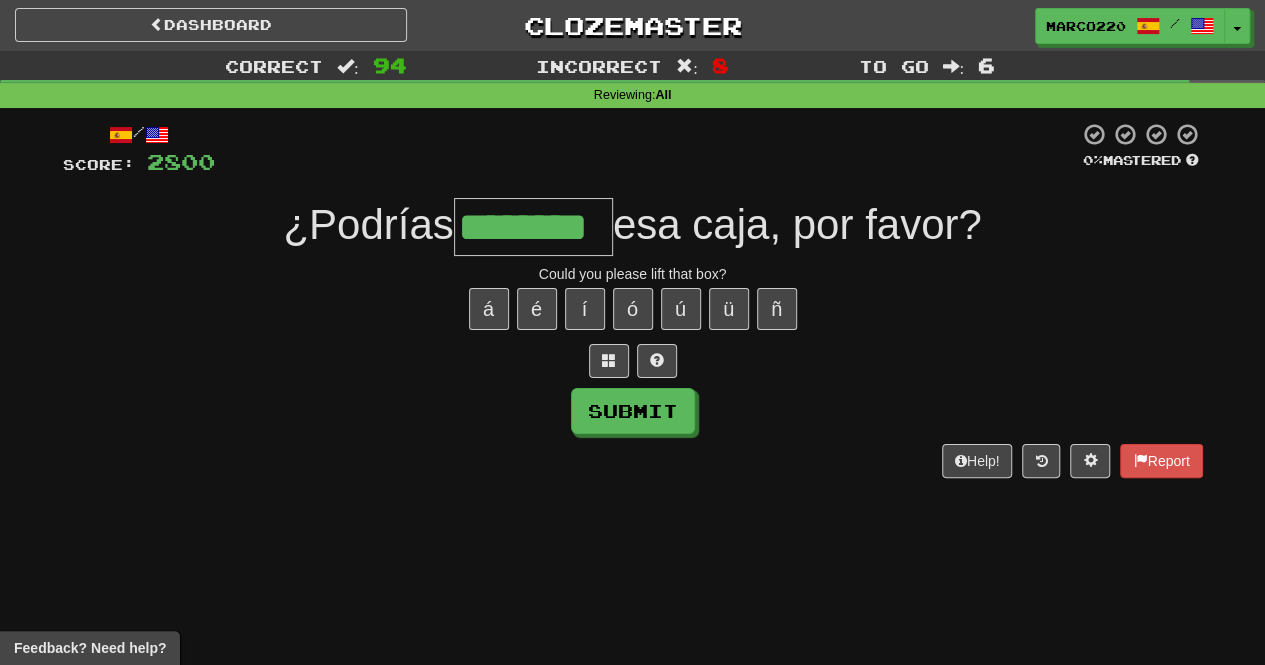 type on "********" 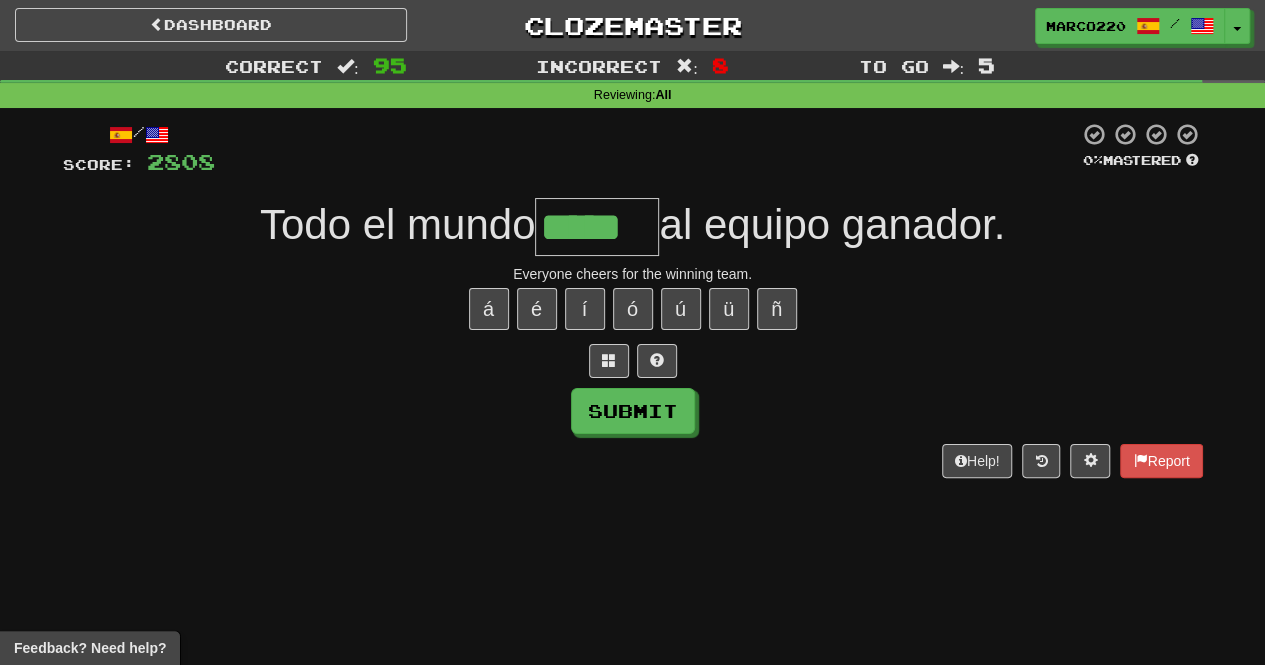 type on "*****" 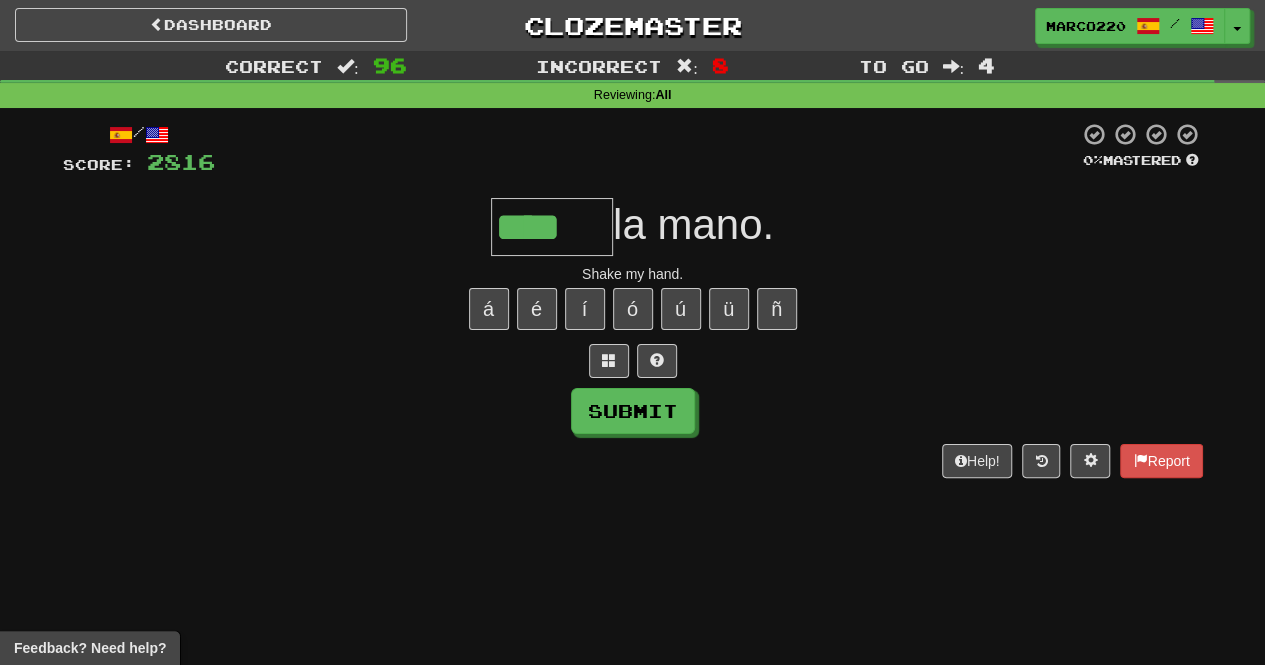 type on "****" 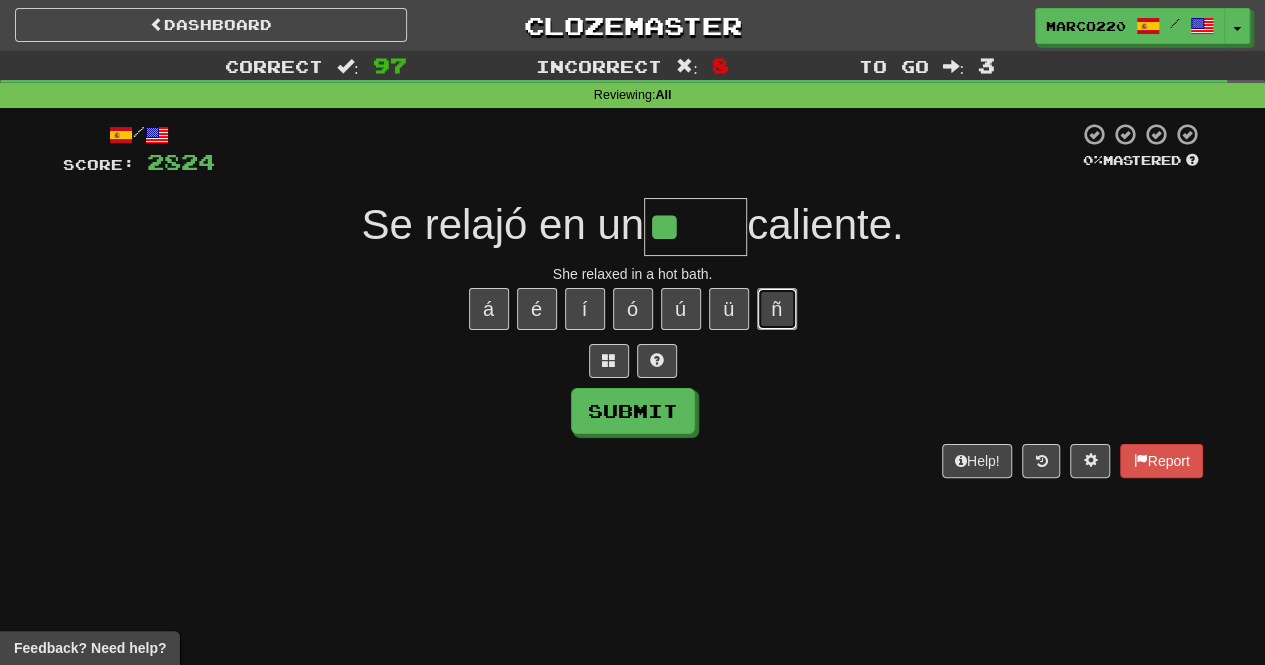 click on "ñ" at bounding box center [777, 309] 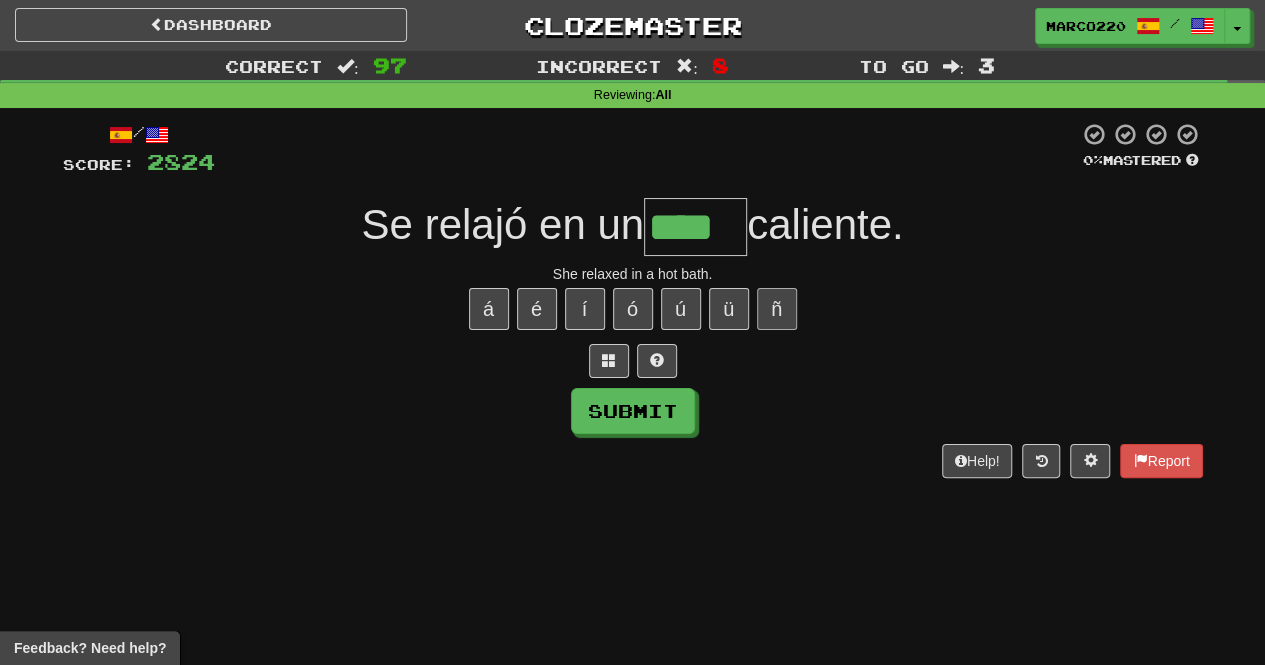 type on "****" 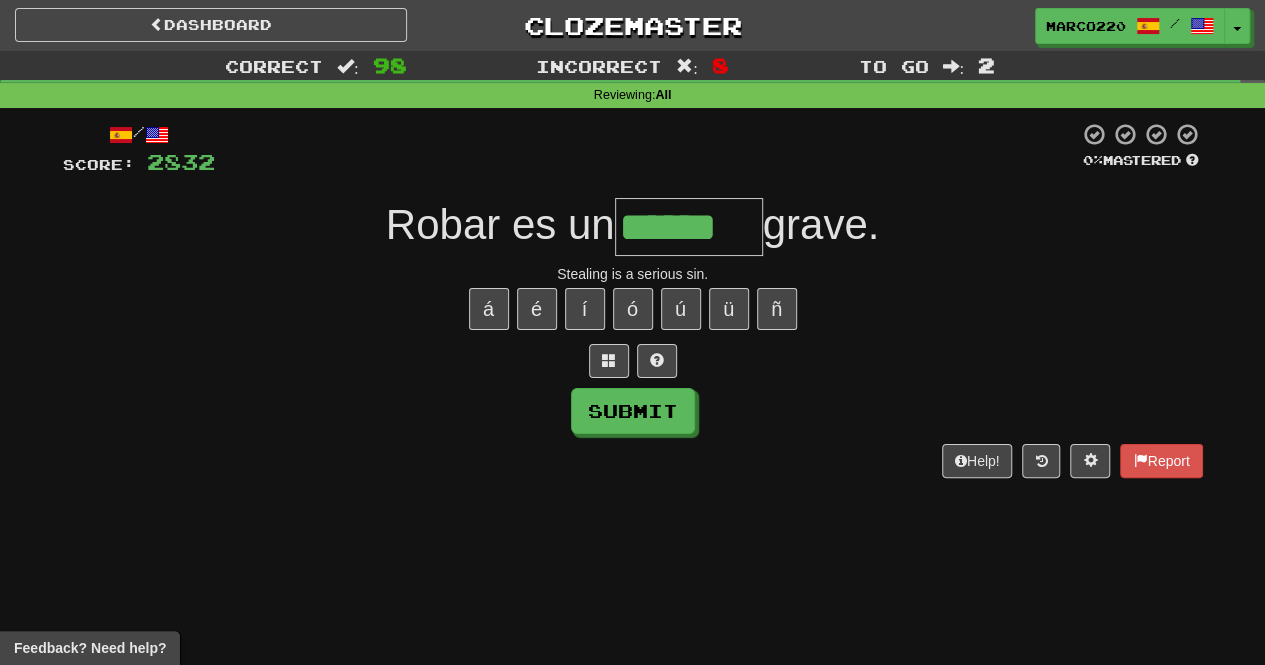 type on "******" 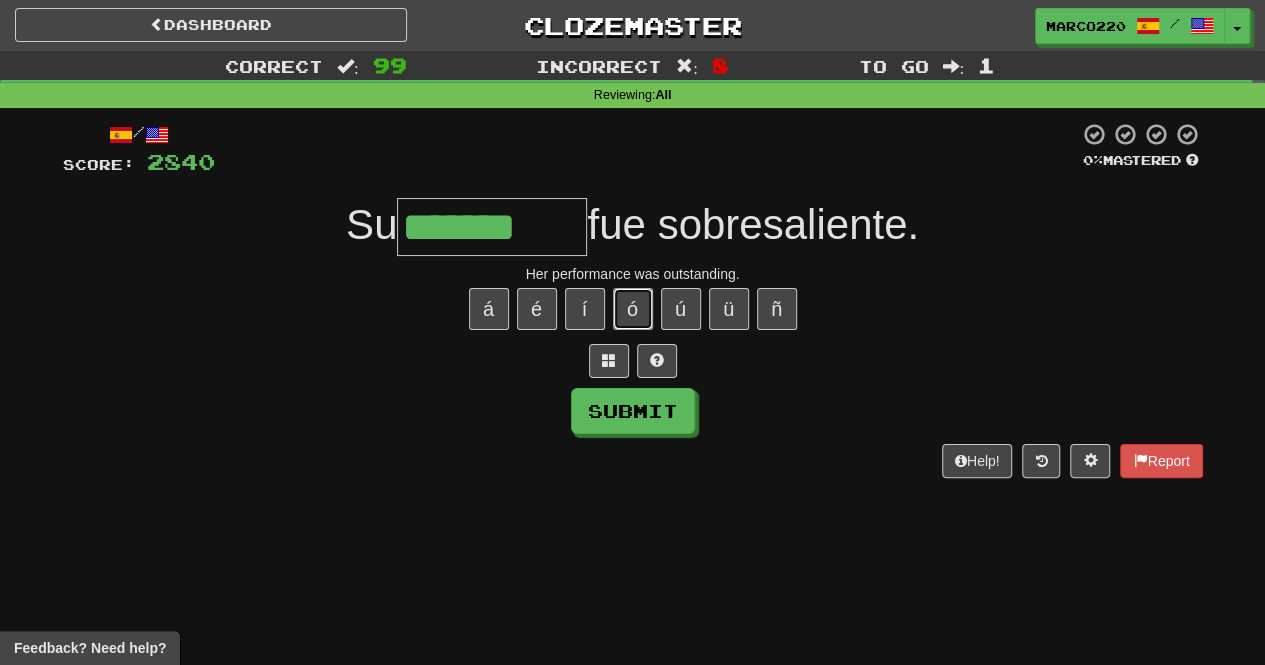 click on "ó" at bounding box center (633, 309) 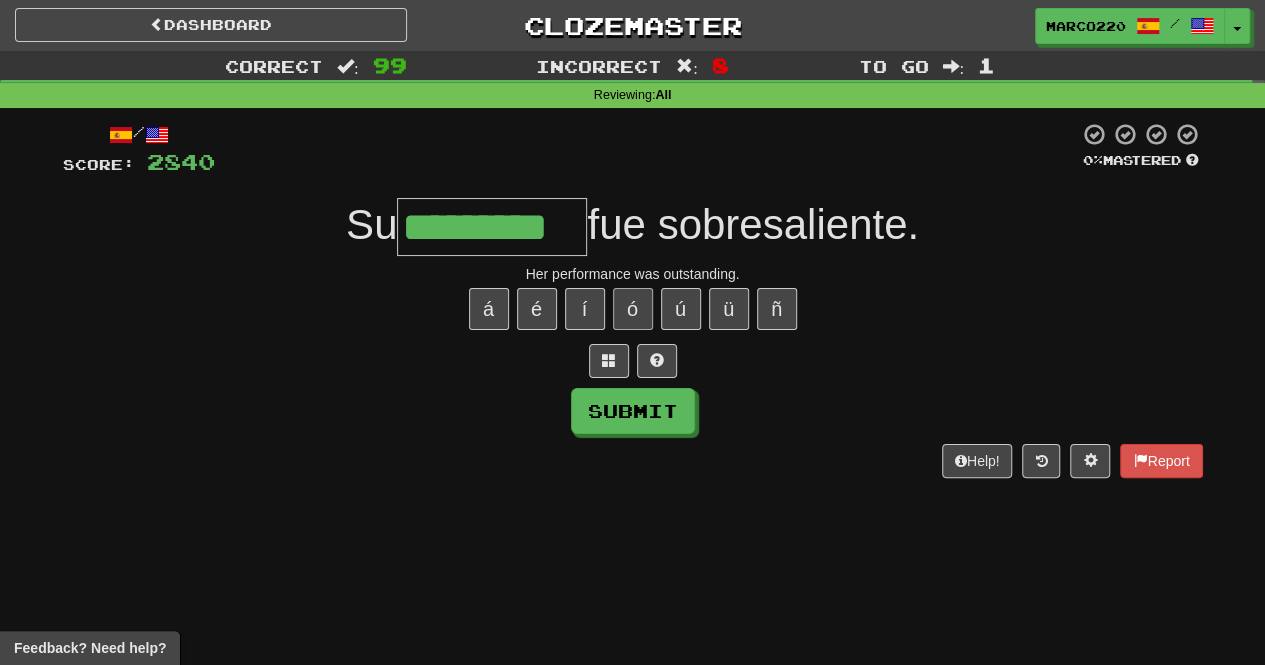 type on "*********" 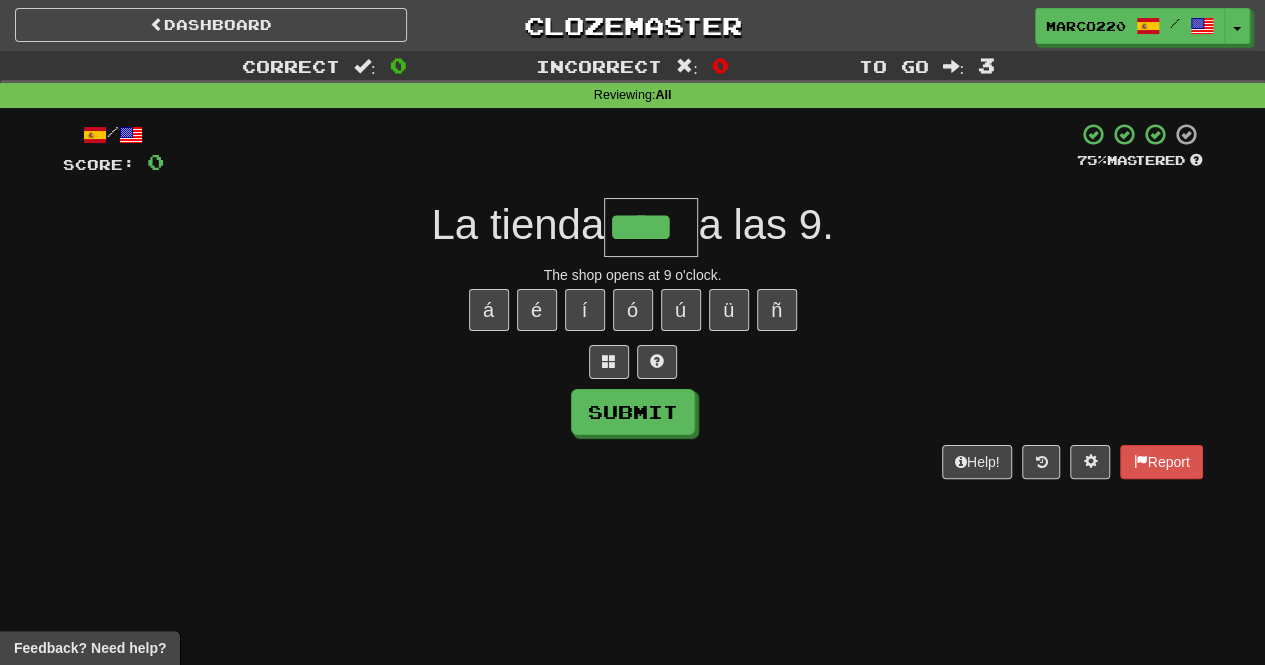 type on "****" 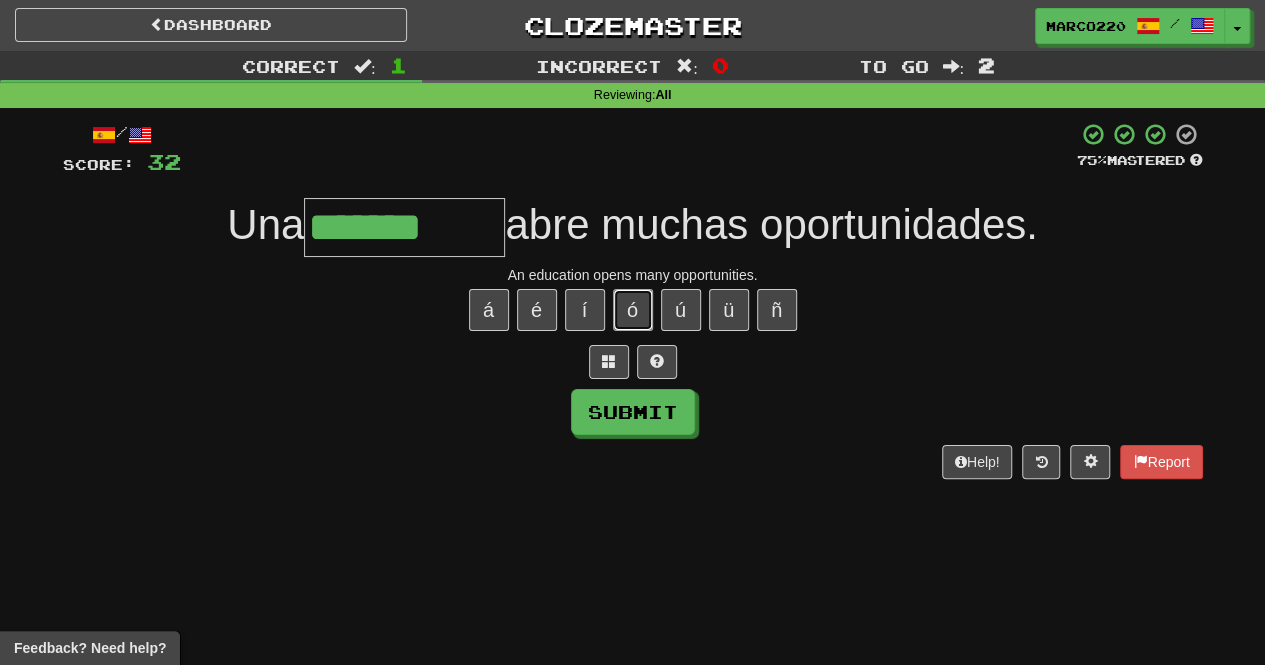 click on "ó" at bounding box center [633, 310] 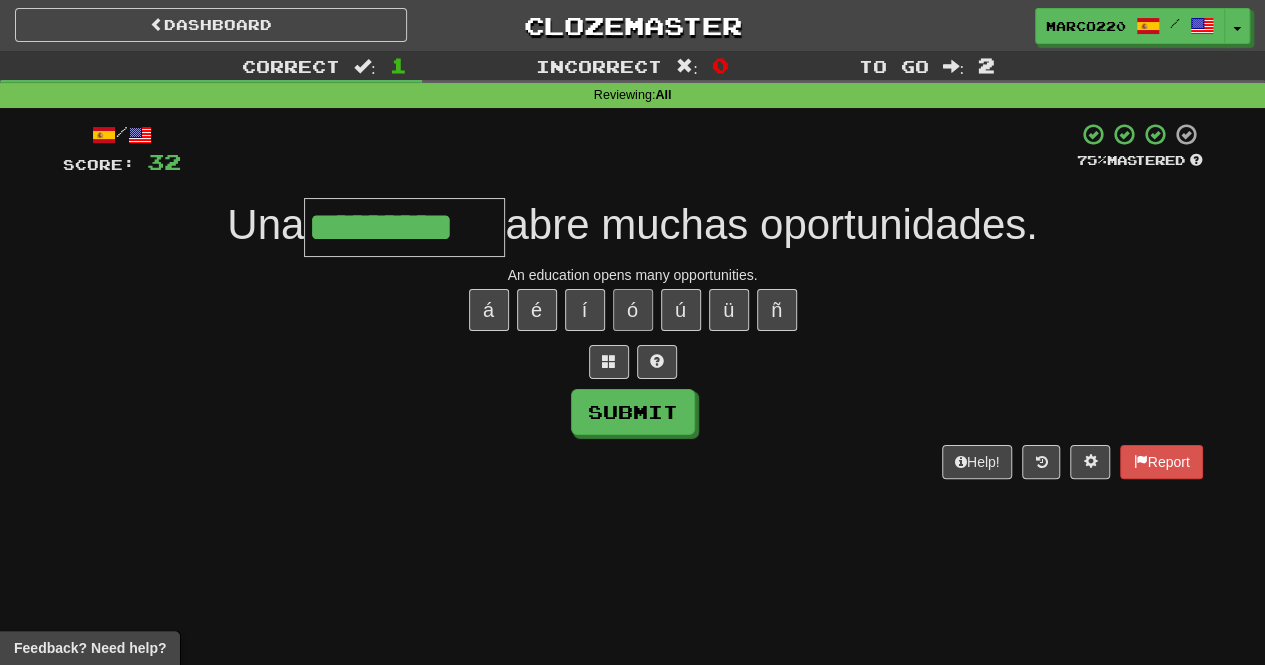type on "*********" 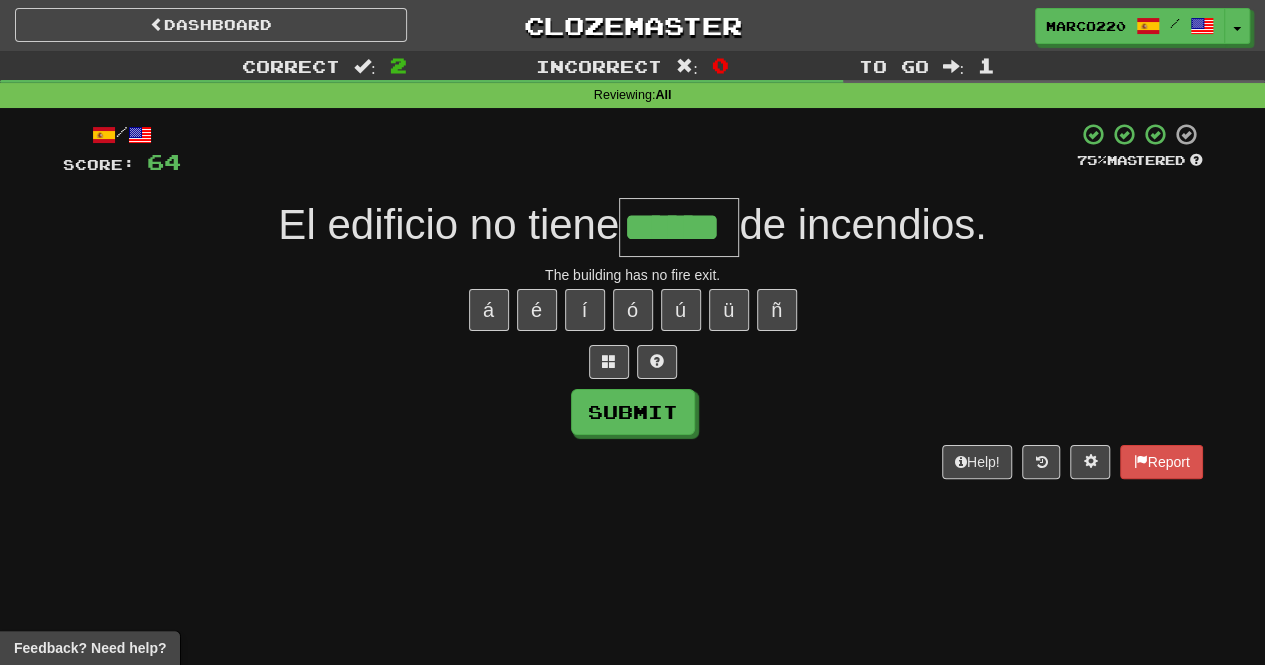 type on "******" 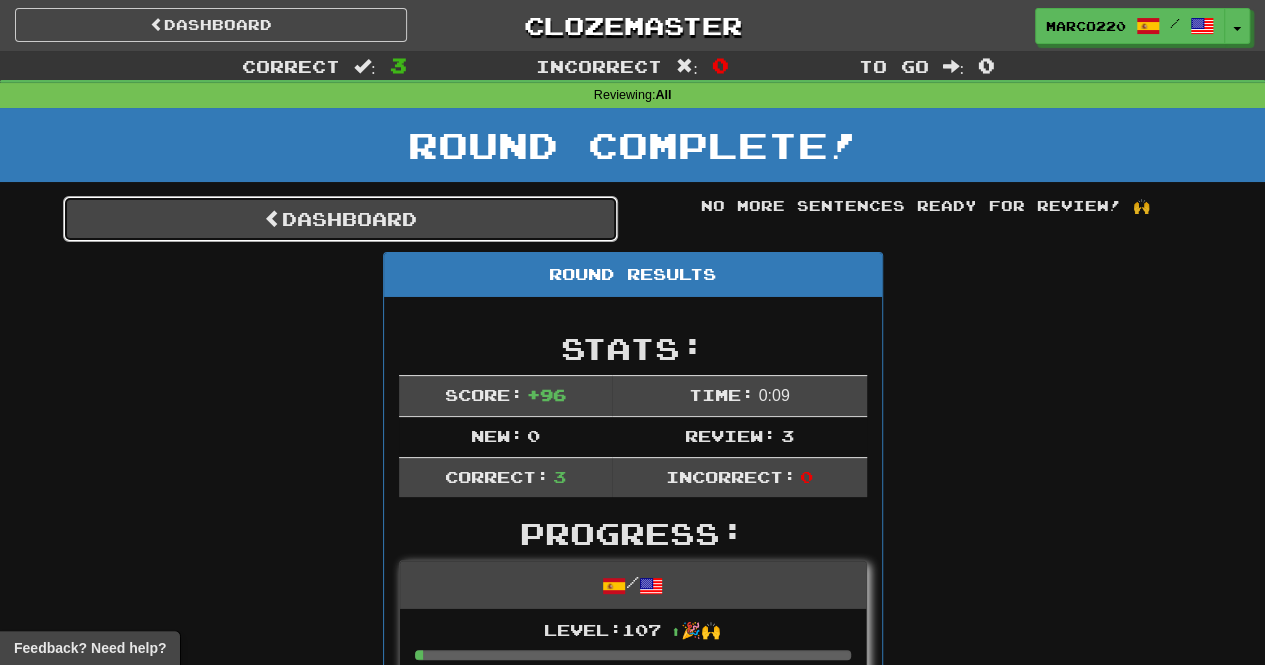 click on "Dashboard" at bounding box center [340, 219] 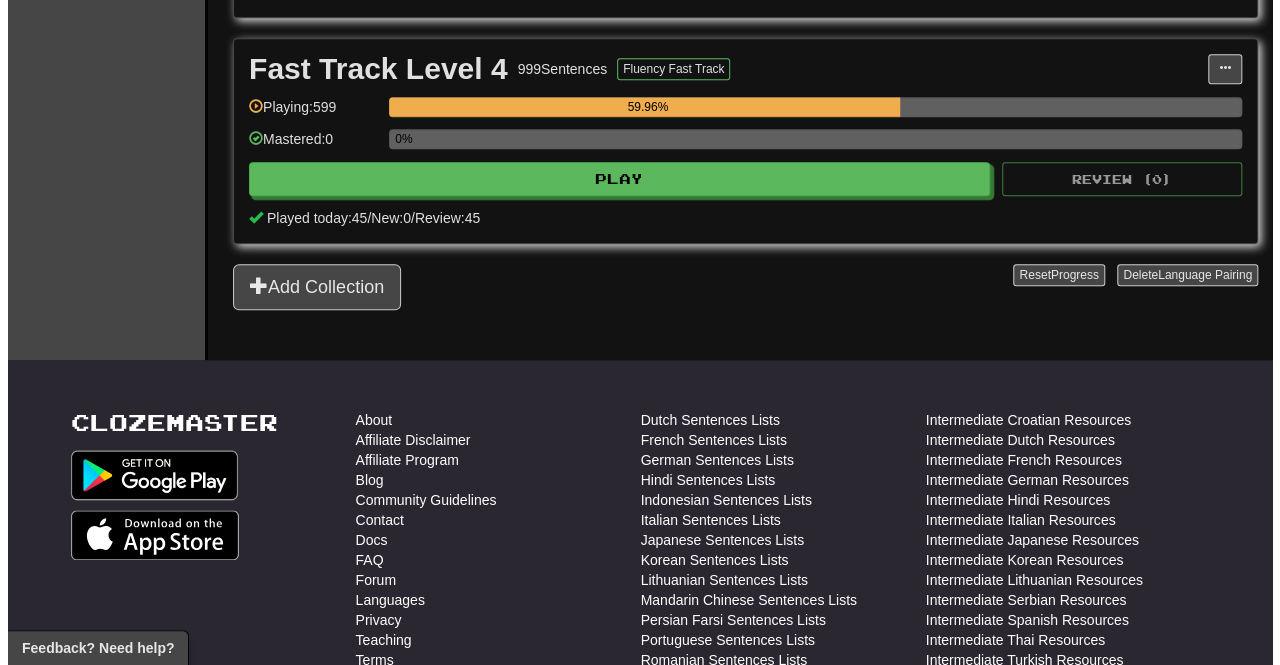 scroll, scrollTop: 1133, scrollLeft: 0, axis: vertical 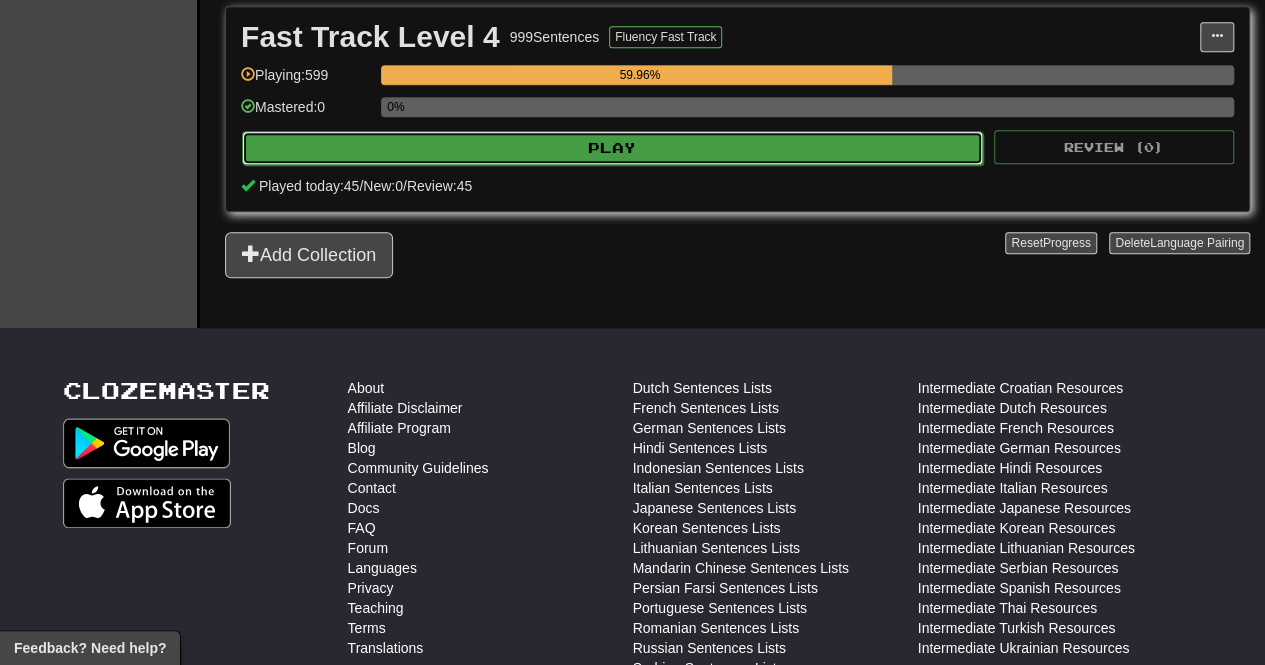 click on "Play" at bounding box center [612, 148] 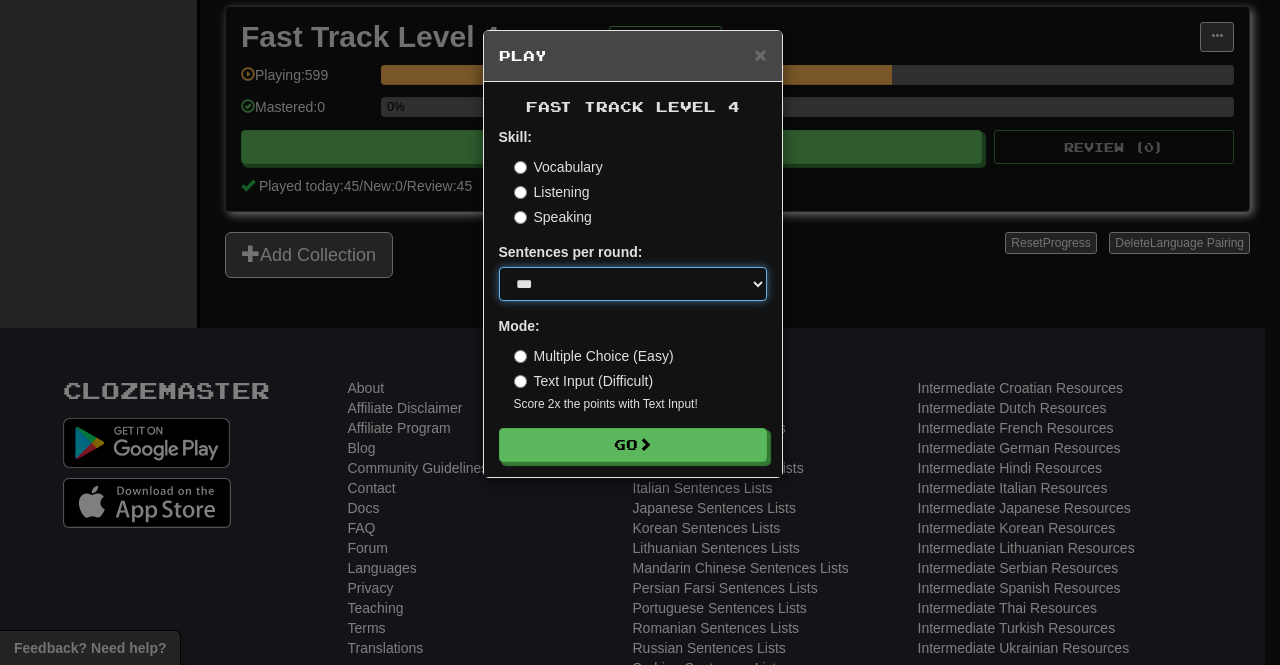 click on "* ** ** ** ** ** *** ********" at bounding box center (633, 284) 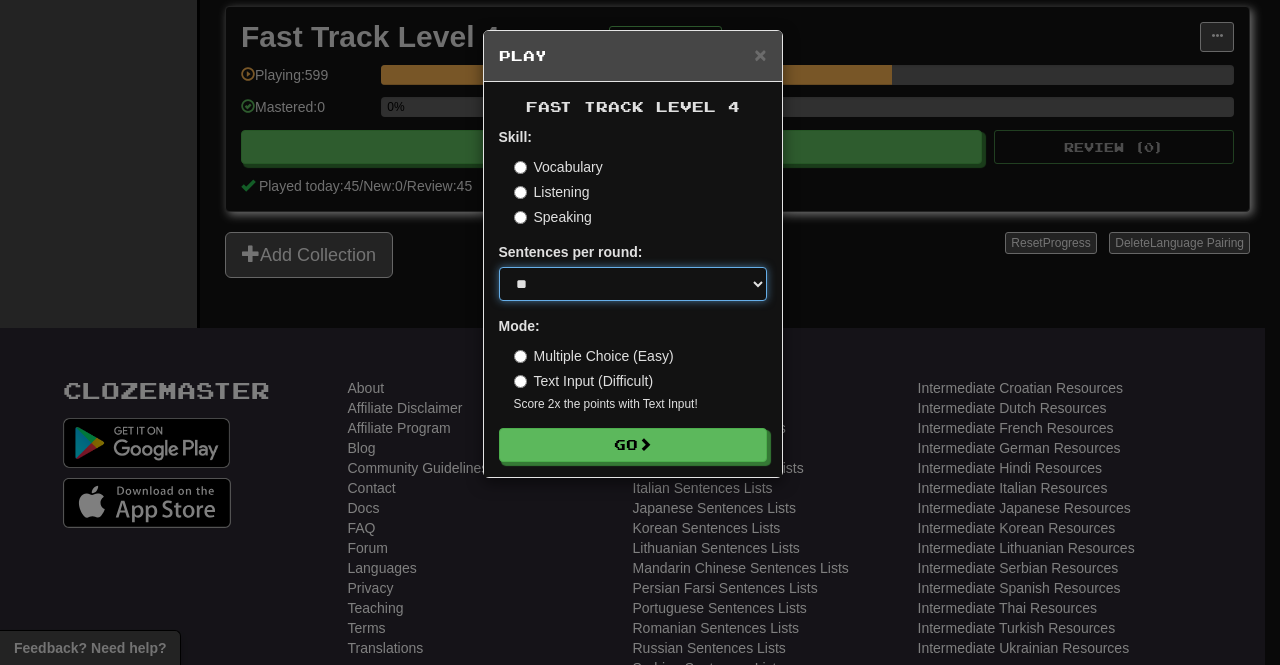 click on "* ** ** ** ** ** *** ********" at bounding box center [633, 284] 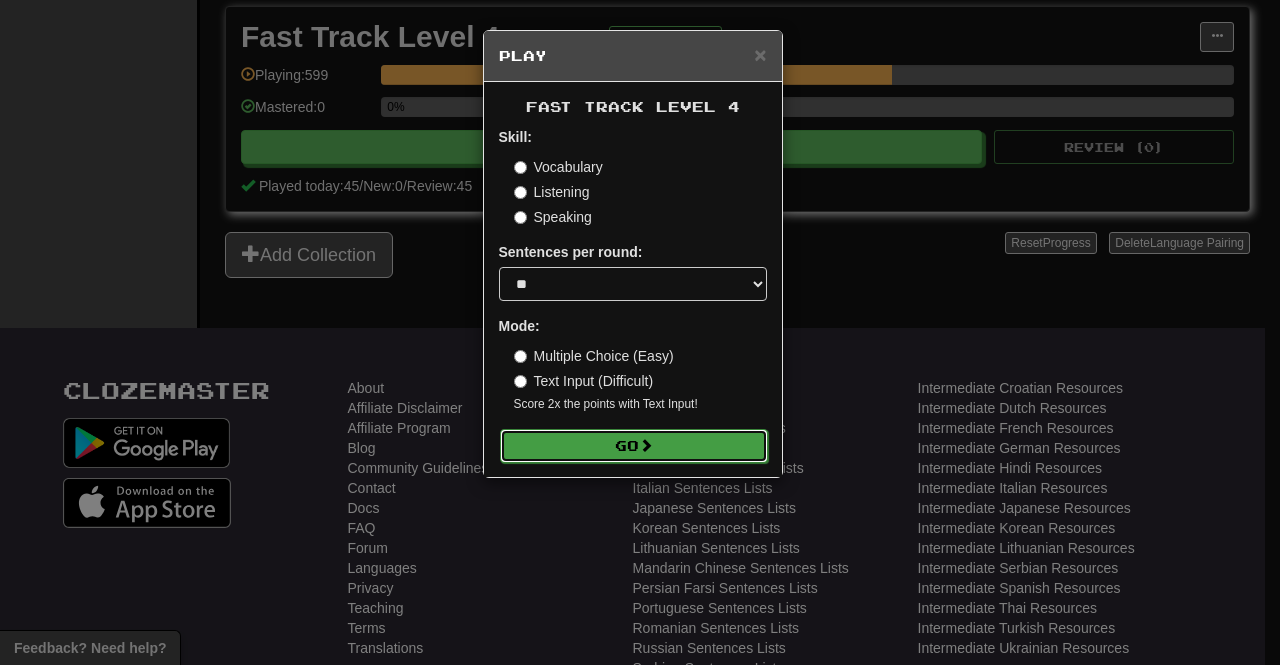 click on "Go" at bounding box center (634, 446) 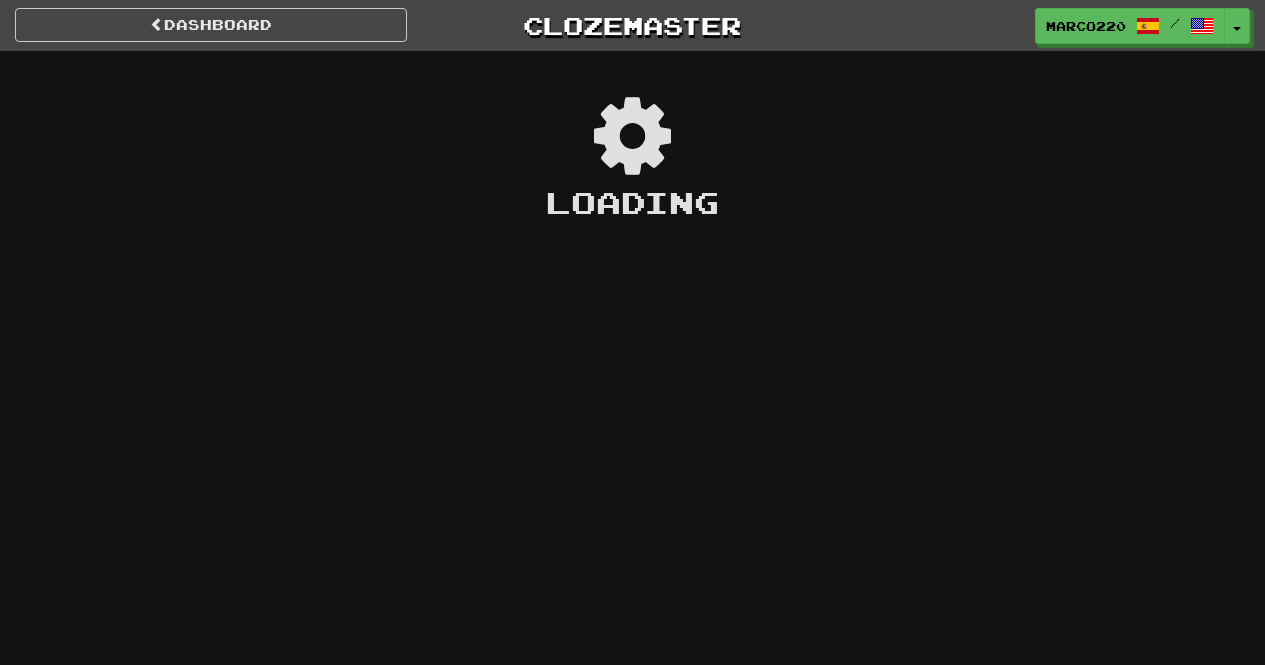scroll, scrollTop: 0, scrollLeft: 0, axis: both 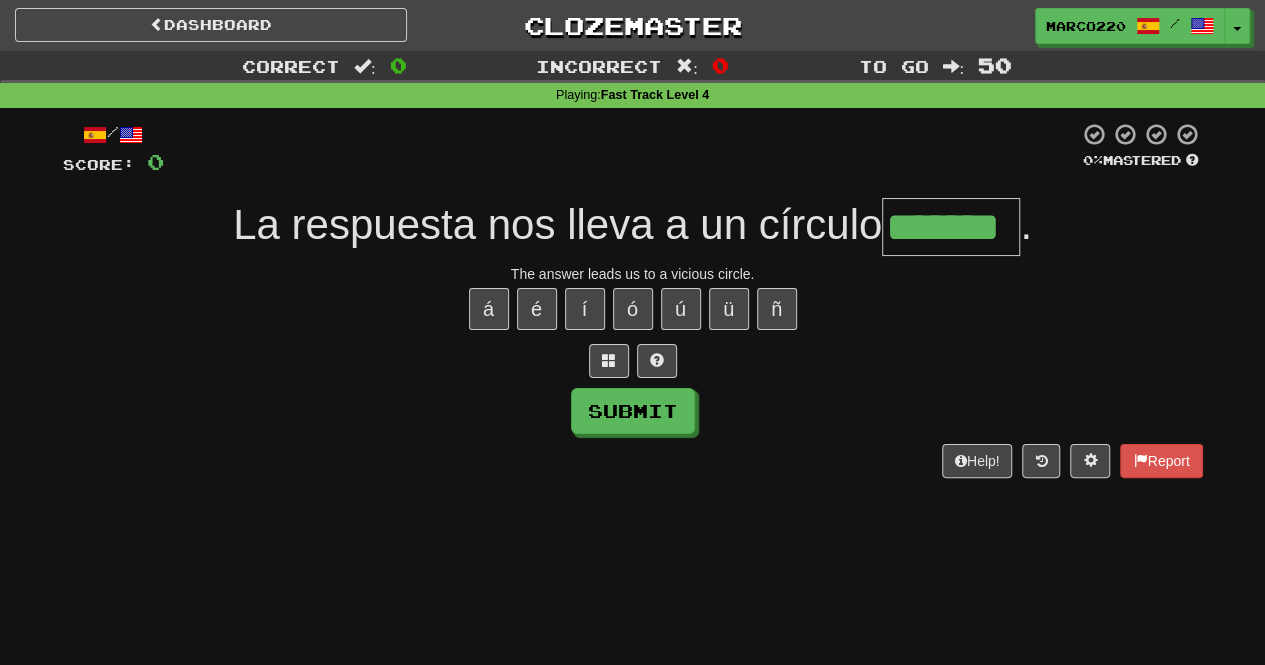 type on "*******" 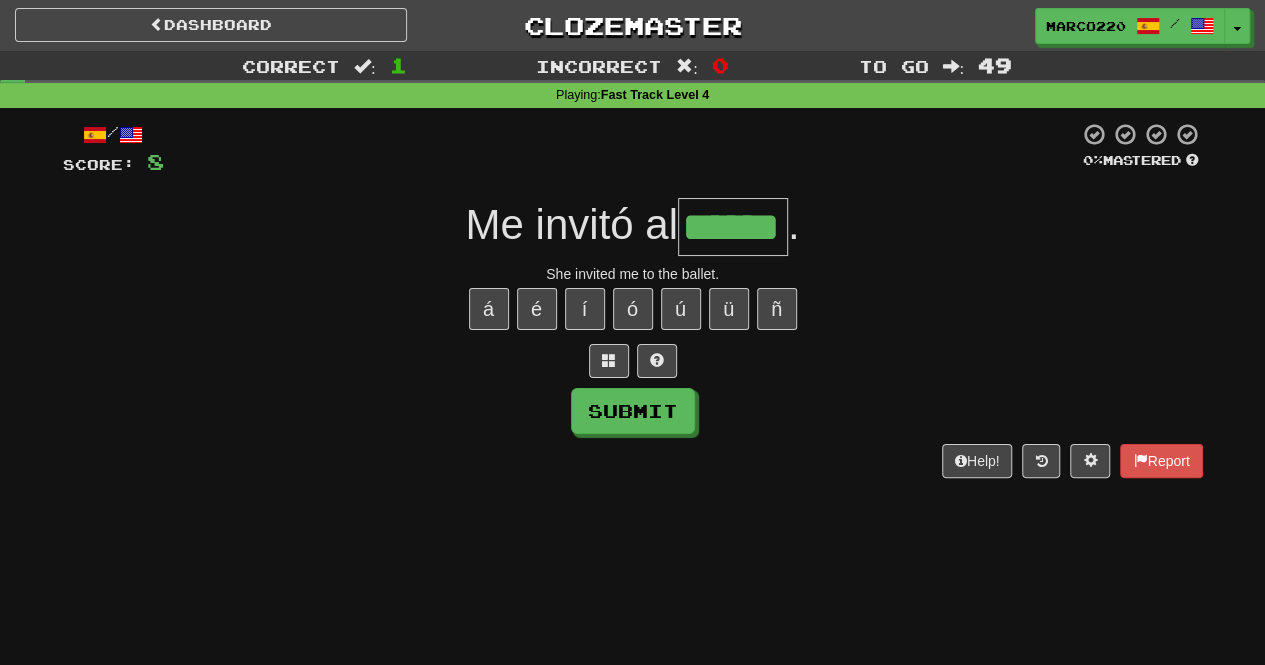 type on "******" 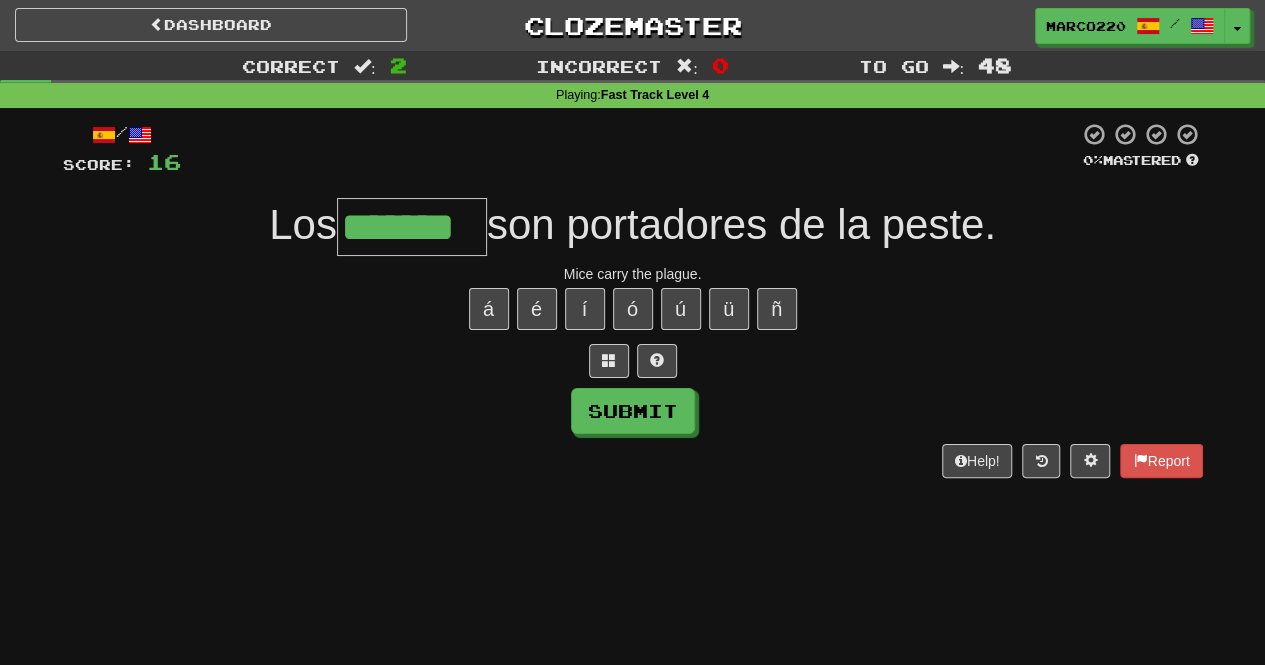 type on "*******" 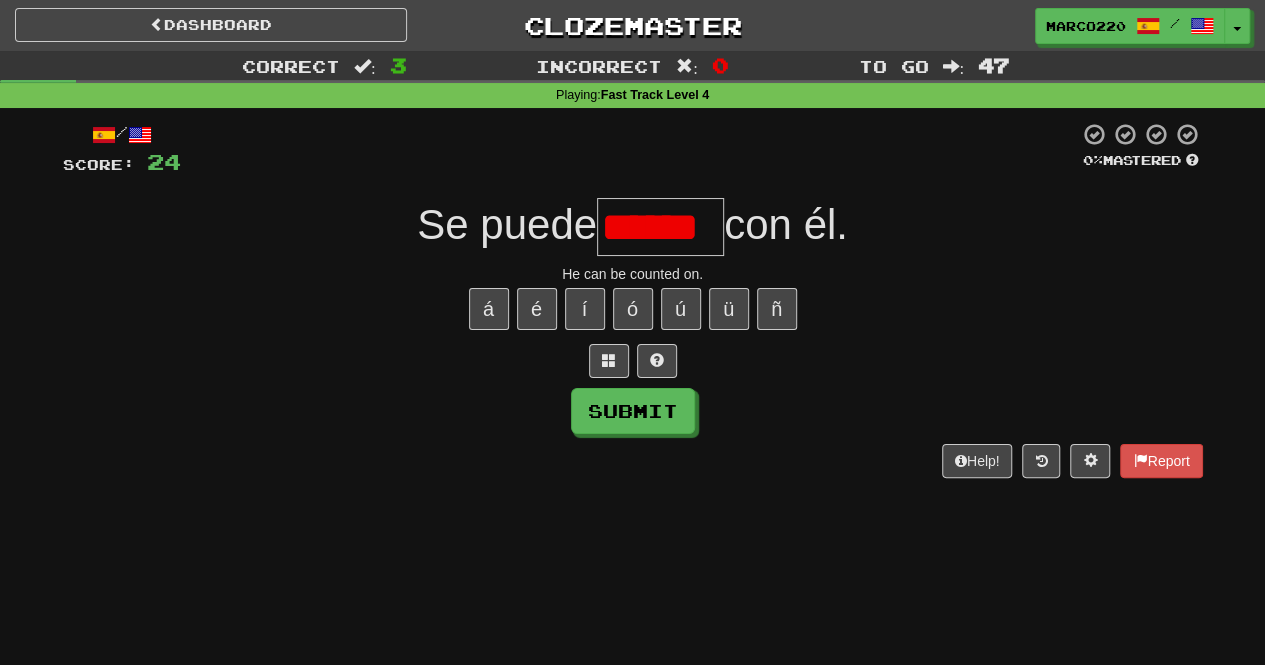 scroll, scrollTop: 0, scrollLeft: 0, axis: both 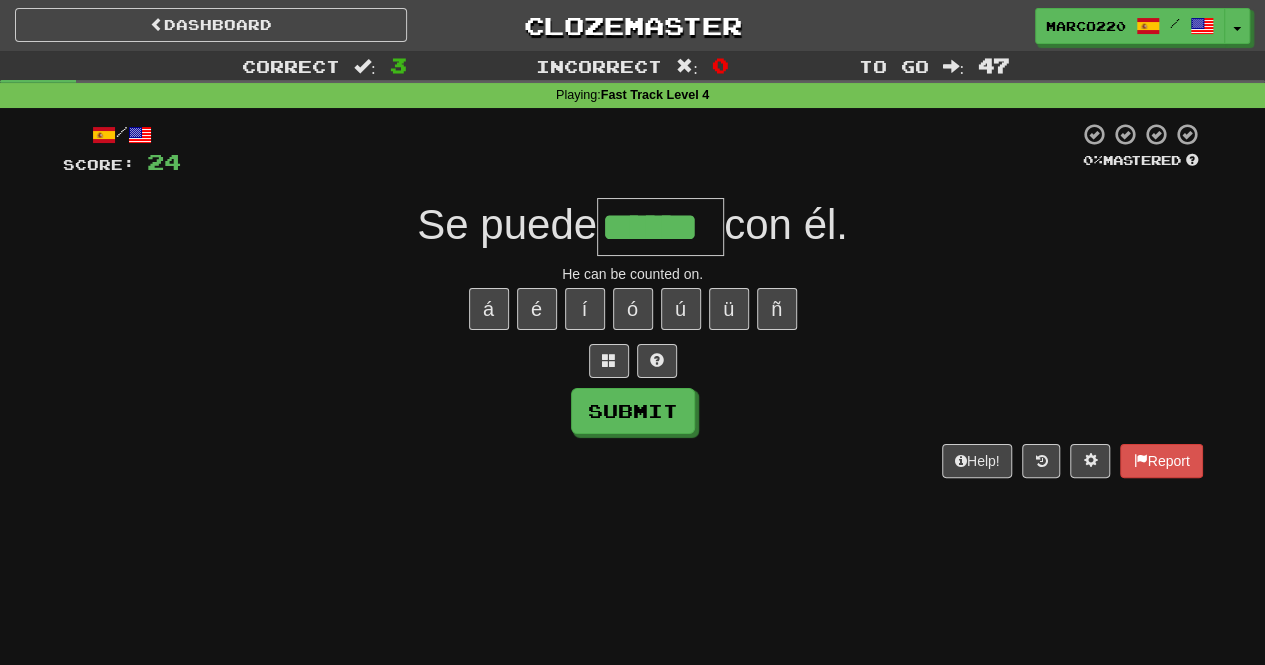 type on "******" 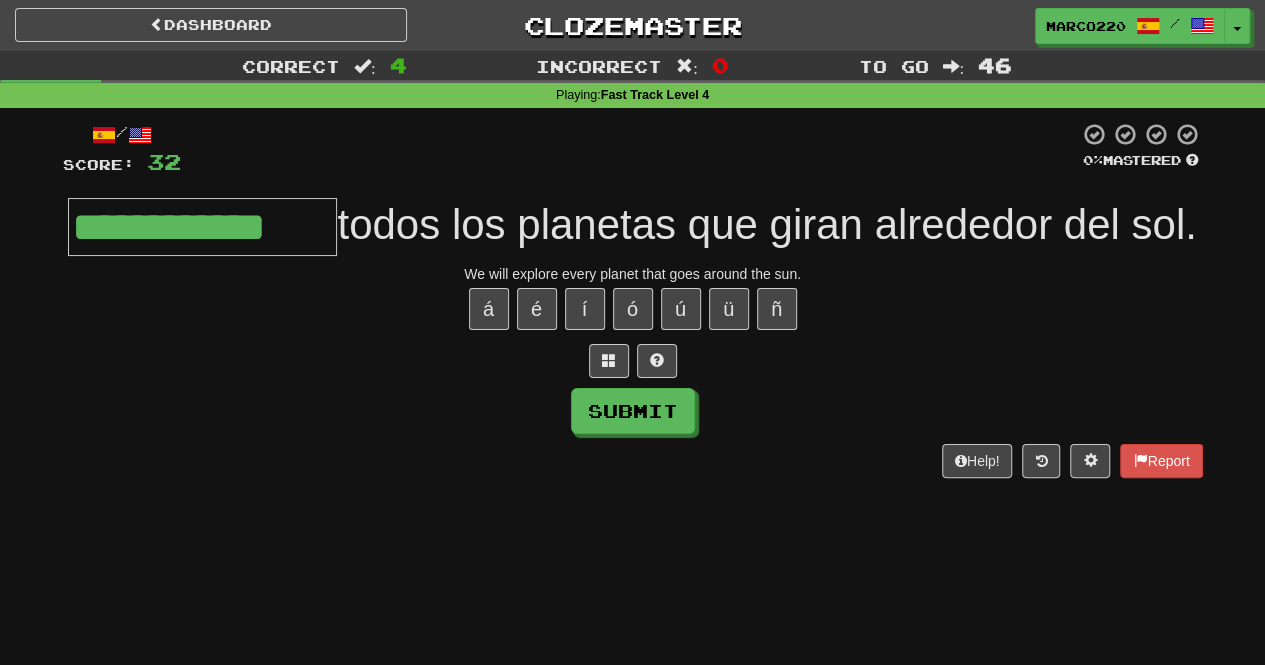 type on "**********" 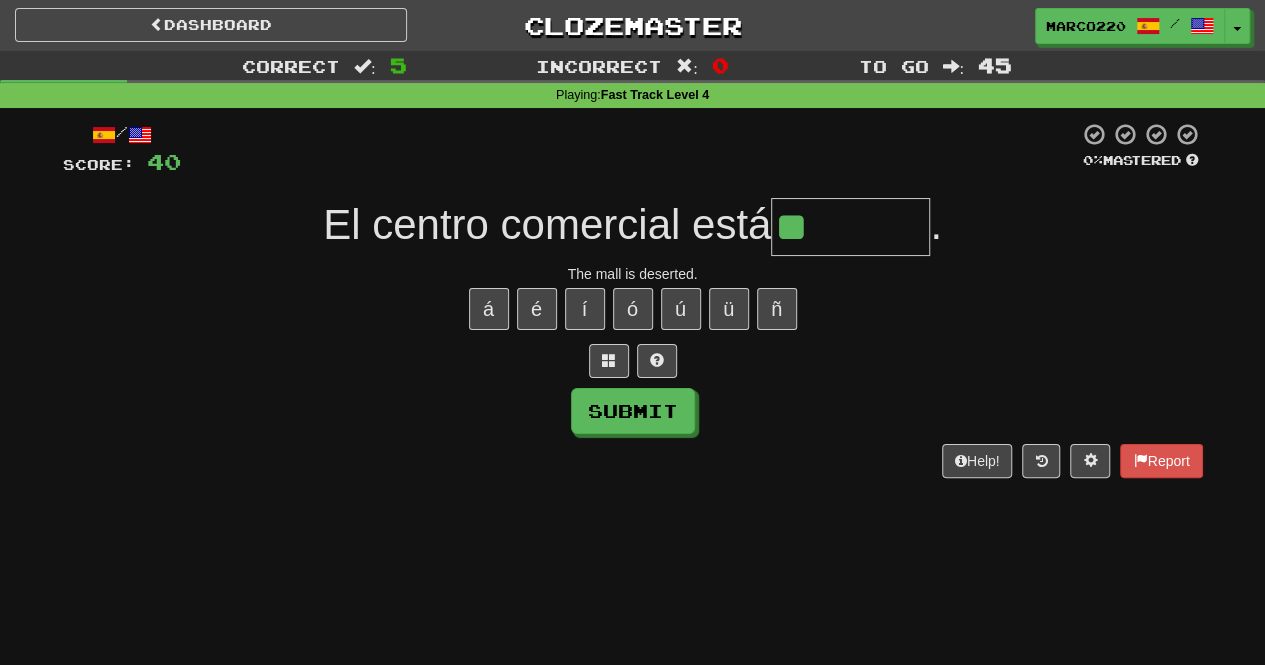 type on "*" 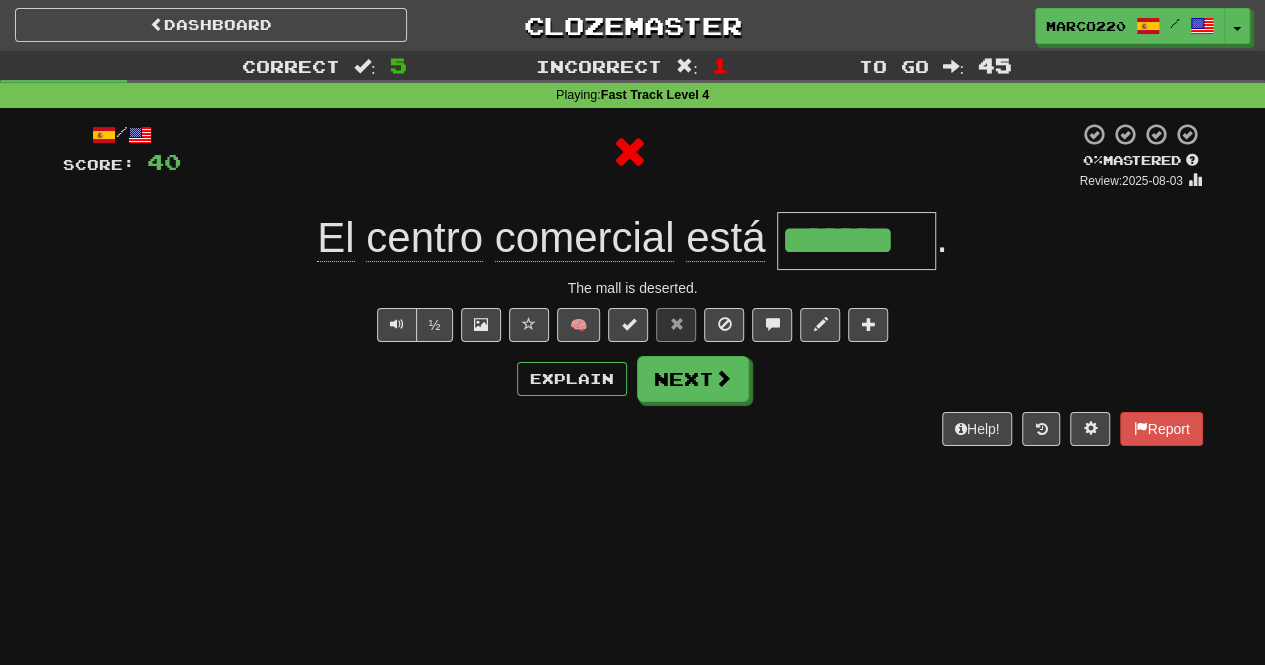type on "********" 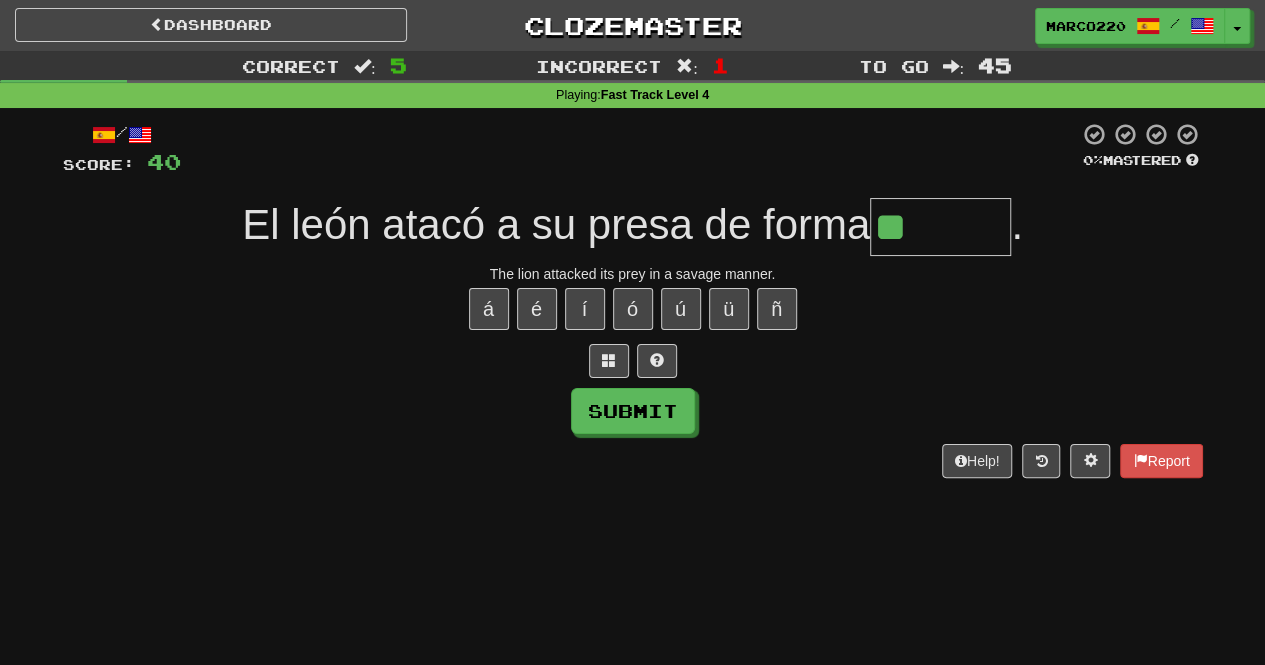 type on "*" 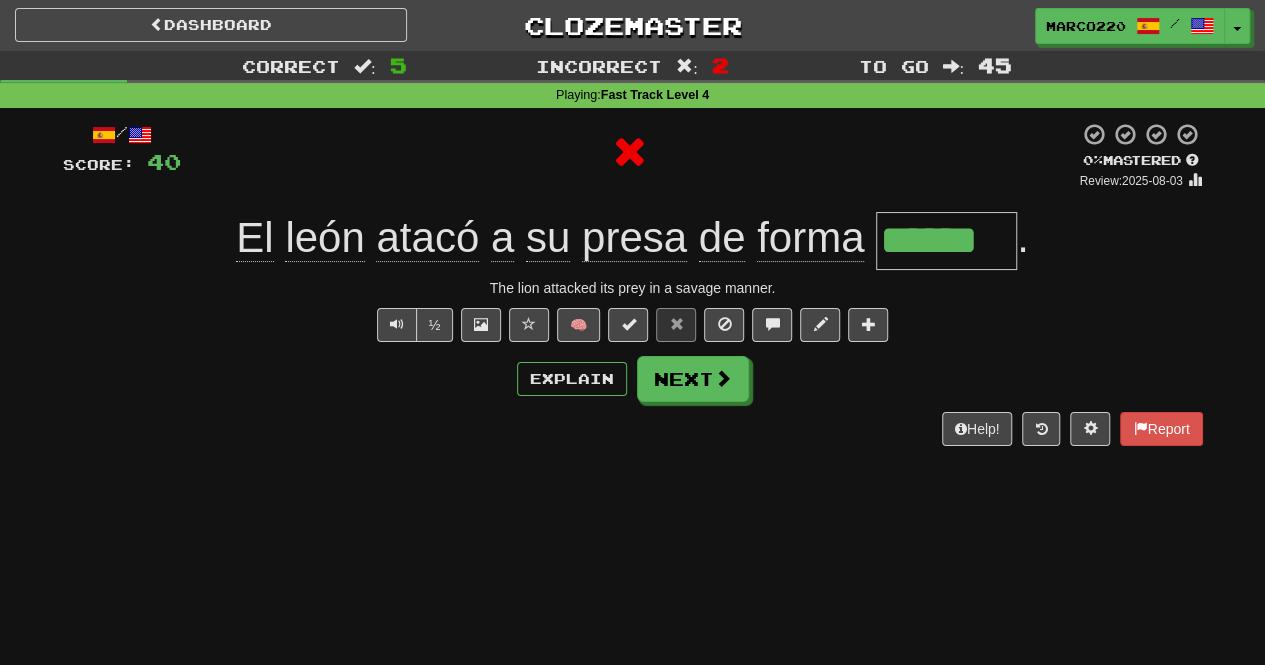 type on "*******" 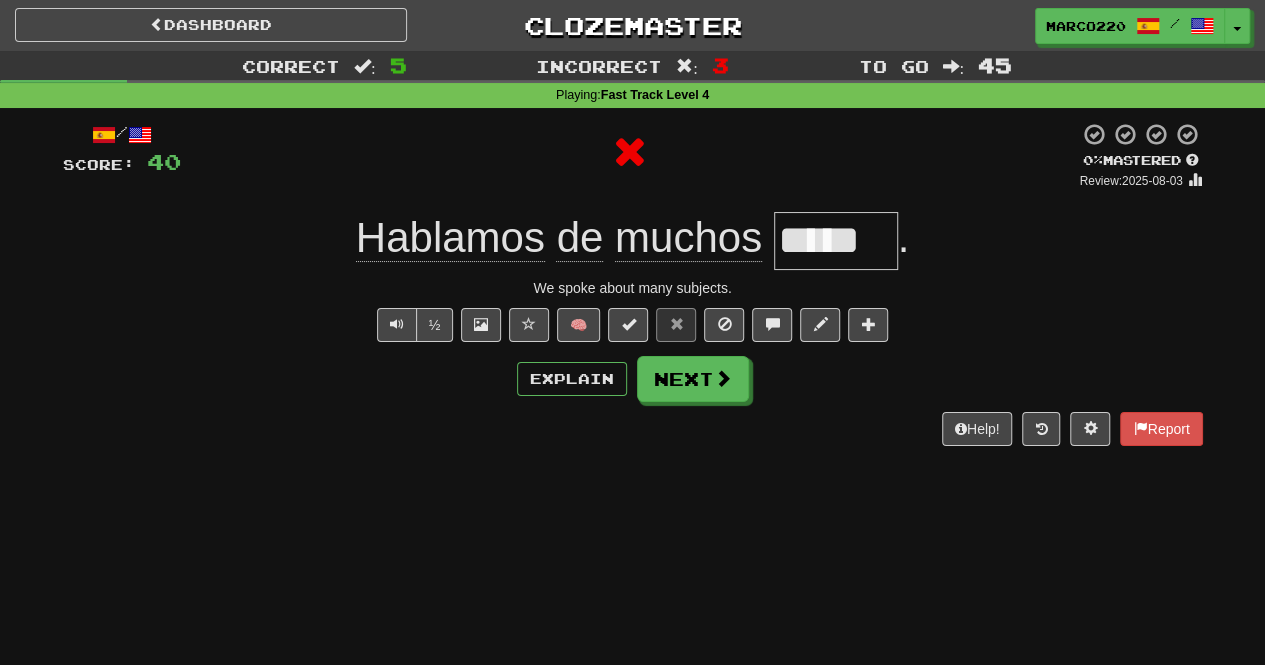 scroll, scrollTop: 0, scrollLeft: 0, axis: both 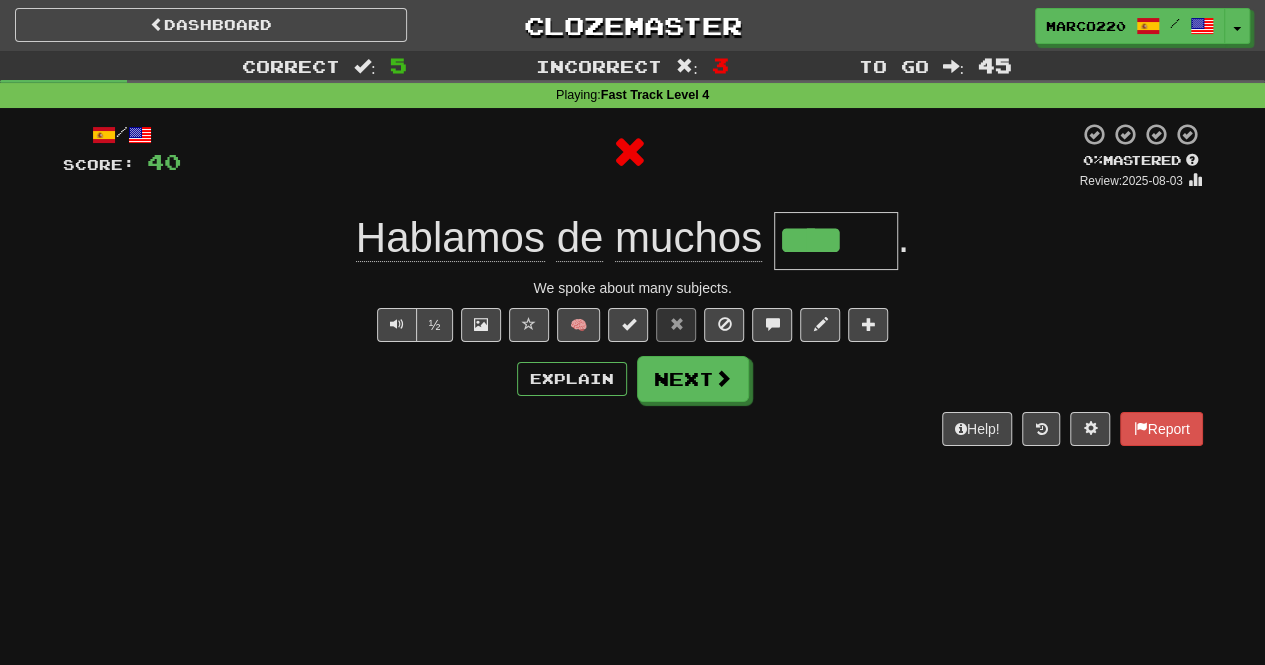 type on "*****" 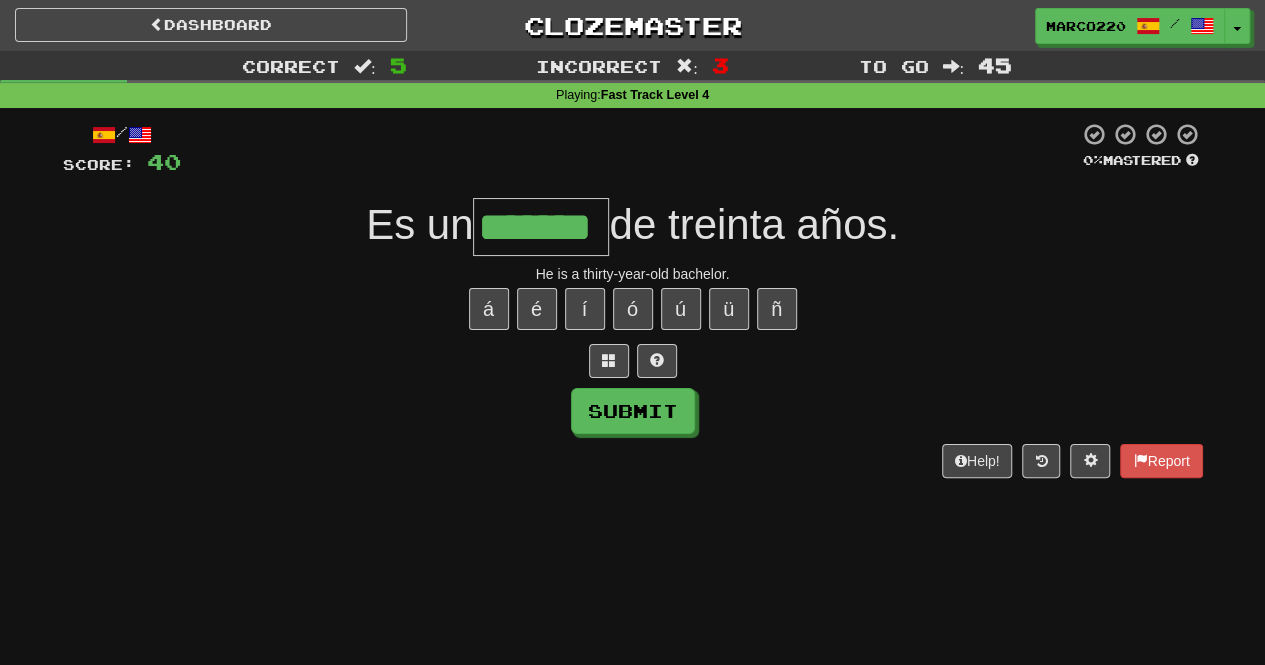 type on "*******" 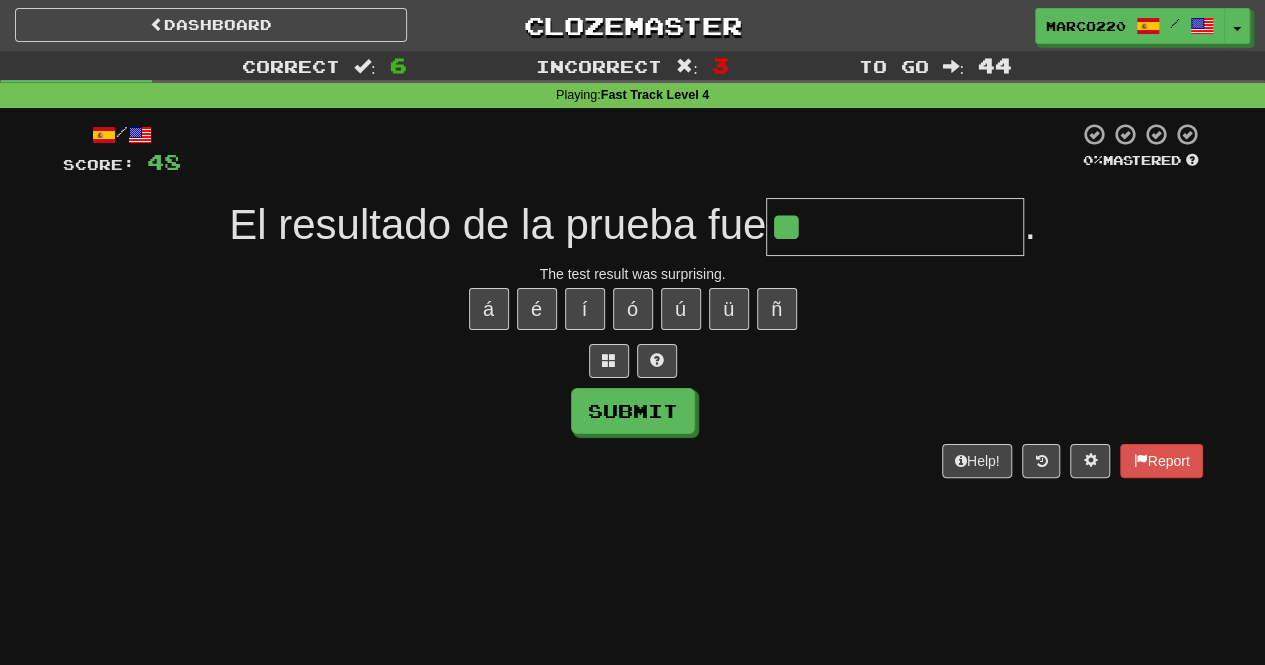type on "*" 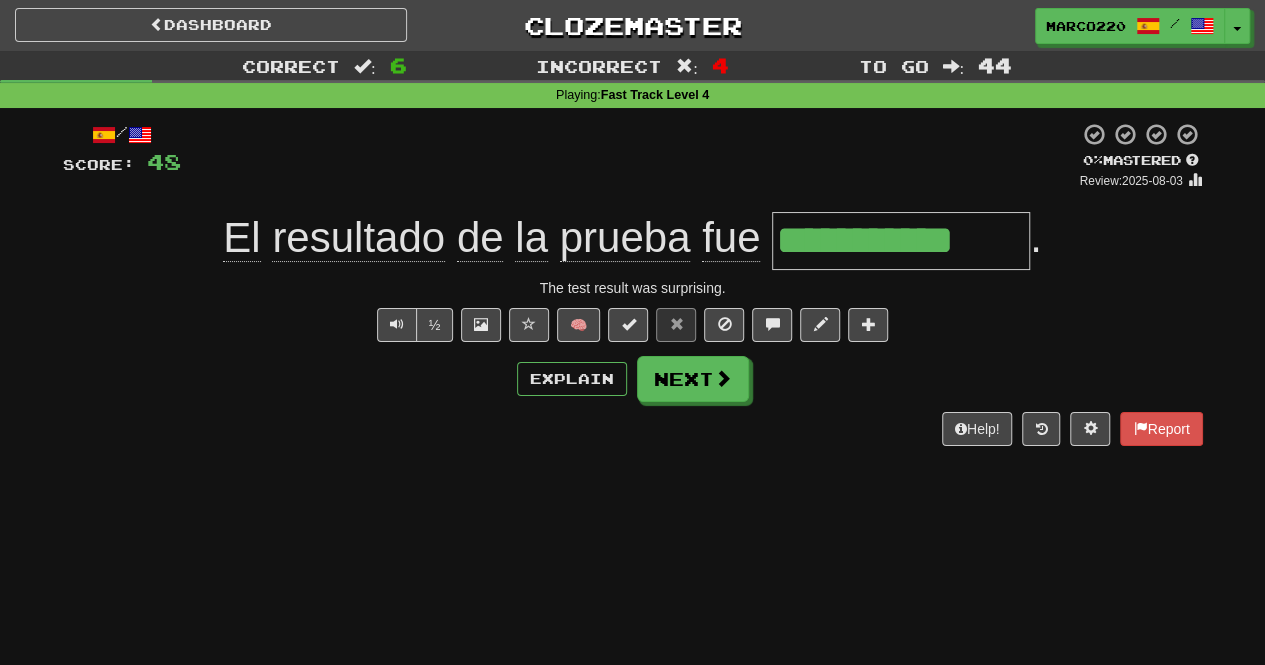 type on "**********" 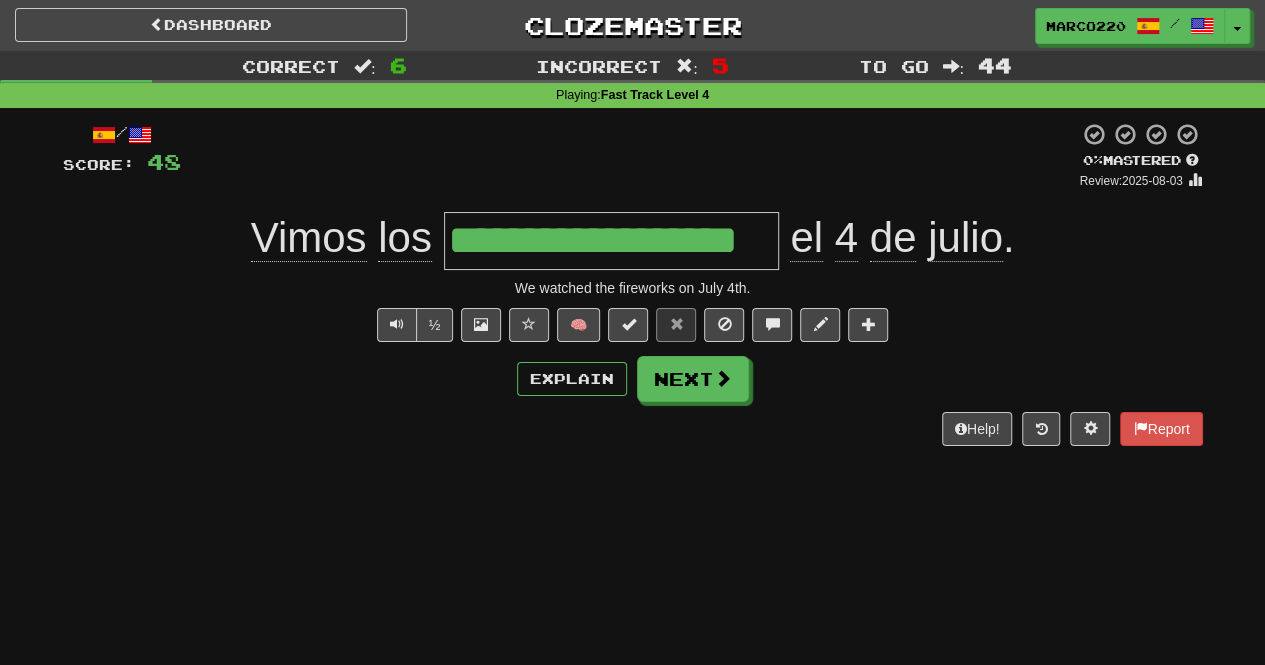 type on "**********" 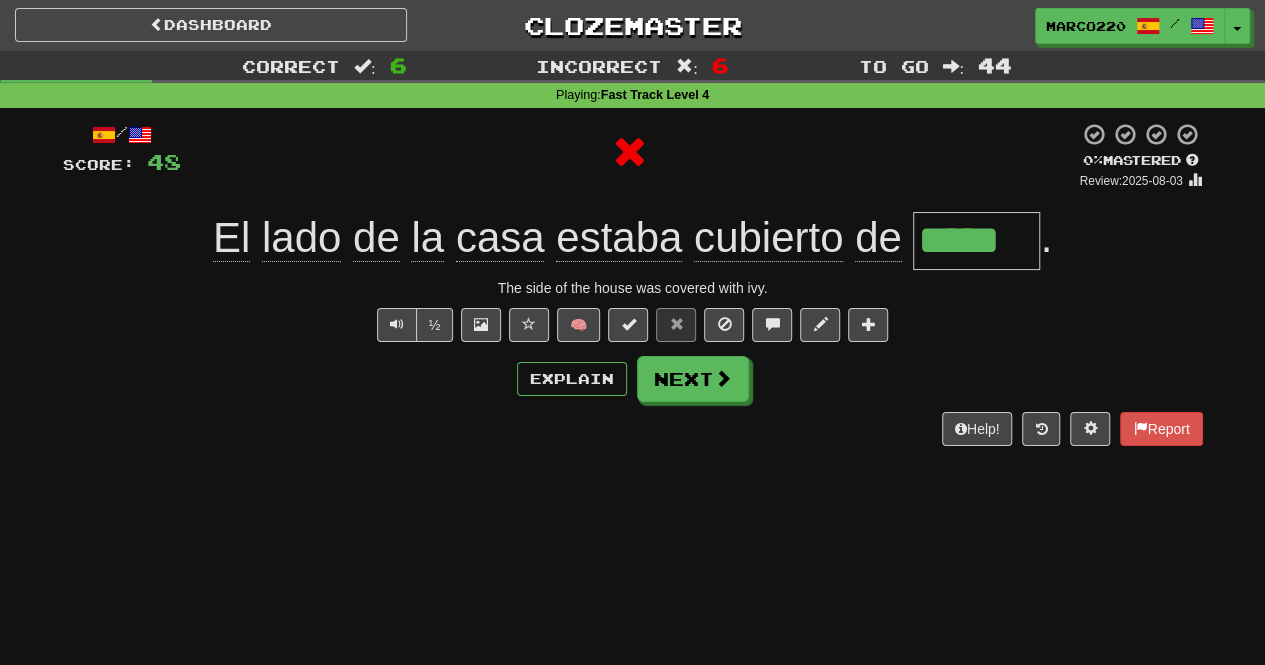 type on "******" 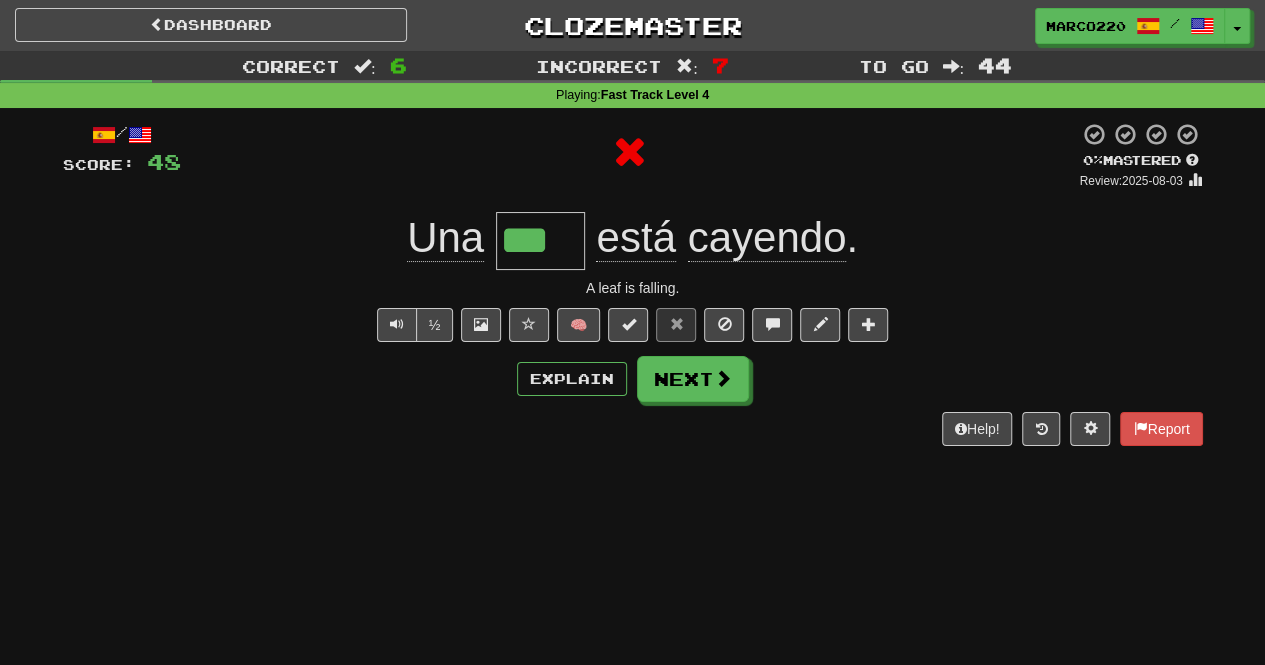 type on "****" 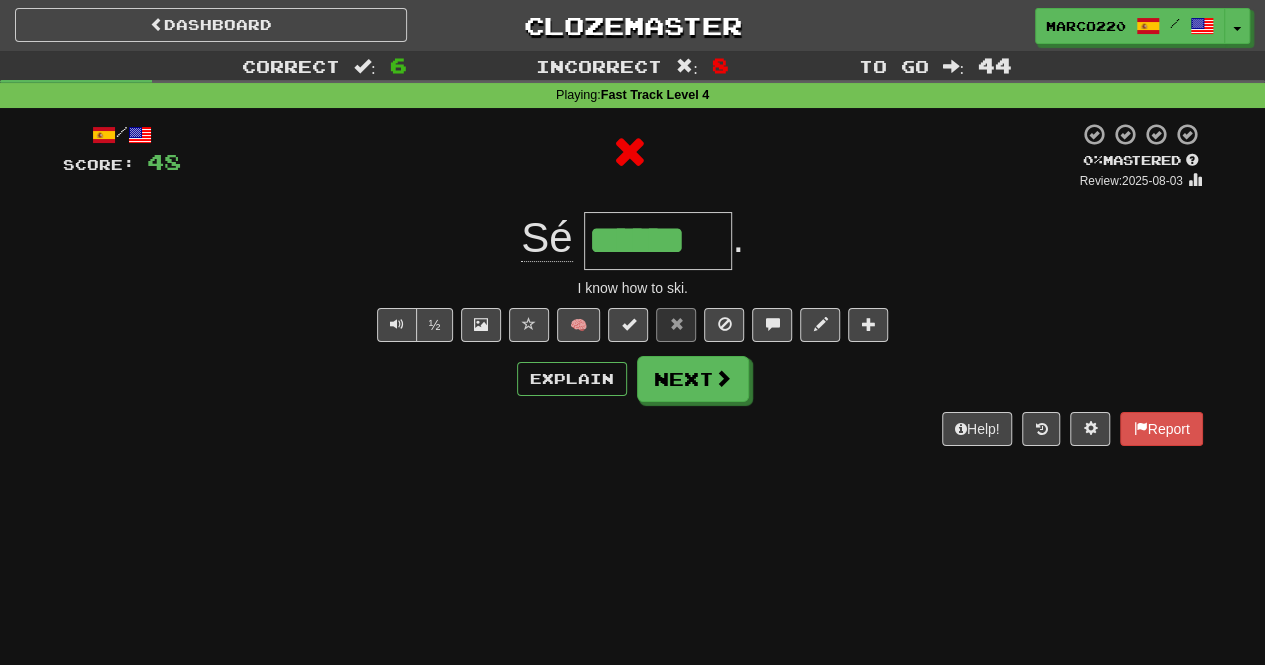 type on "*******" 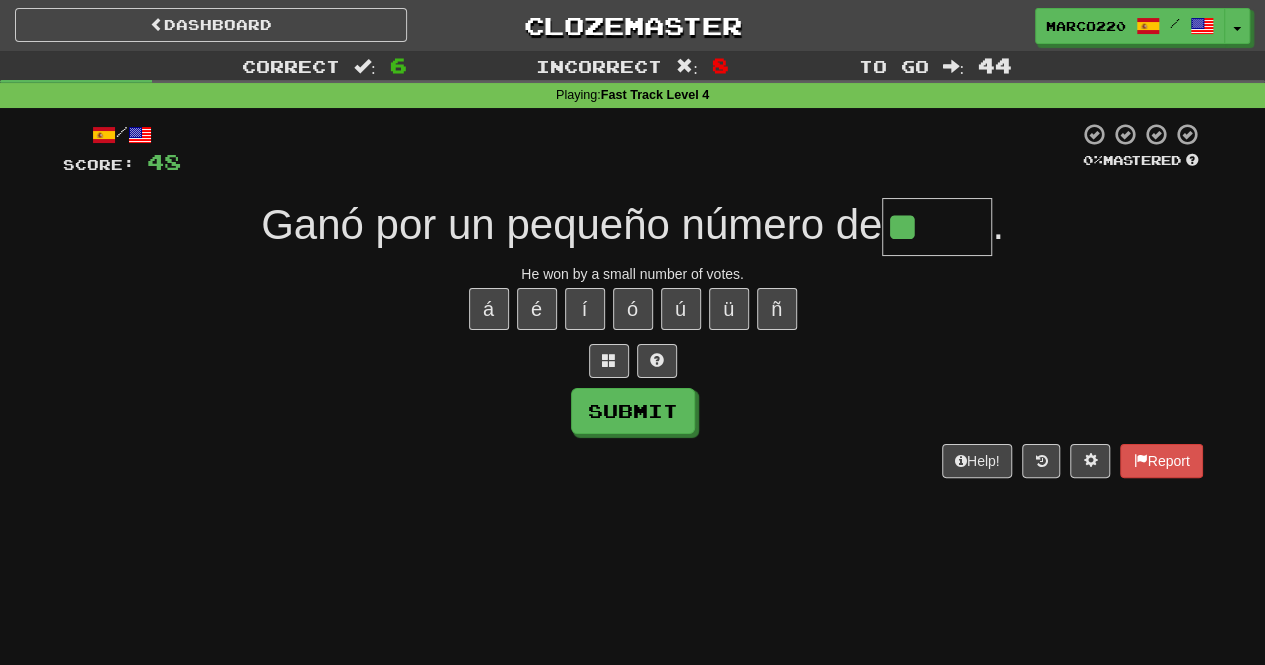 type on "*" 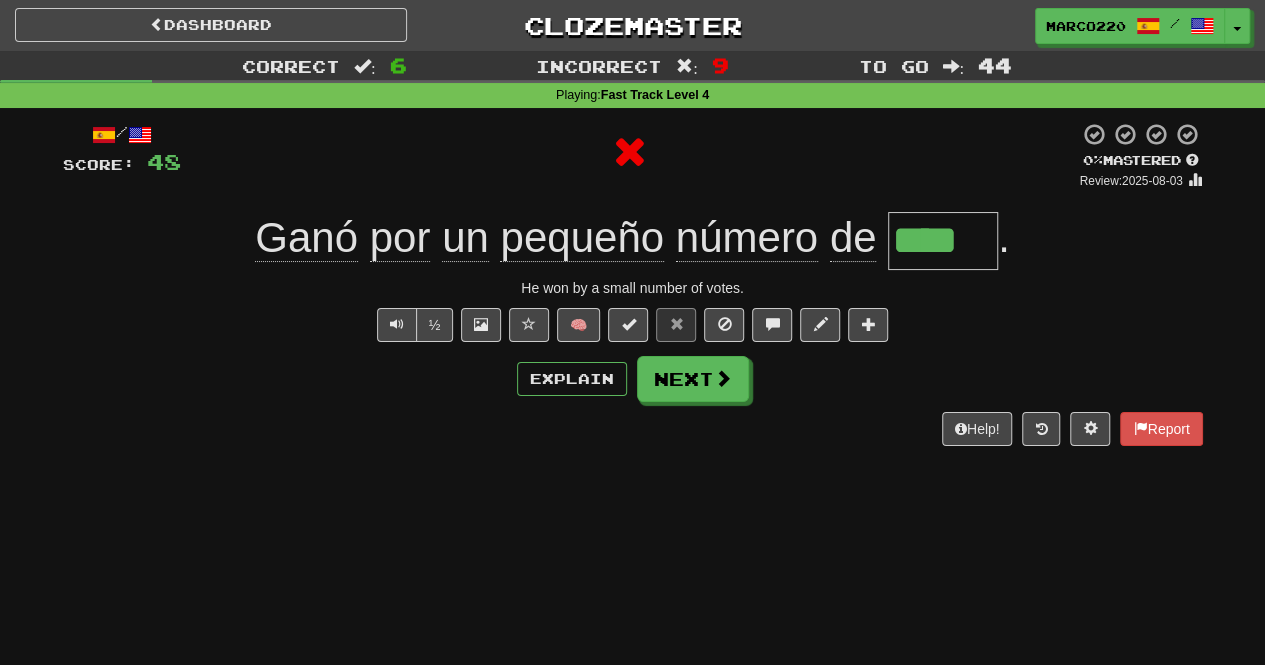 type on "*****" 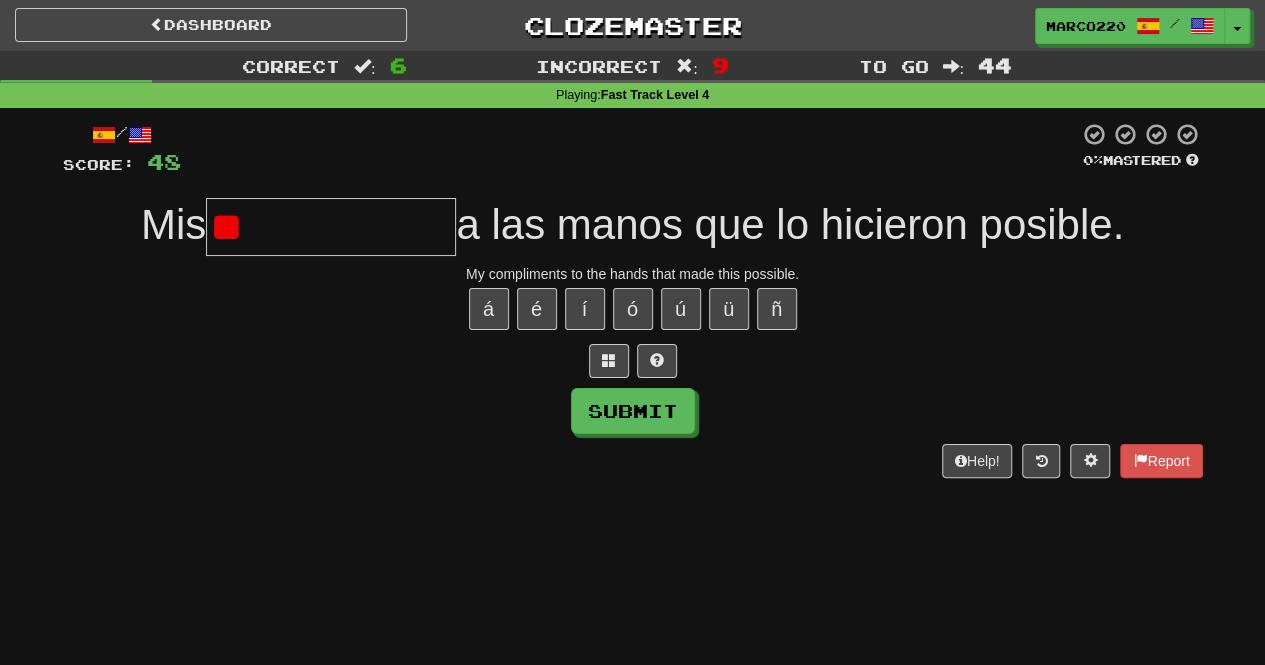 type on "*" 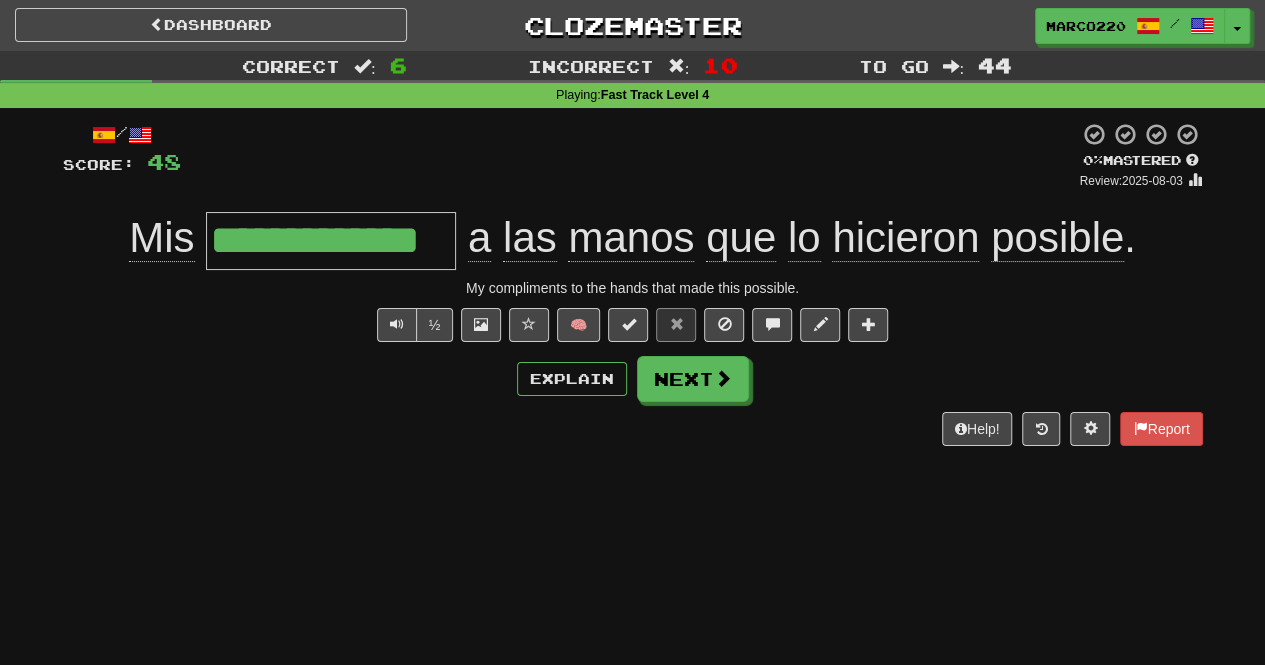 type on "**********" 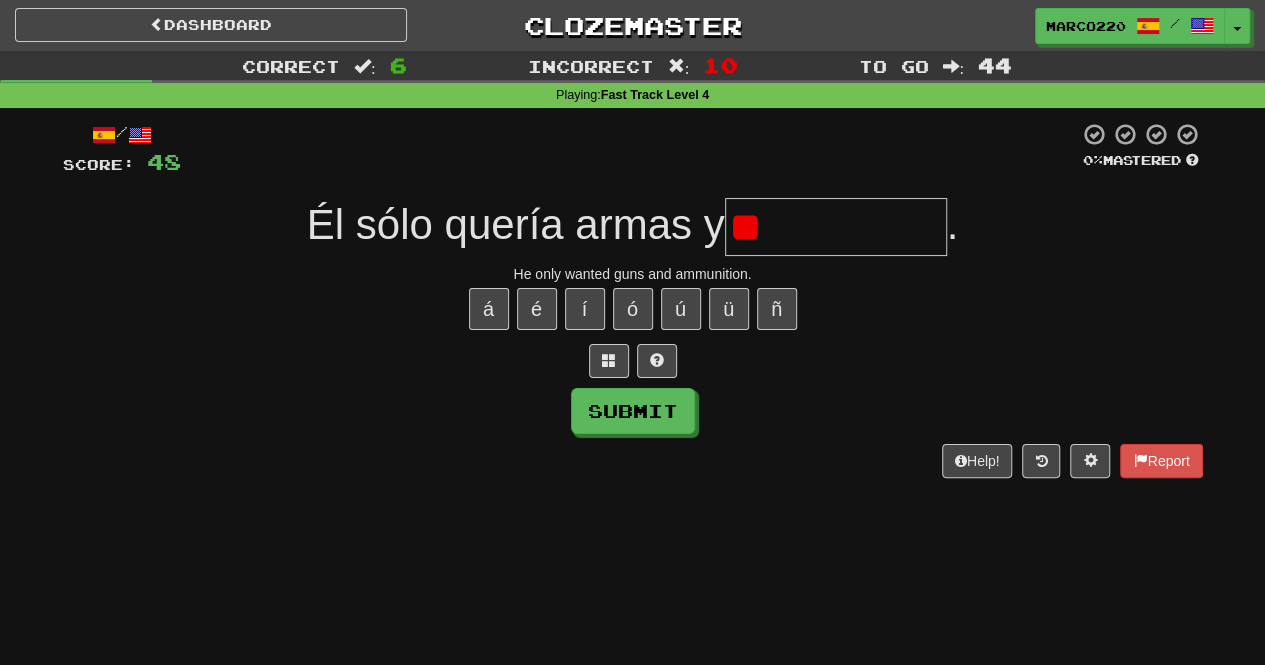 type on "*" 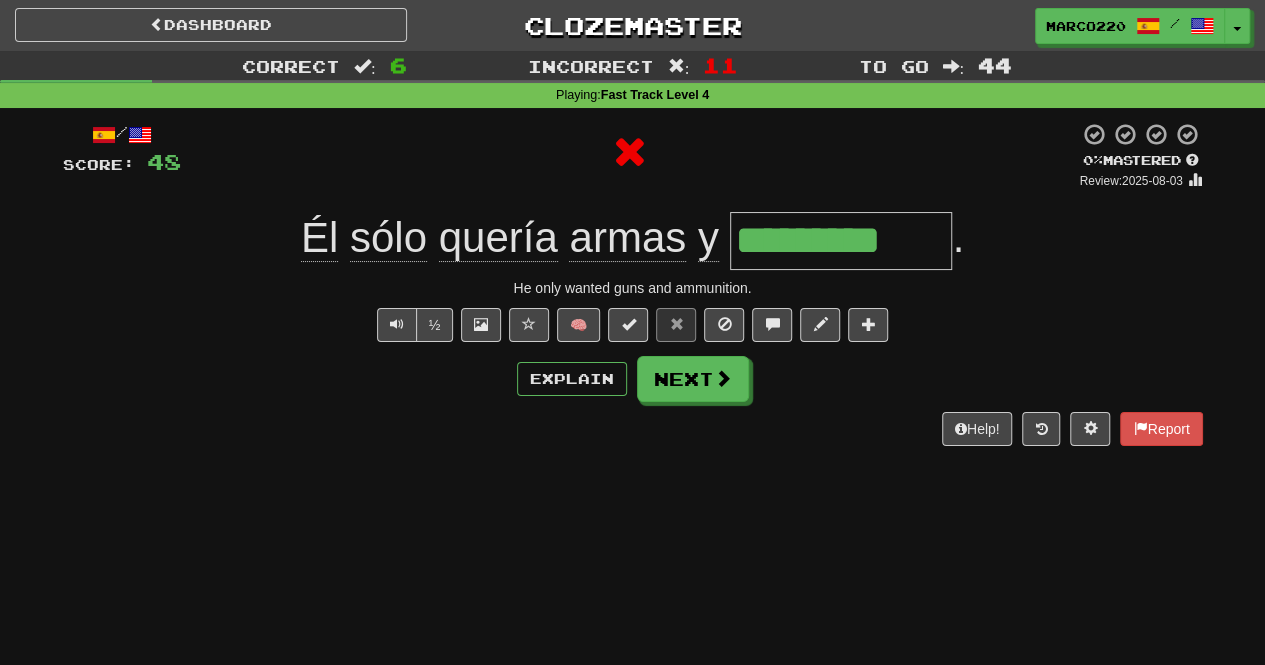 type on "**********" 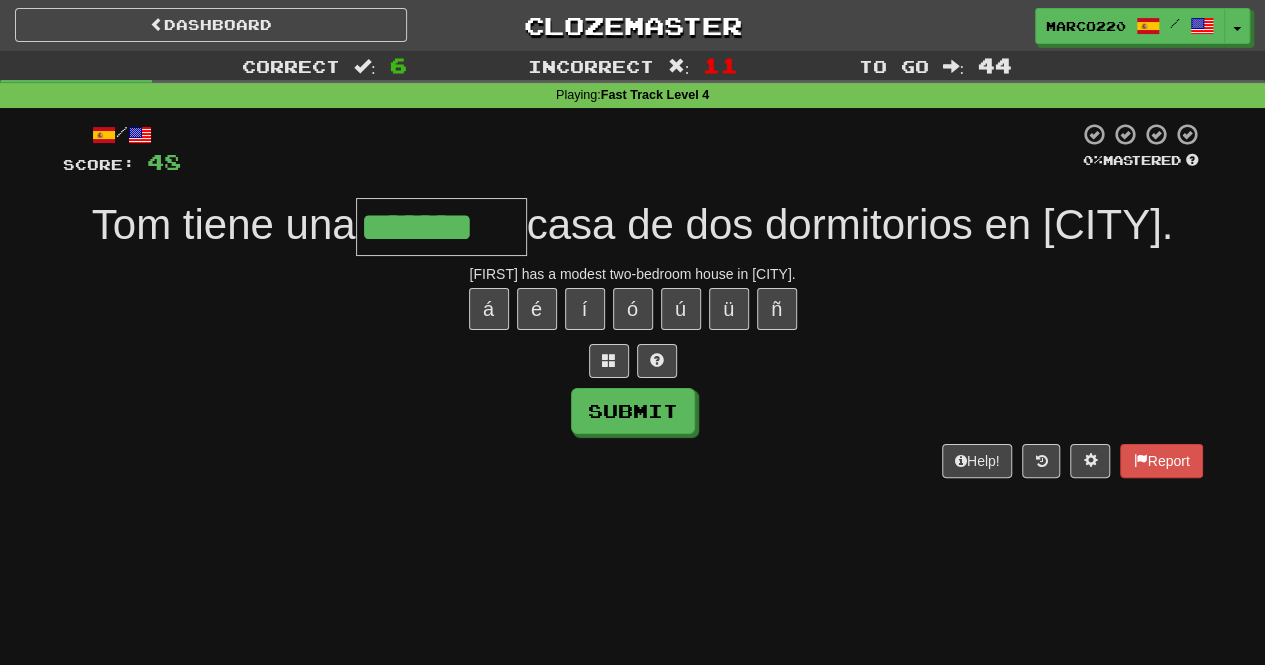 type on "*******" 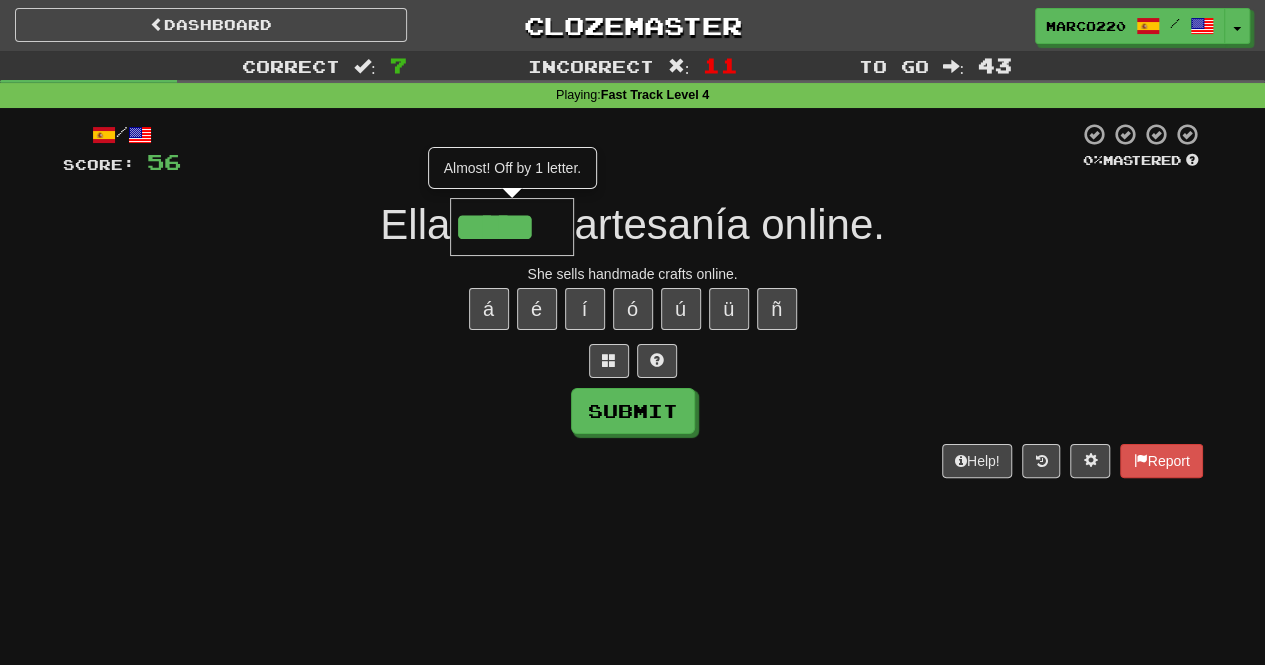 type on "*****" 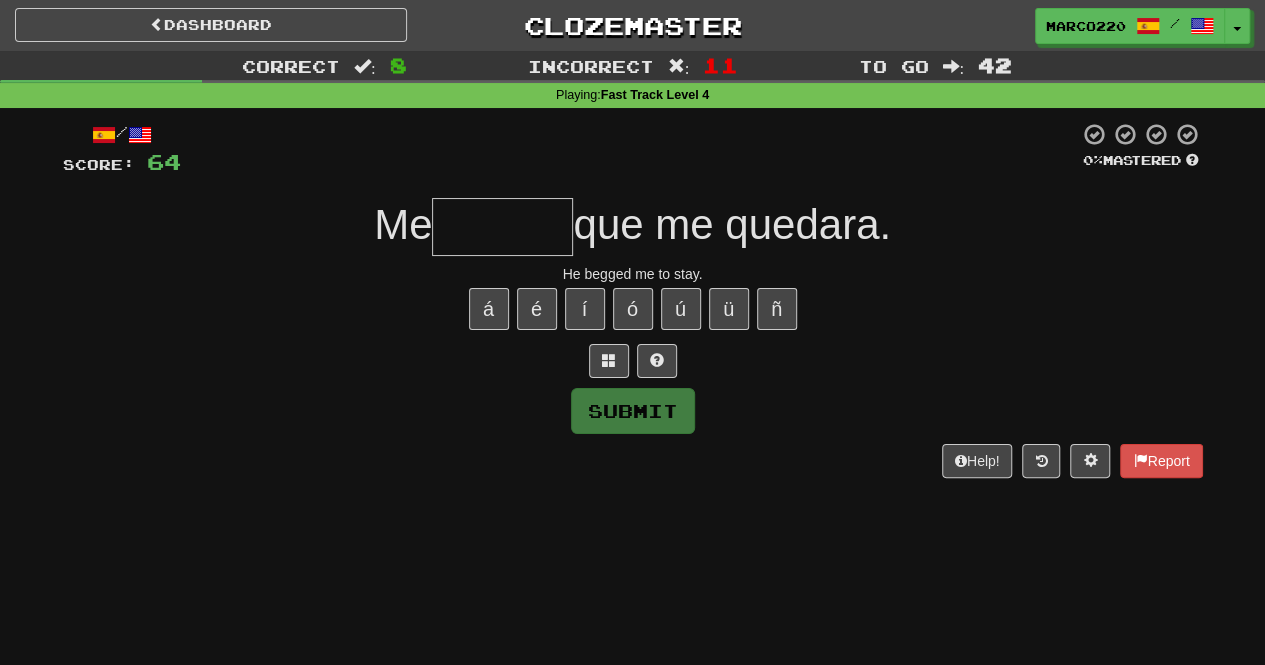 type on "*******" 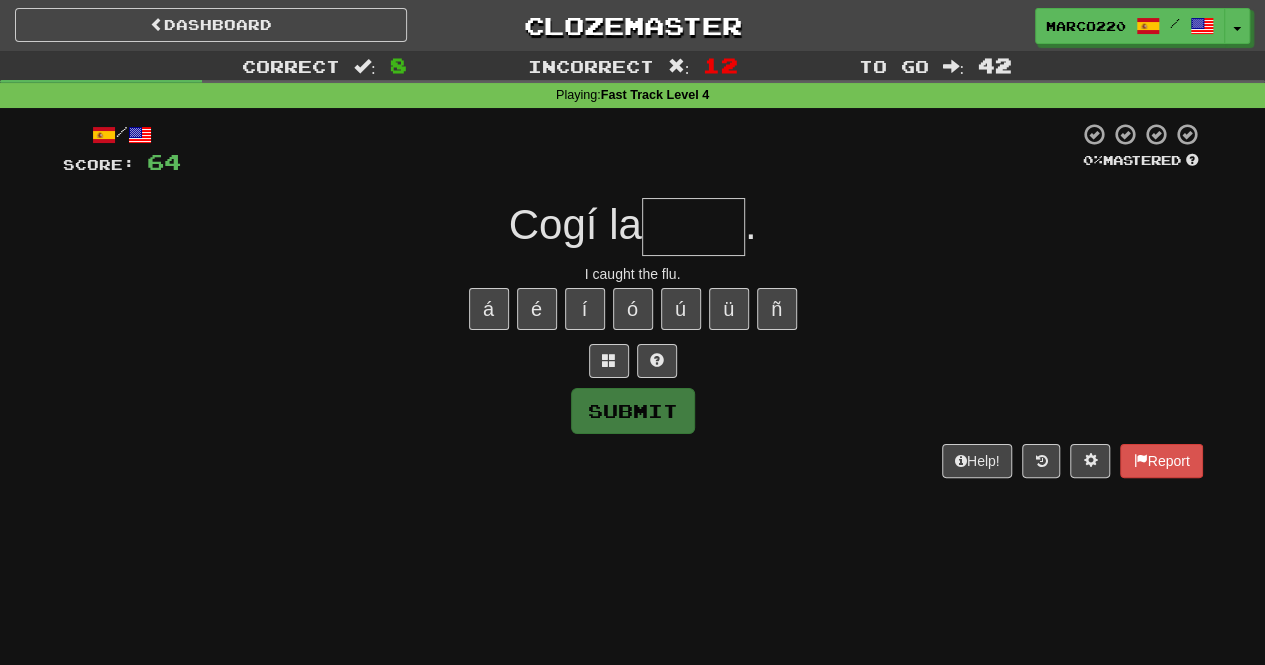 type on "*****" 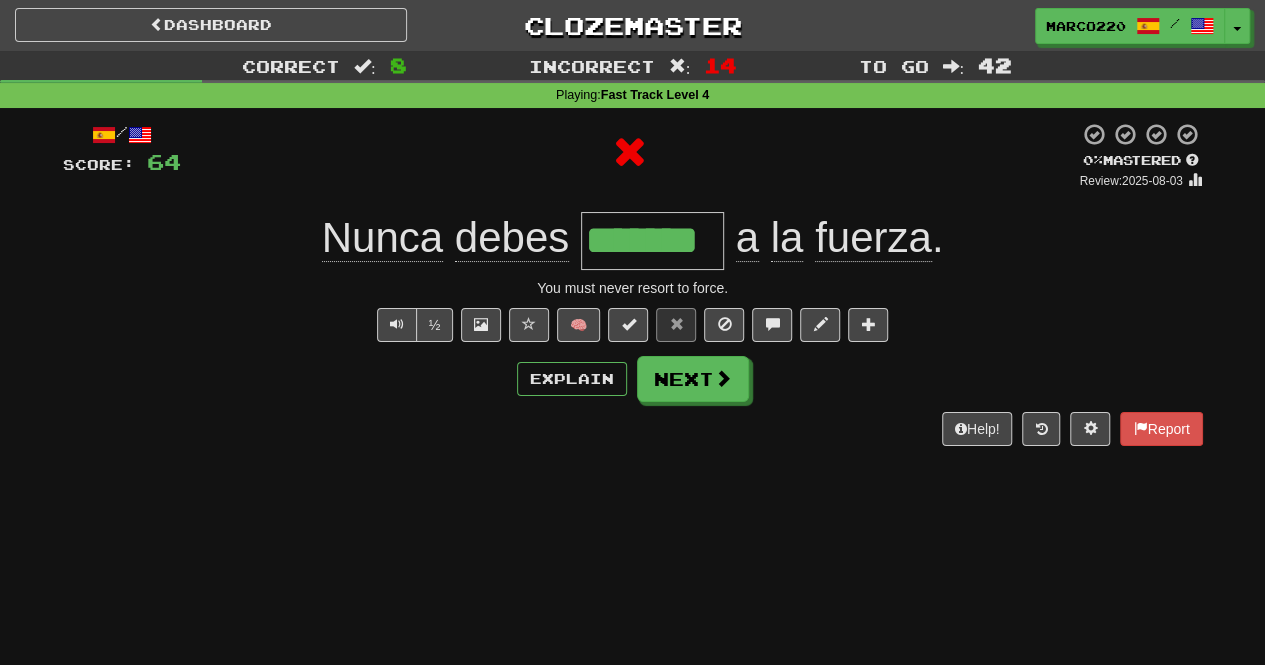 type on "********" 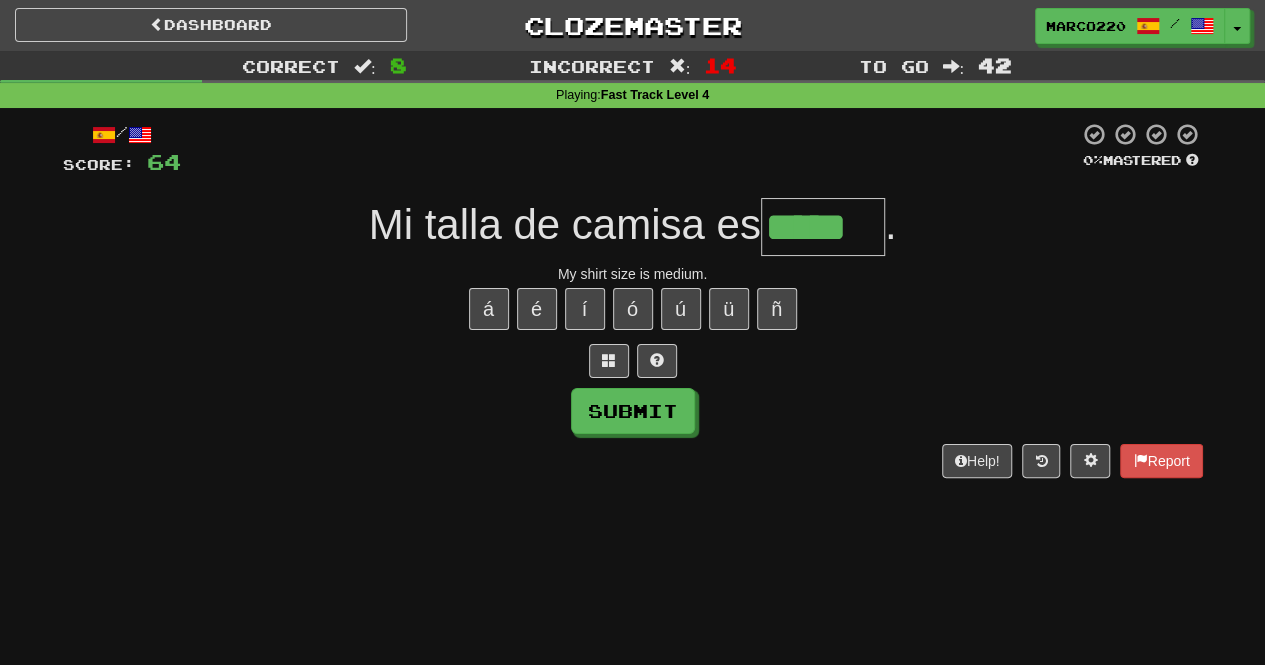 type on "*****" 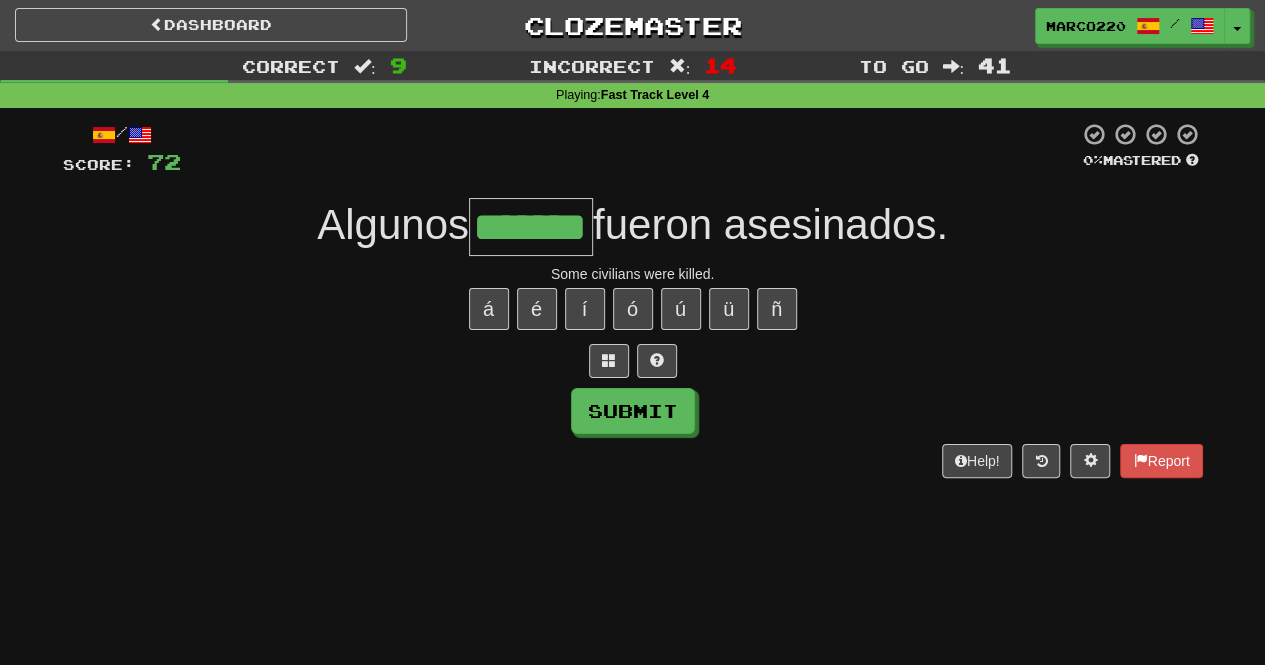 type on "*******" 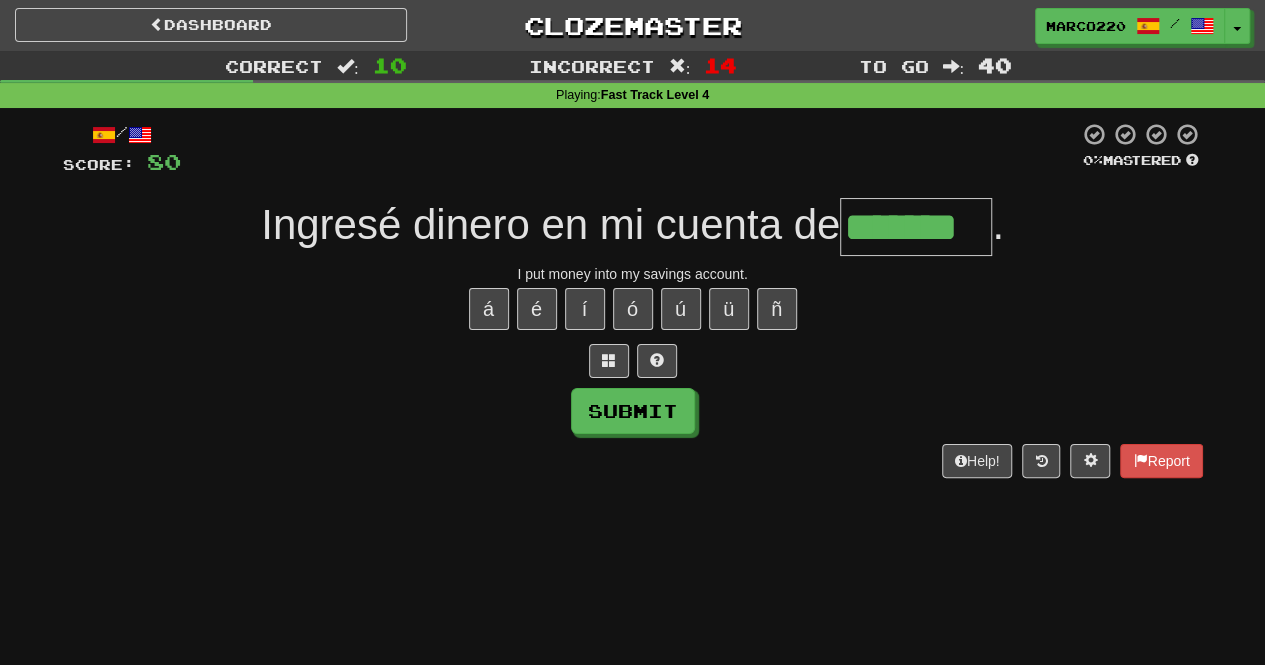 type on "*******" 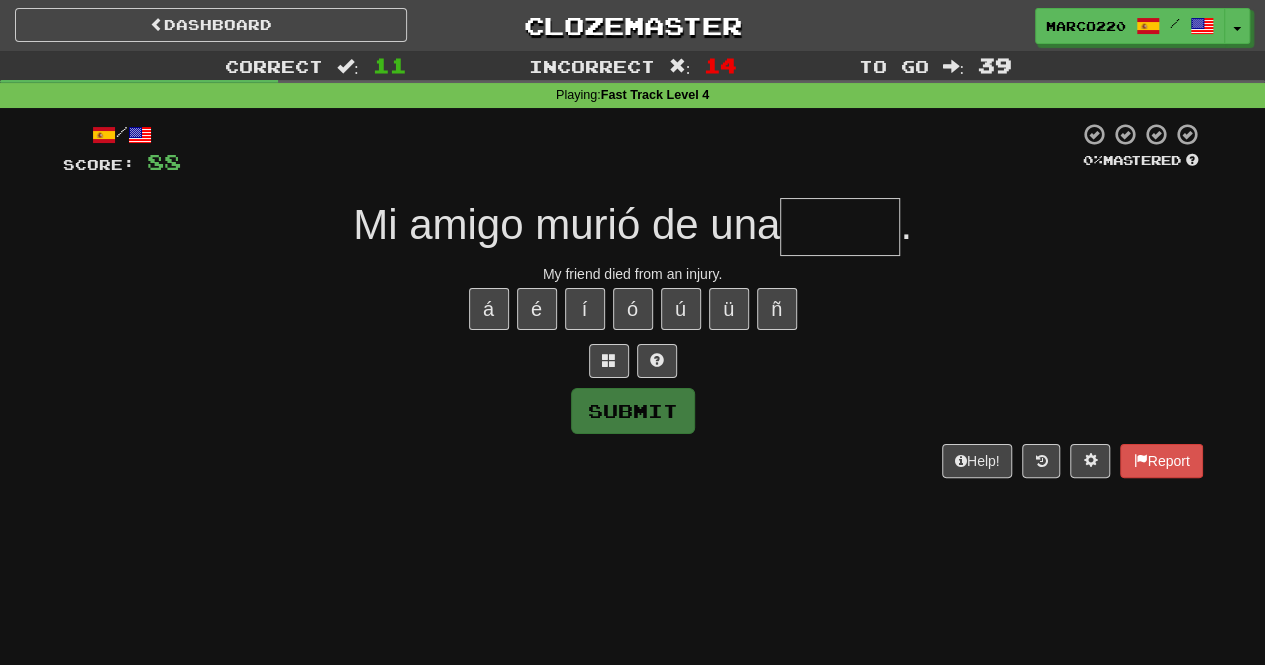 type on "*" 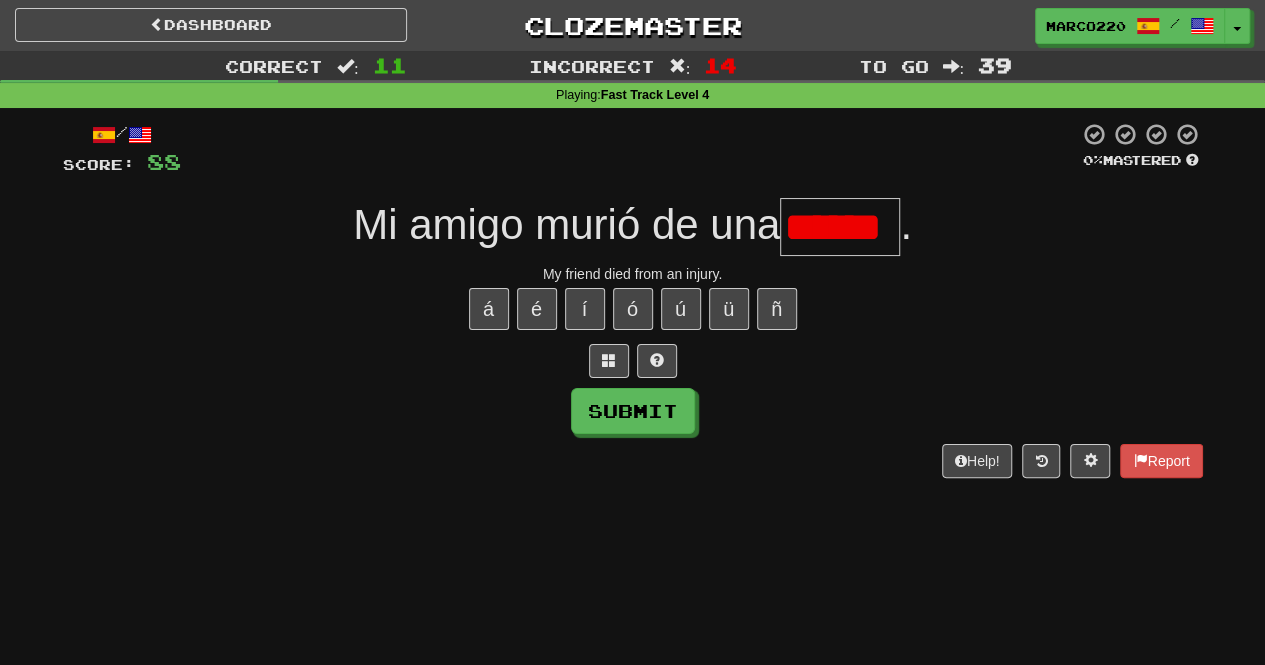 scroll, scrollTop: 0, scrollLeft: 4, axis: horizontal 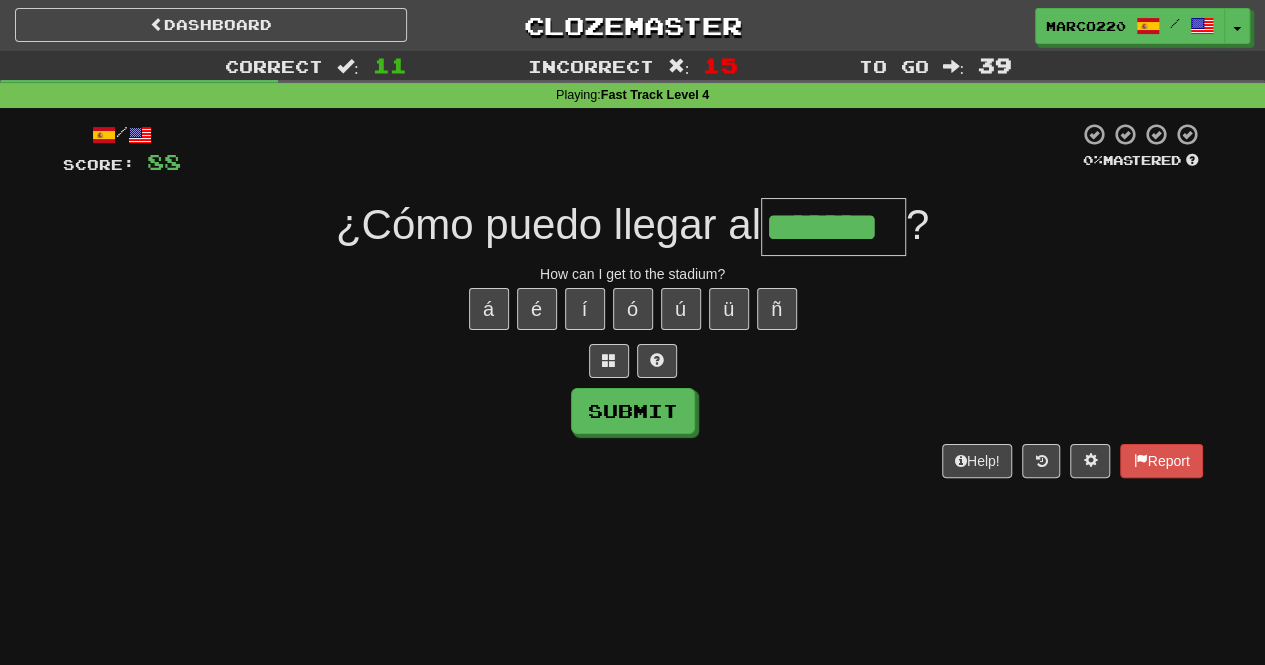 type on "*******" 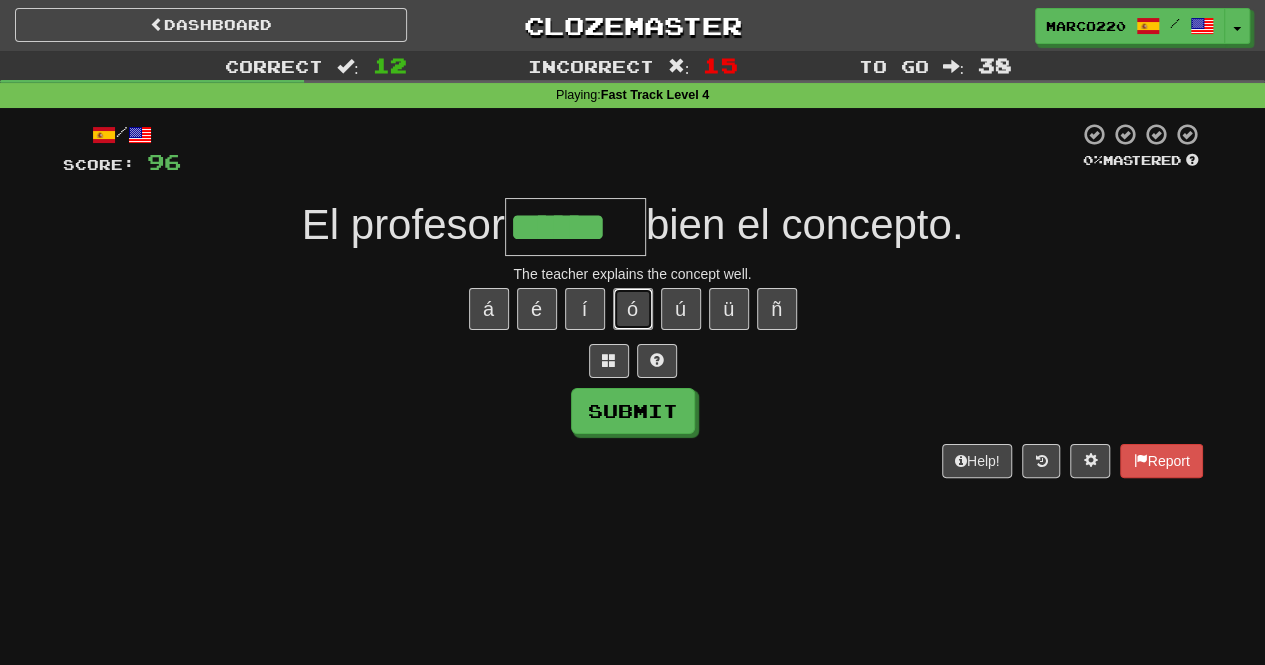 click on "ó" at bounding box center (633, 309) 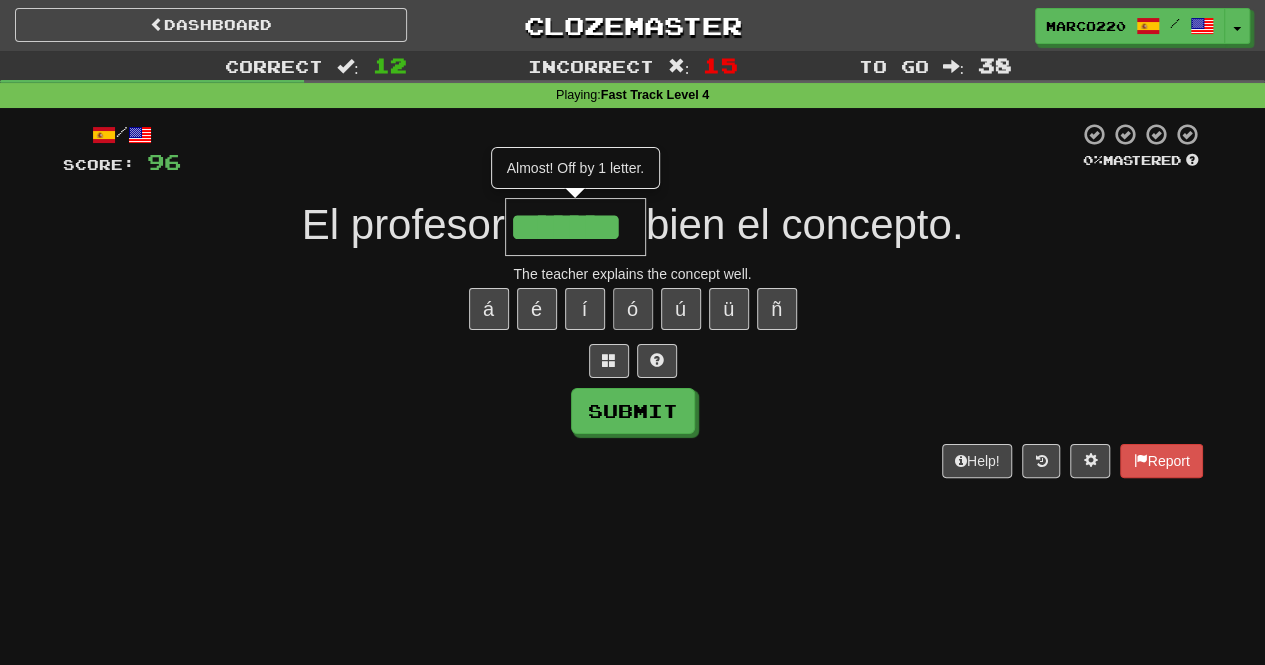 type on "*******" 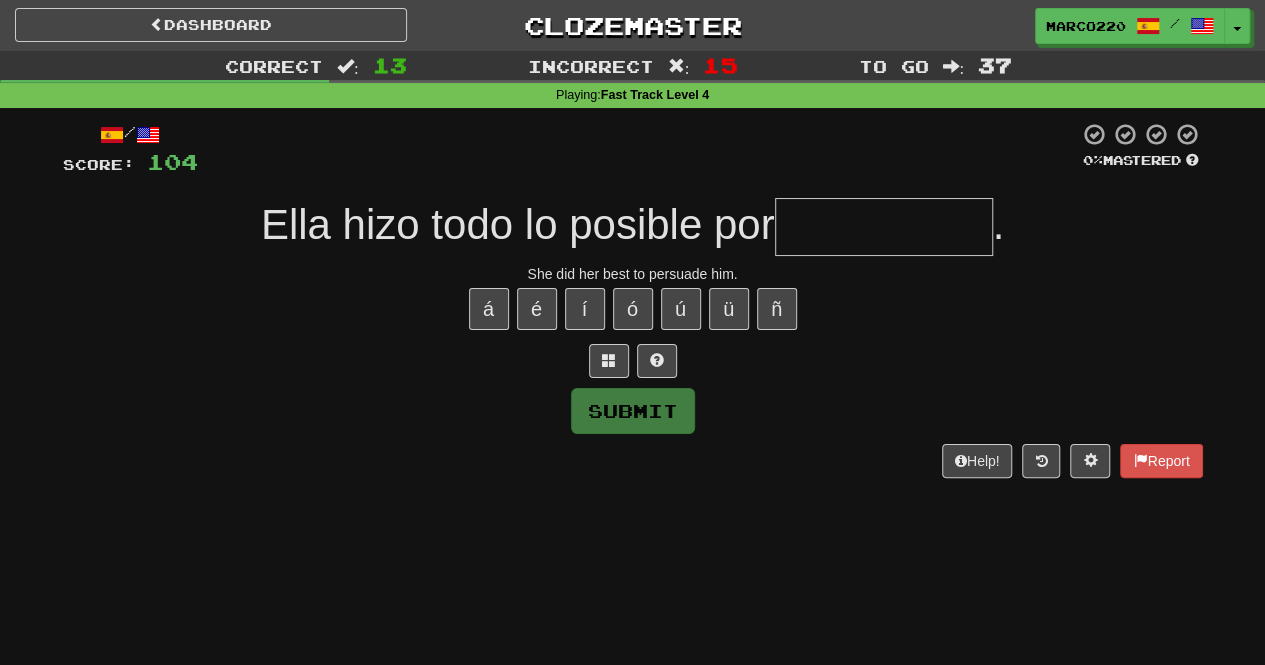 type on "*" 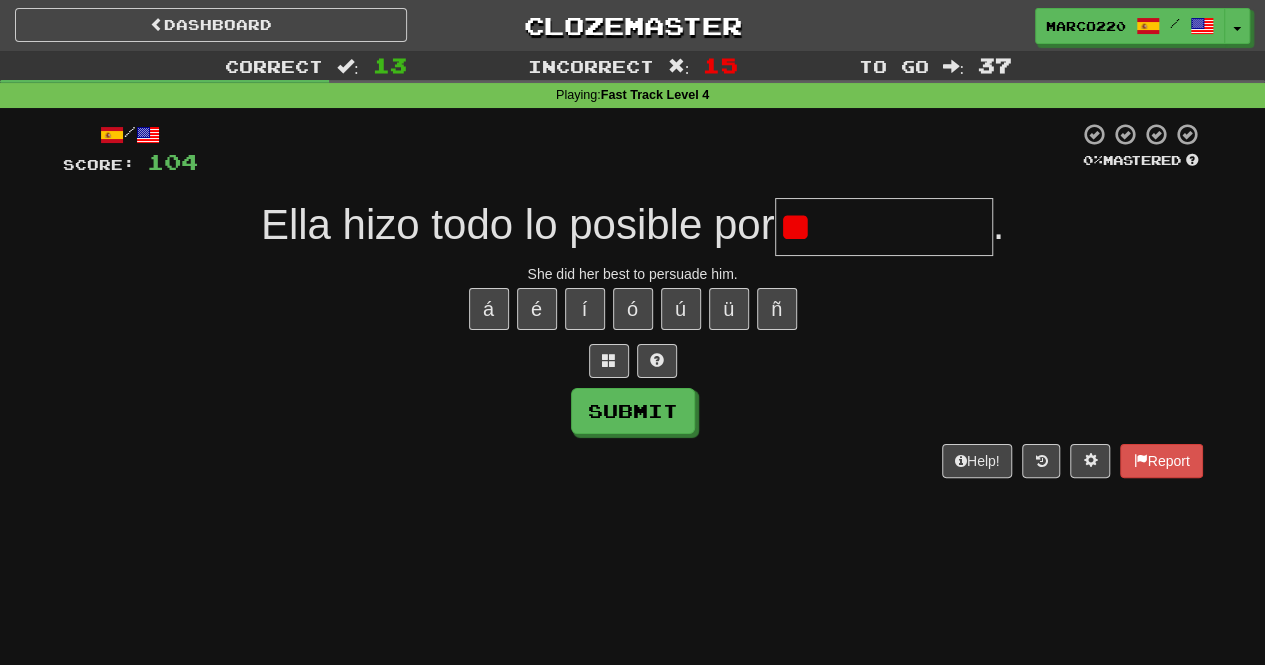 type on "*" 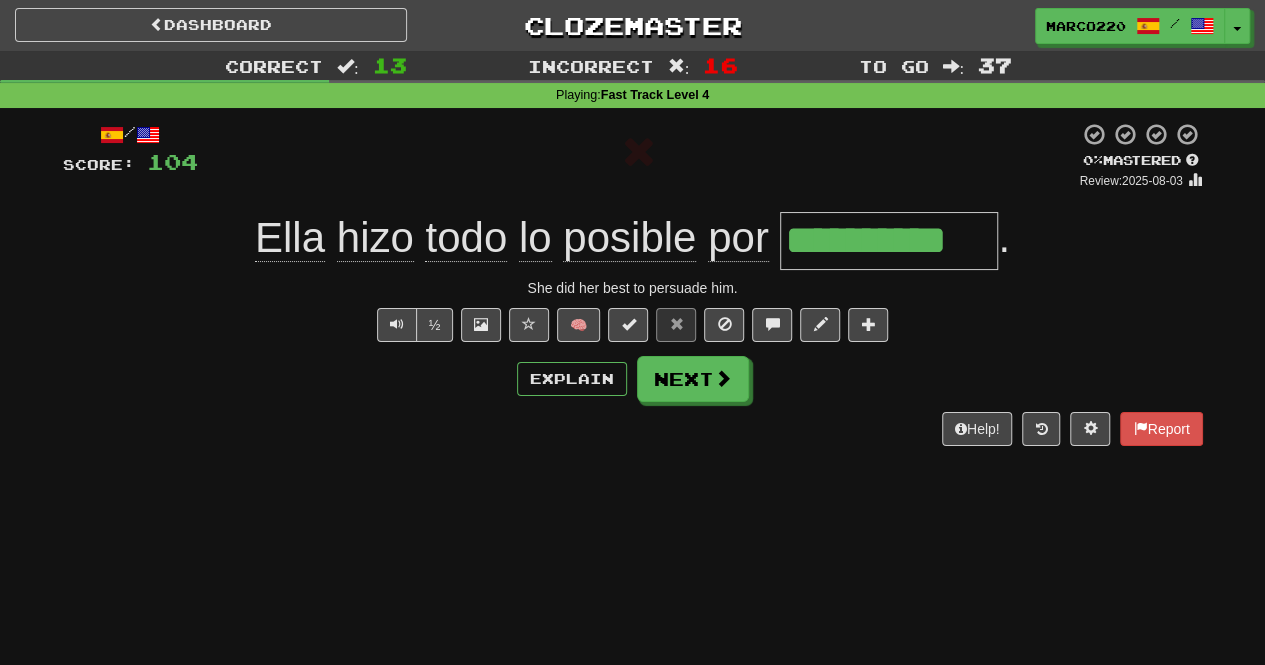 type on "**********" 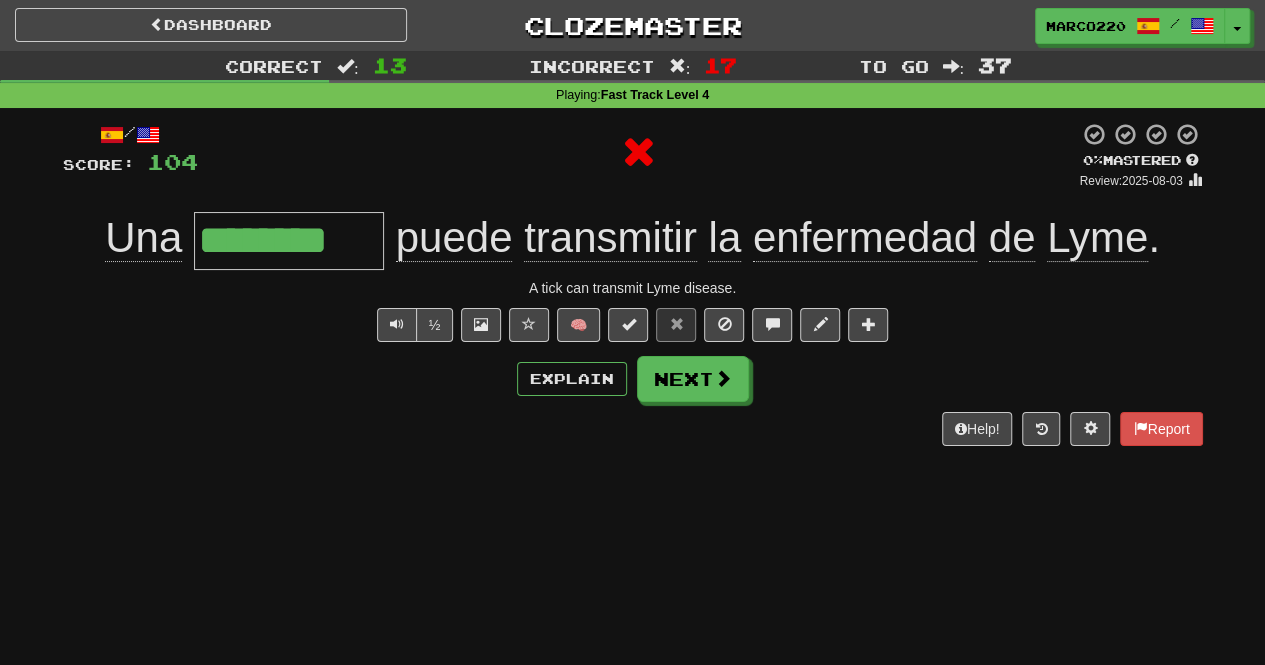 type on "*********" 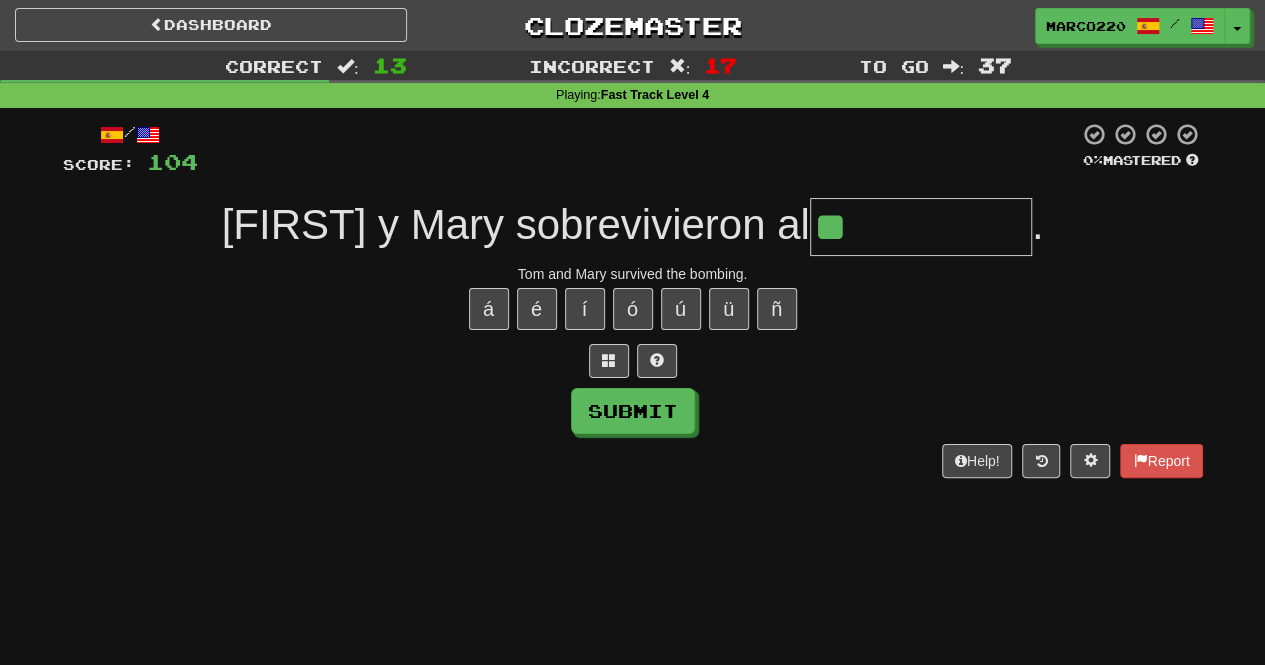type on "*" 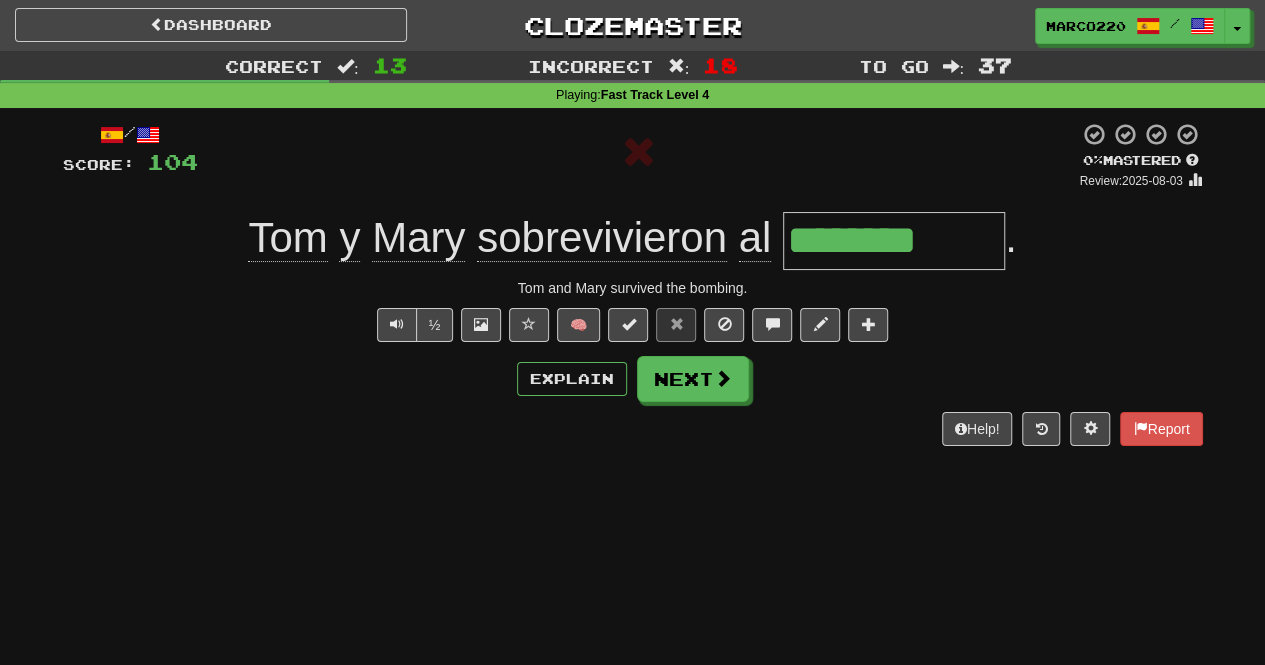 type on "*********" 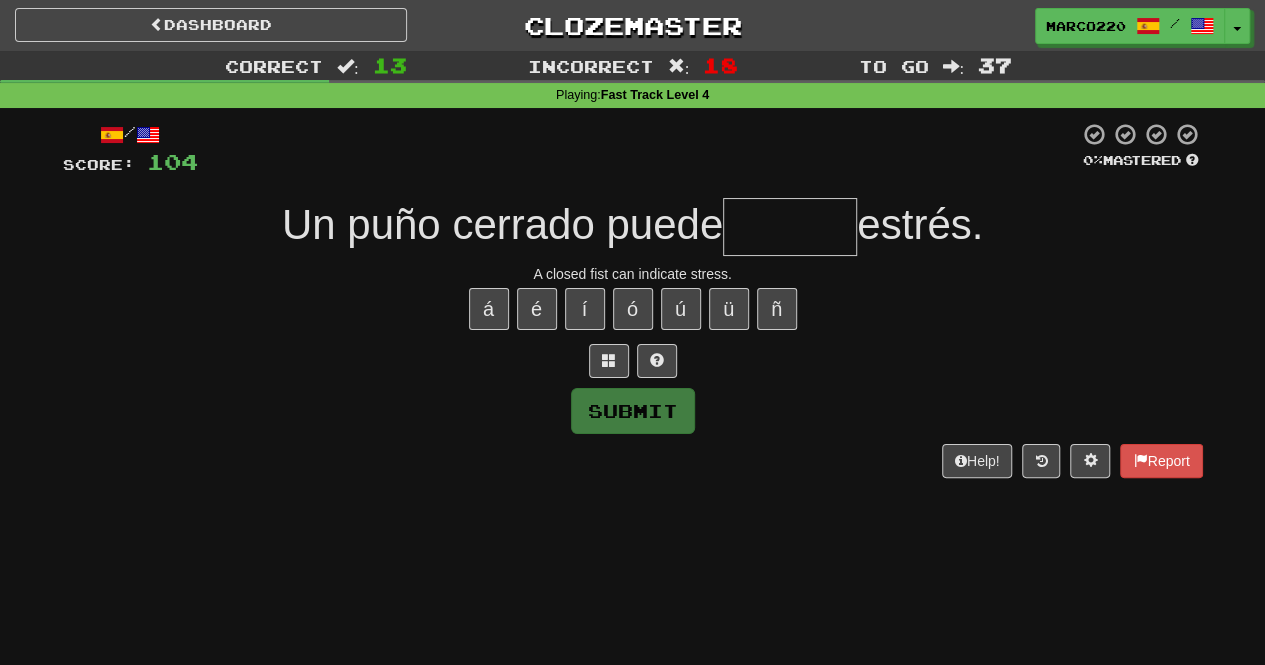 type on "*******" 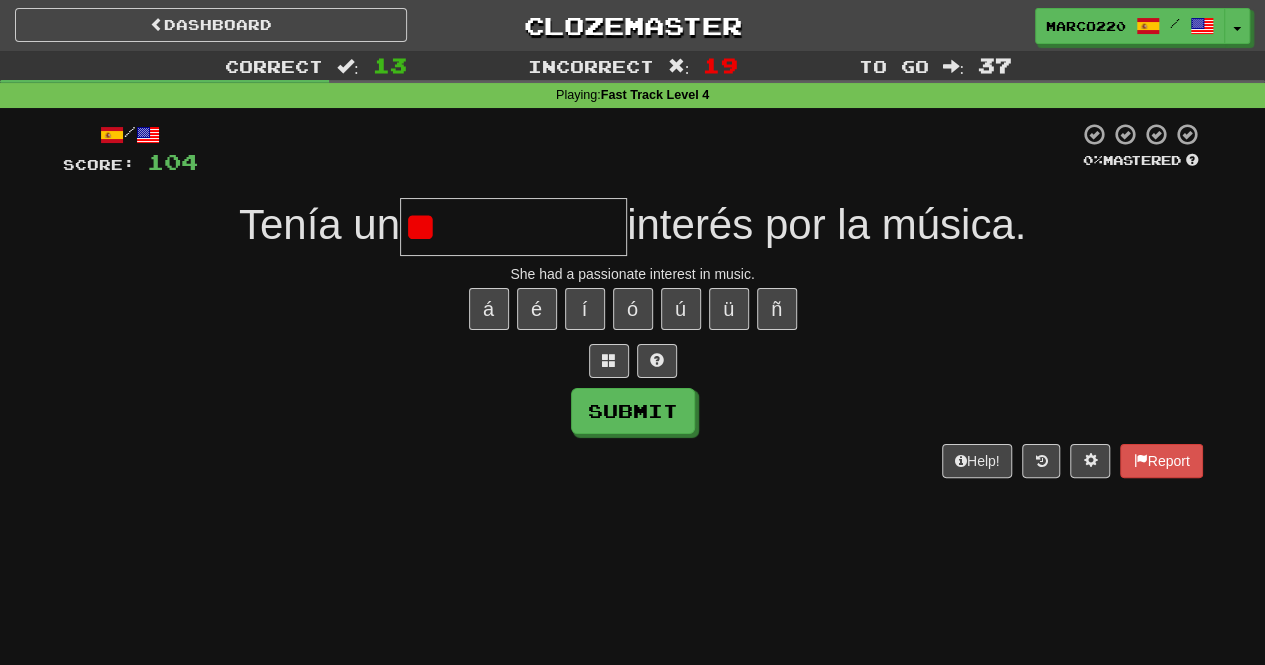 type on "*" 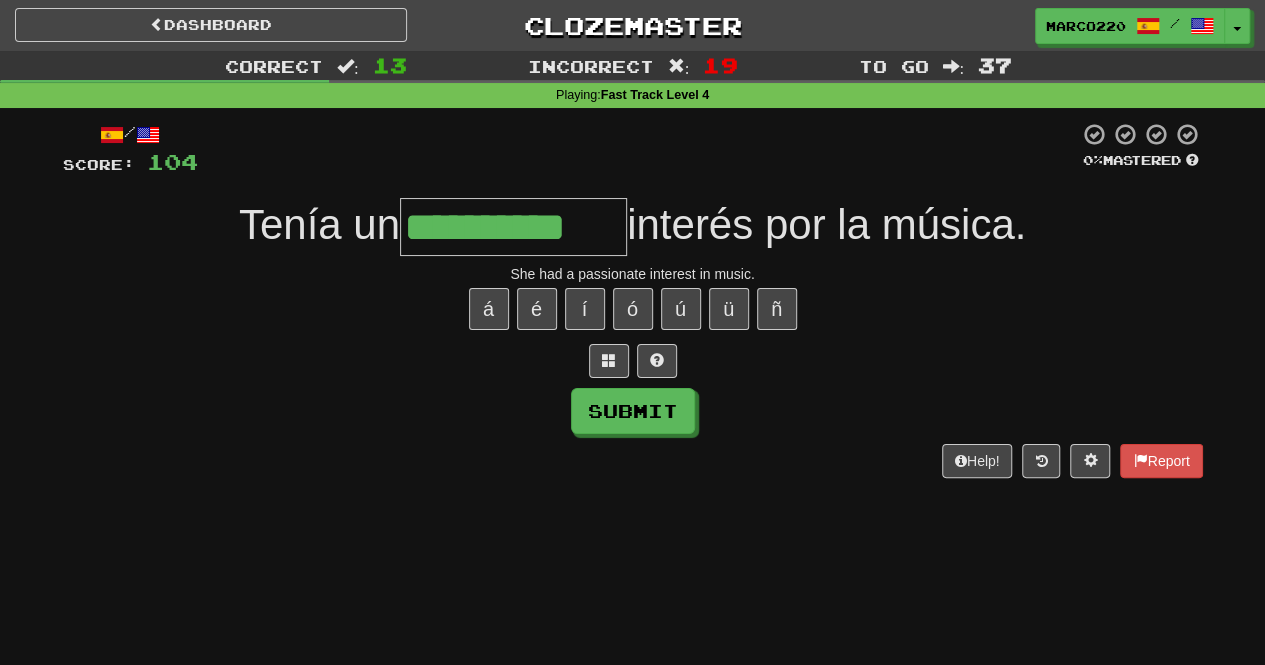 type on "**********" 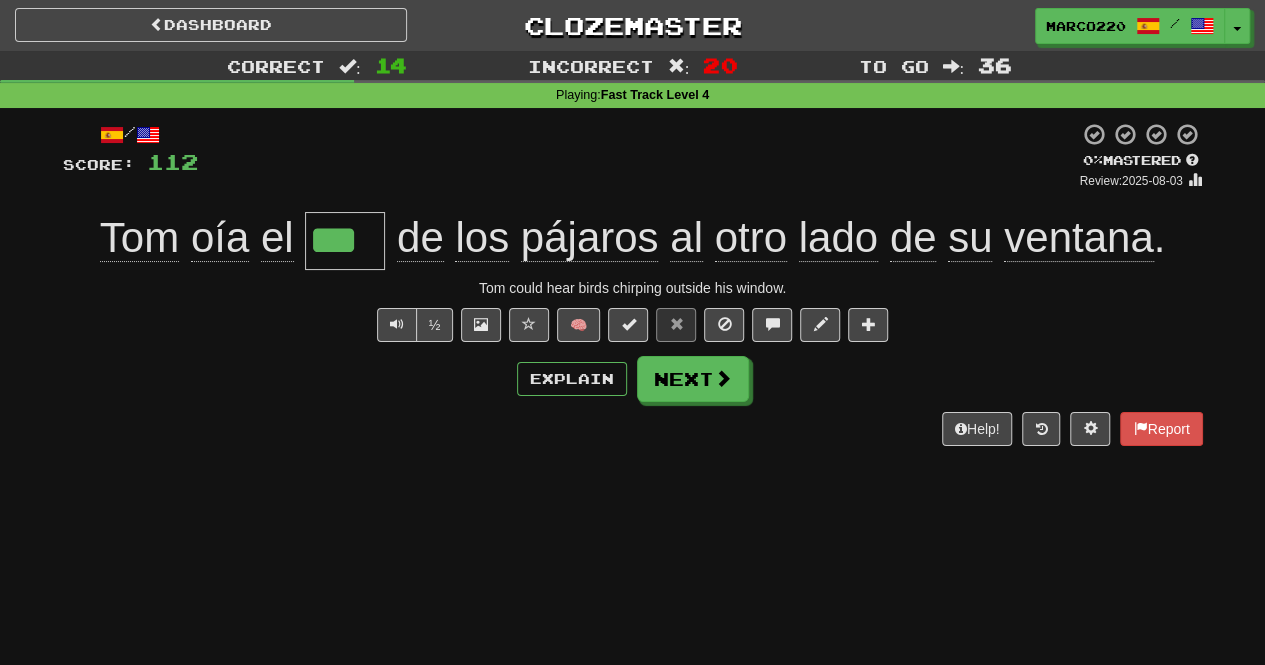 type on "****" 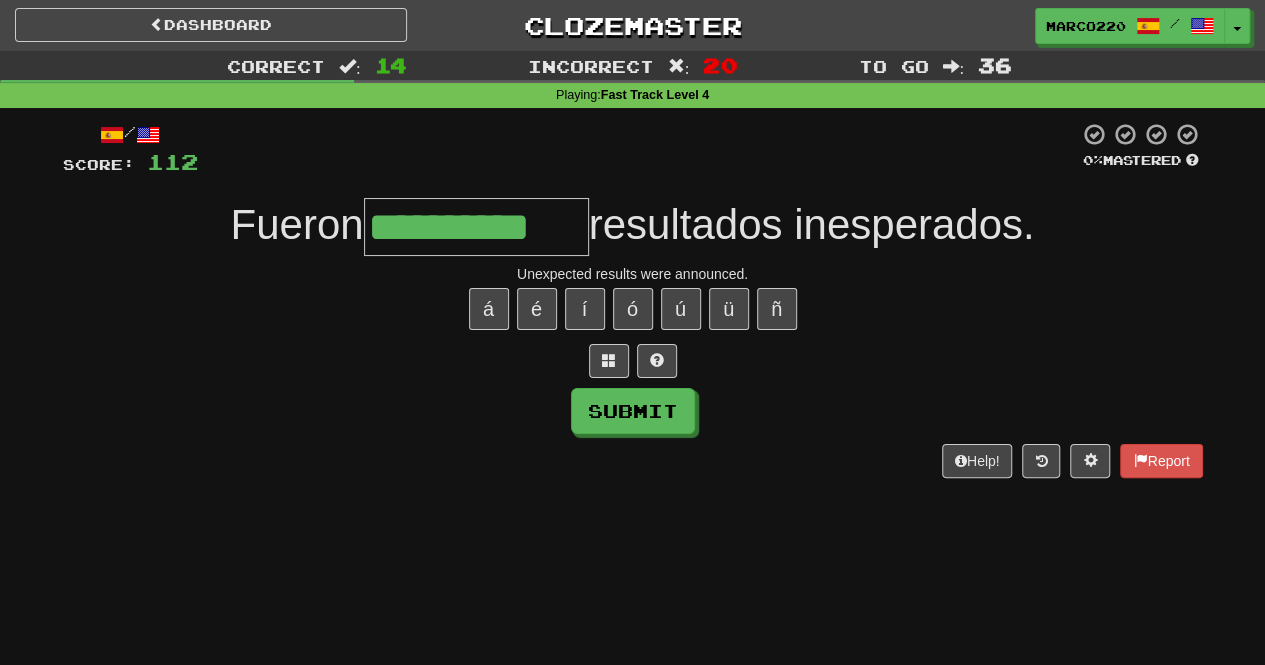 type on "**********" 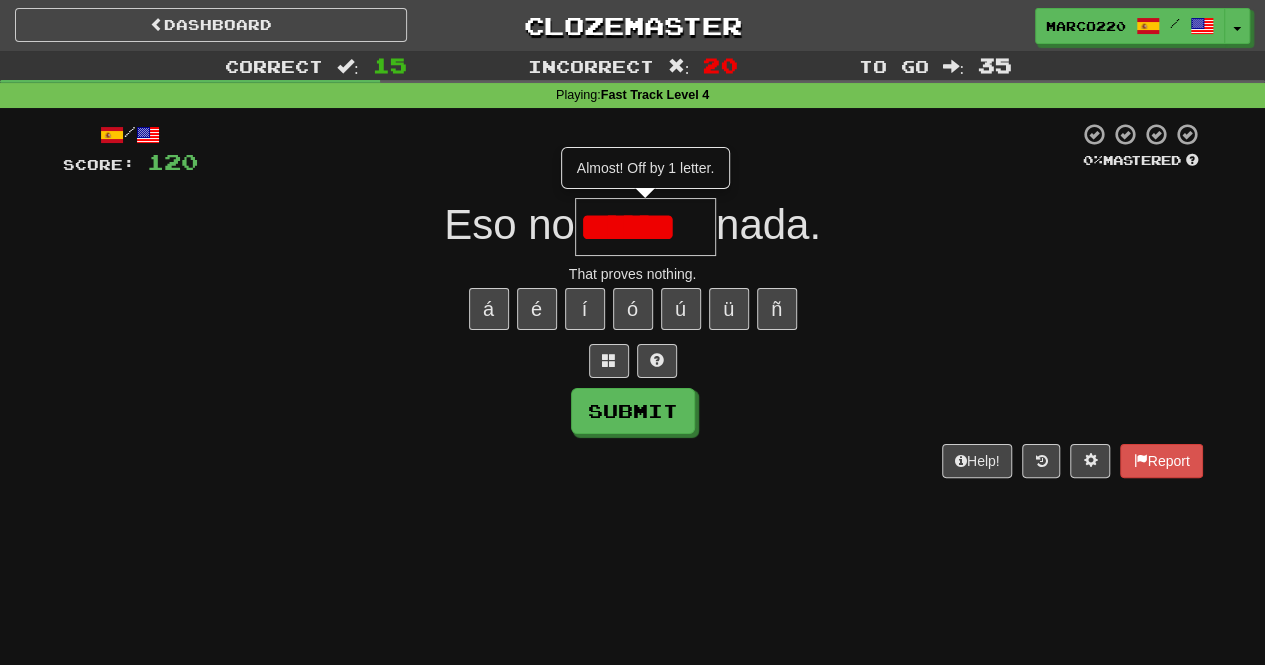 type on "******" 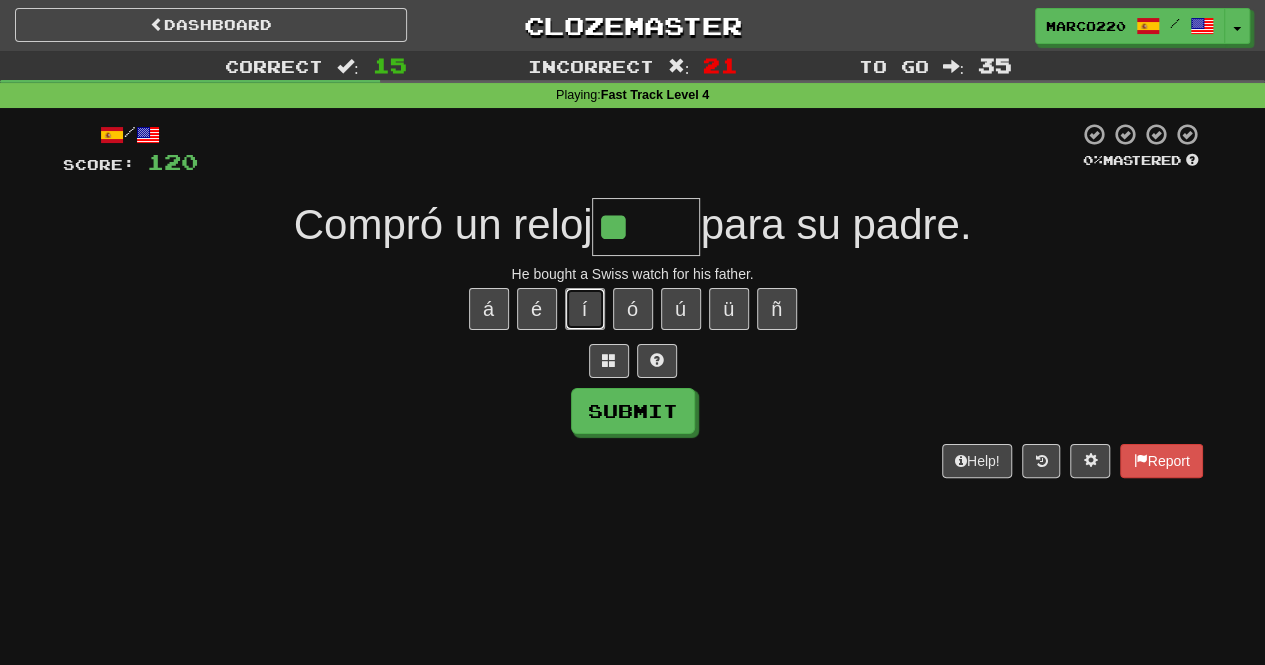 click on "í" at bounding box center [585, 309] 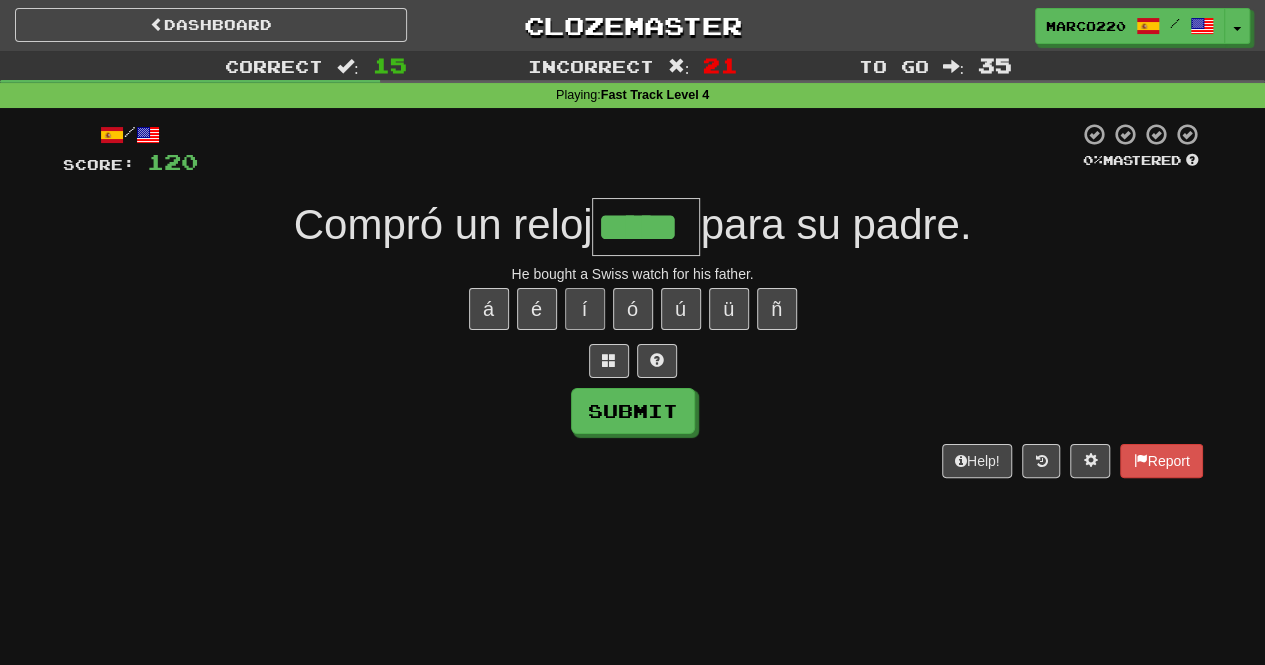 type on "*****" 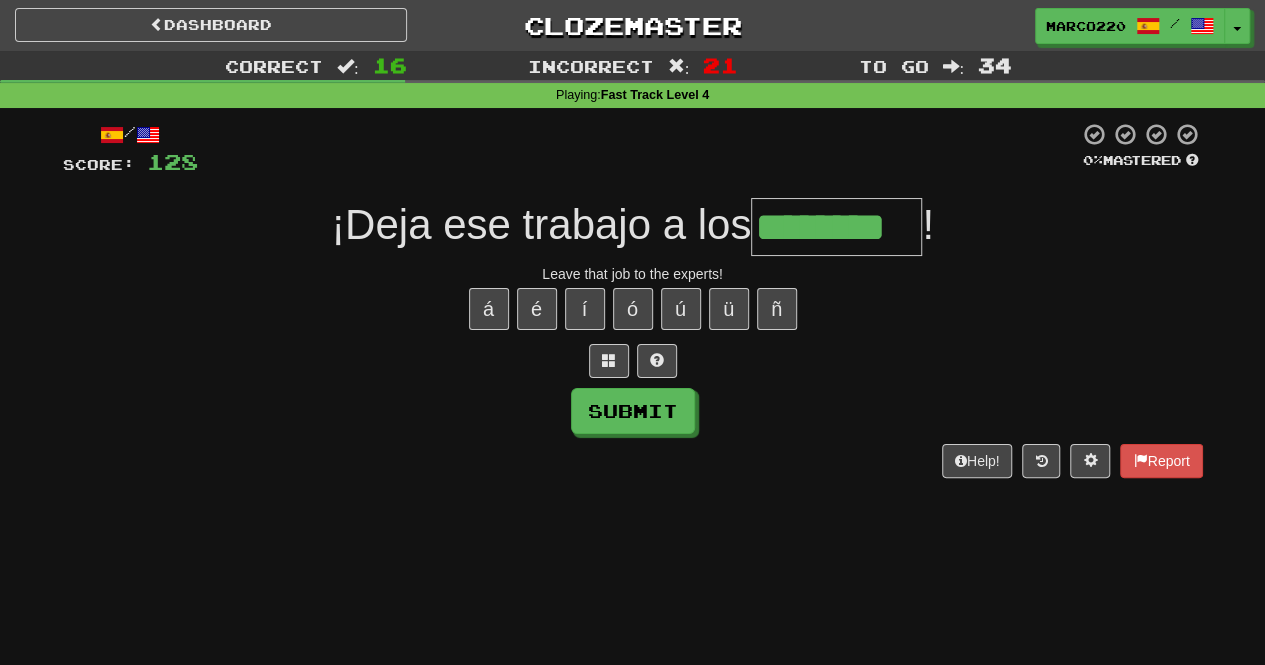 type on "********" 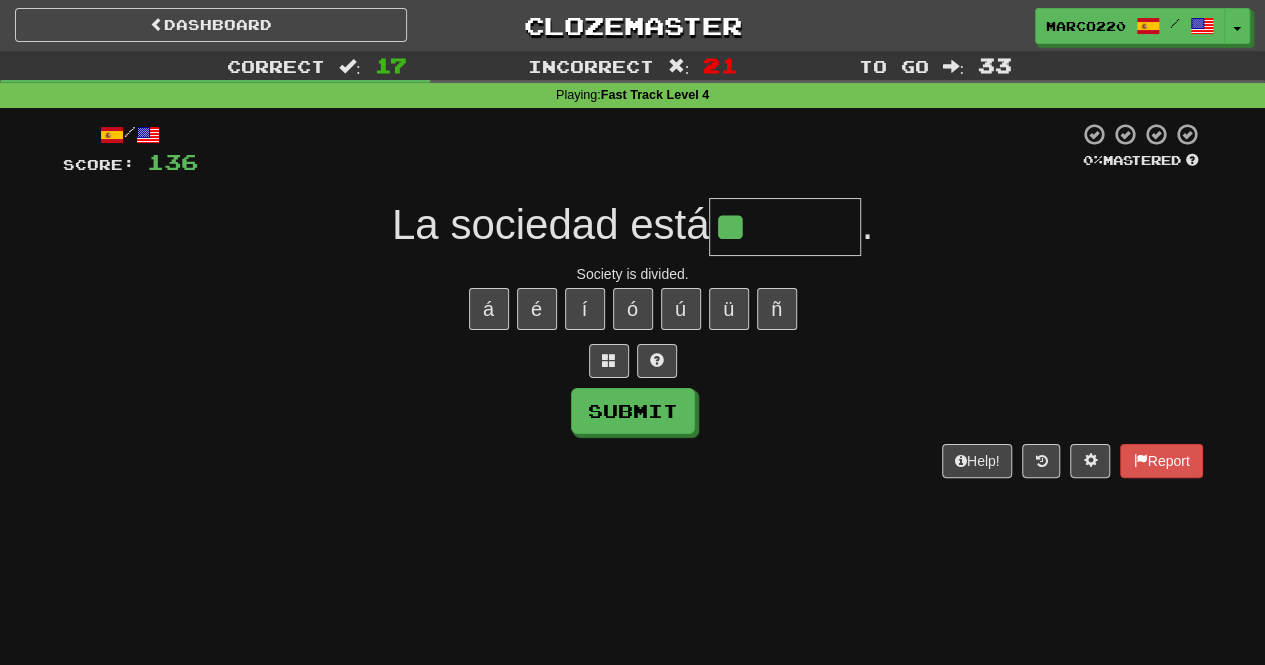 type on "*" 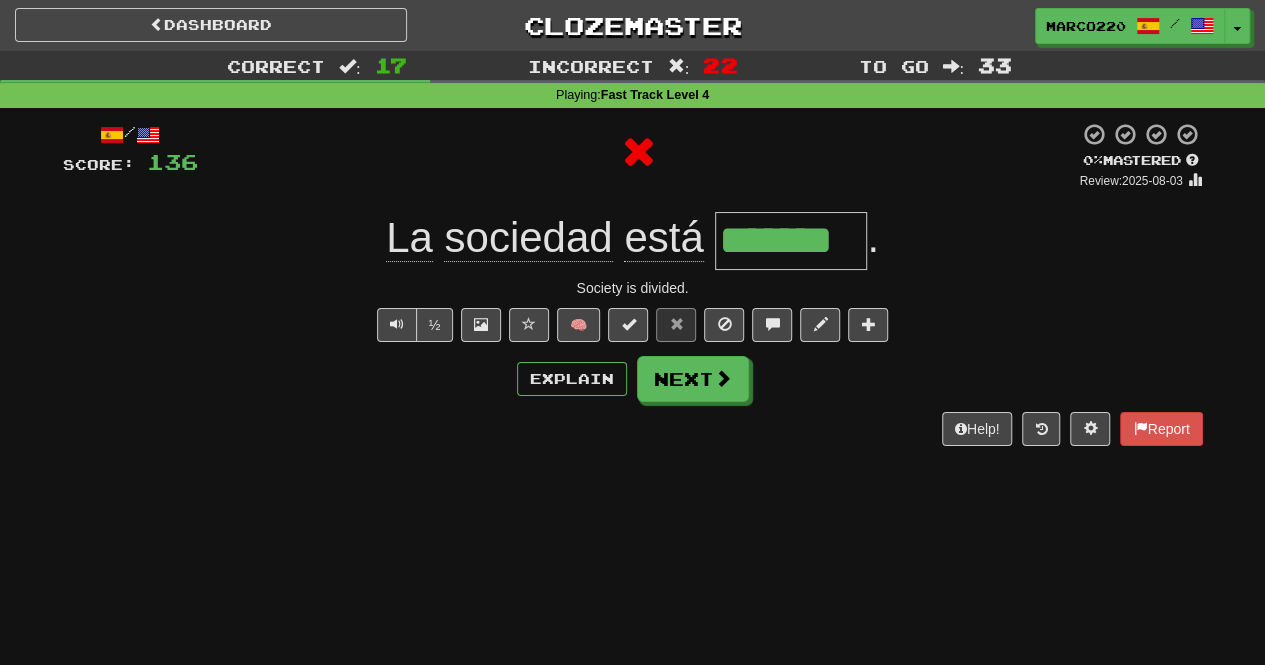 type on "********" 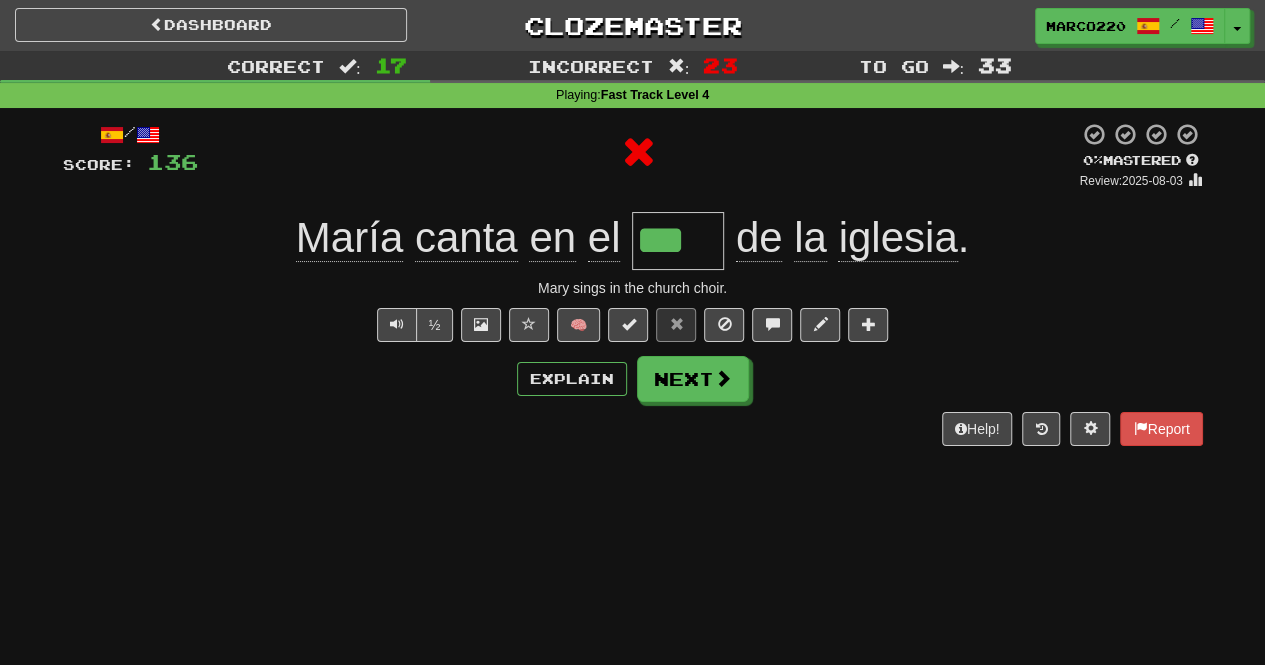 type on "****" 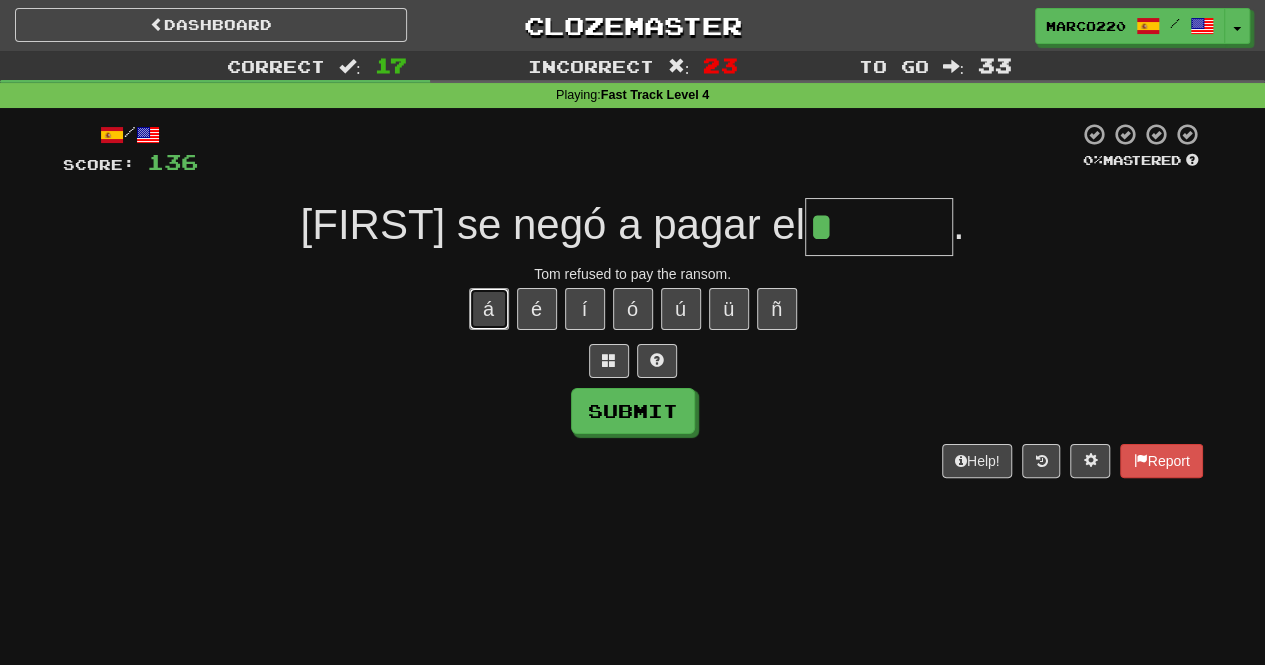 click on "á" at bounding box center [489, 309] 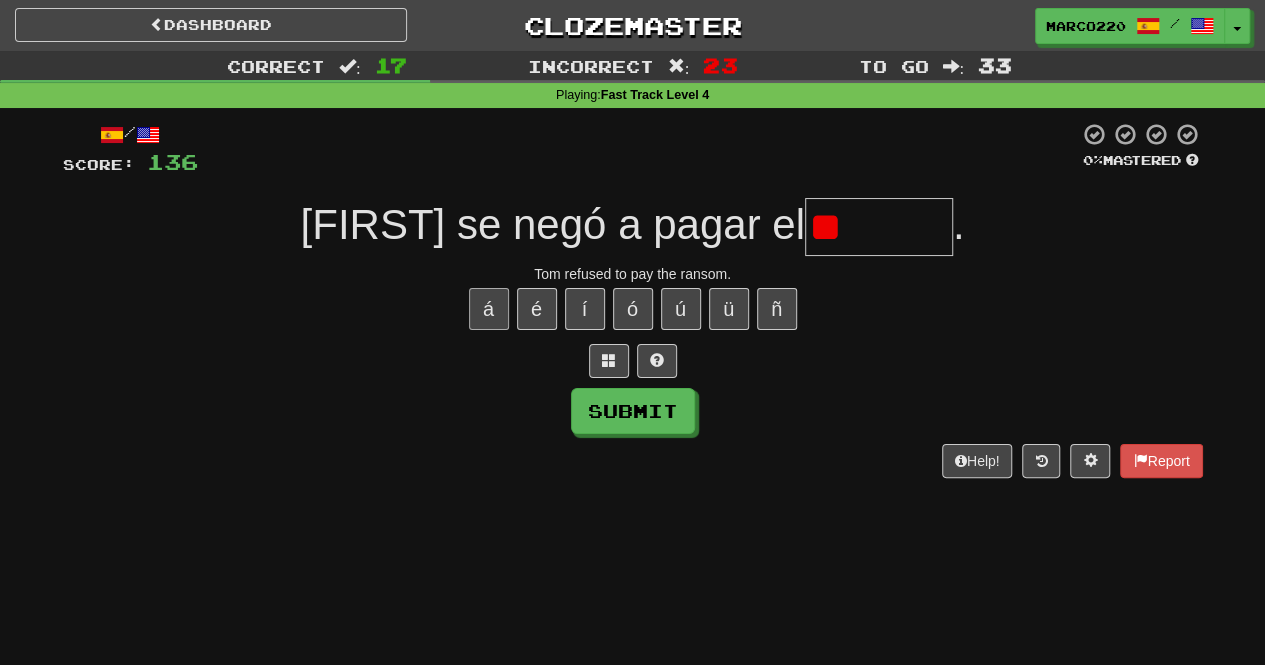 type on "*" 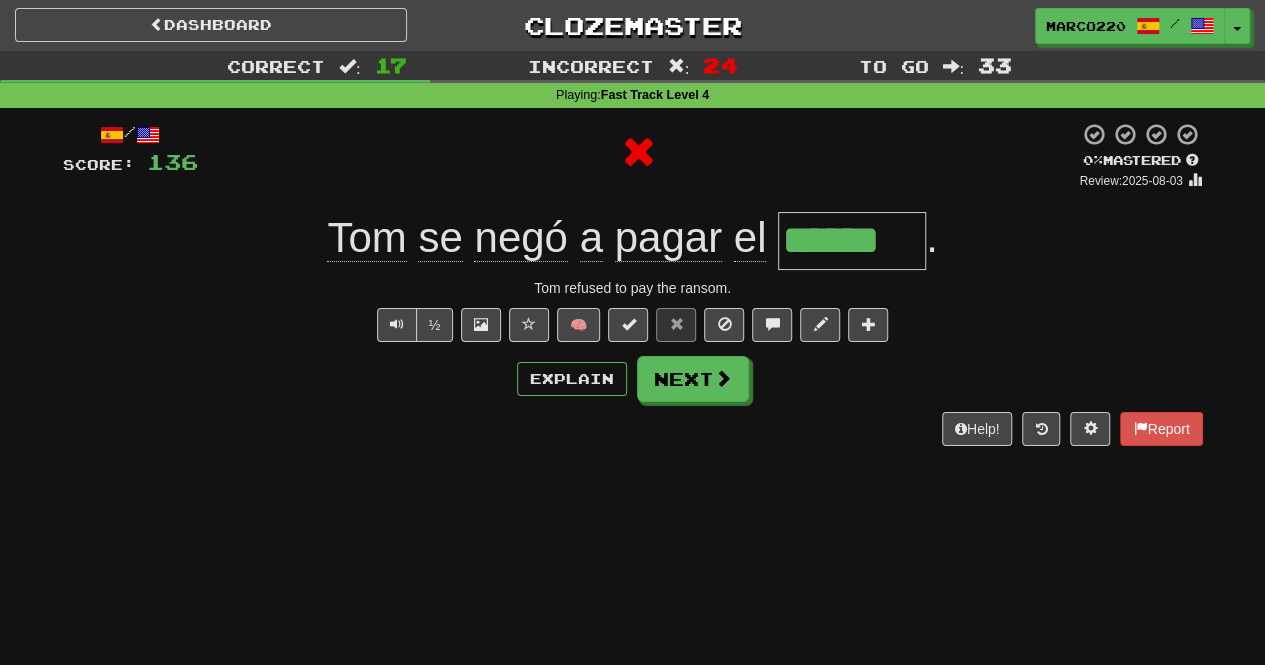 type on "*******" 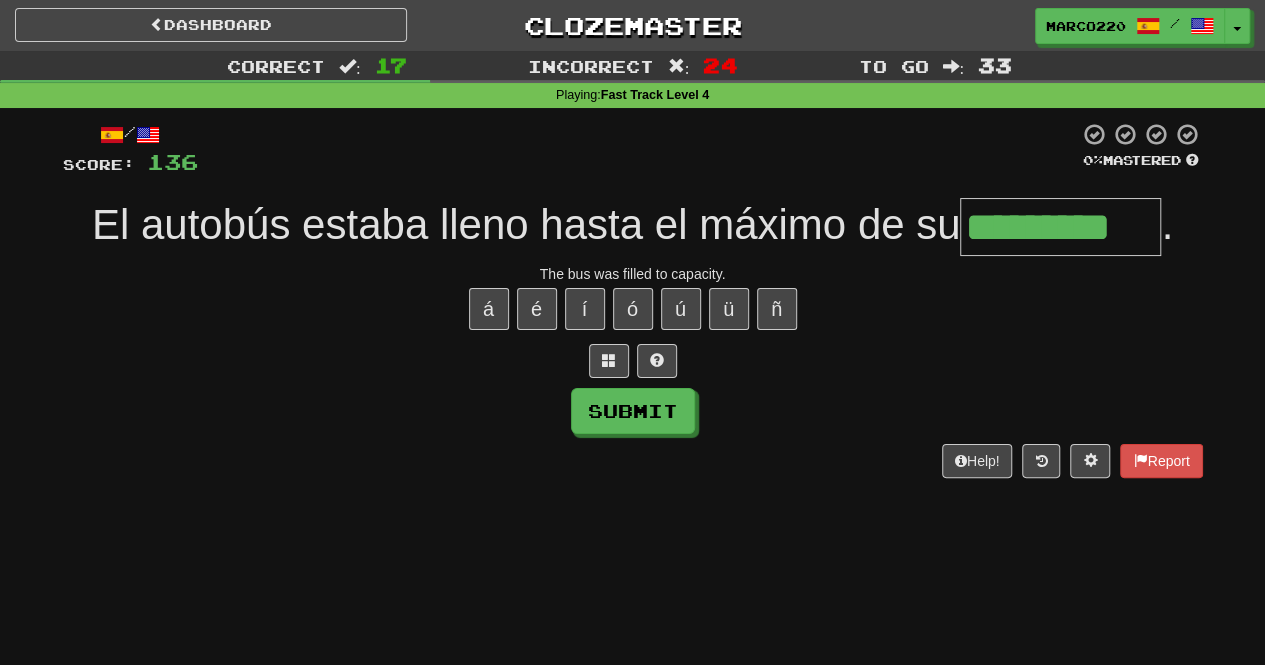 type on "*********" 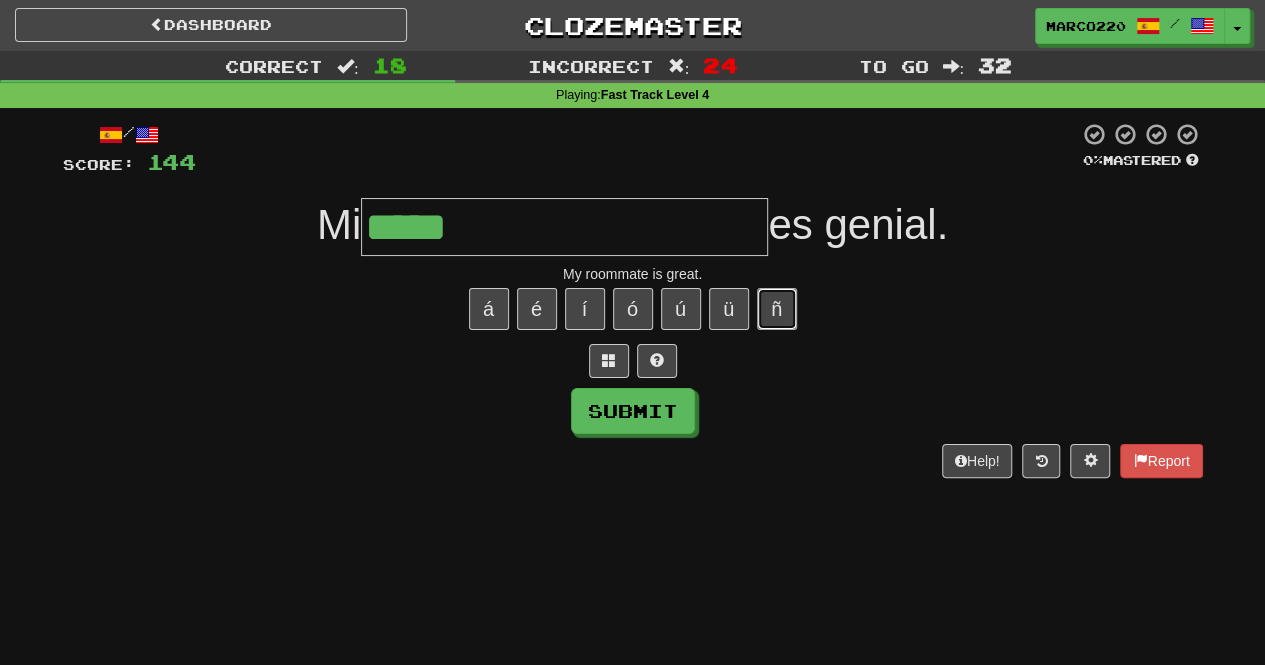 click on "ñ" at bounding box center (777, 309) 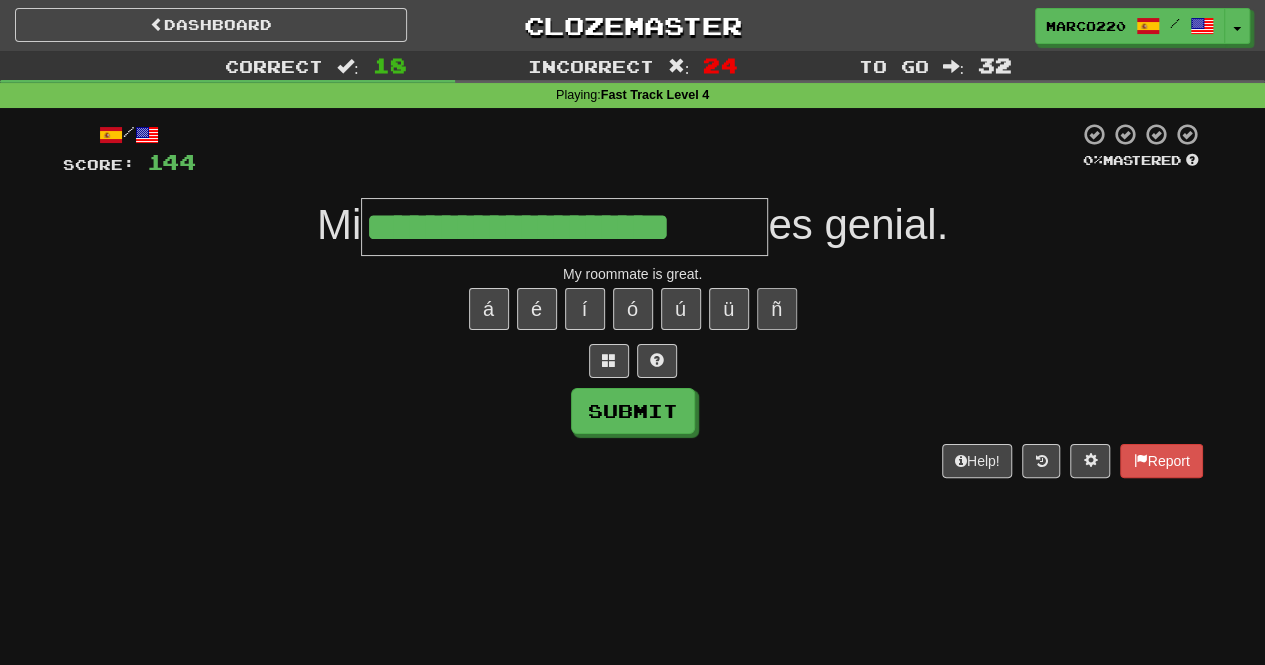 type on "**********" 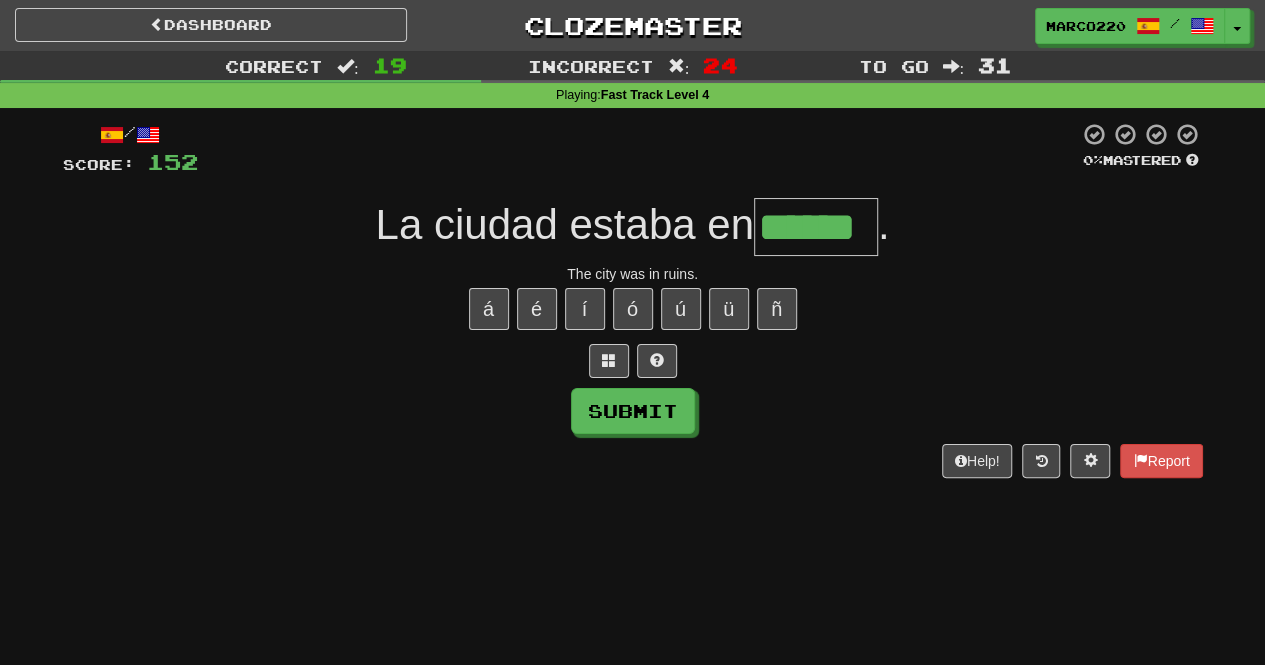 type on "******" 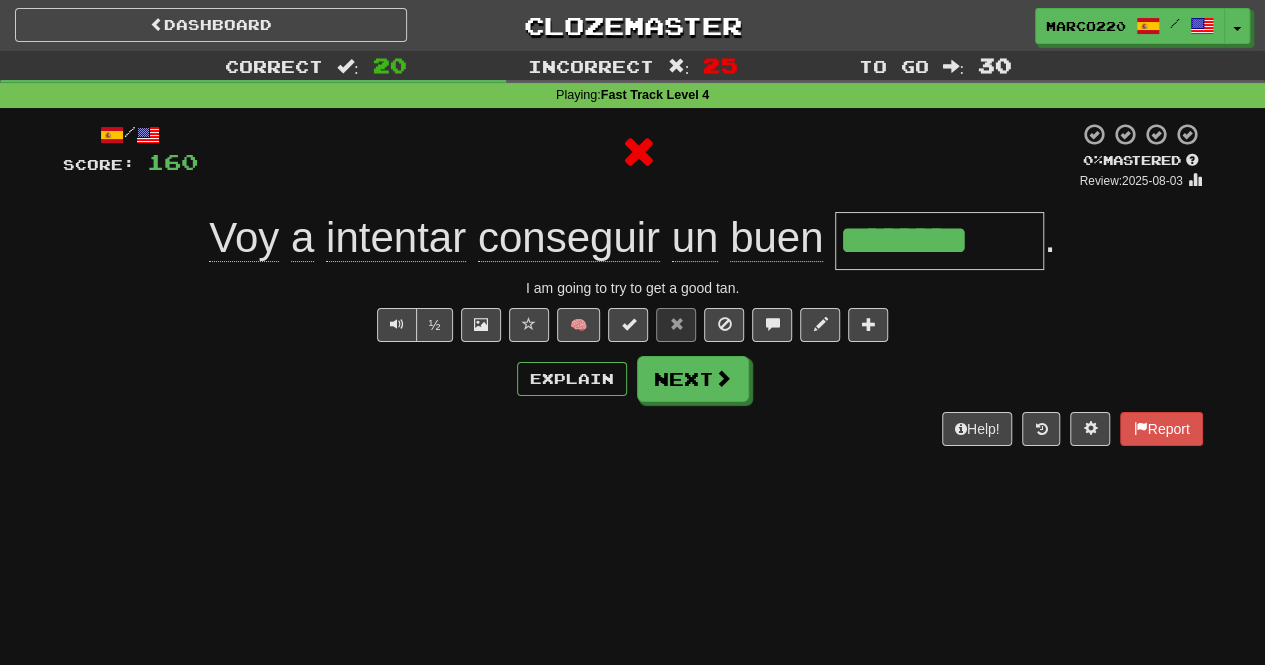 type on "*********" 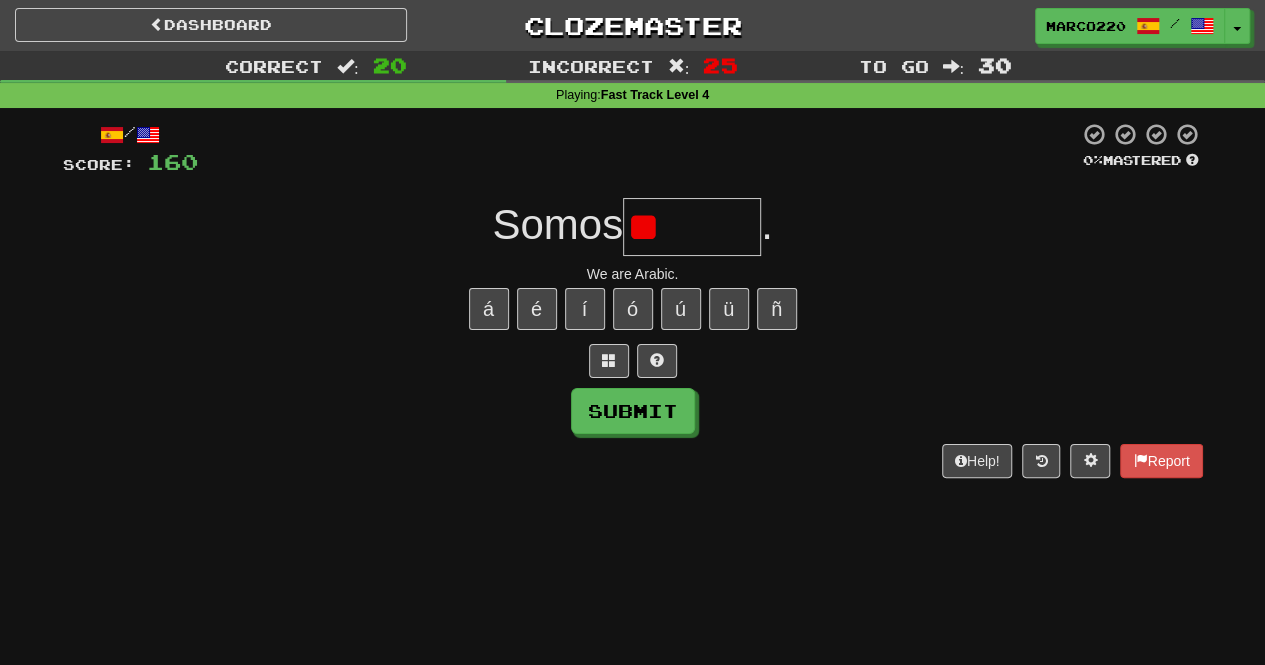 type on "*" 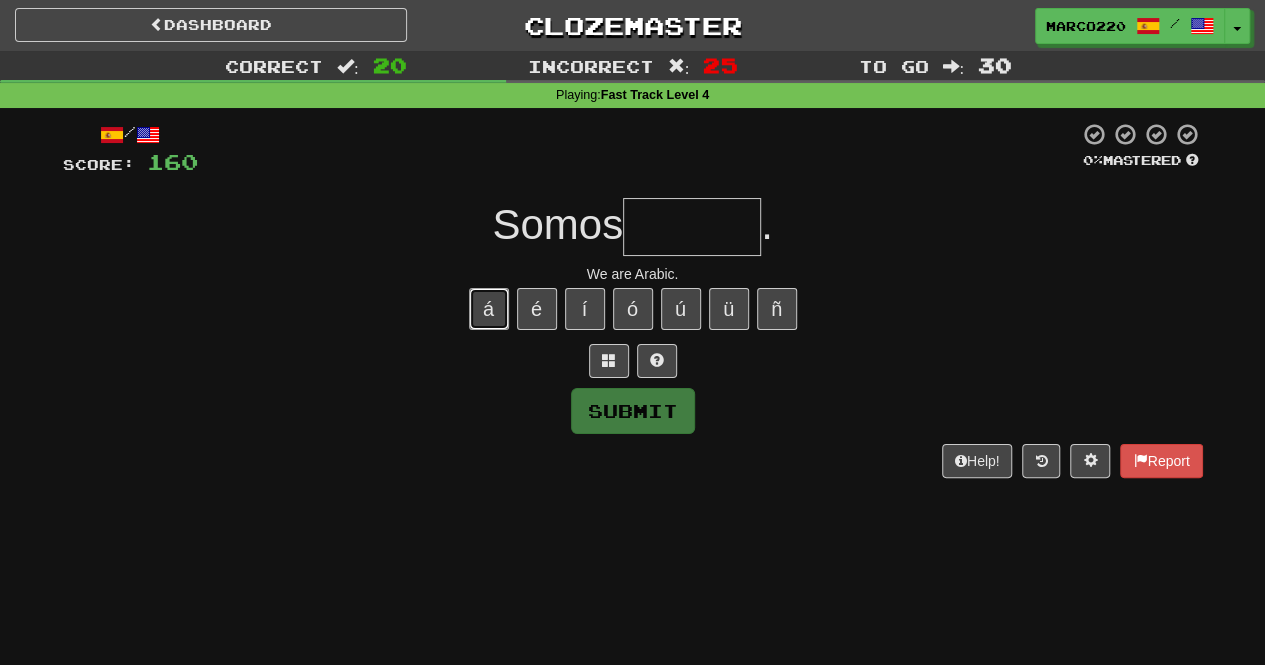 click on "á" at bounding box center (489, 309) 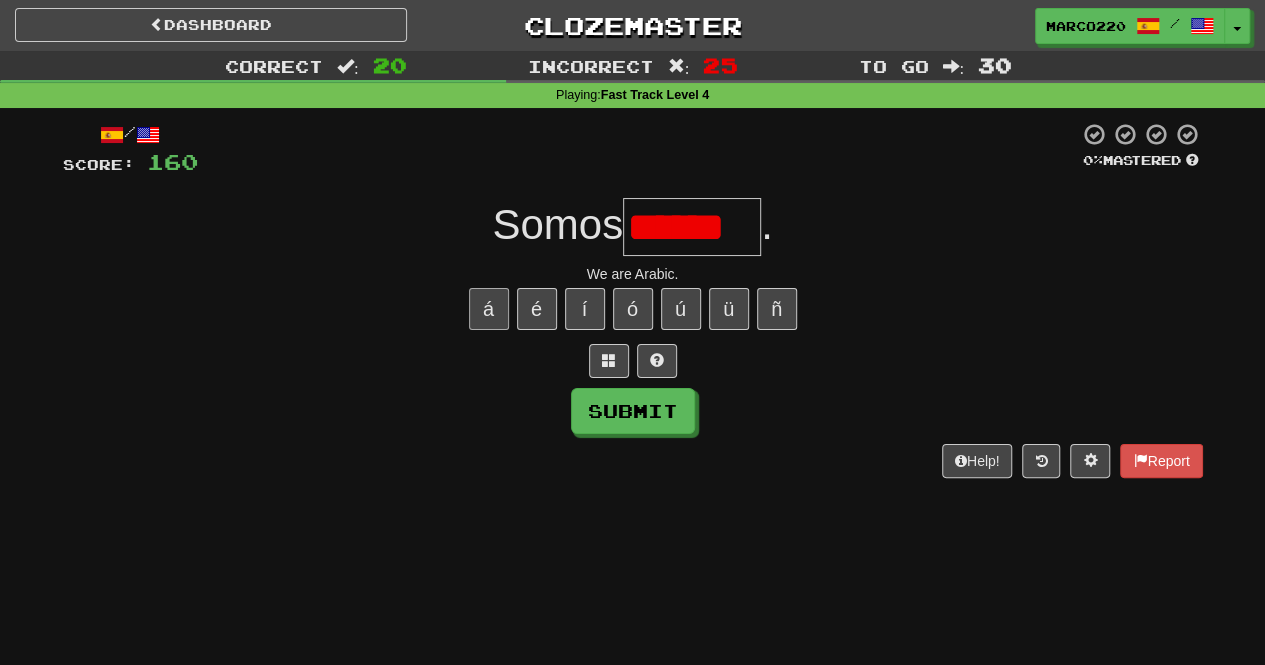 scroll, scrollTop: 0, scrollLeft: 0, axis: both 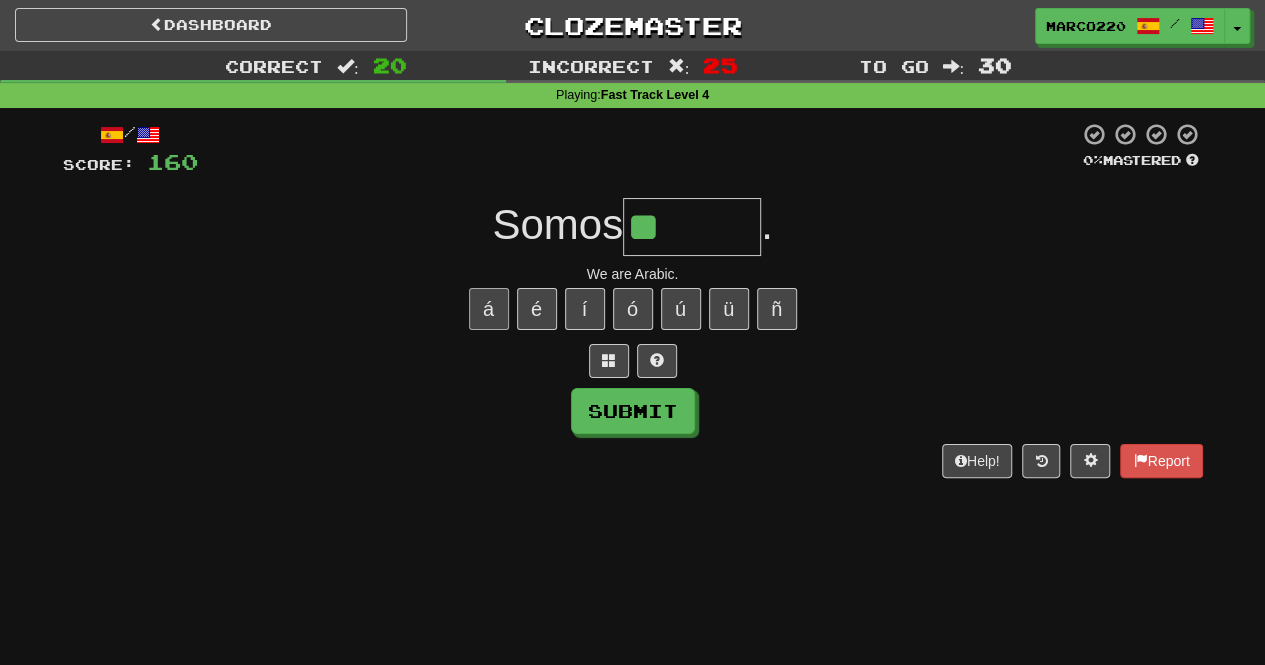 type on "*" 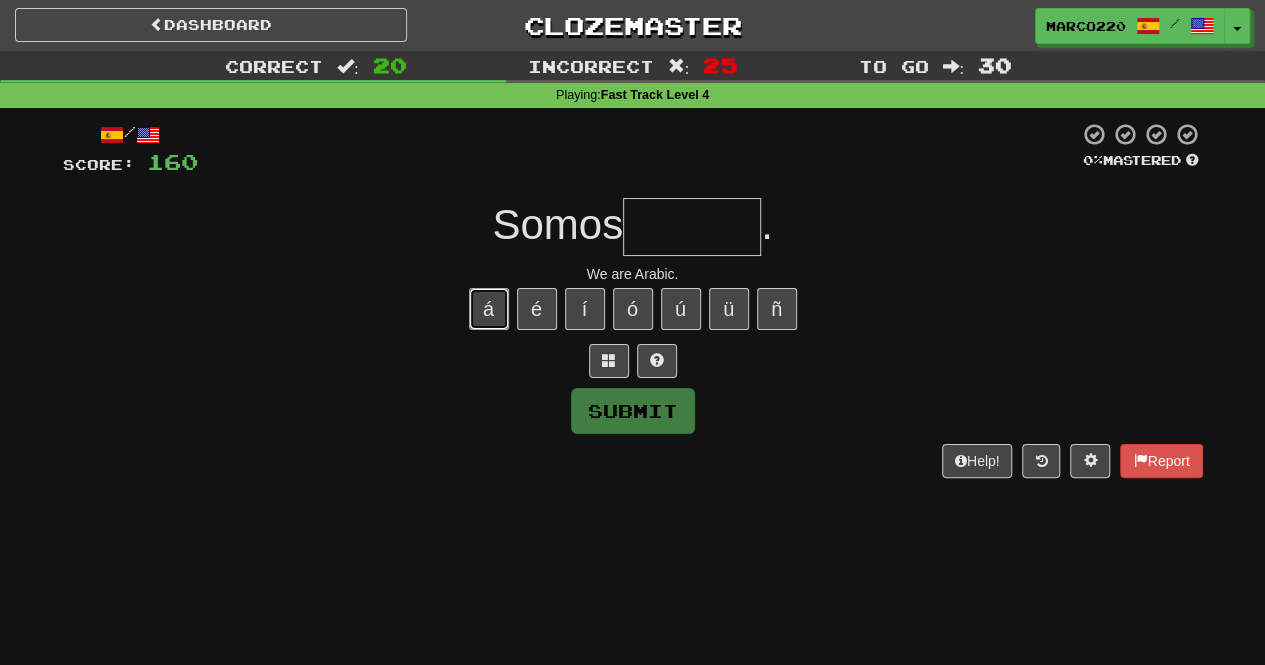 click on "á" at bounding box center [489, 309] 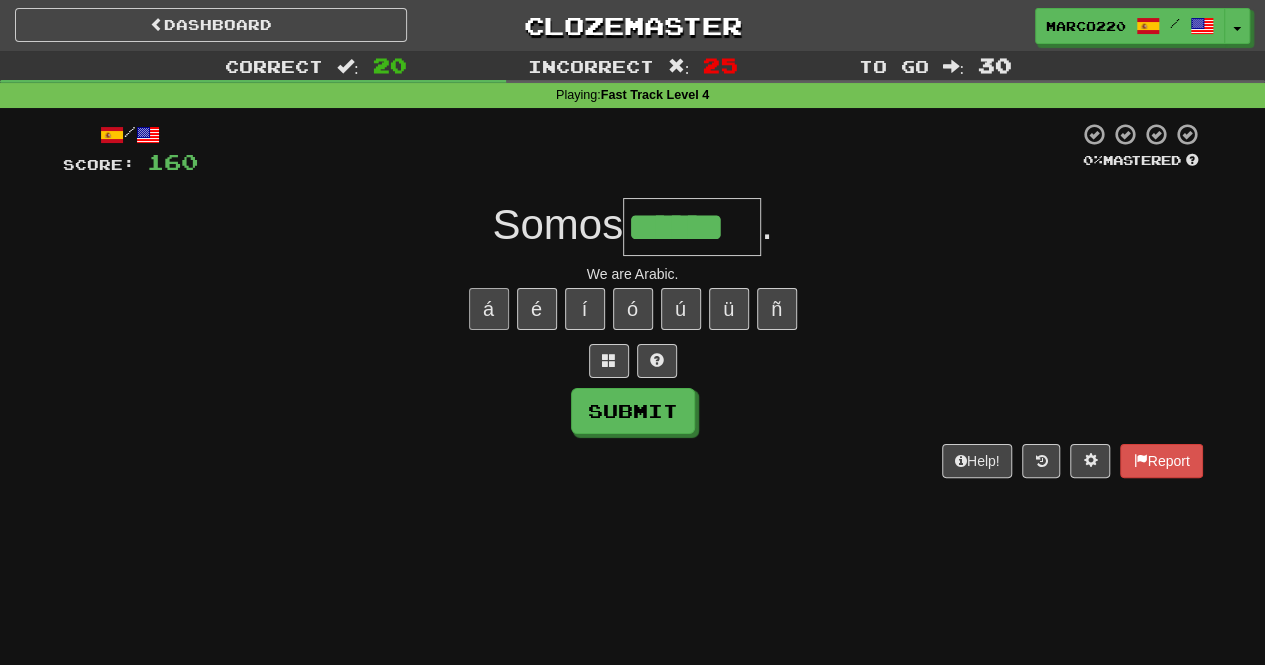 type on "******" 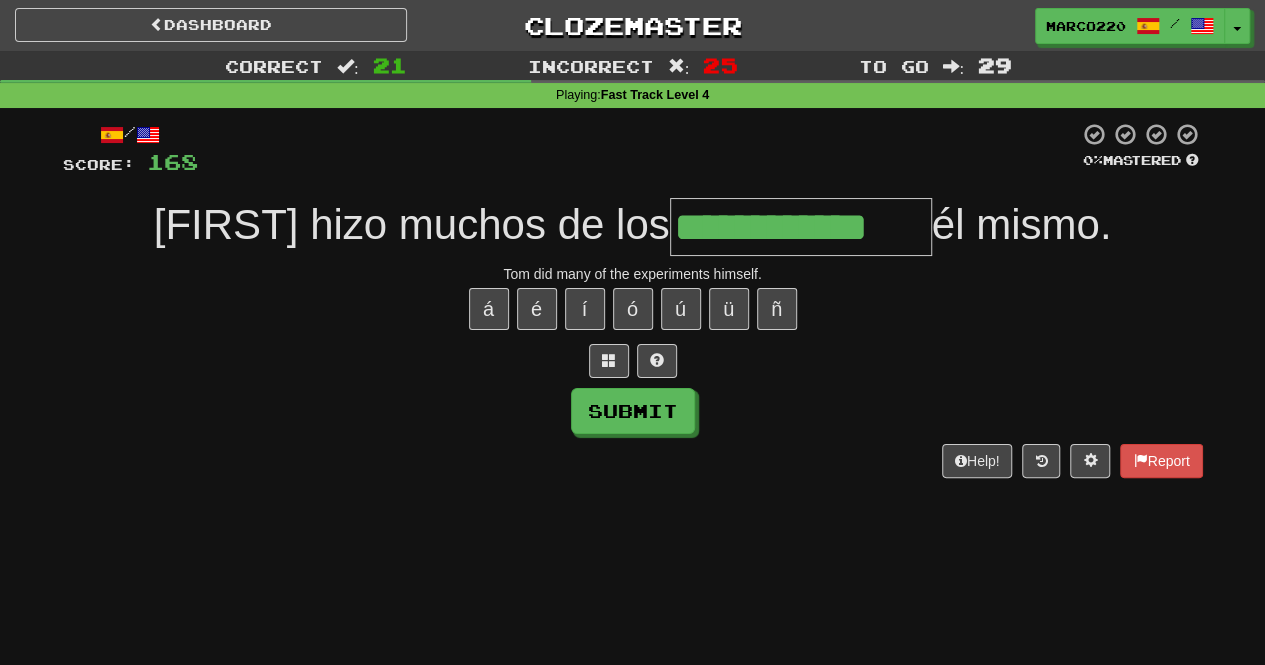 type on "**********" 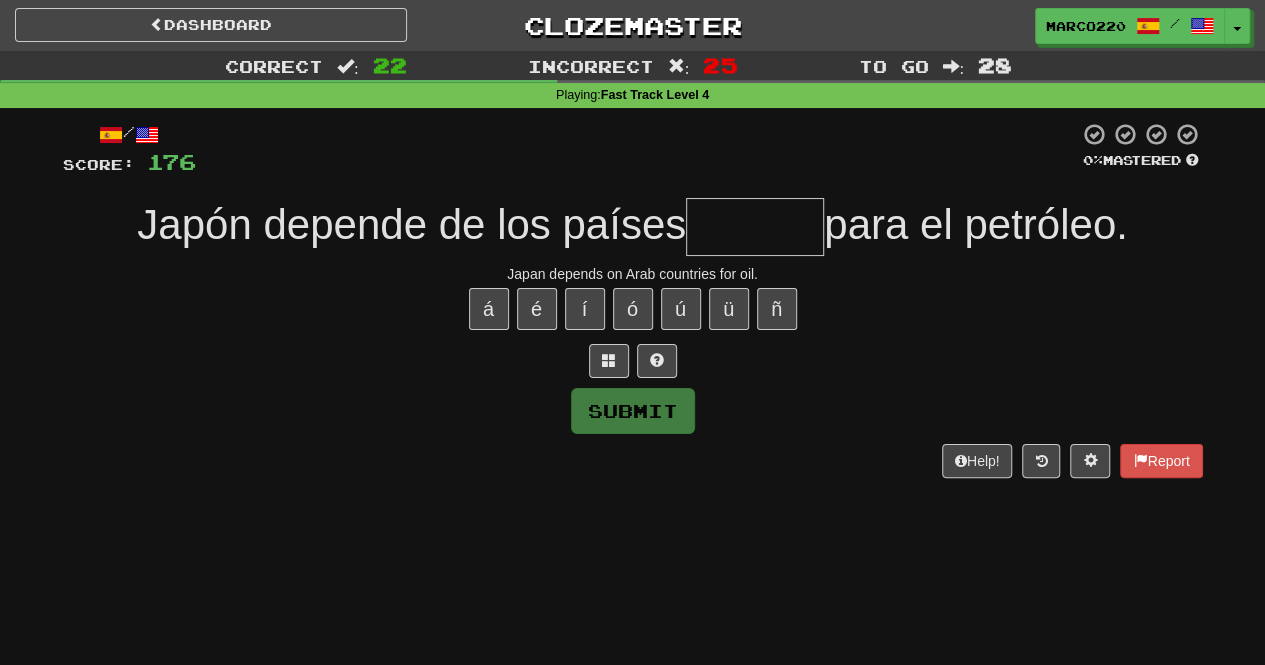 type on "*" 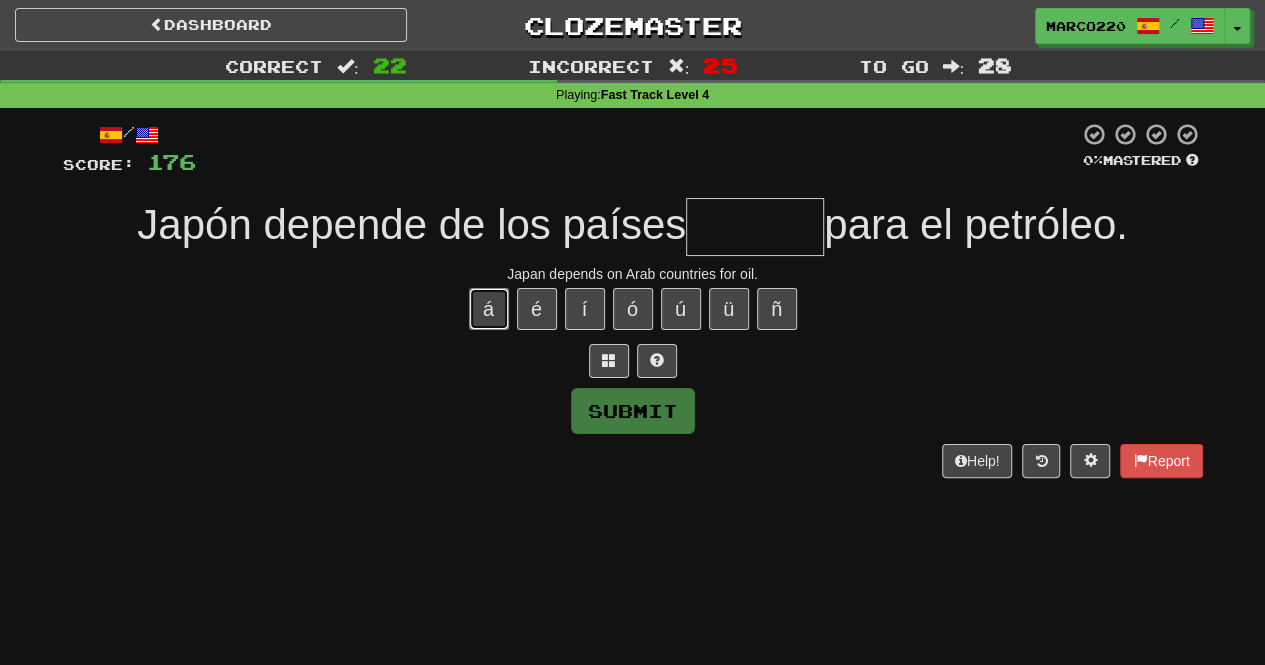 click on "á" at bounding box center [489, 309] 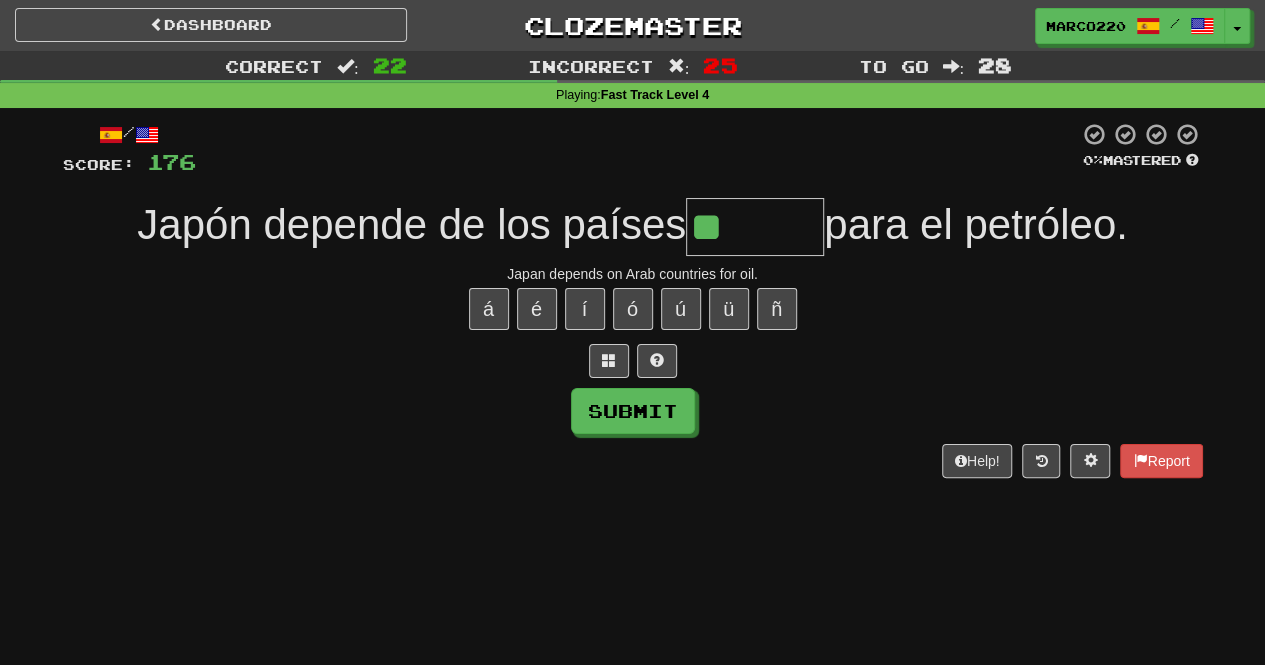 type on "*" 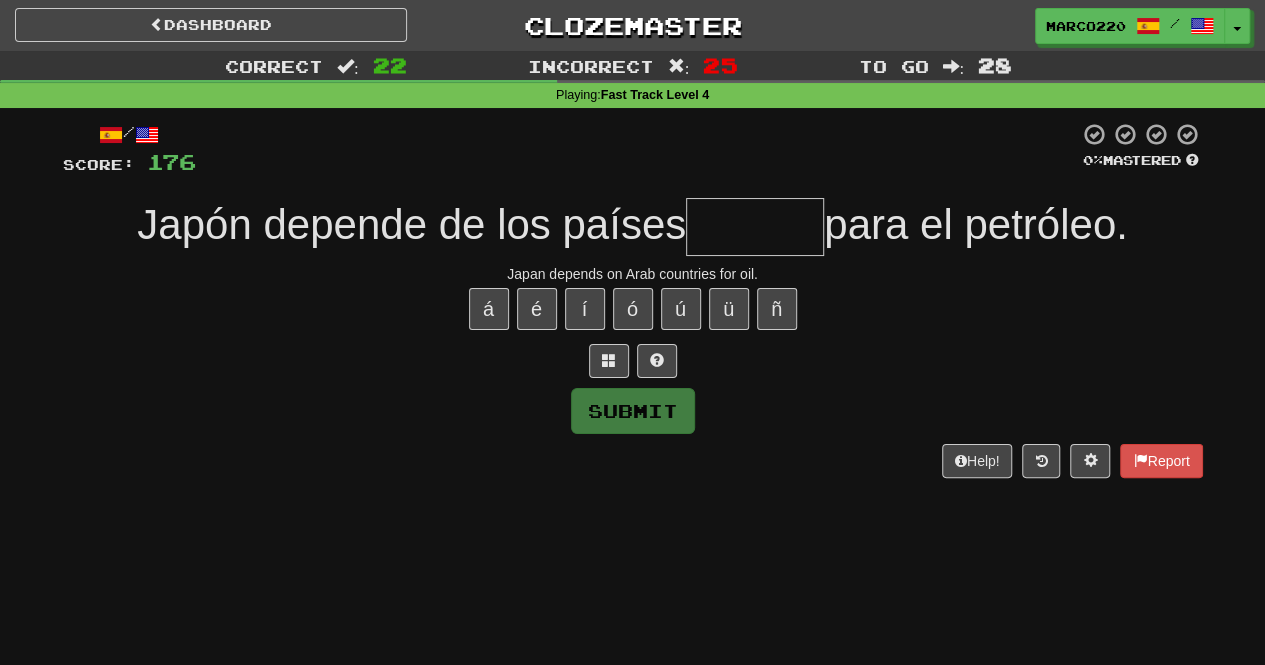 type on "******" 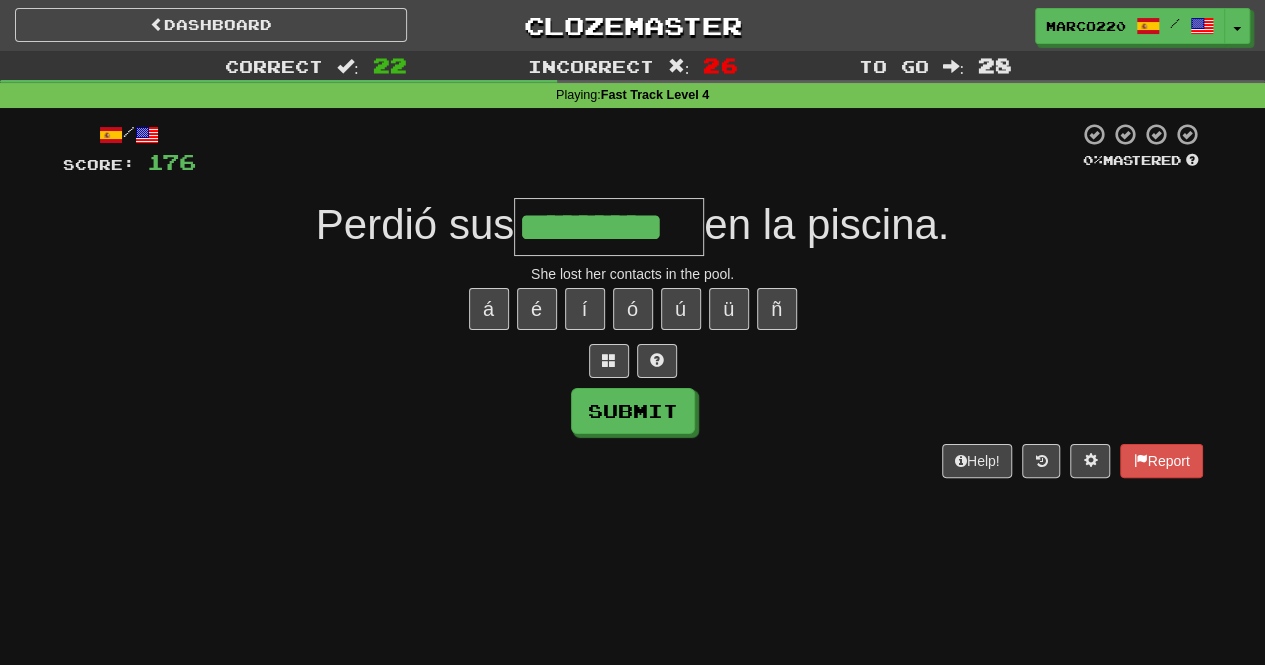 type on "*********" 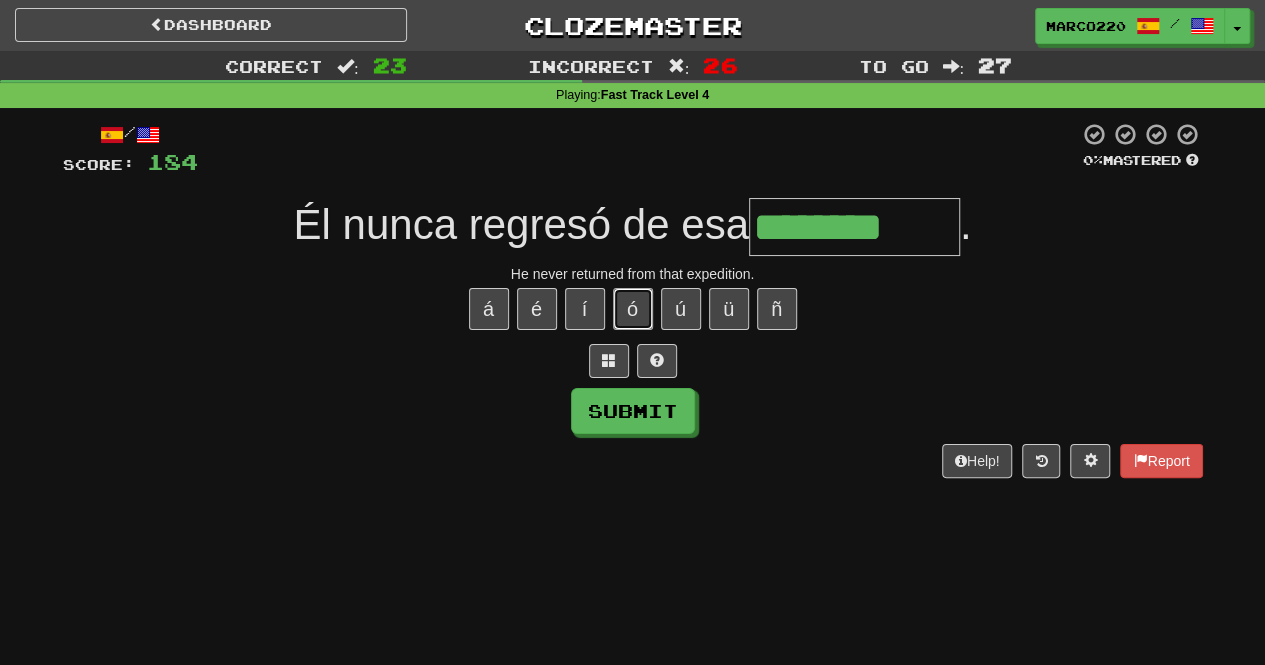 click on "ó" at bounding box center [633, 309] 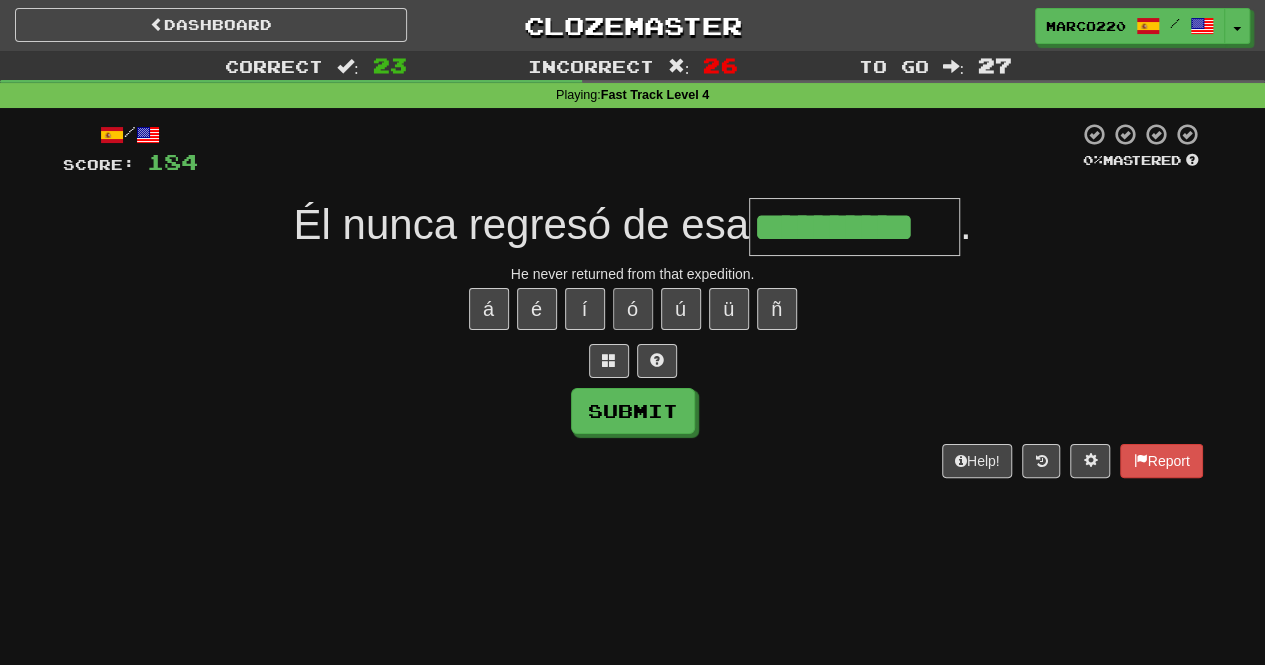 type on "**********" 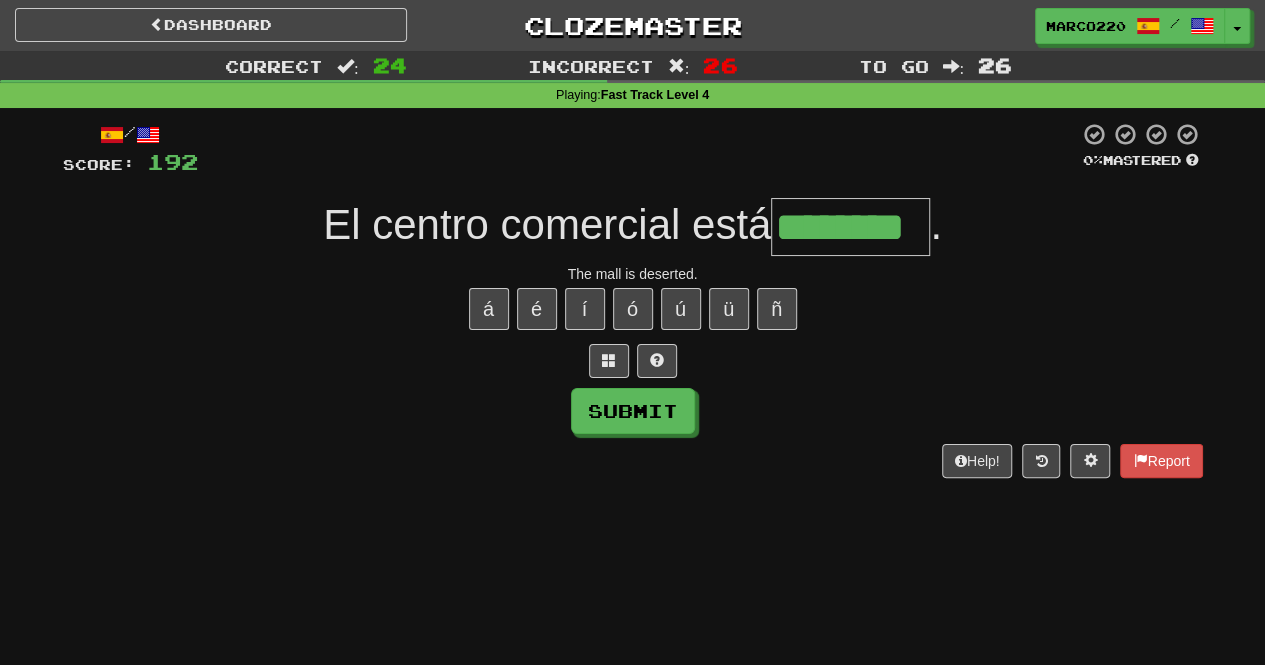 type on "********" 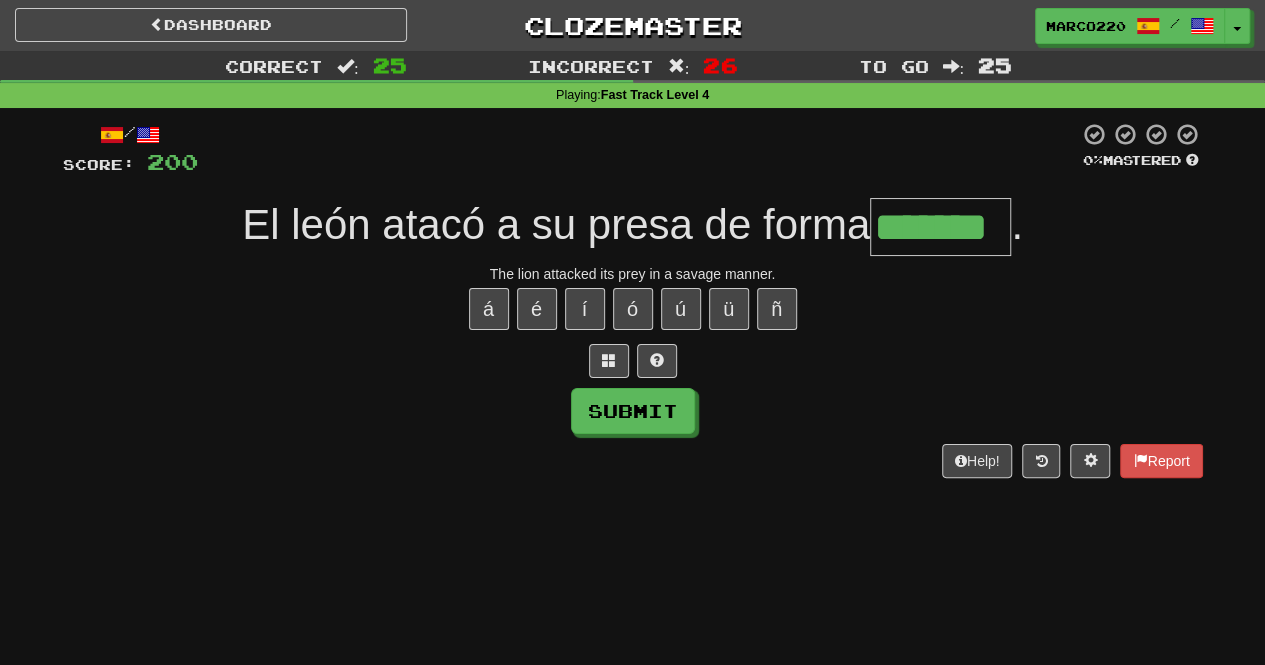 type on "*******" 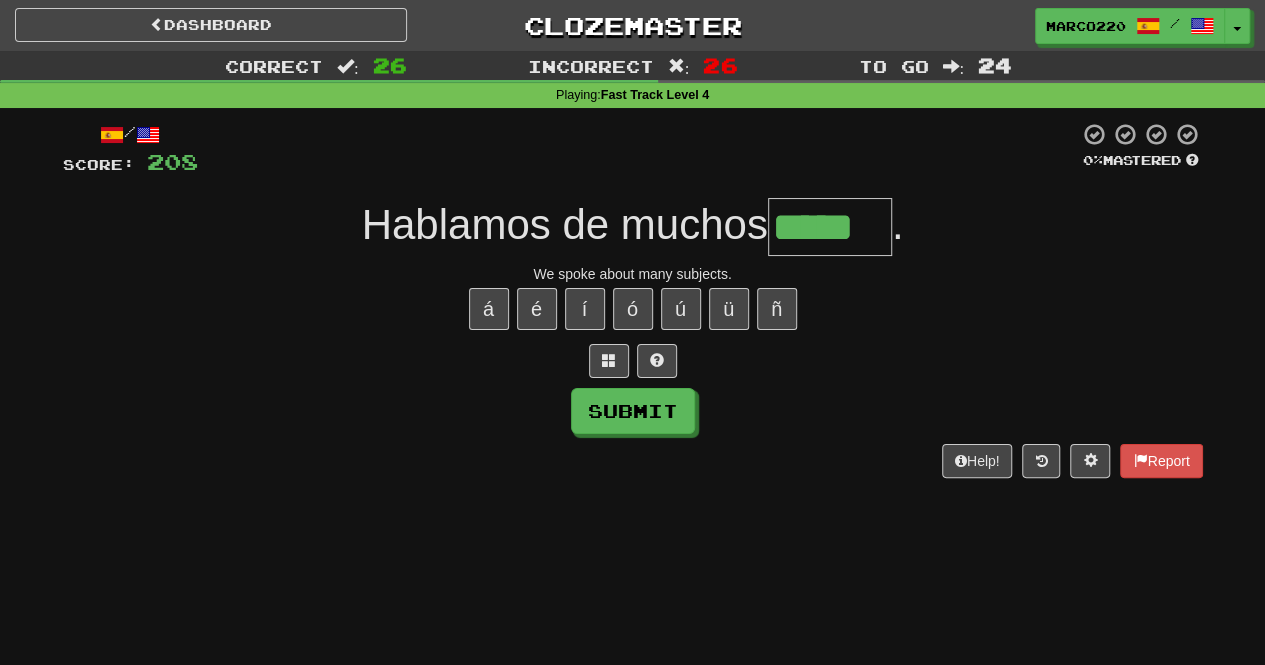 type on "*****" 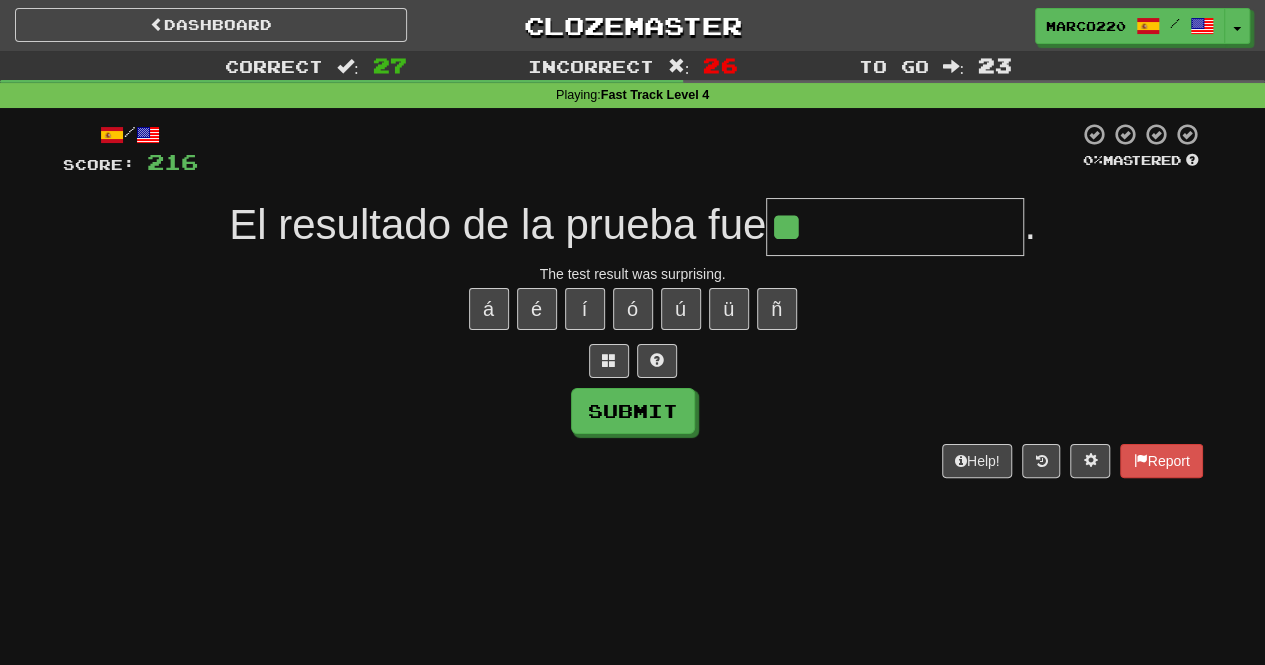 type on "*" 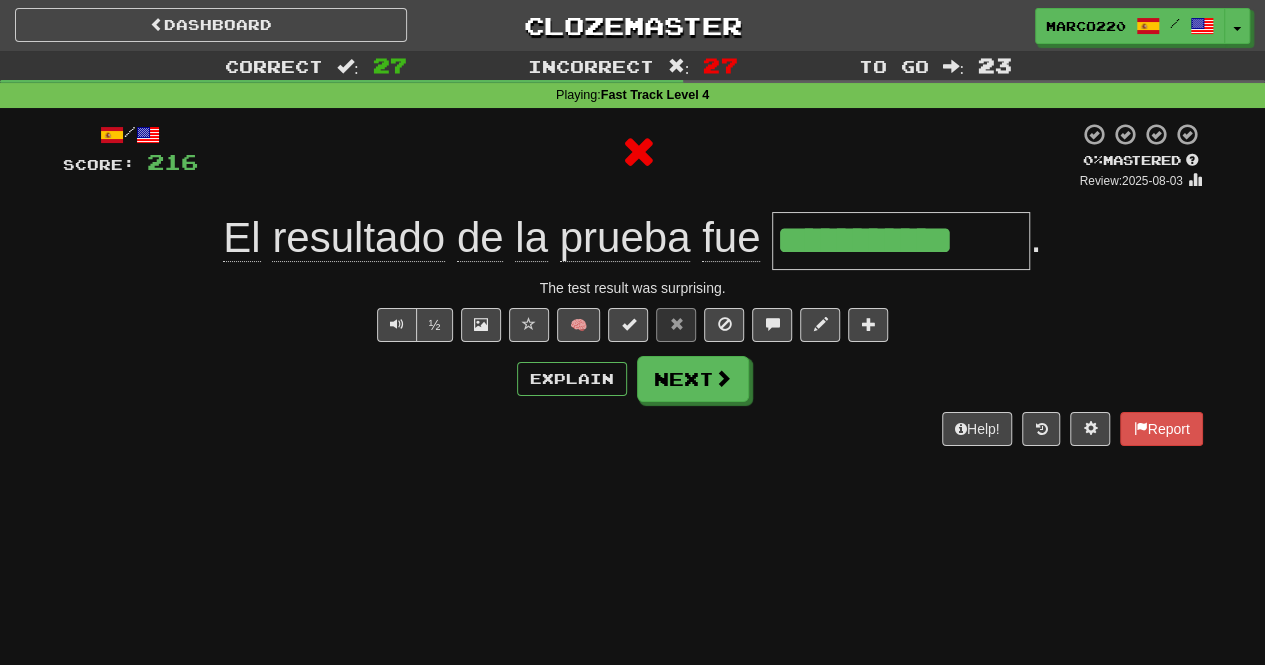 type on "**********" 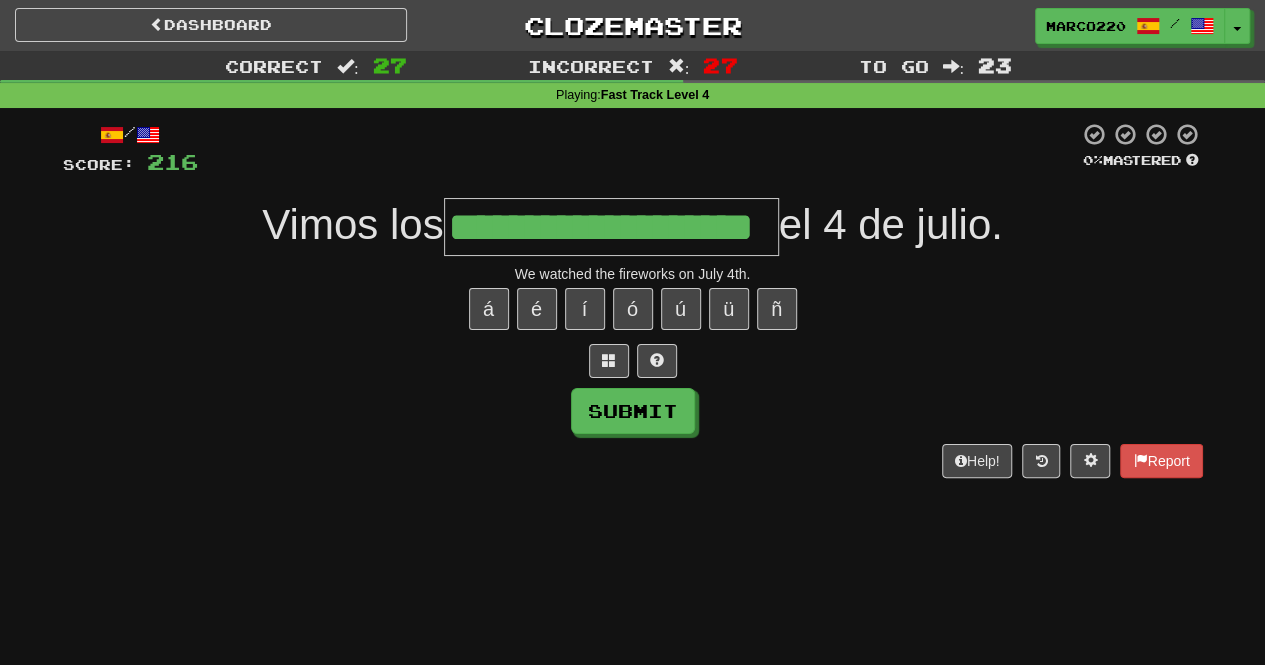 type on "**********" 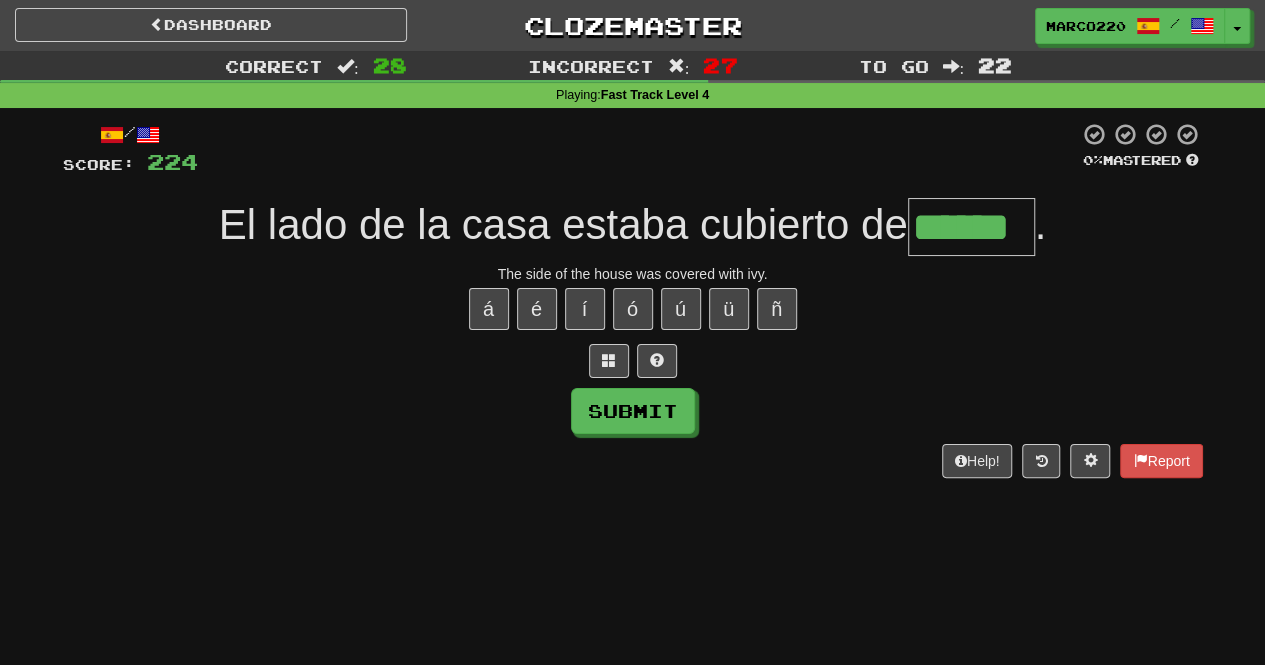 type on "******" 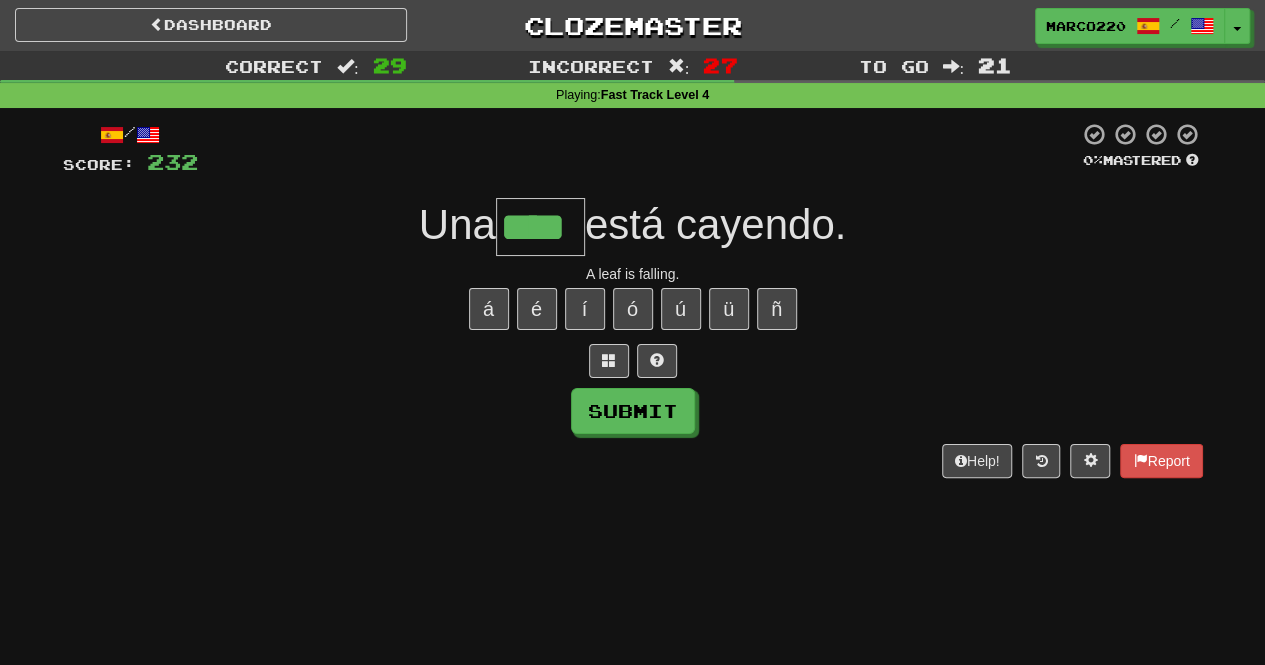 type on "****" 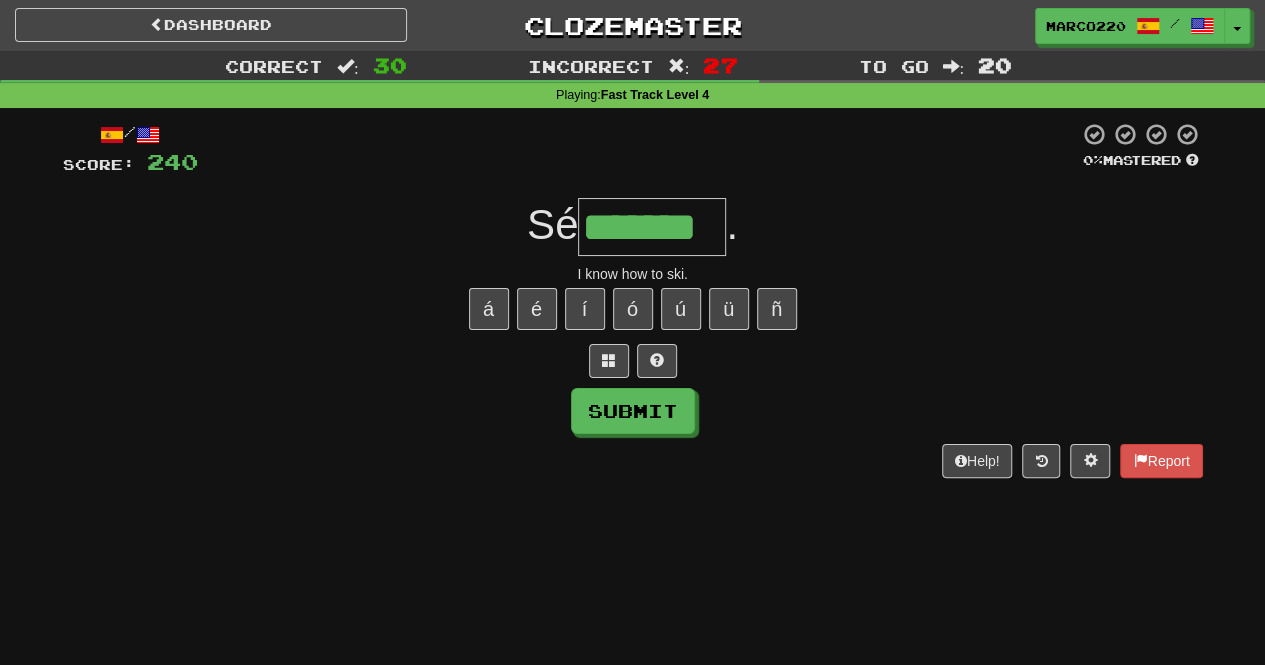 type on "*******" 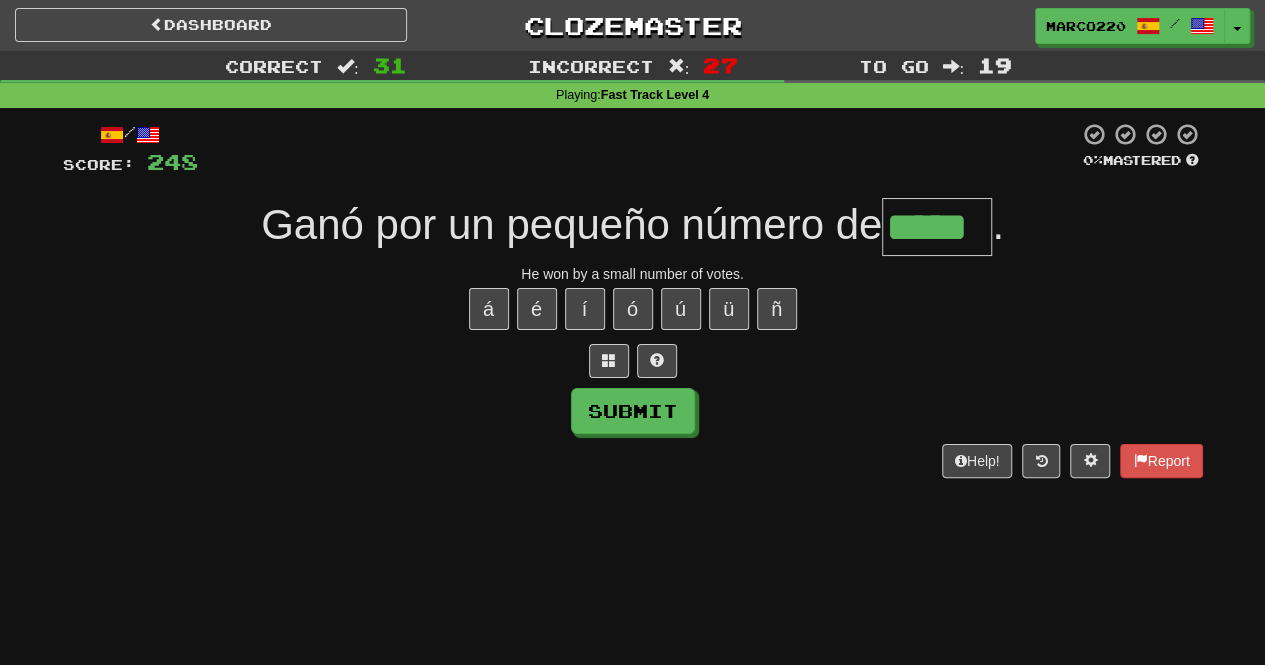 type on "*****" 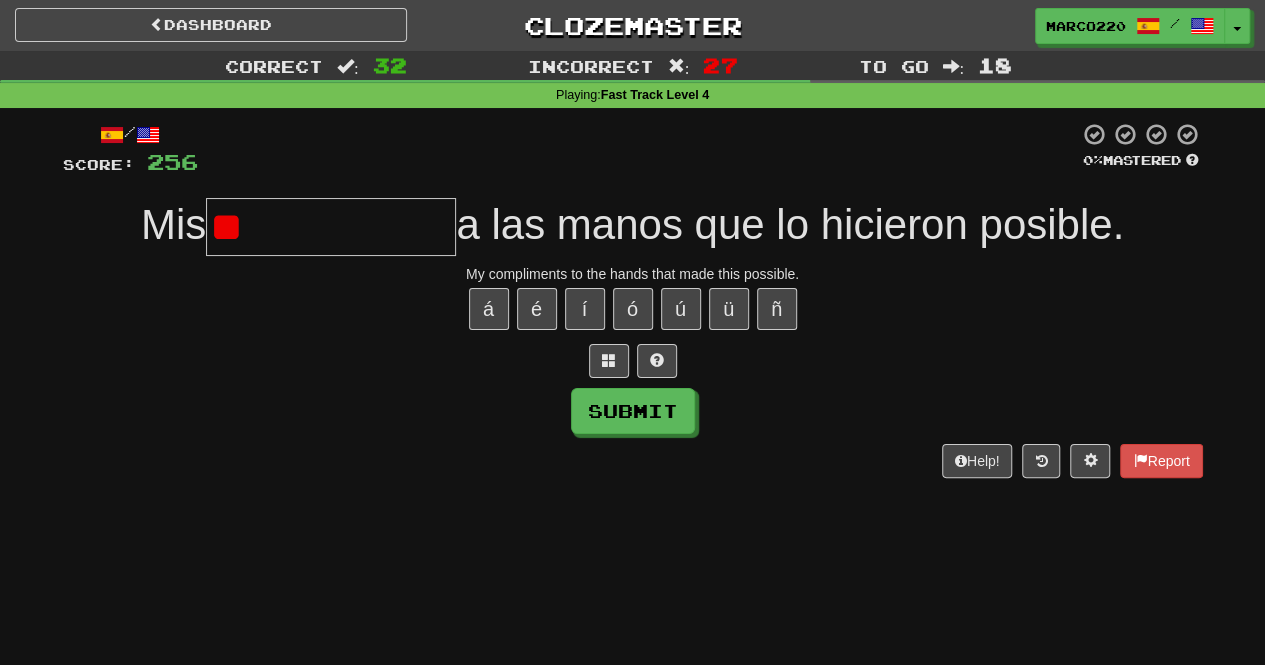 type on "*" 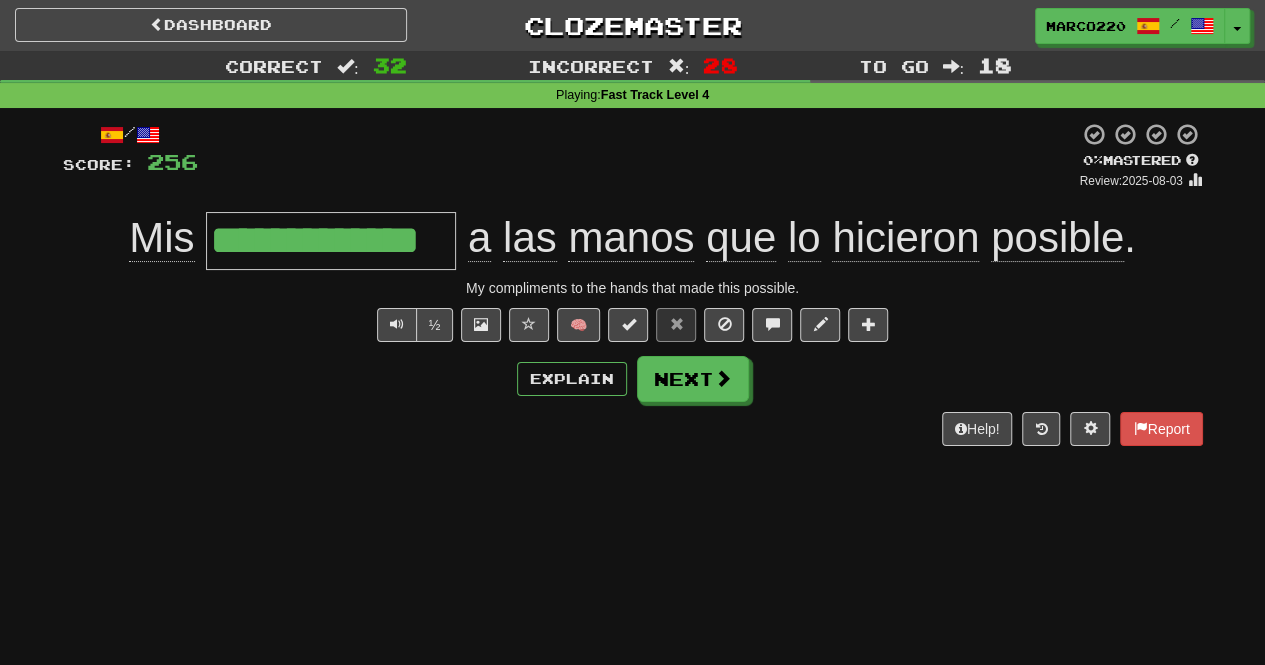 type on "**********" 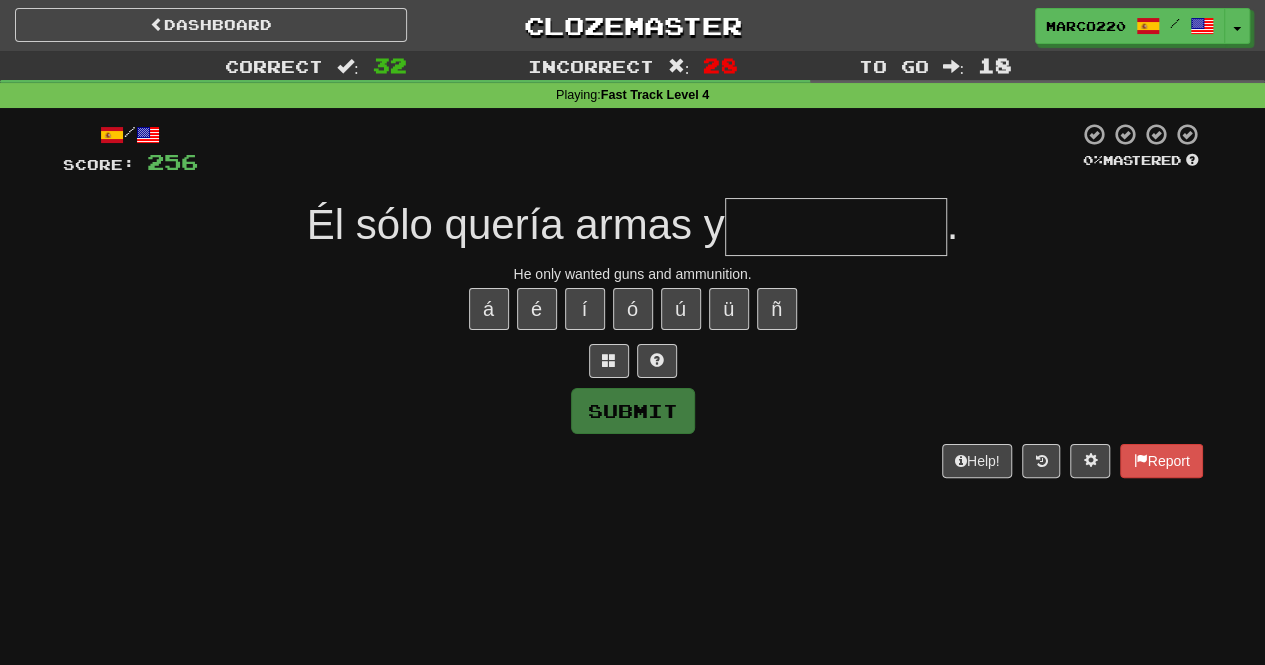 type on "**********" 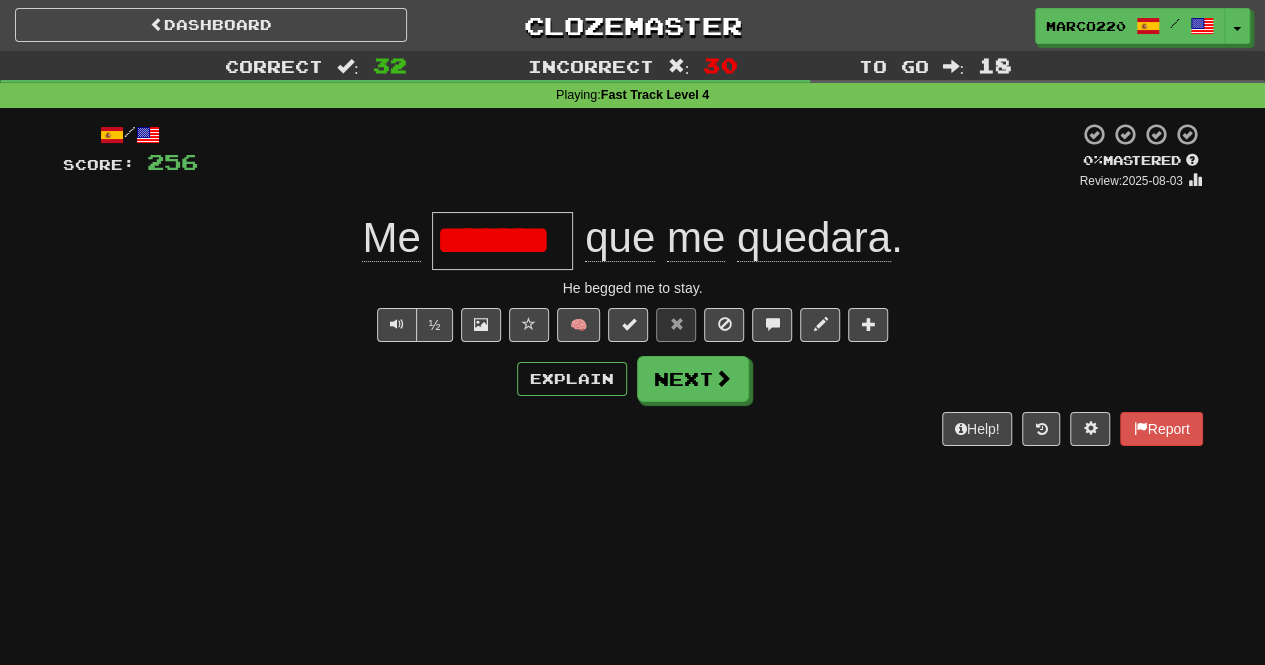 scroll, scrollTop: 0, scrollLeft: 6, axis: horizontal 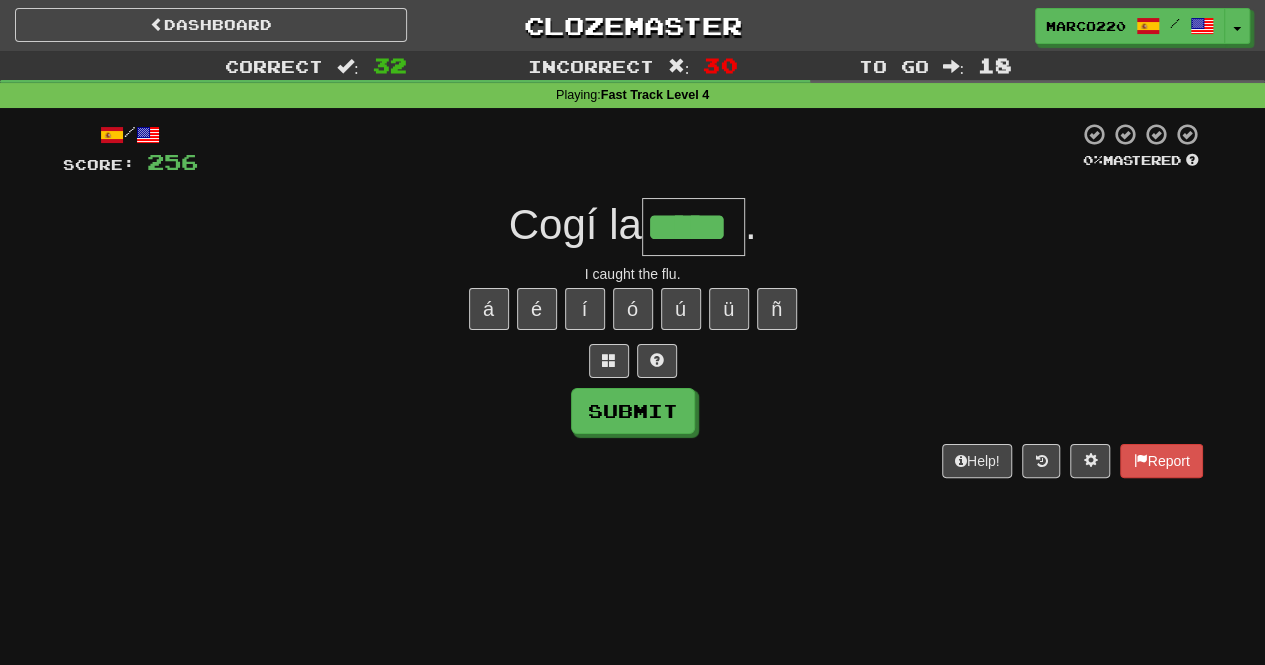 type on "*****" 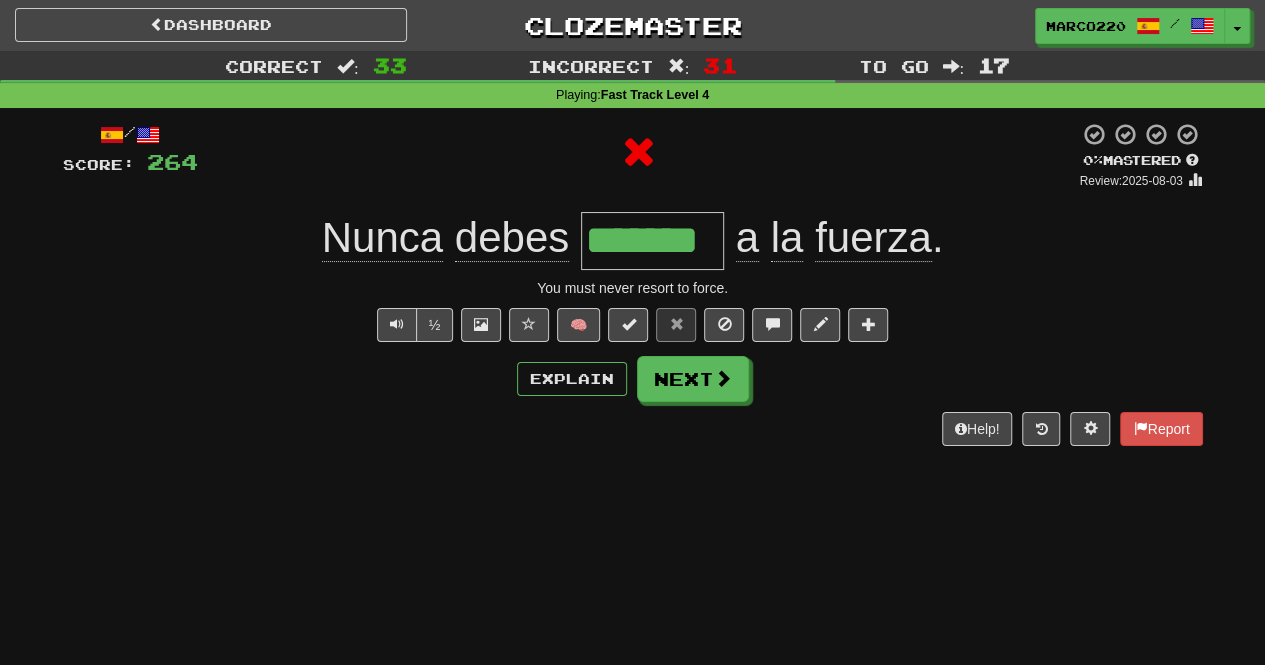 type on "********" 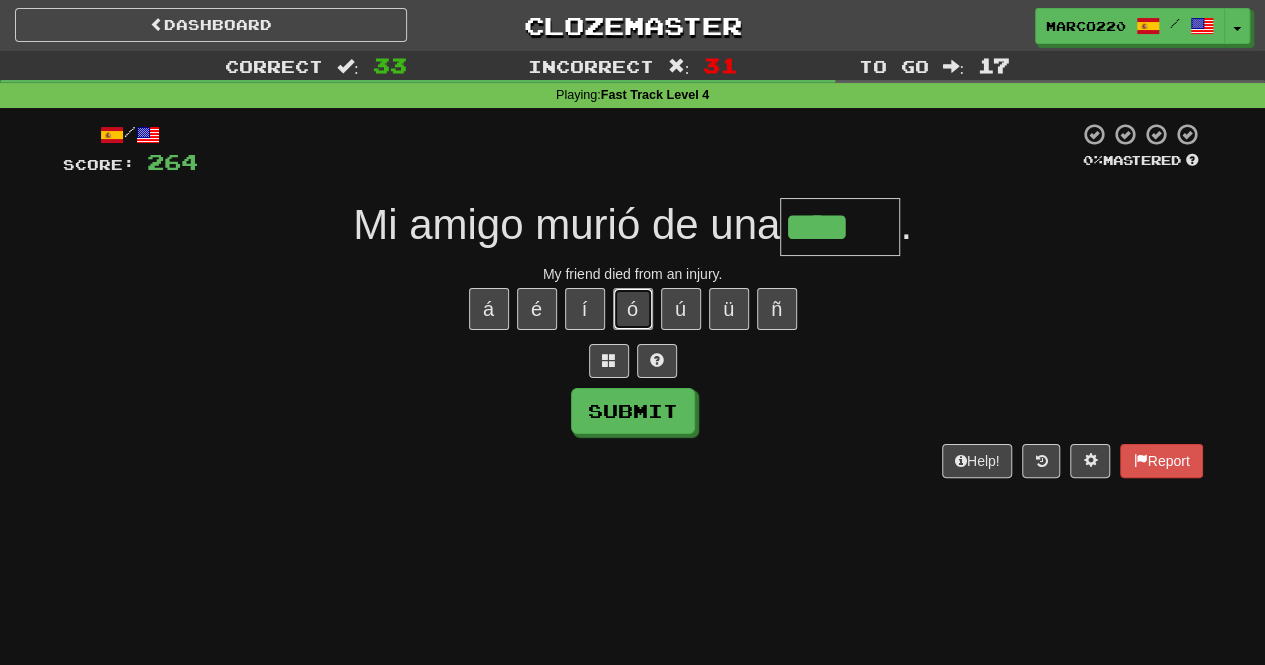 click on "ó" at bounding box center [633, 309] 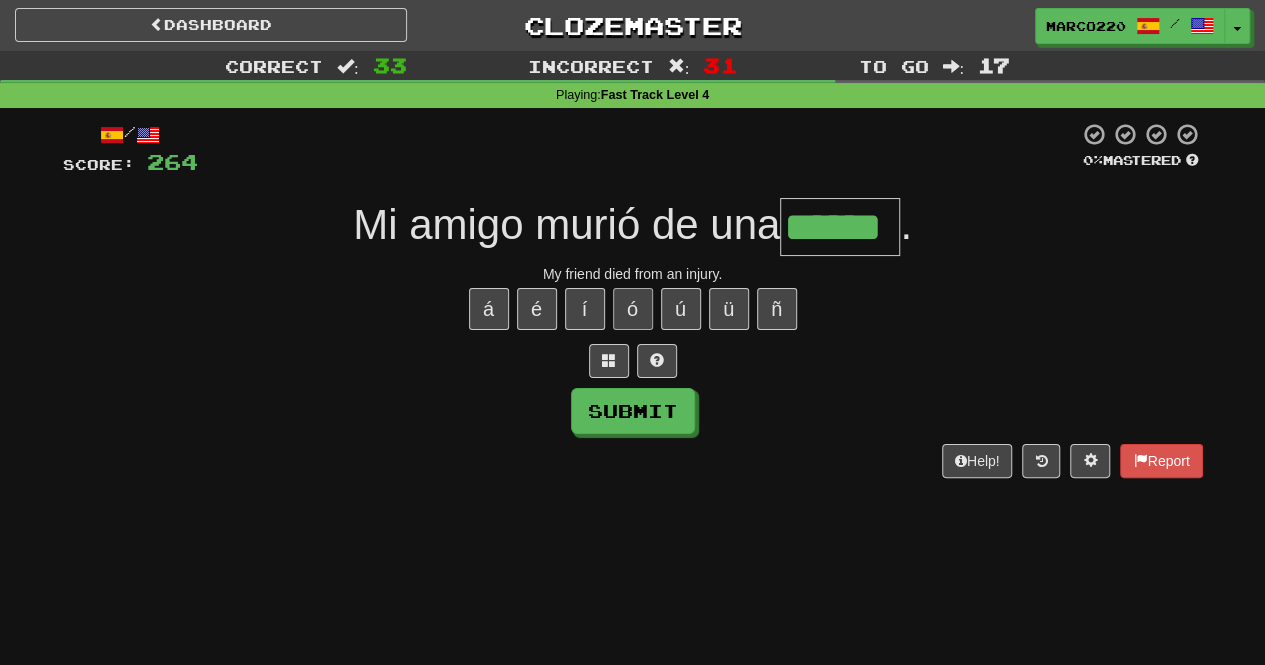 type on "******" 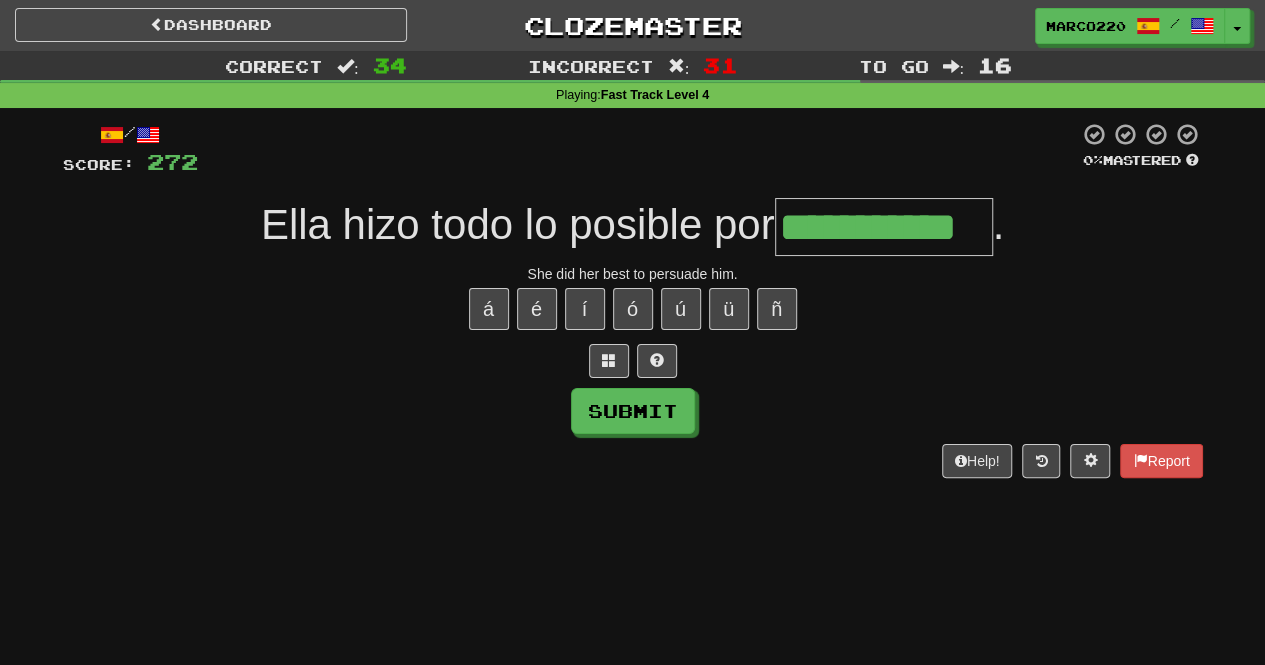 type on "**********" 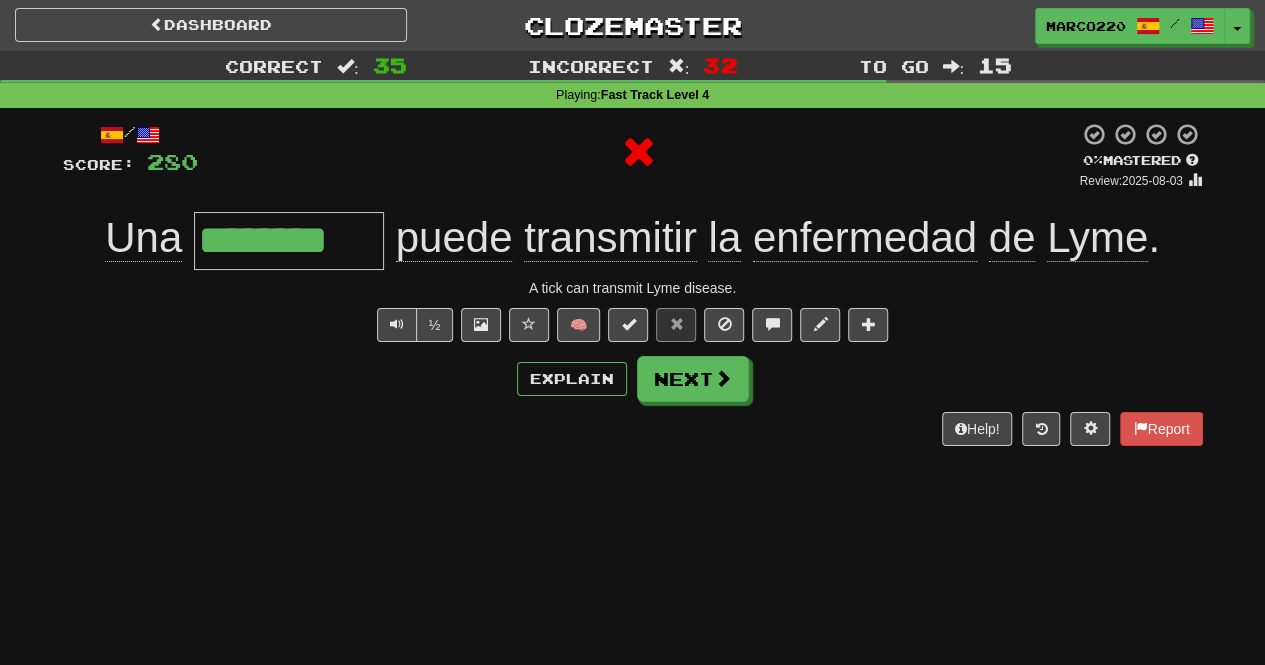 type on "*********" 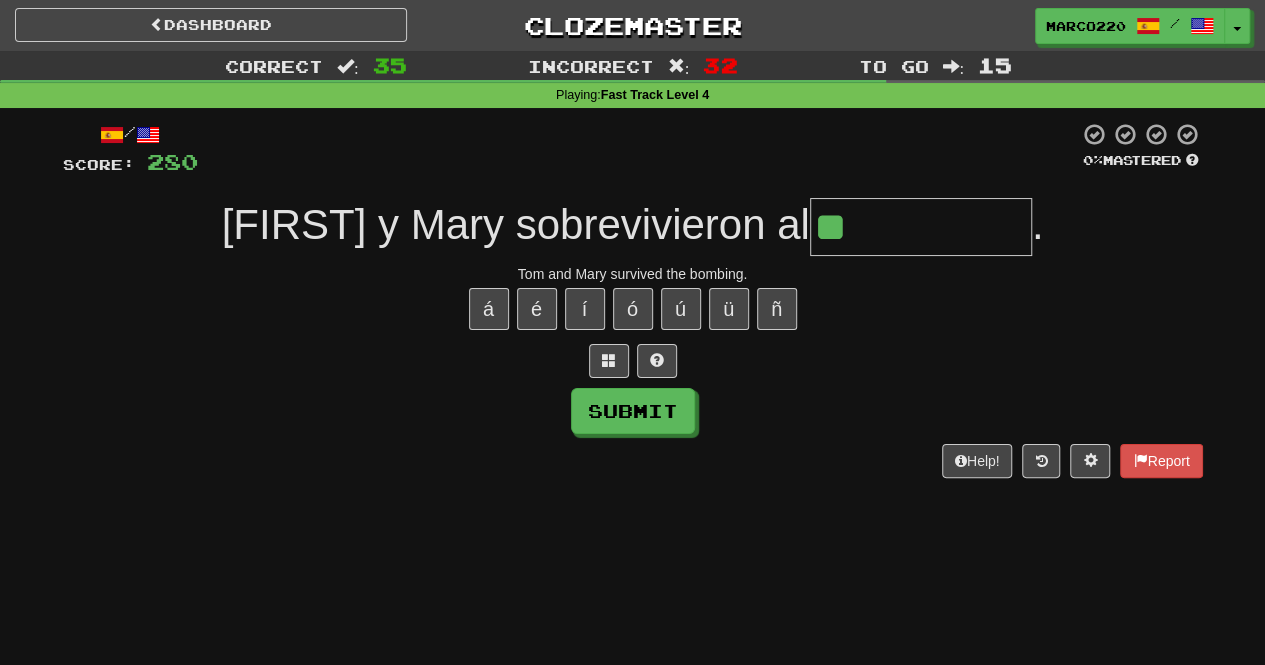 type on "*" 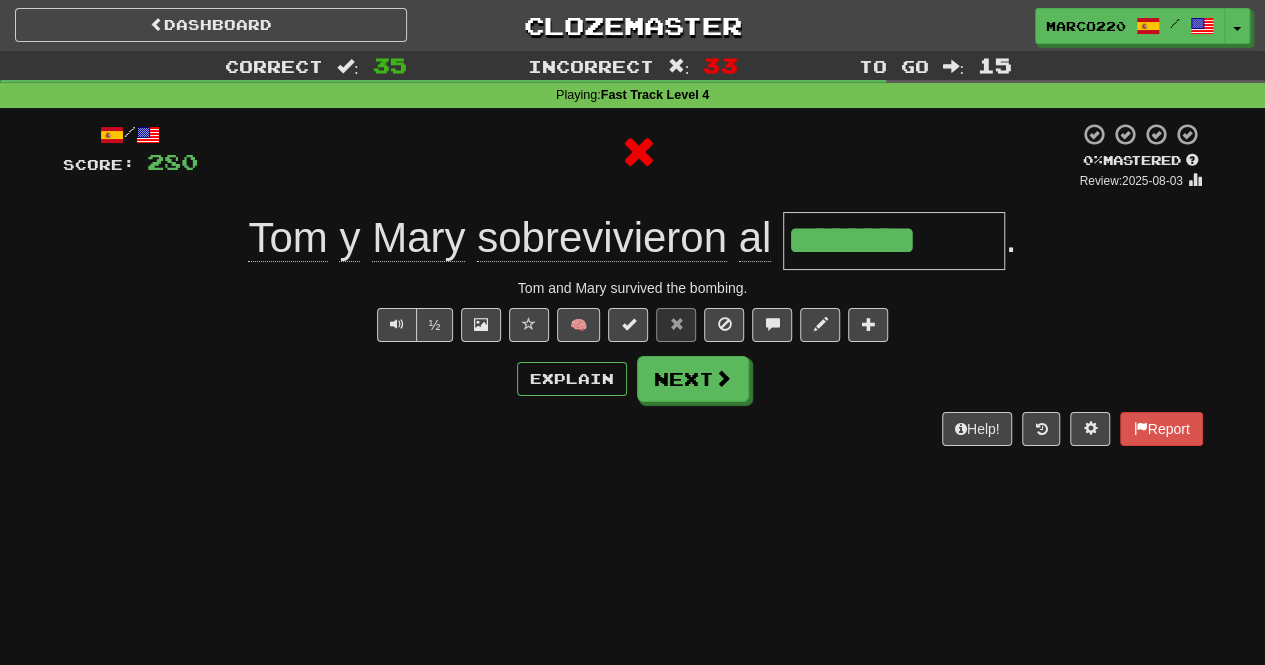 type on "*********" 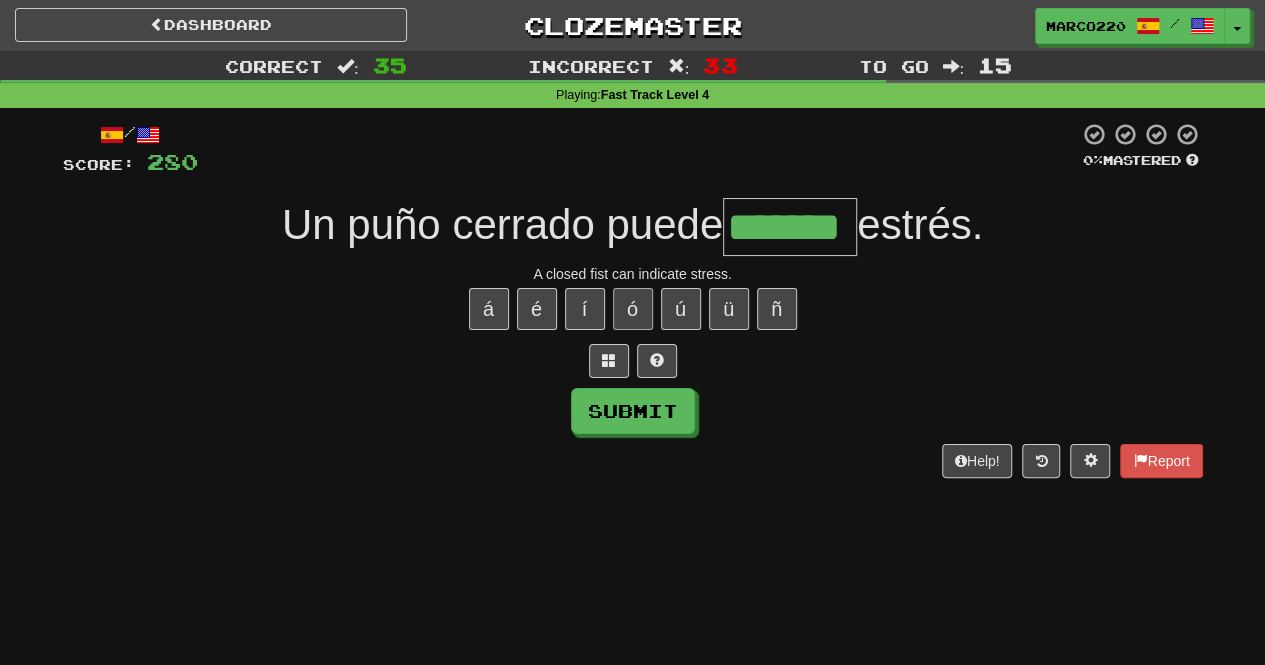 type on "*******" 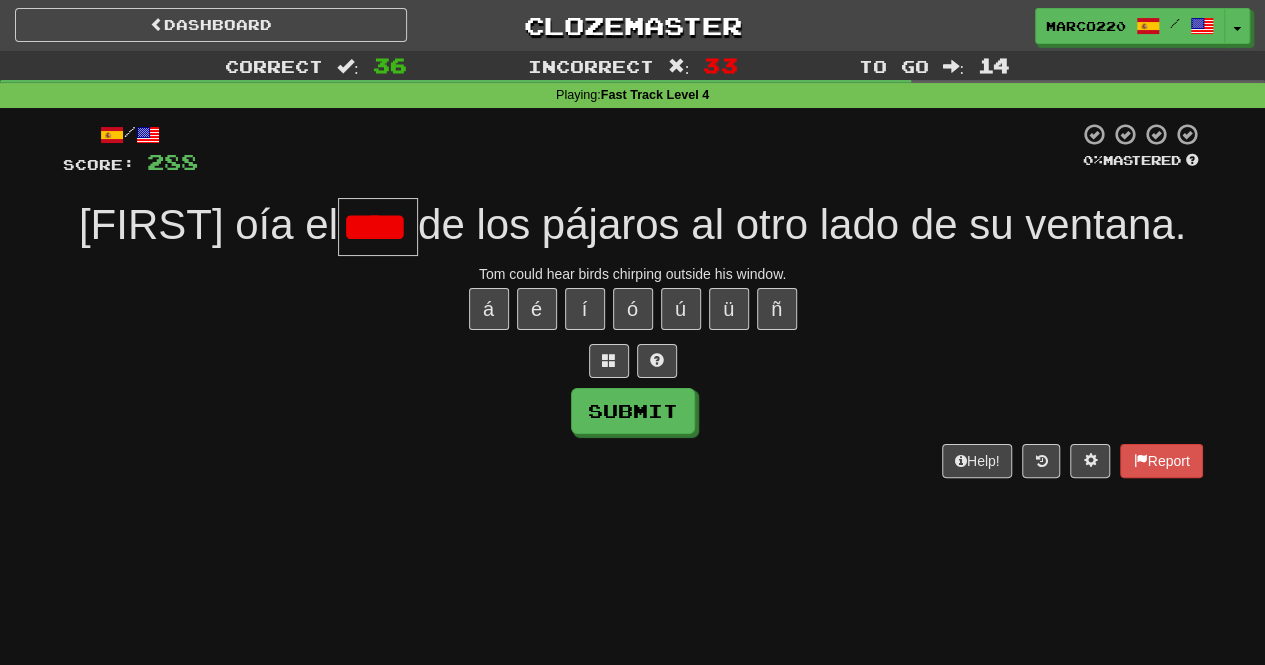 scroll, scrollTop: 0, scrollLeft: 0, axis: both 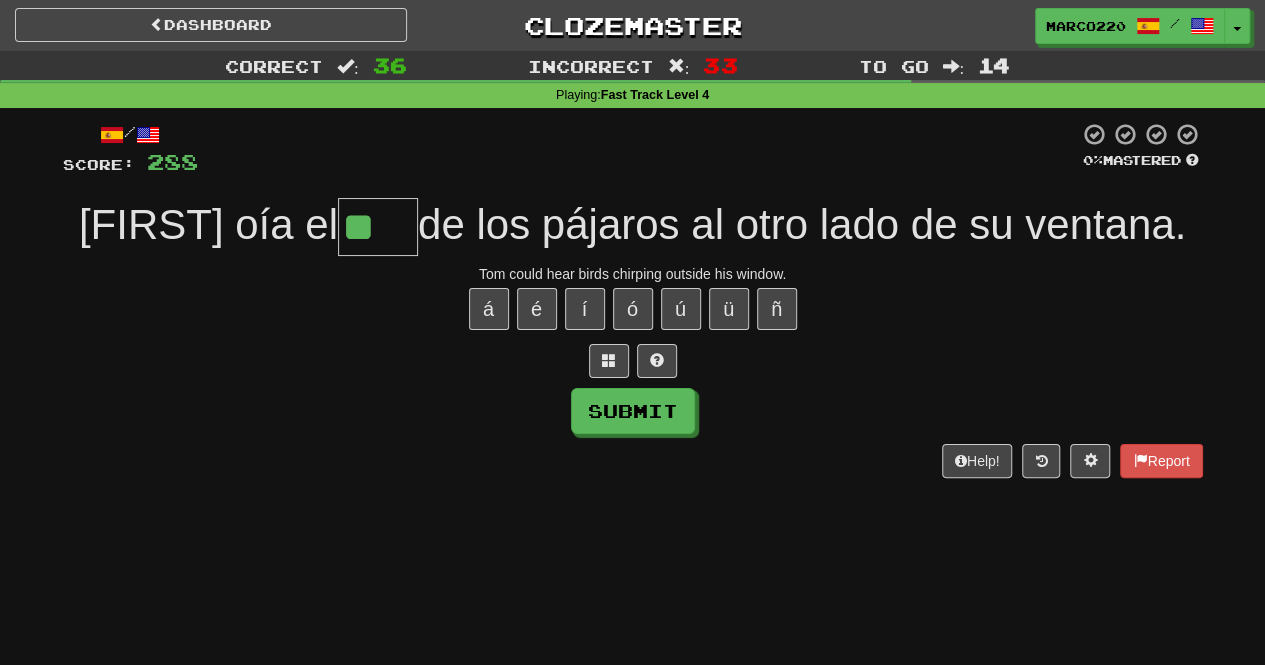 type on "*" 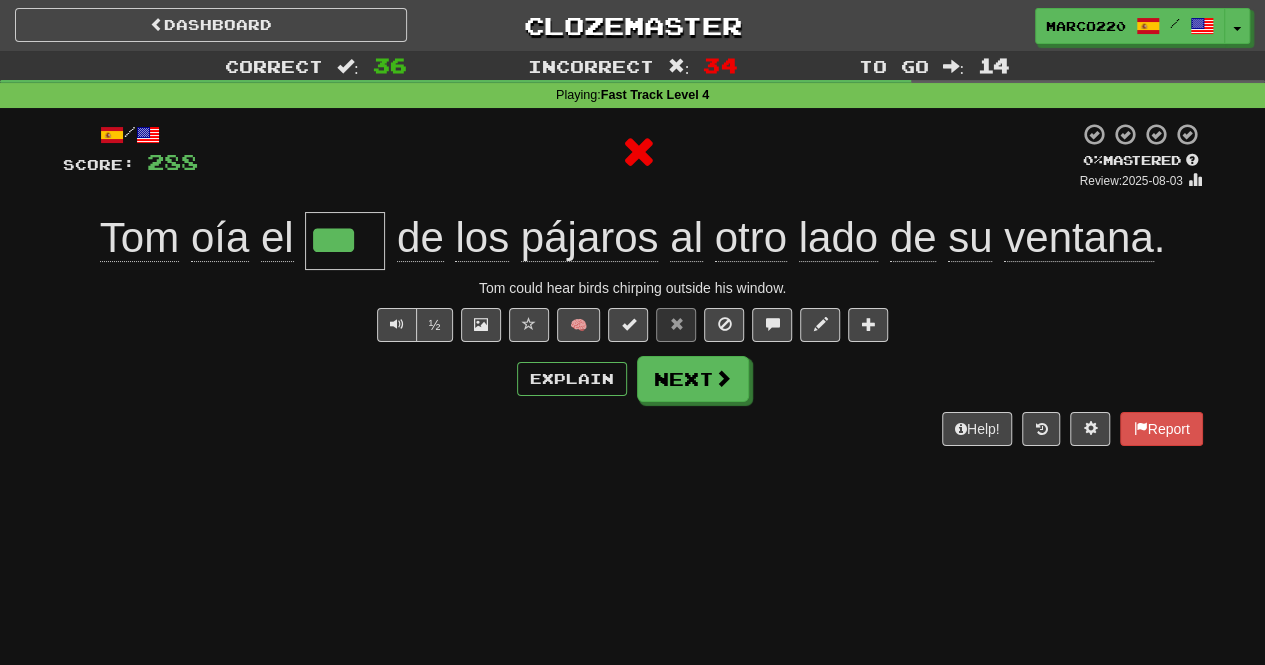 type on "****" 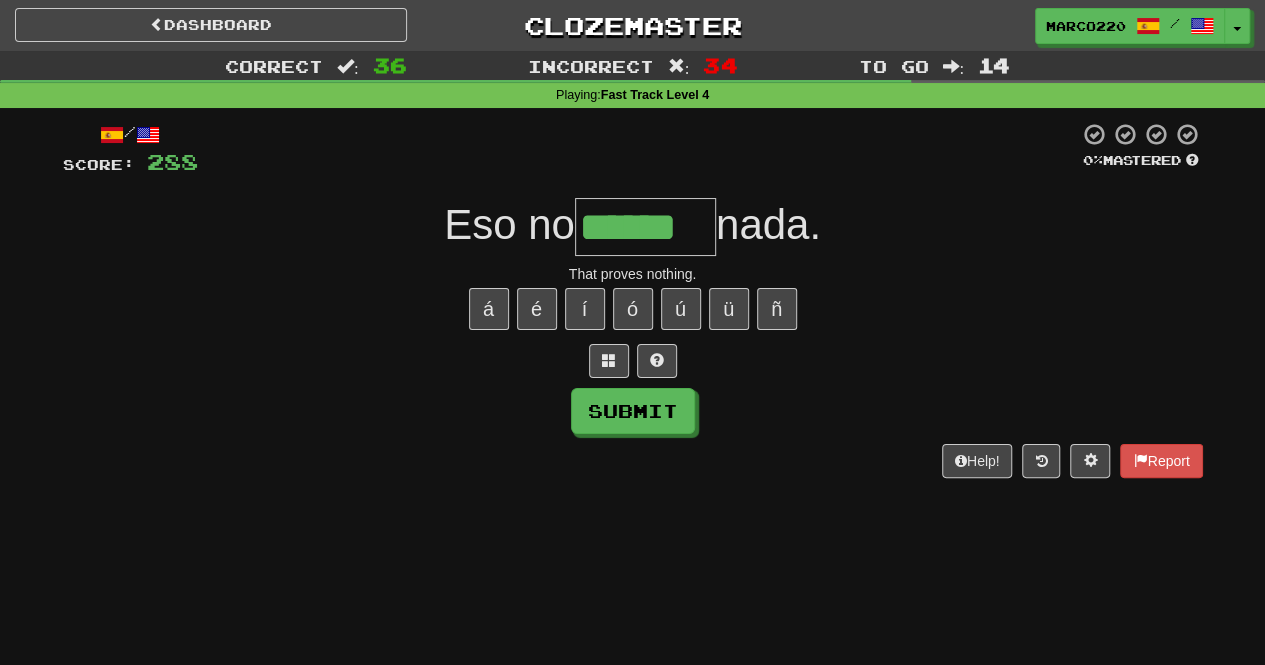 type on "******" 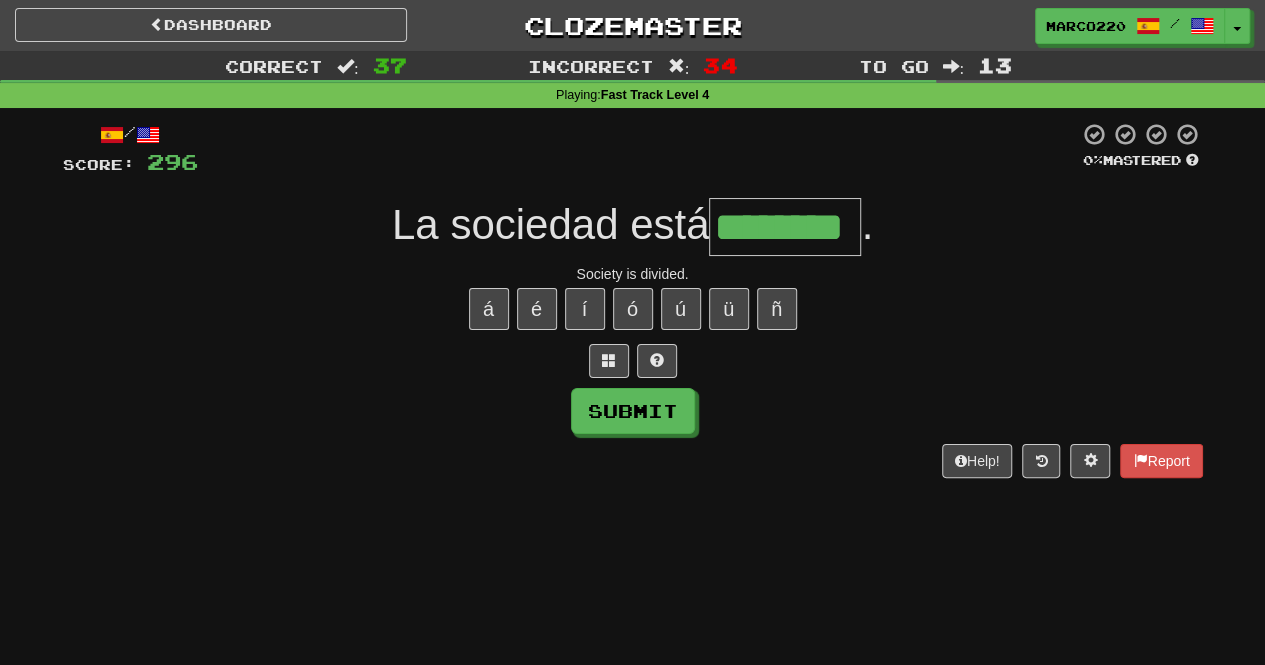 type on "********" 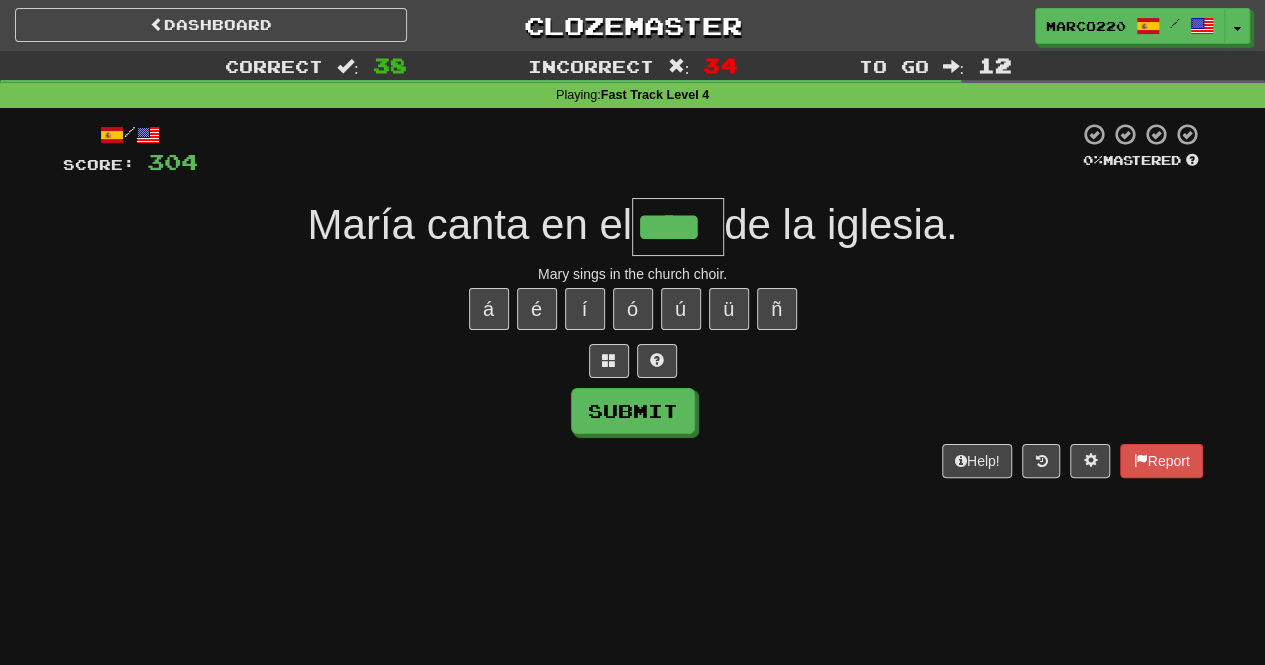 type on "****" 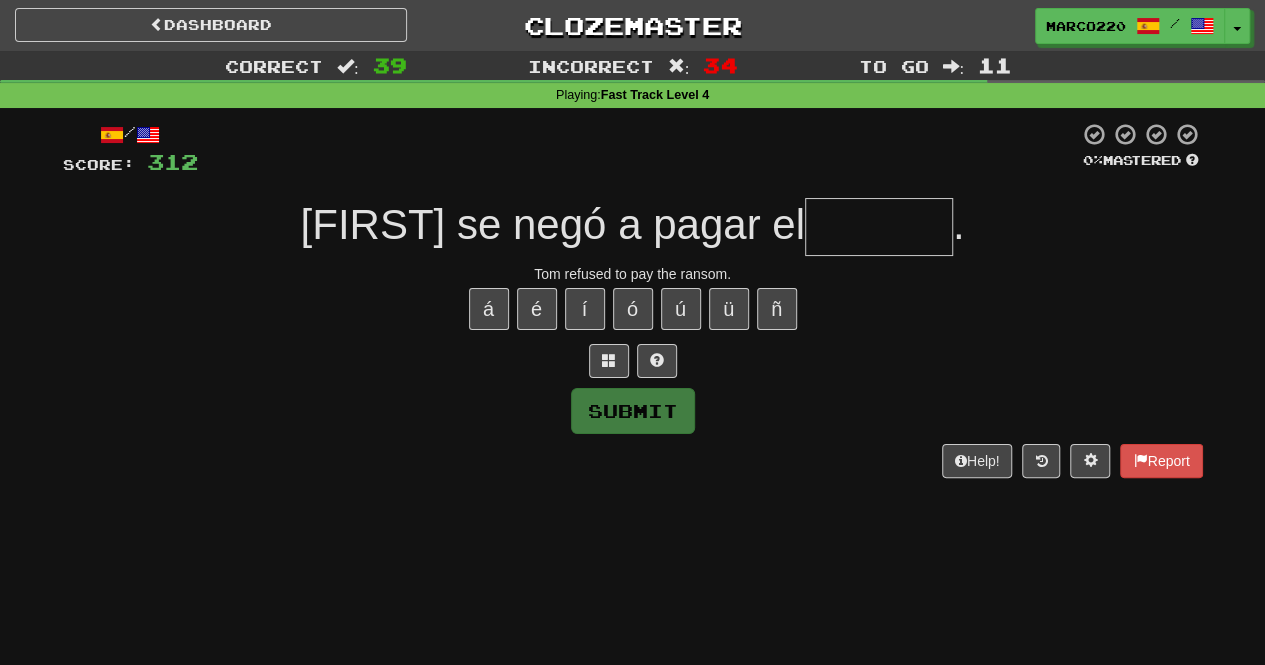 type on "*******" 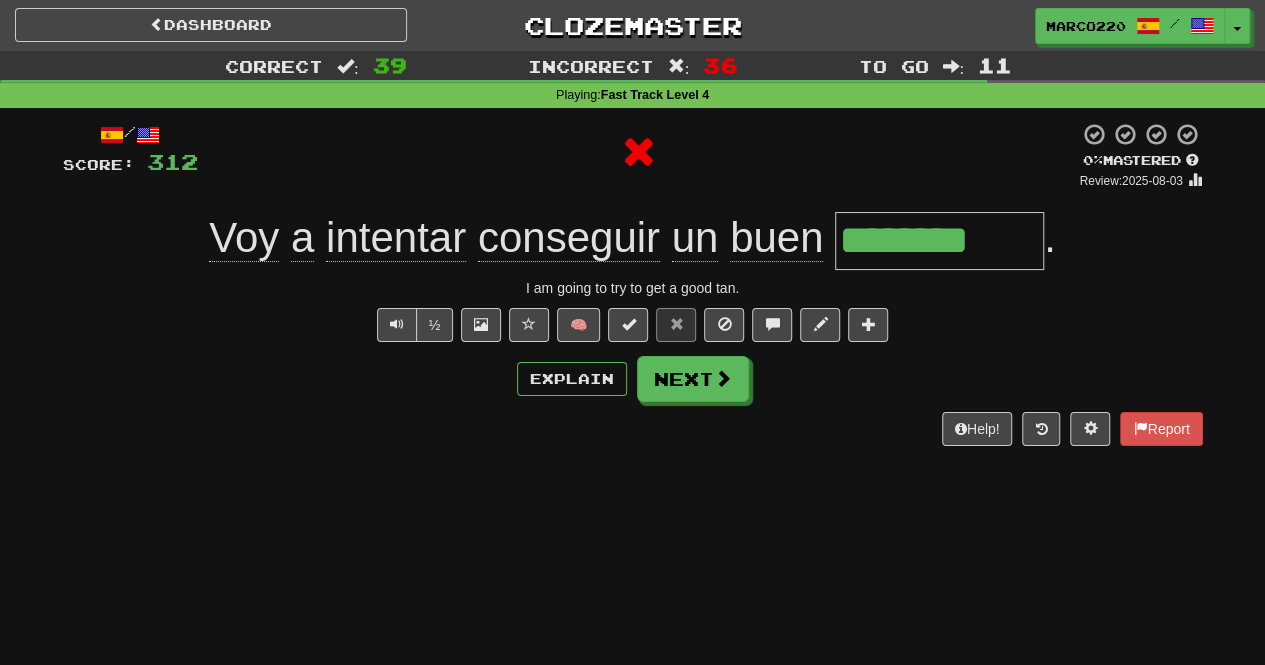 type on "*********" 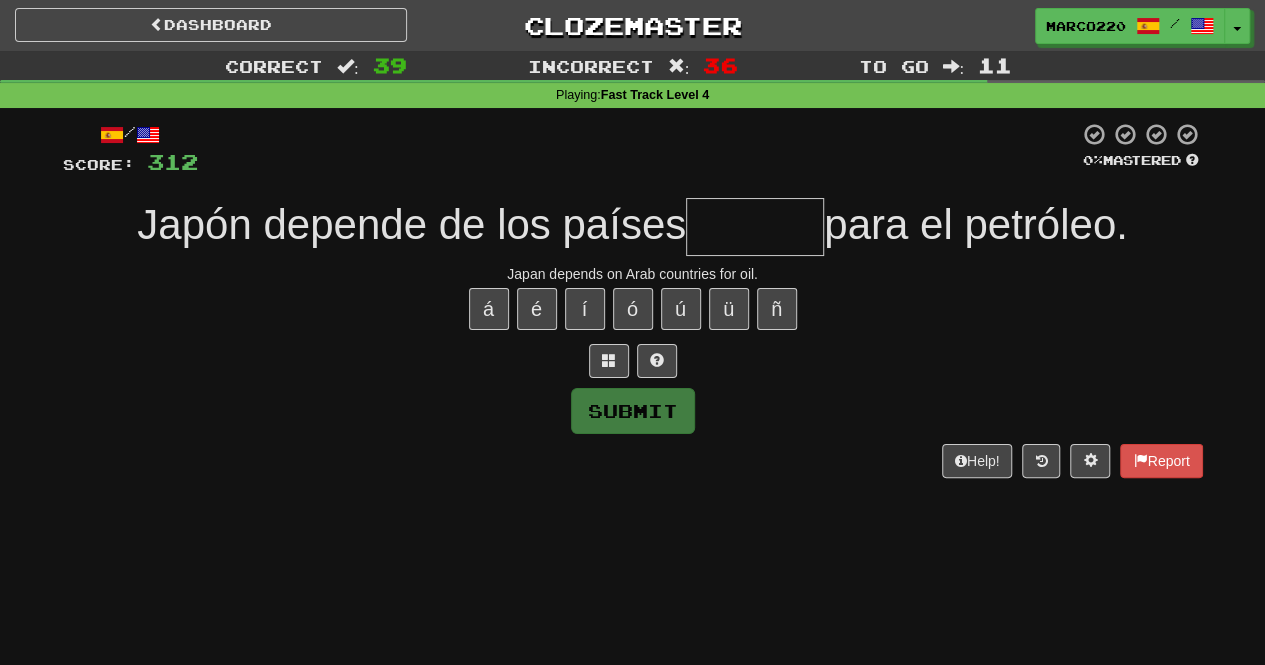 type on "*" 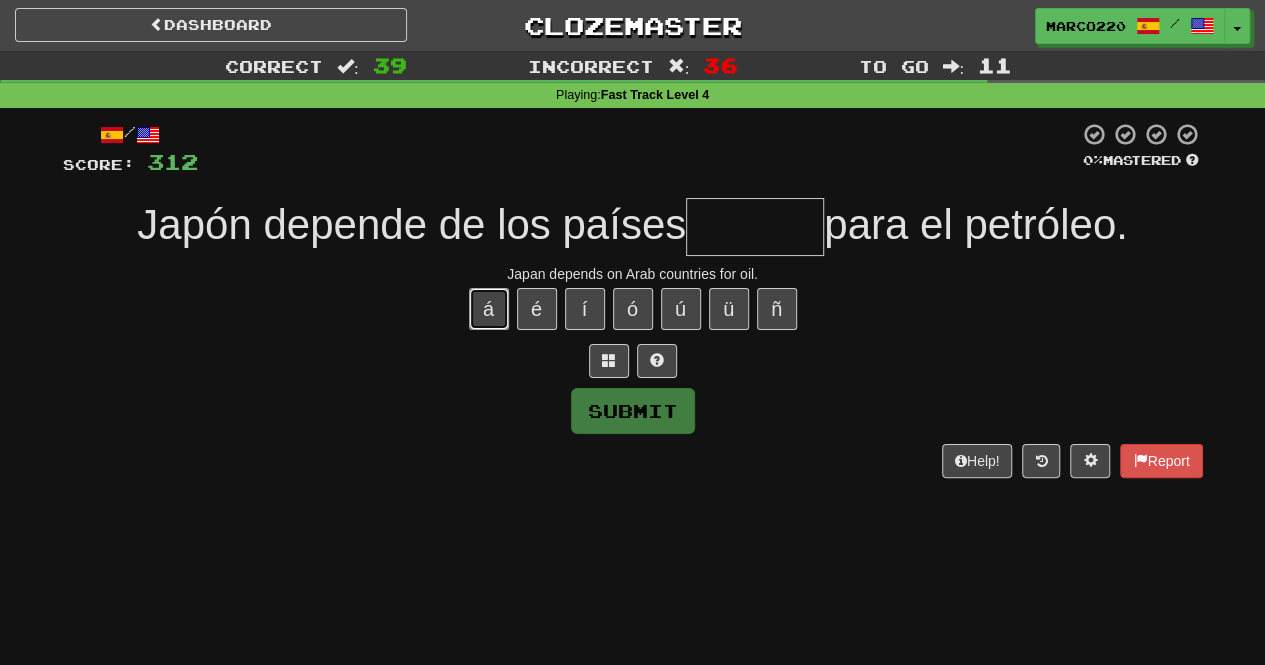 click on "á" at bounding box center [489, 309] 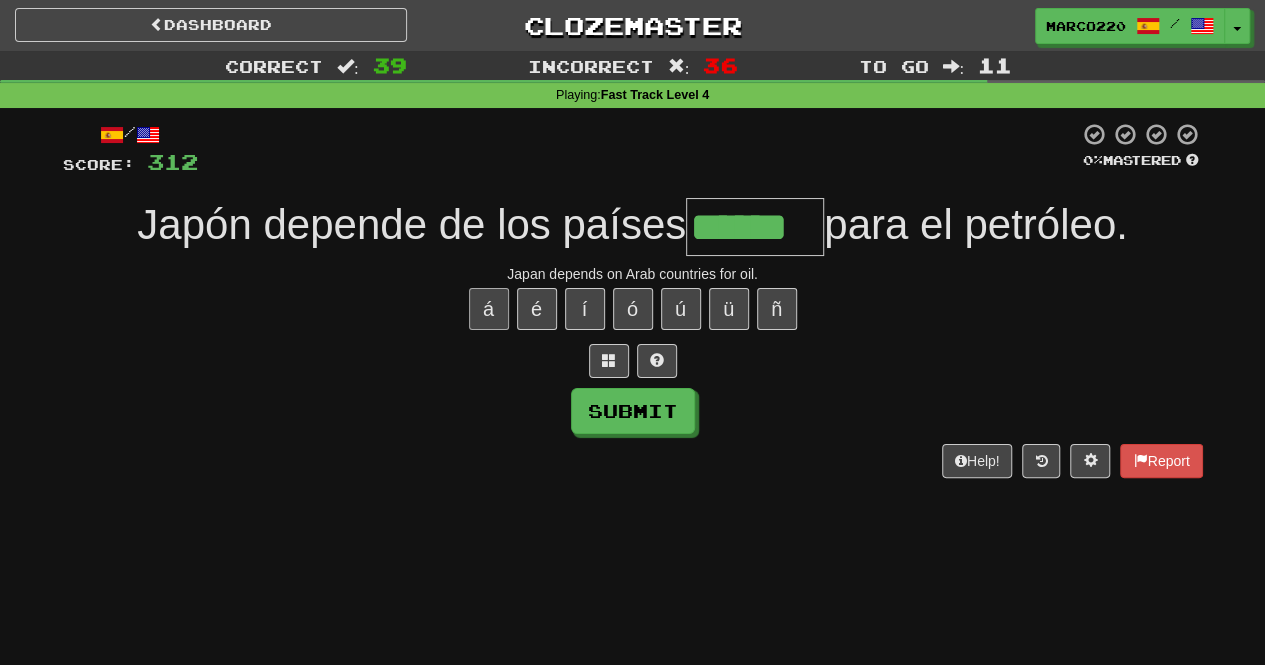 type on "******" 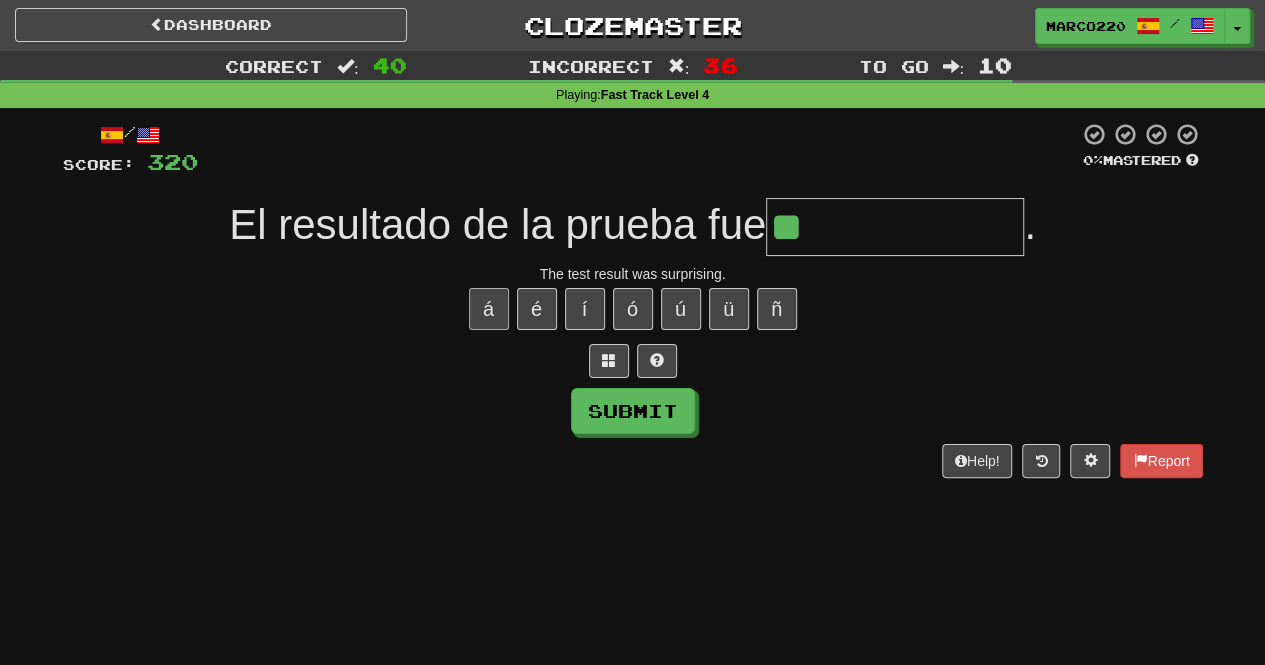 type on "*" 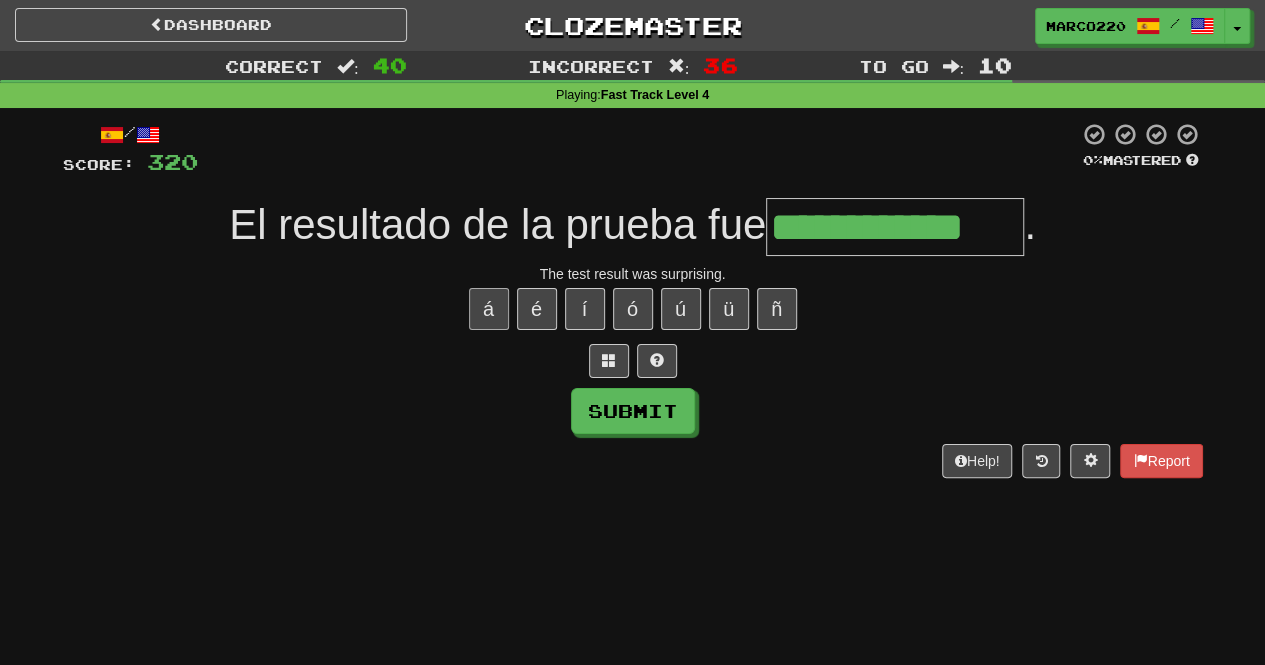 type on "**********" 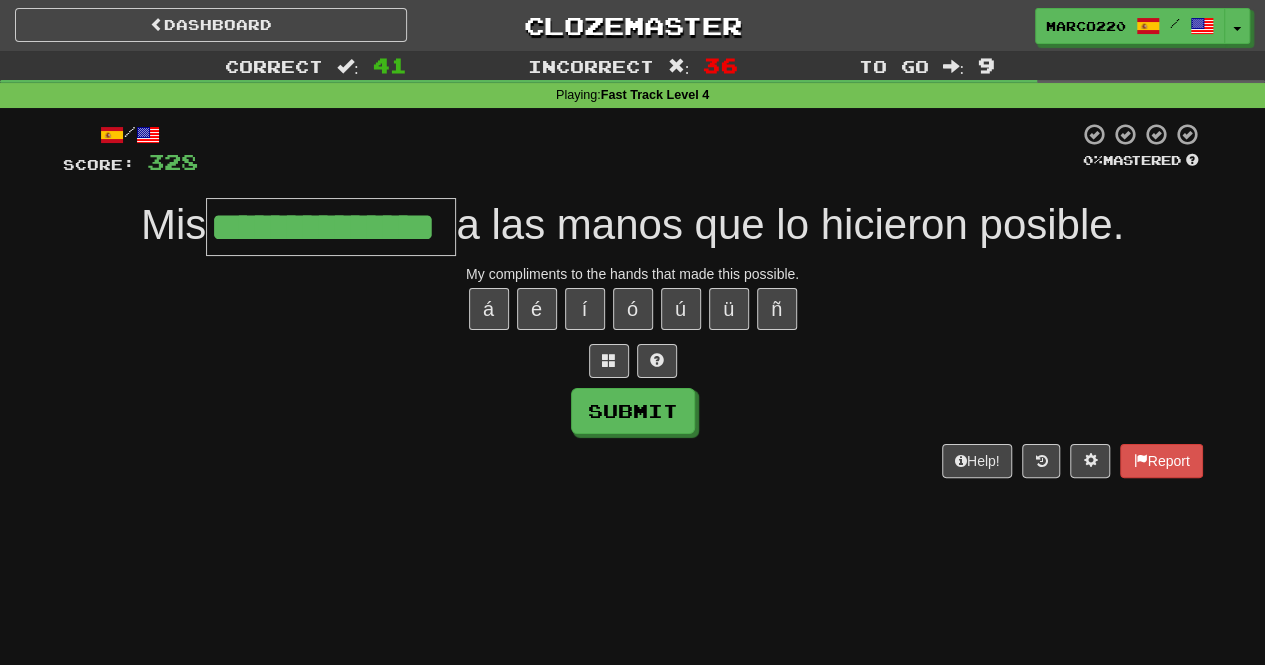 type on "**********" 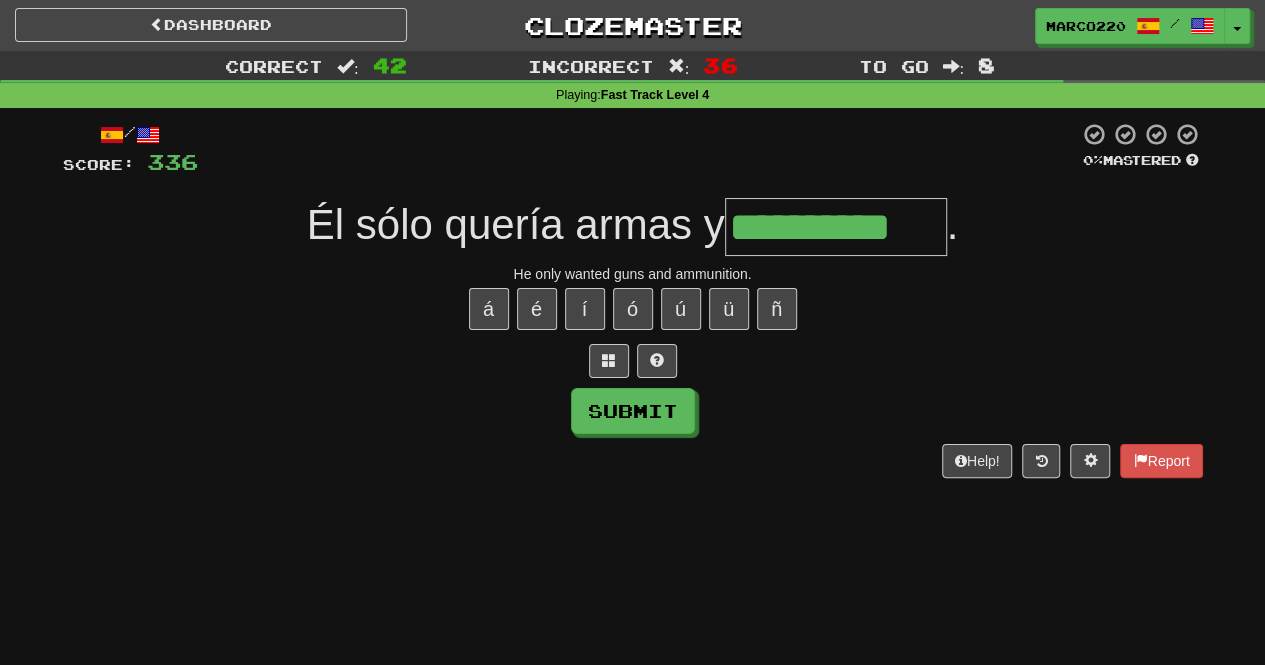 type on "**********" 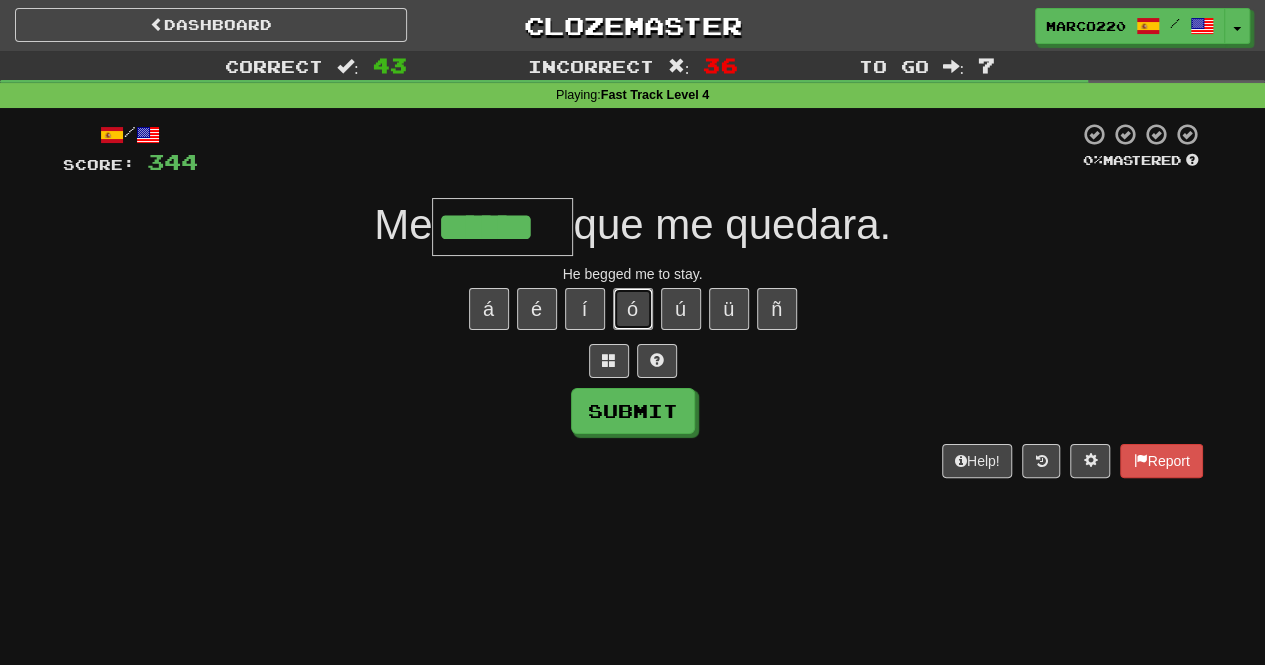 click on "ó" at bounding box center (633, 309) 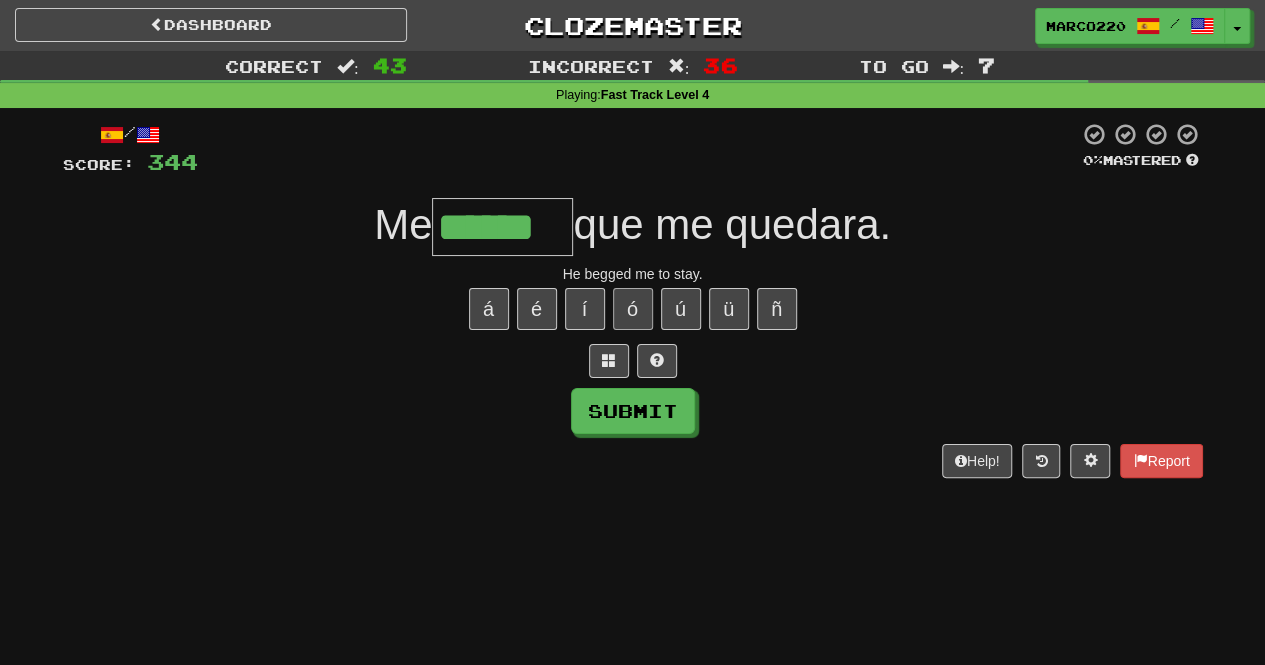 type on "*******" 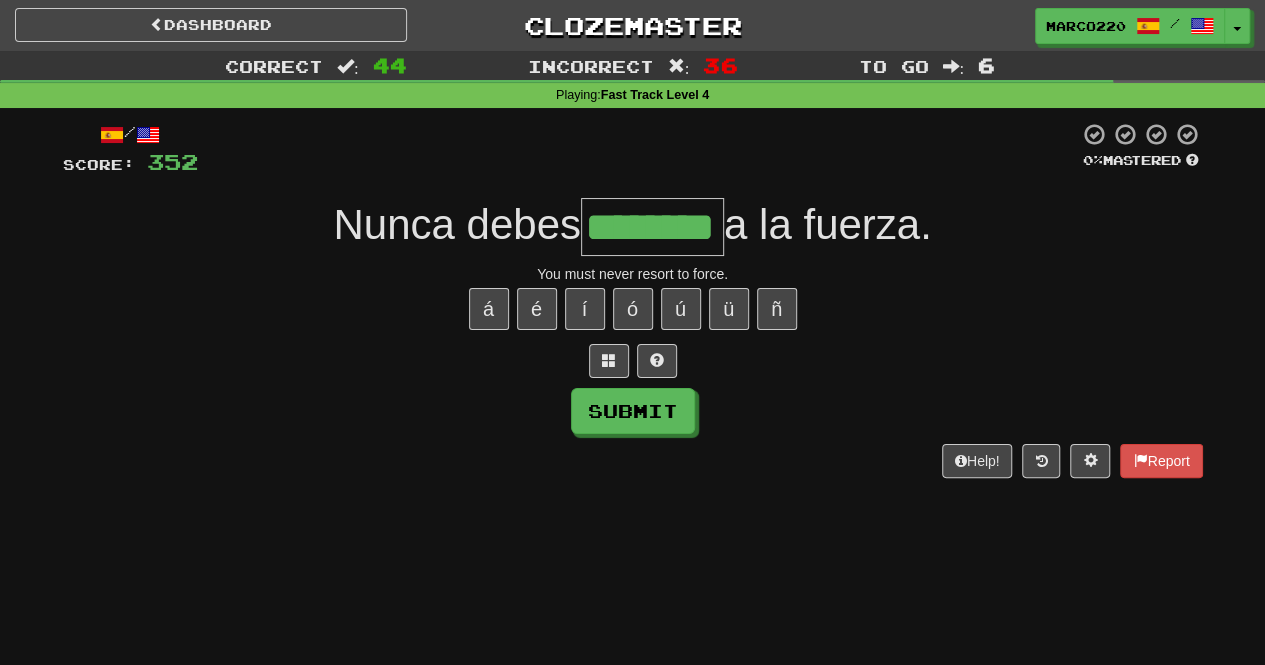 type on "********" 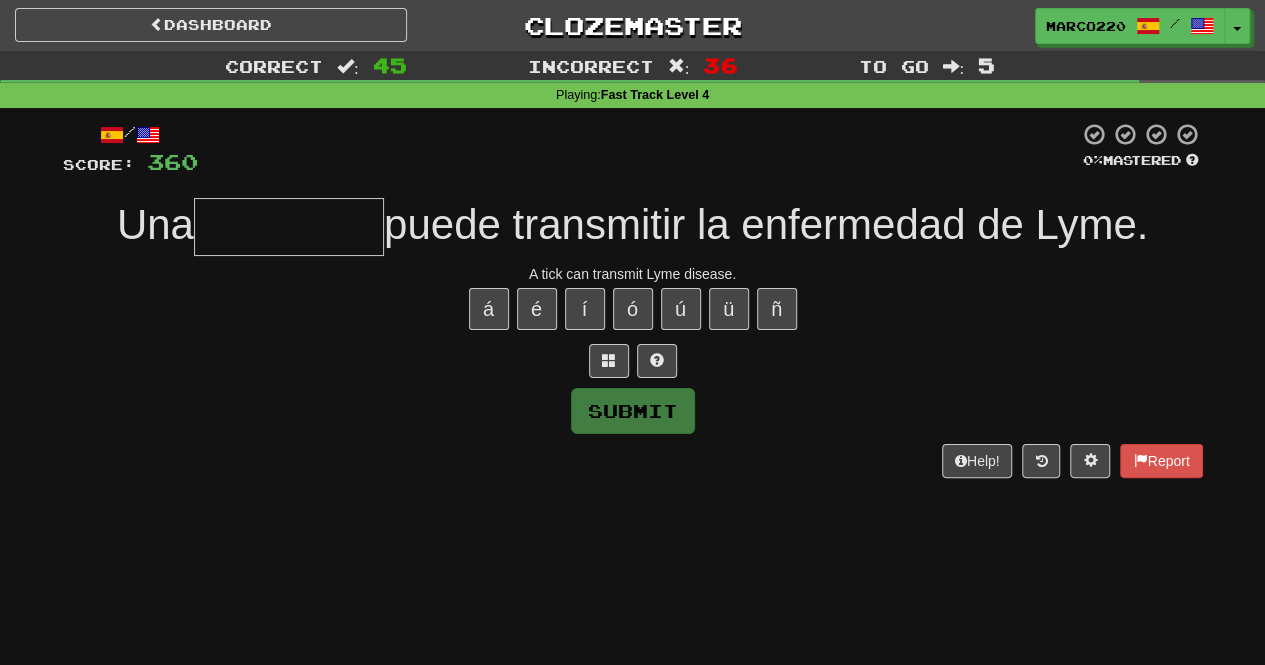 type on "*" 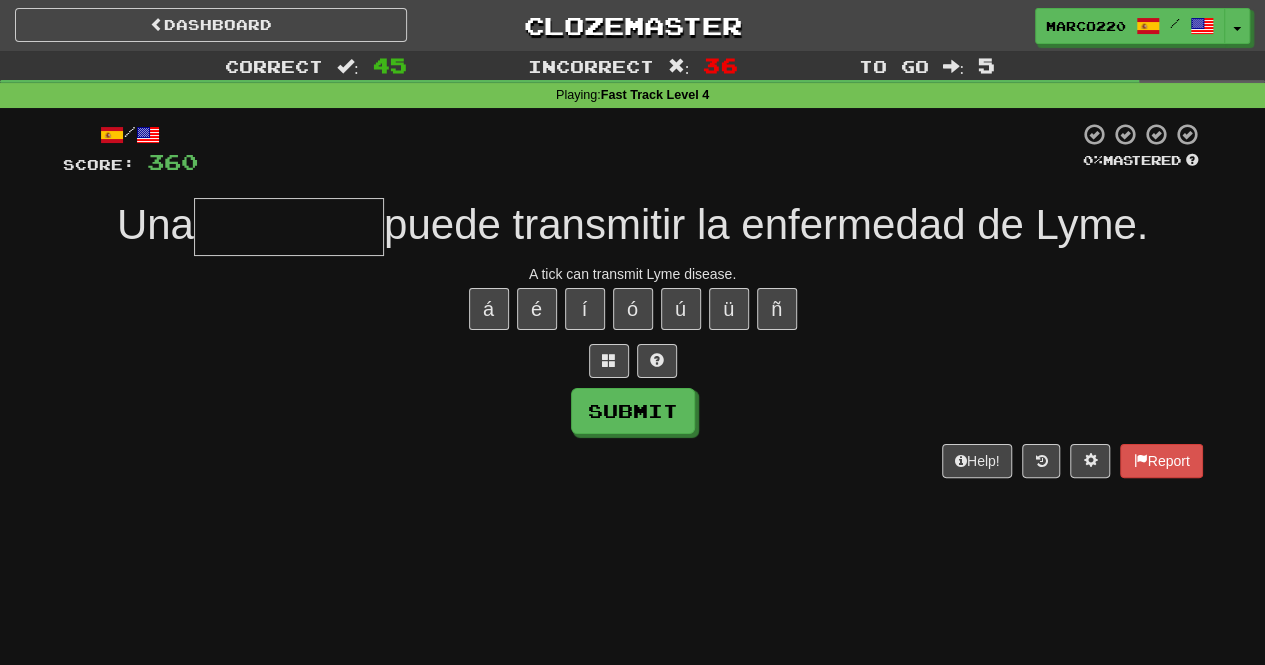 type on "*" 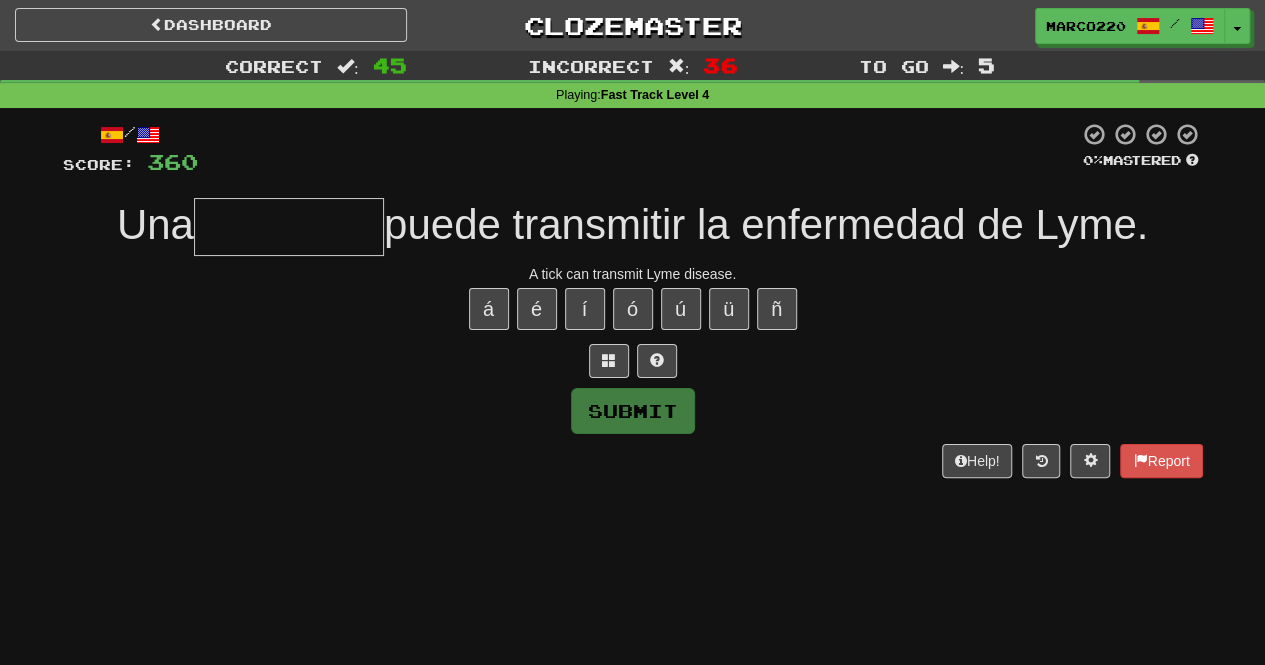 type on "*********" 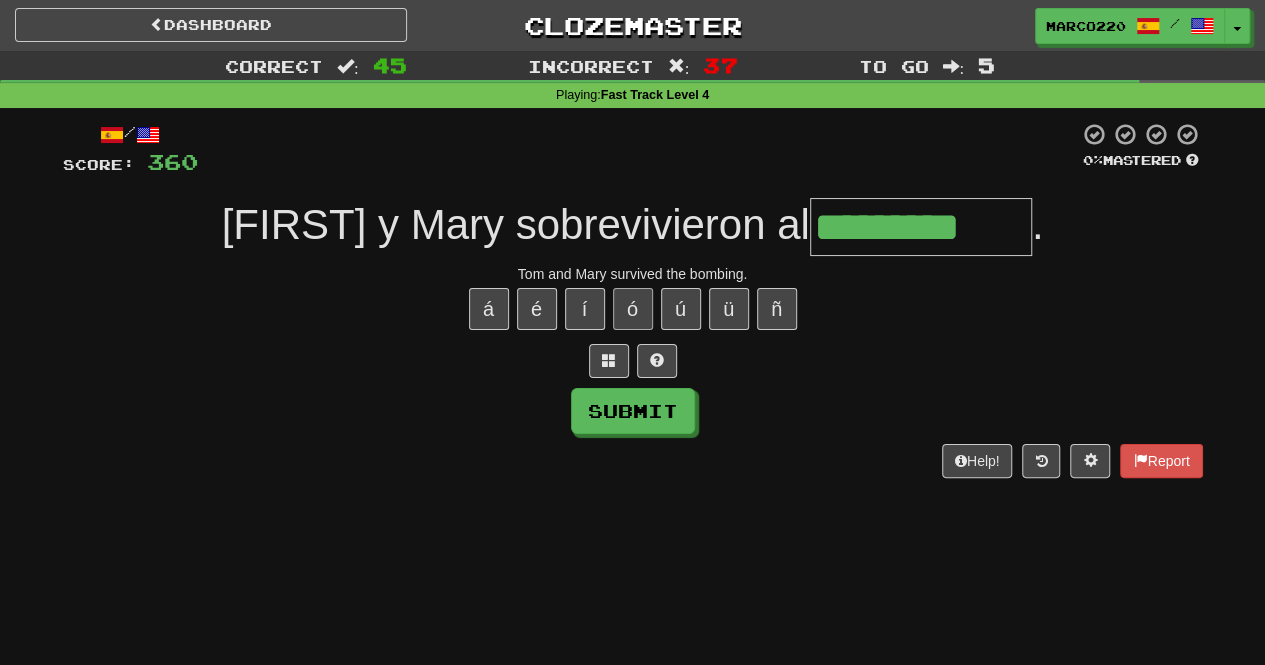 type on "*********" 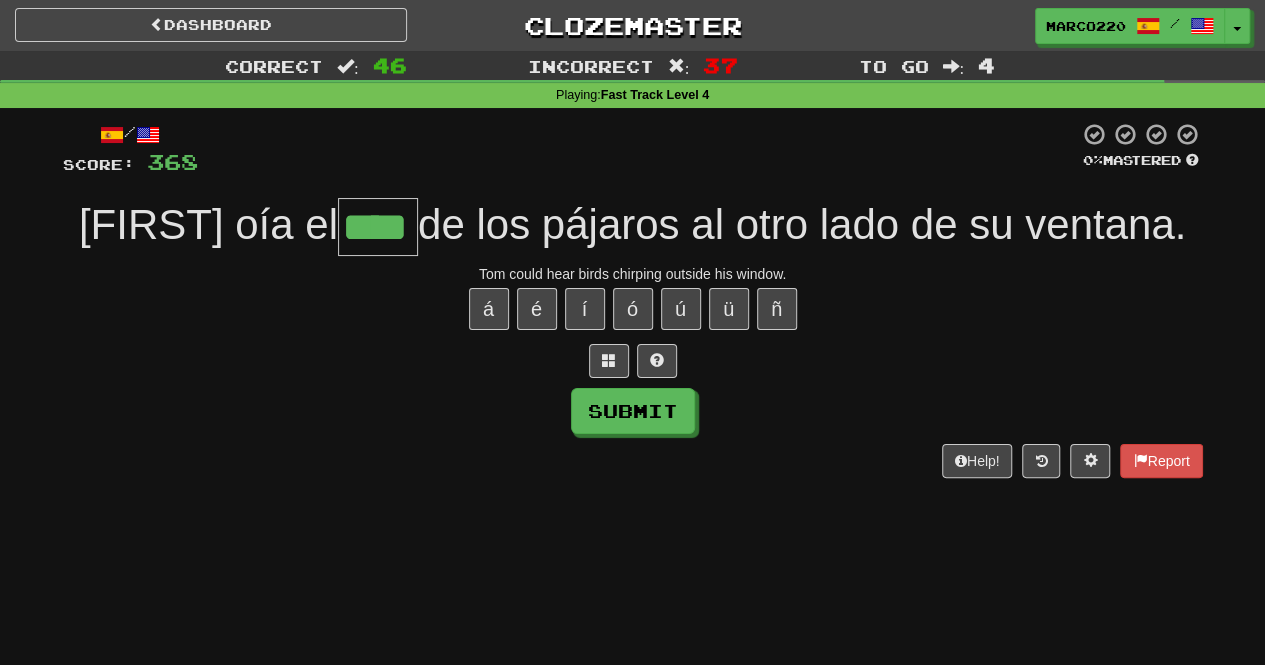 type on "****" 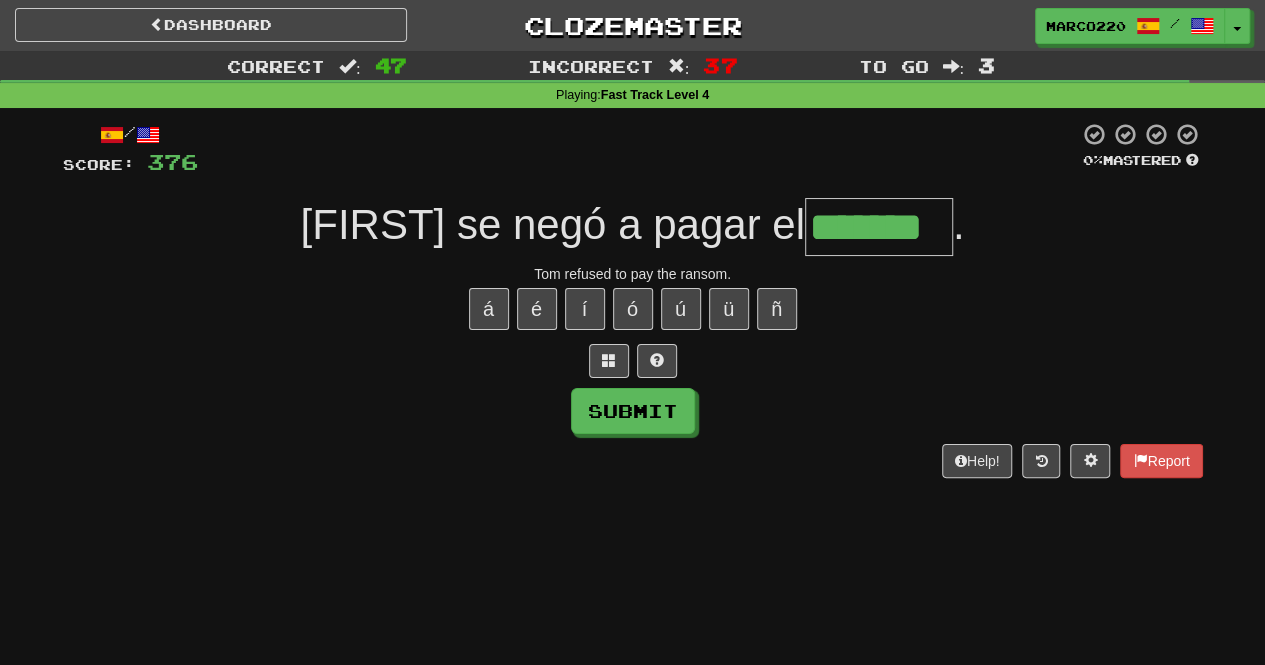 type on "*******" 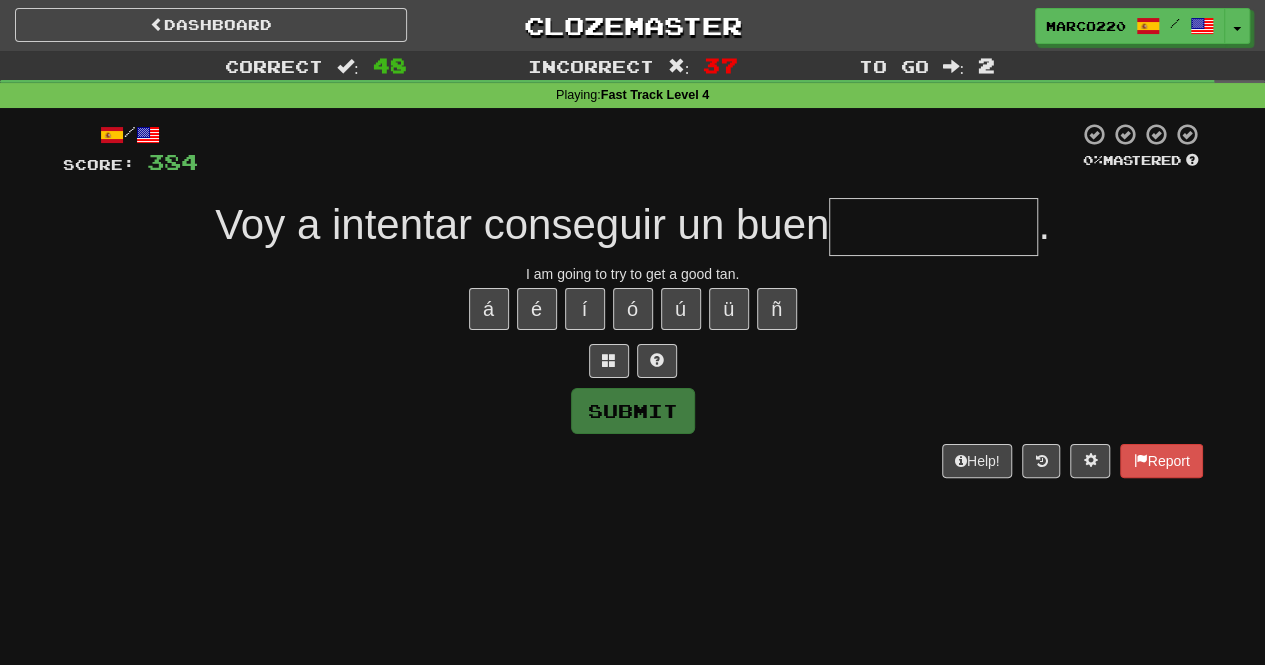 type on "*********" 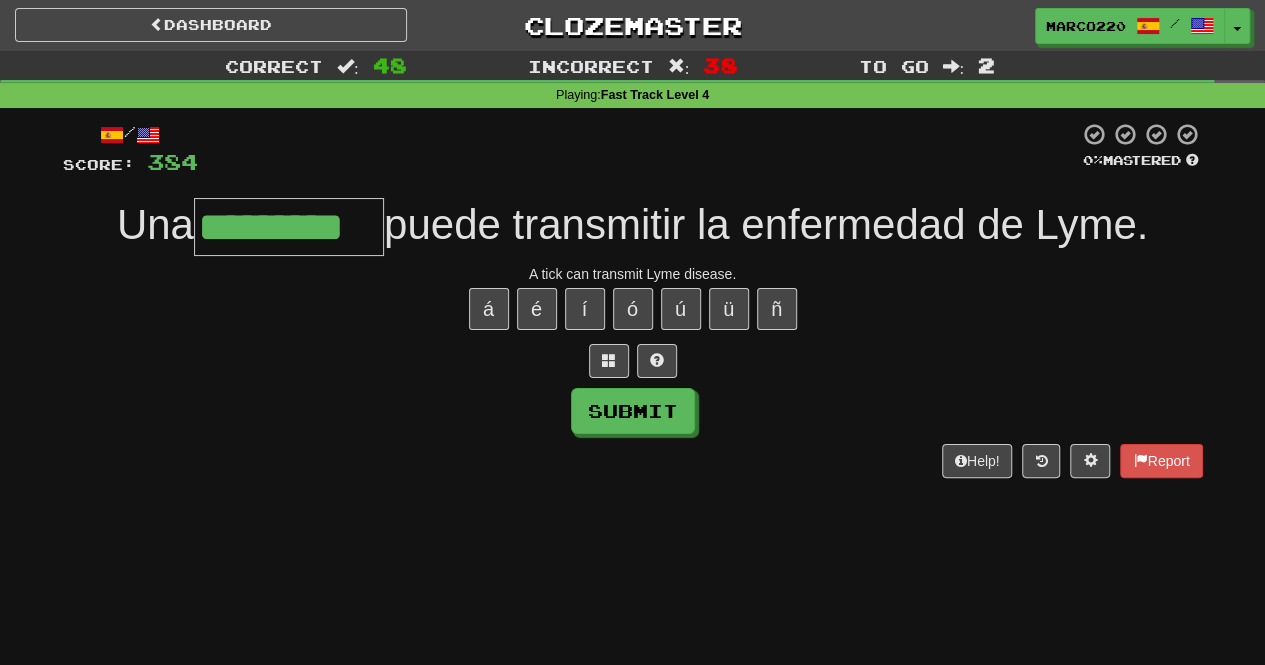 type on "*********" 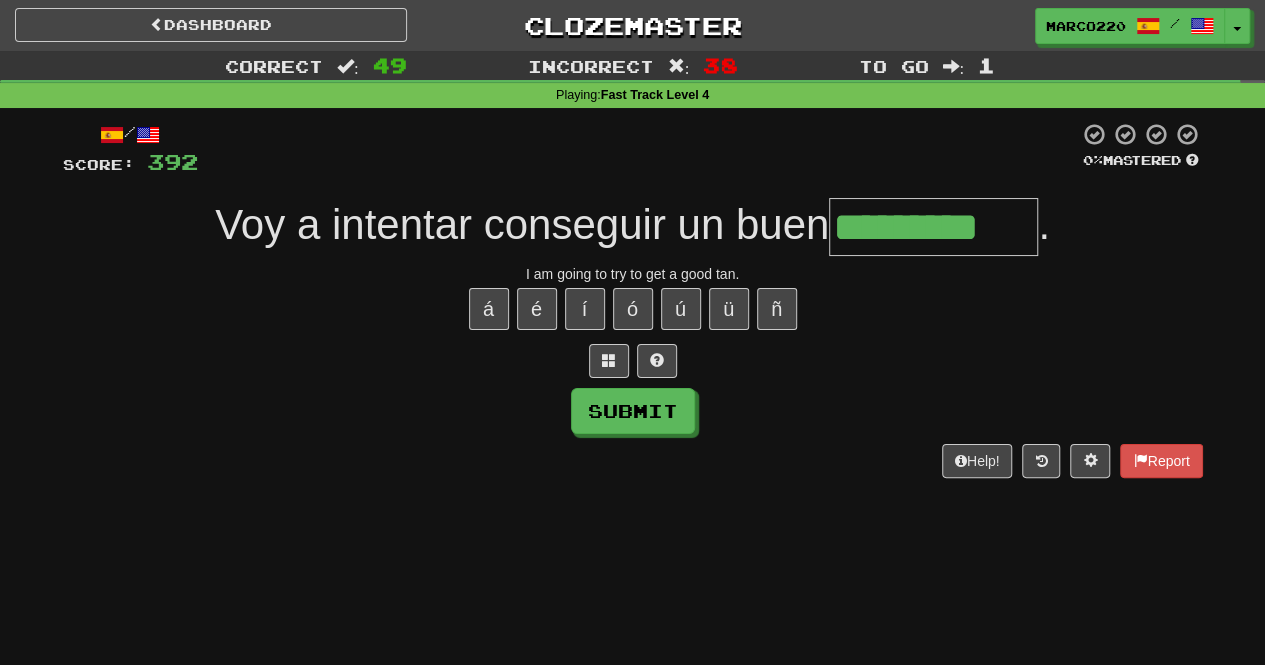 type on "*********" 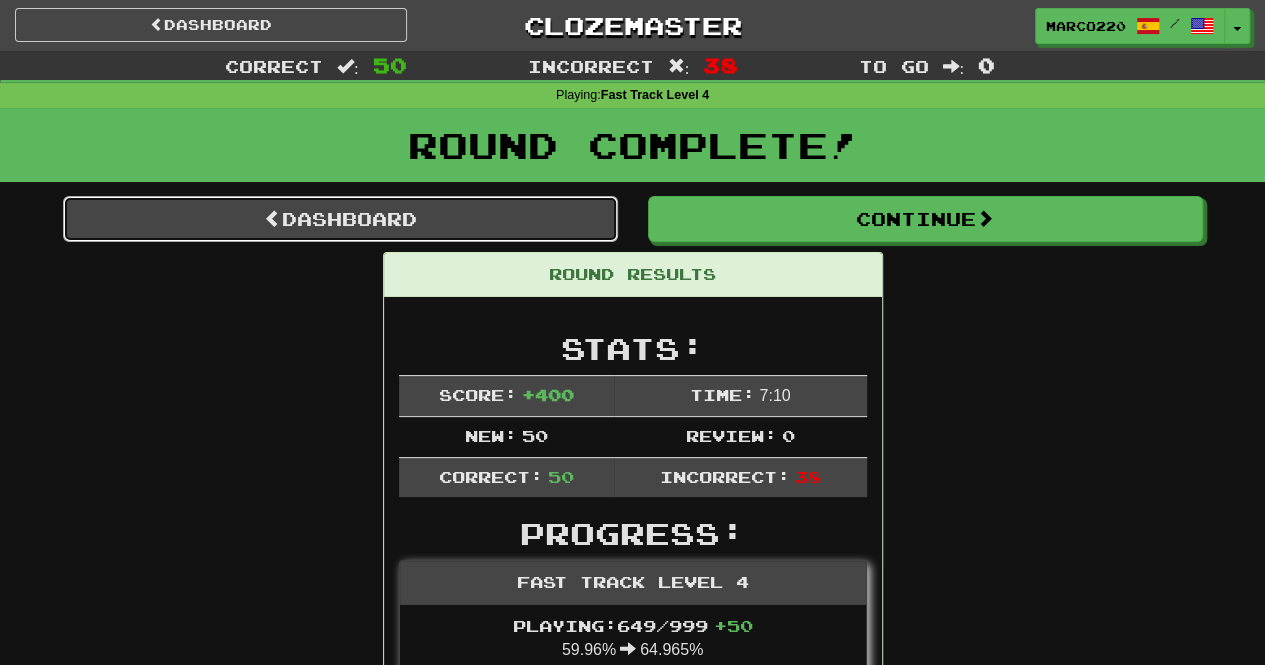 click on "Dashboard" at bounding box center [340, 219] 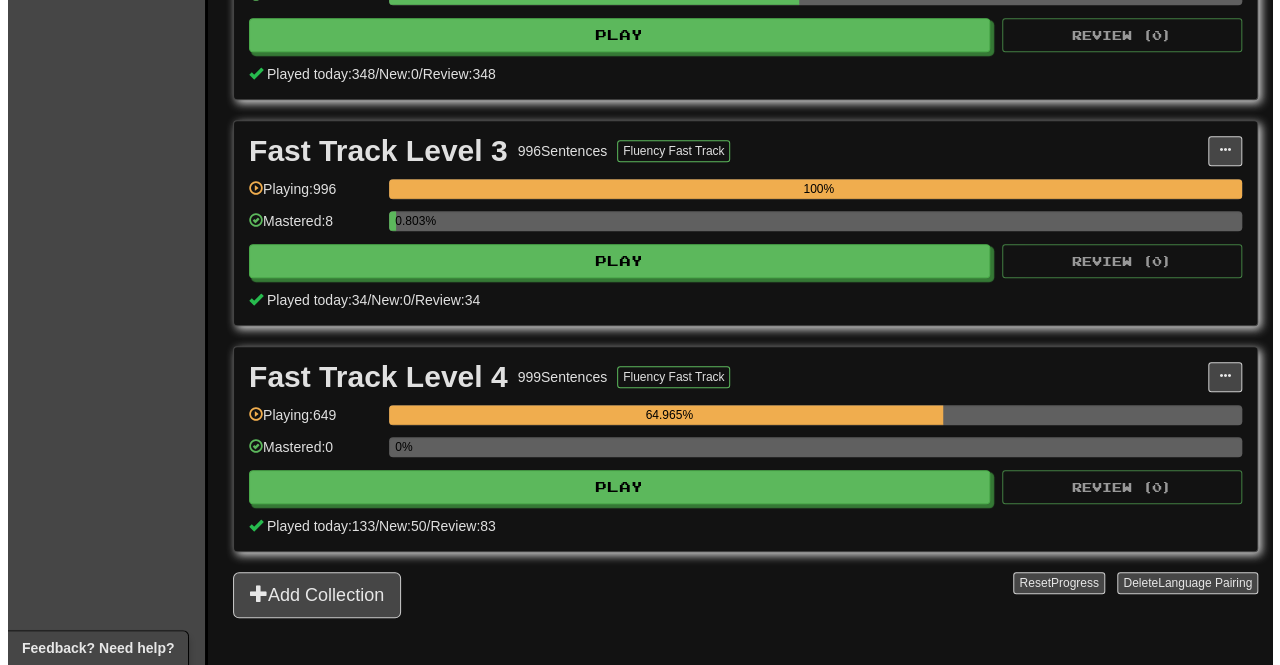 scroll, scrollTop: 792, scrollLeft: 0, axis: vertical 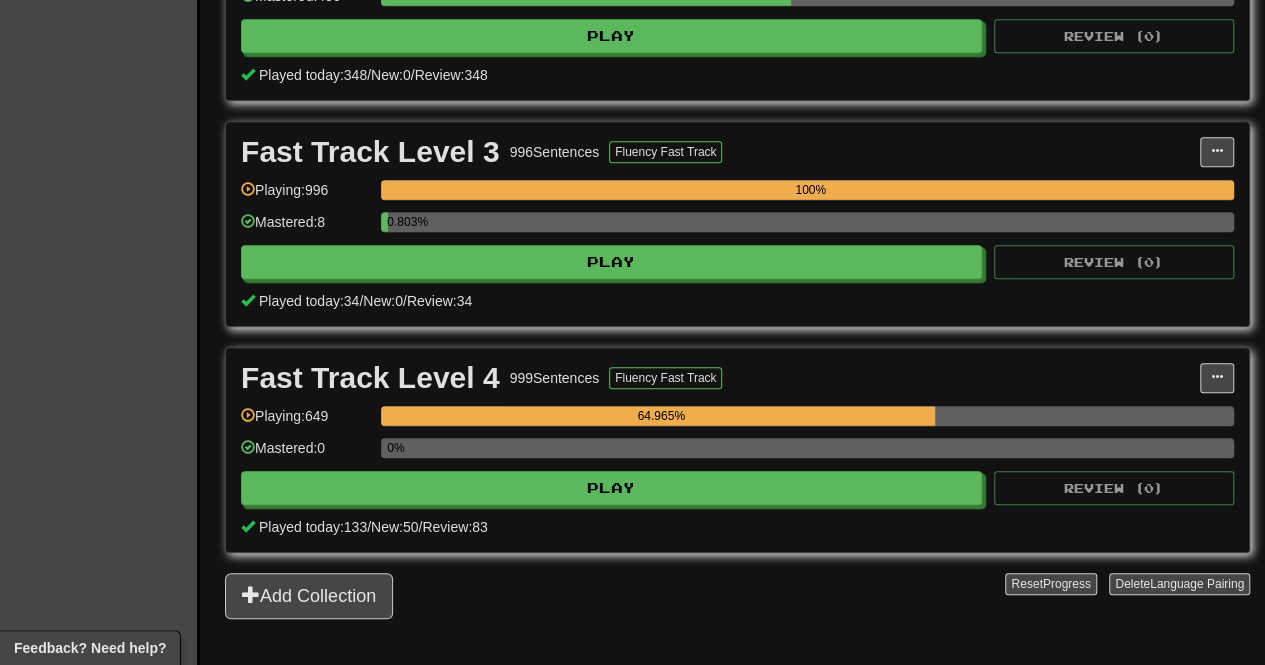 click on "0%" at bounding box center (807, 454) 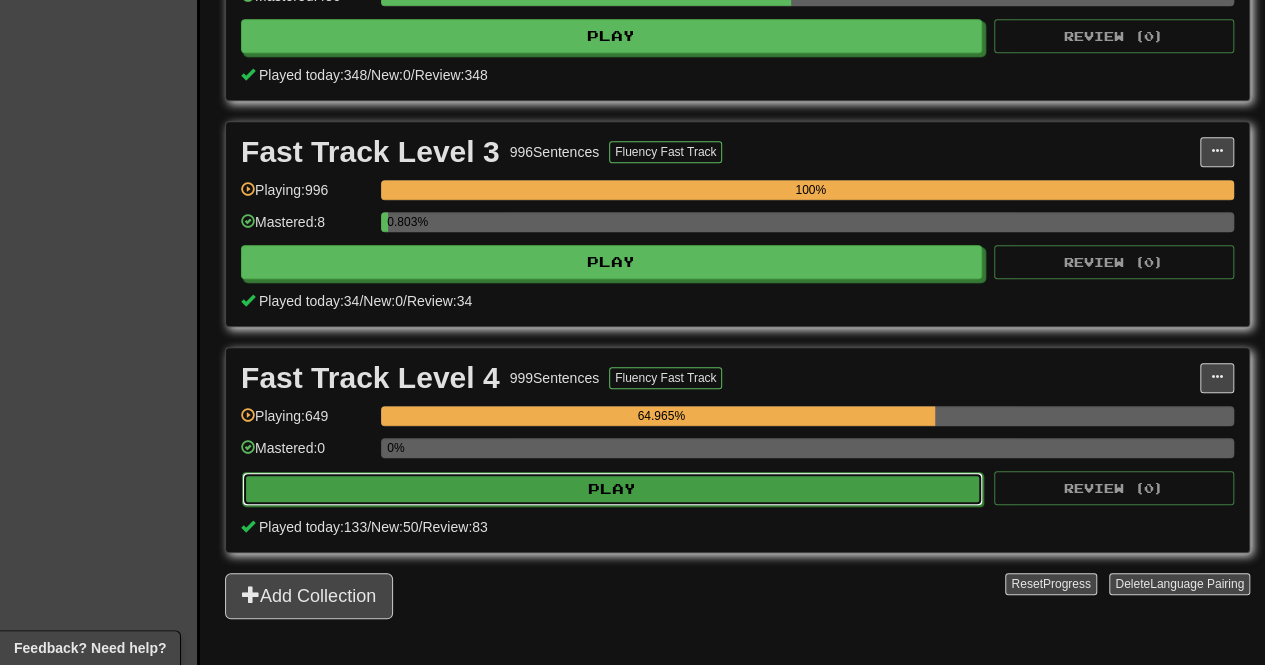 click on "Play" at bounding box center [612, 489] 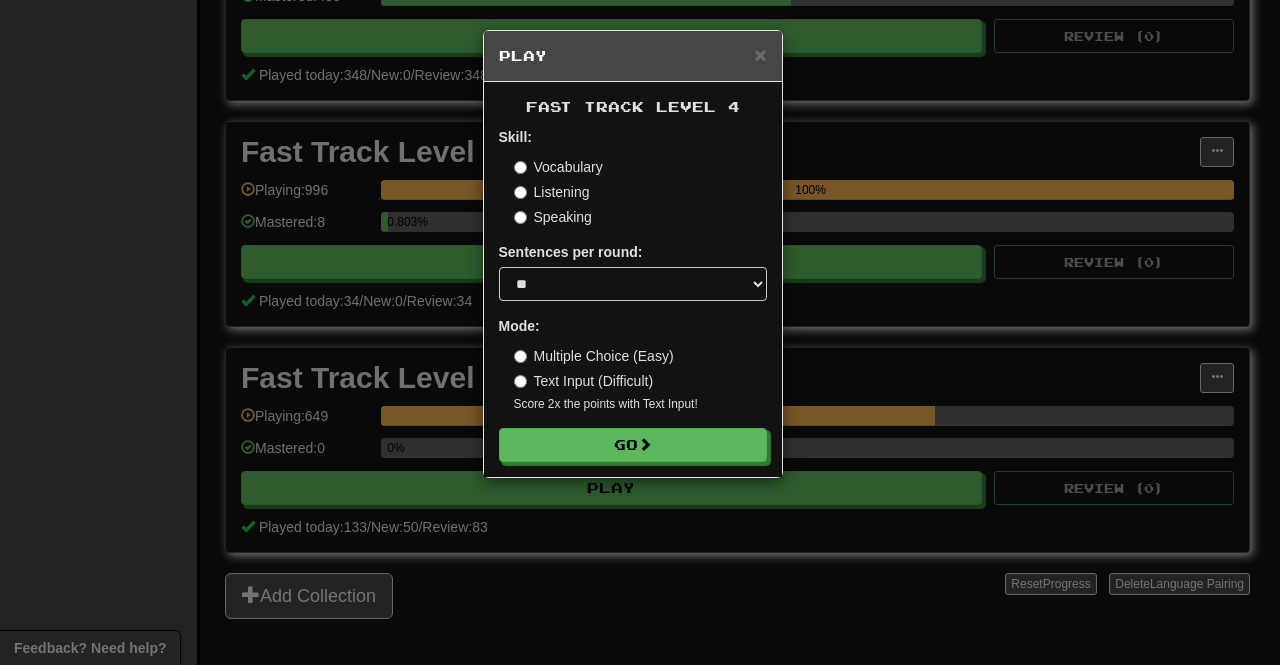 click on "Fast Track Level 4 Skill: Vocabulary Listening Speaking Sentences per round: * ** ** ** ** ** *** ******** Mode: Multiple Choice (Easy) Text Input (Difficult) Score 2x the points with Text Input ! Go" at bounding box center (633, 279) 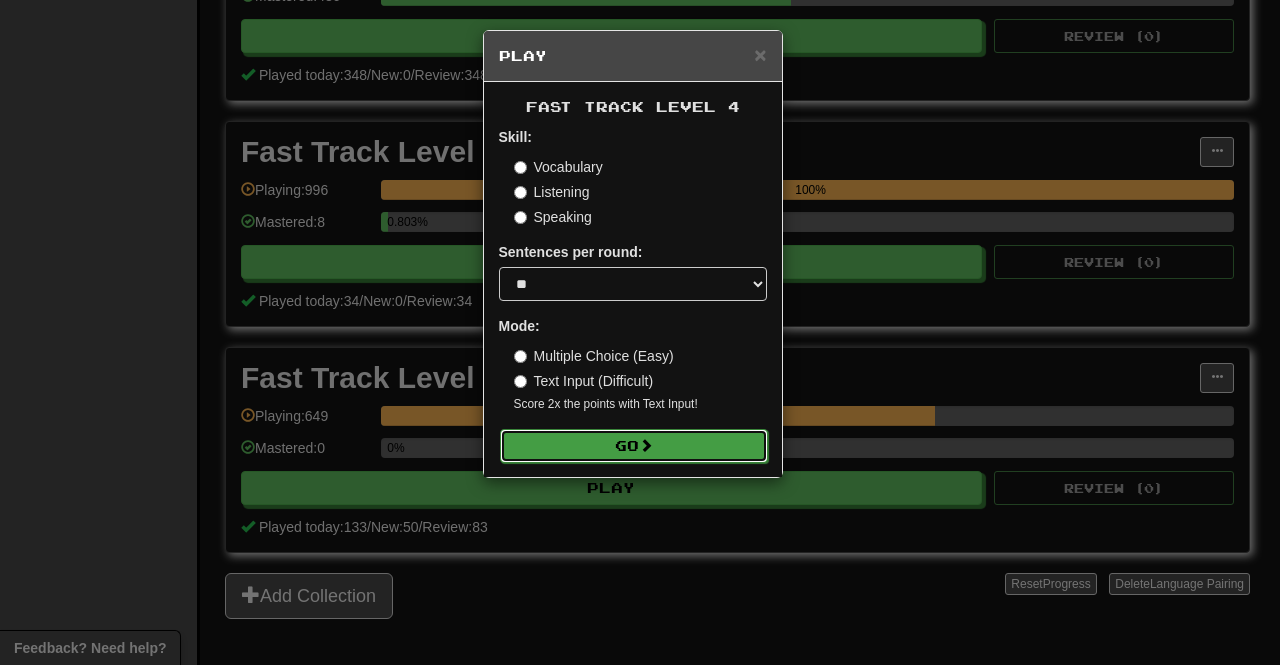 click on "Go" at bounding box center (634, 446) 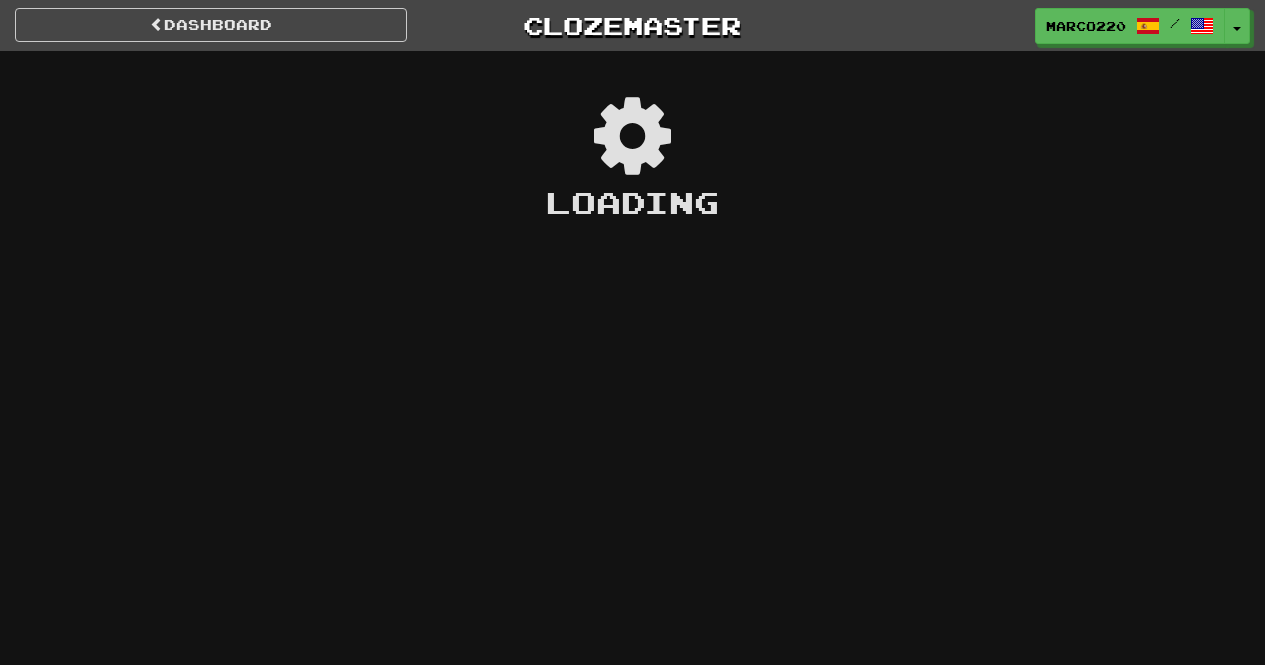 scroll, scrollTop: 0, scrollLeft: 0, axis: both 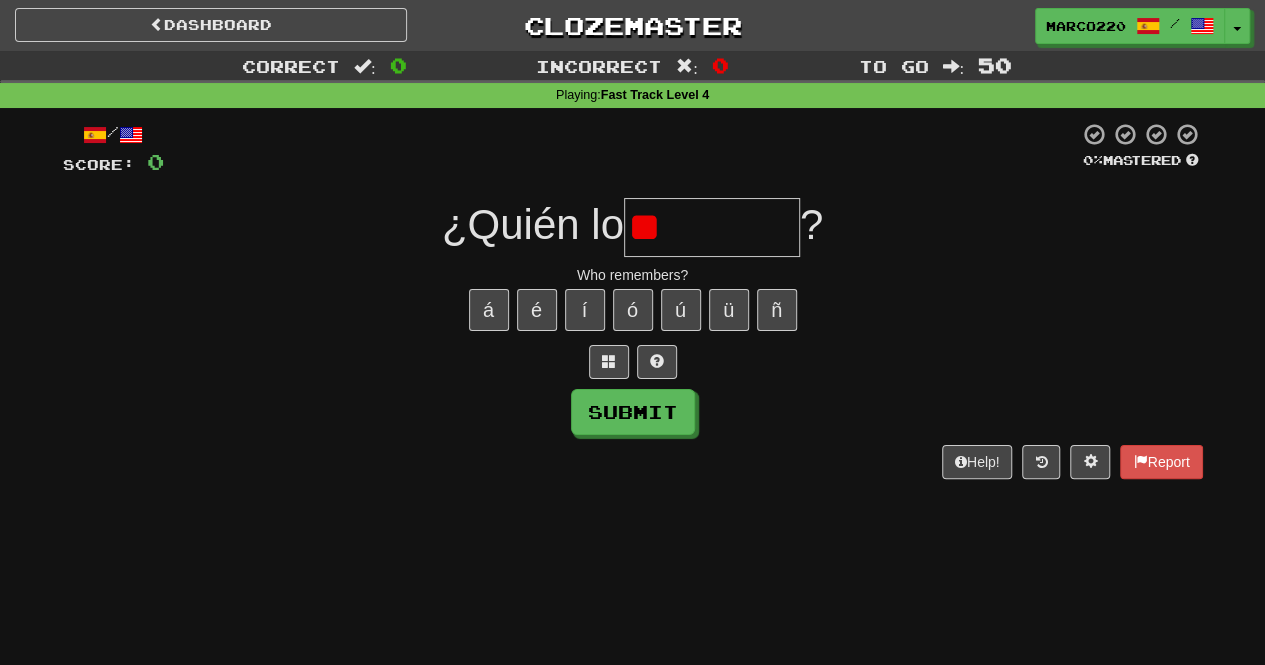 type on "*" 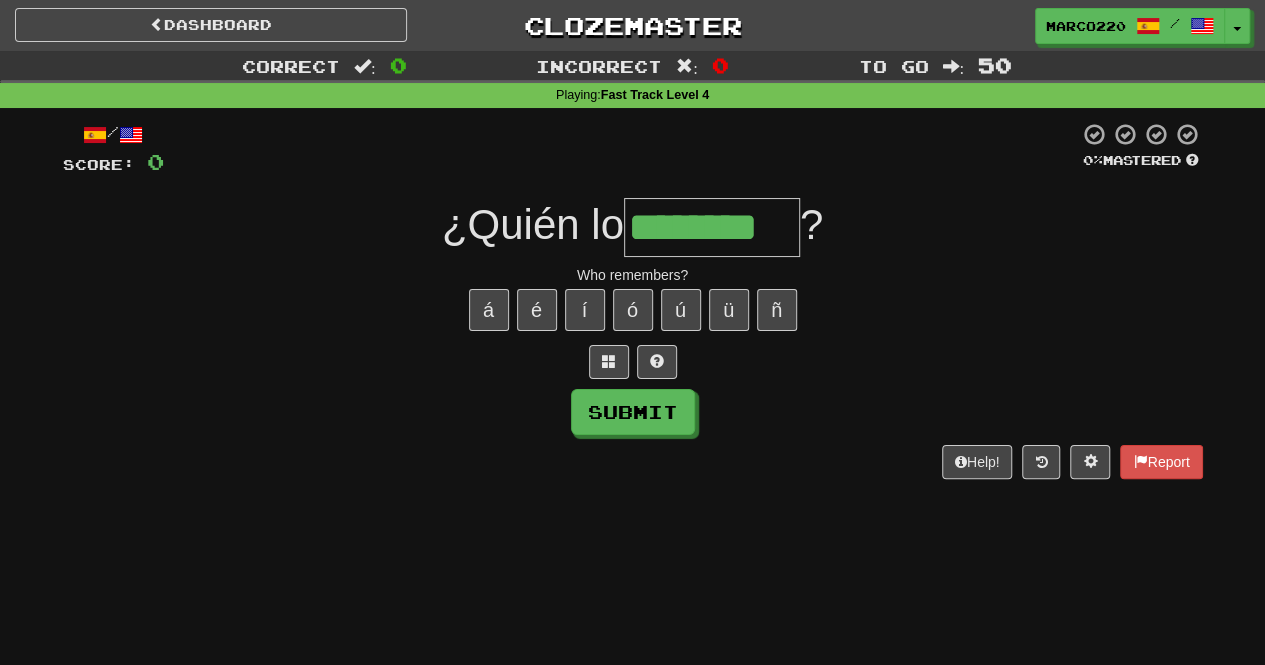 type on "********" 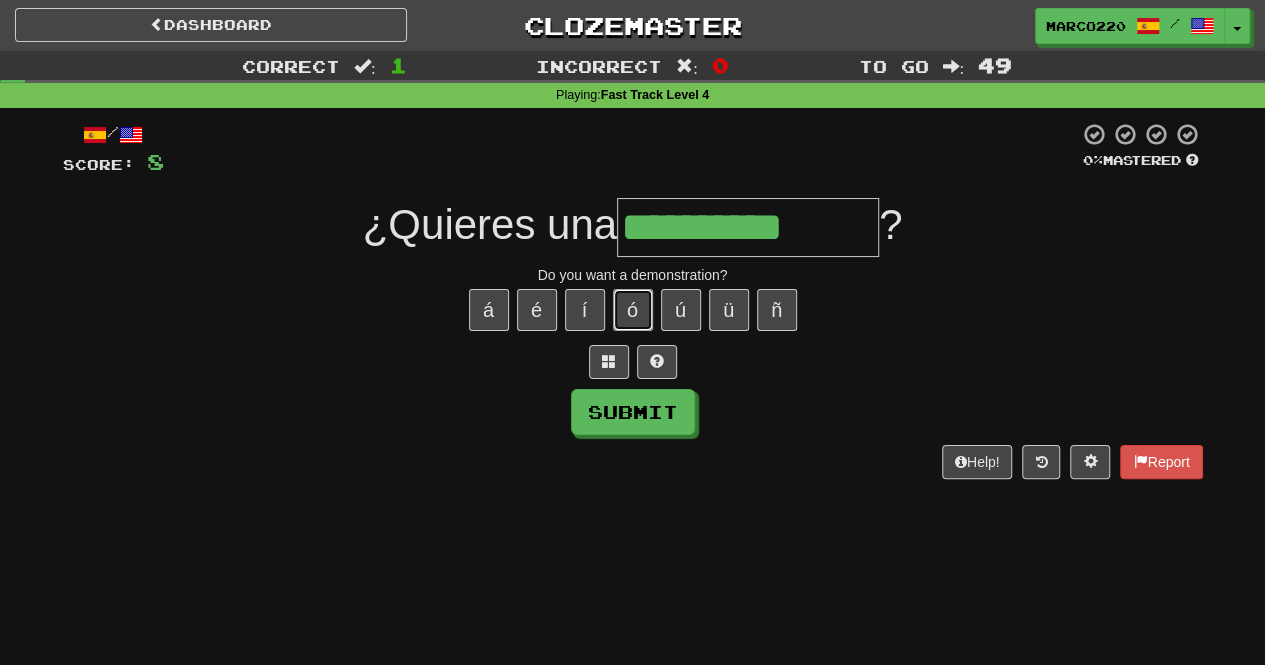 click on "ó" at bounding box center [633, 310] 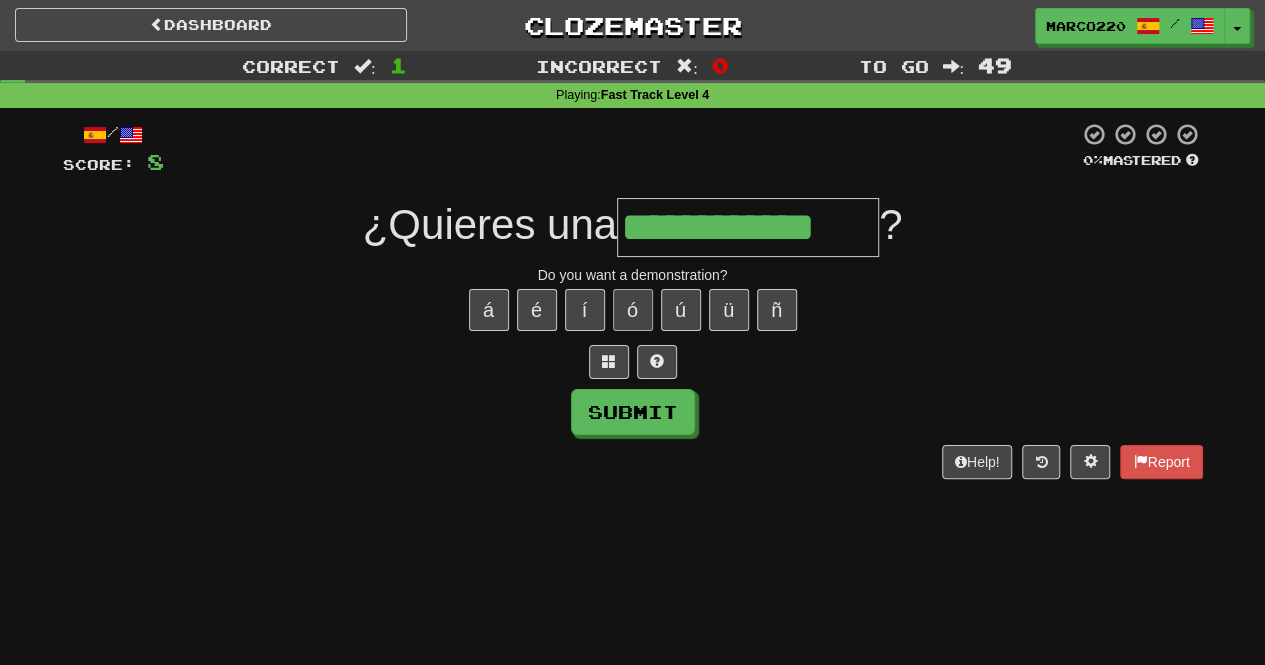 type on "**********" 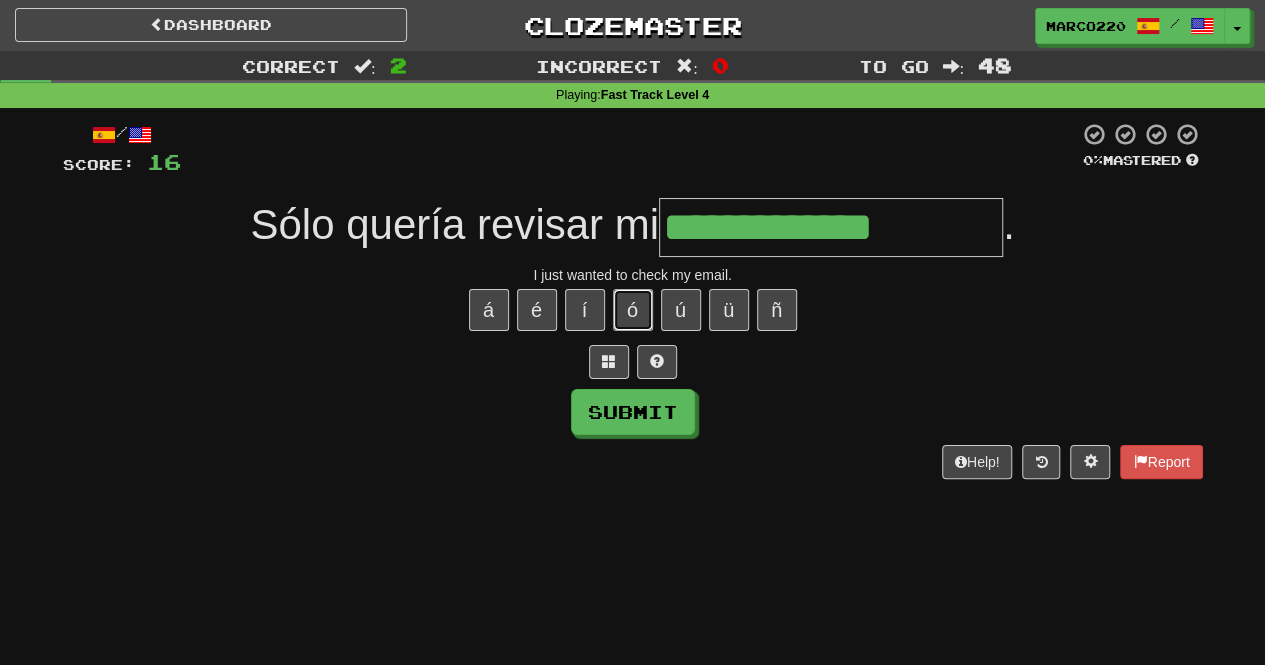 click on "ó" at bounding box center [633, 310] 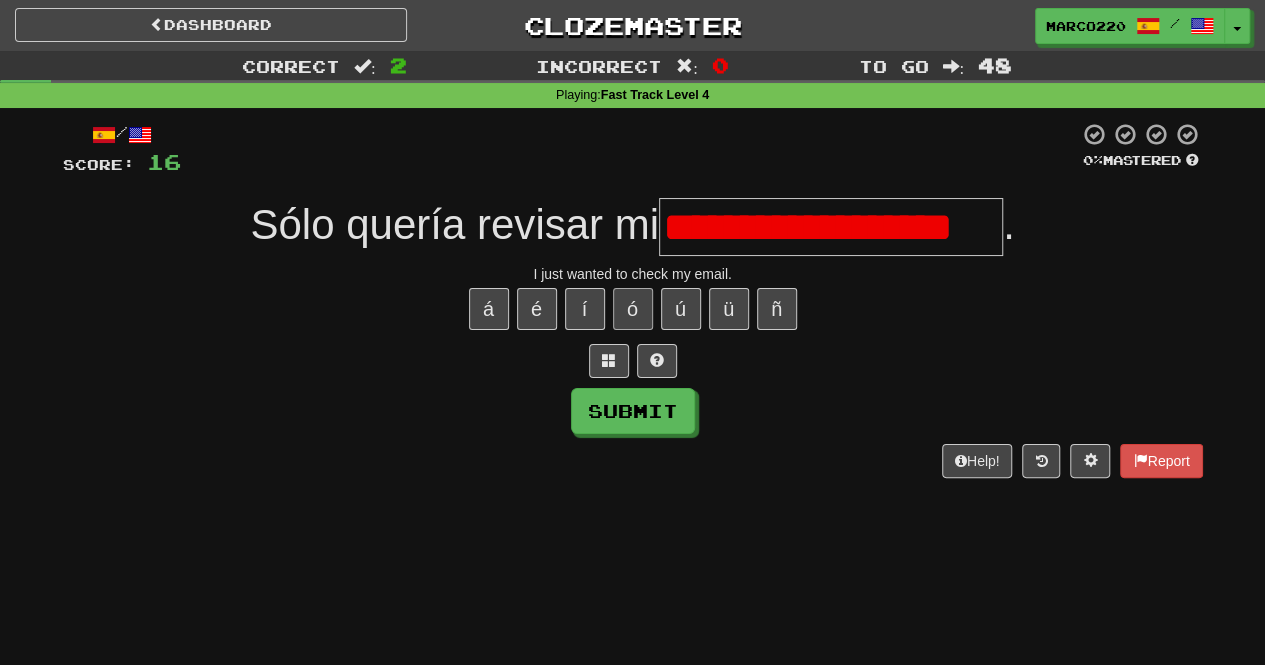 scroll, scrollTop: 0, scrollLeft: 0, axis: both 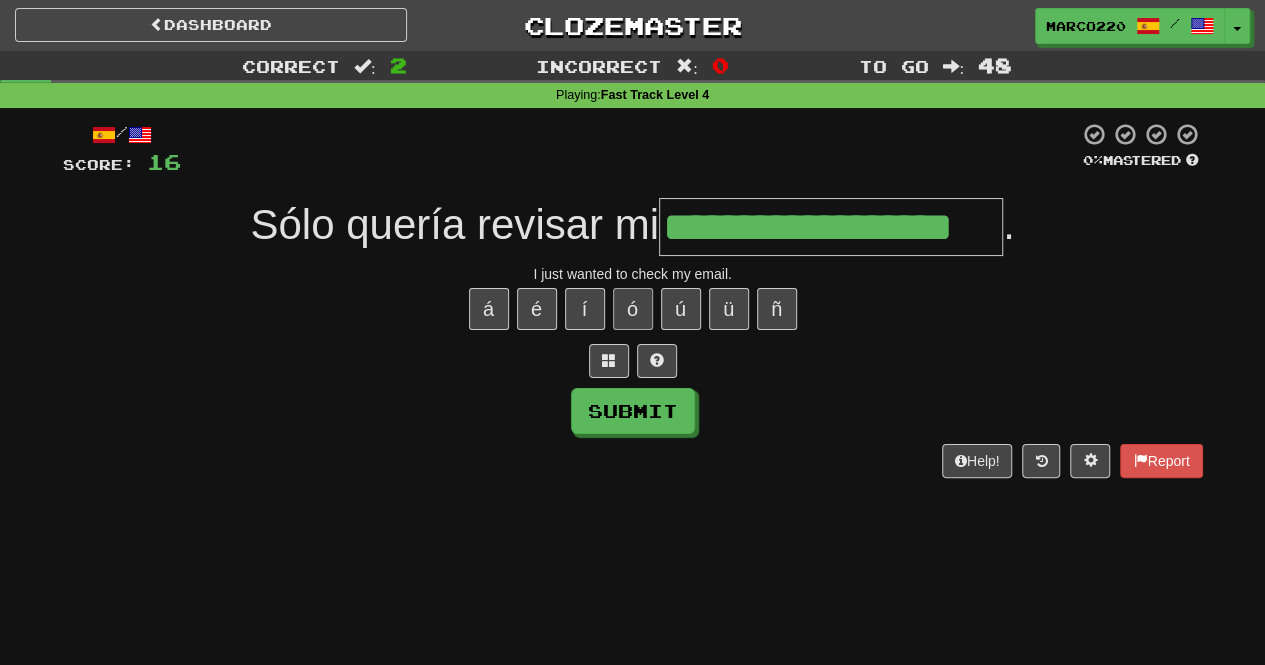 type on "**********" 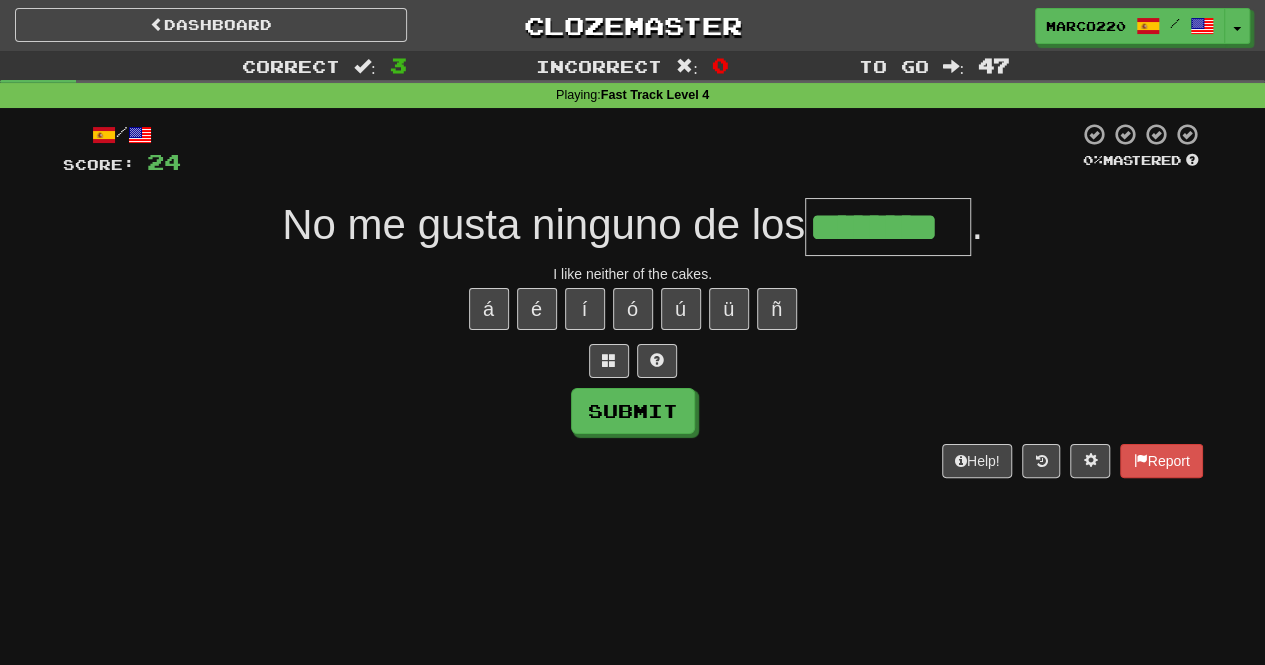 type on "********" 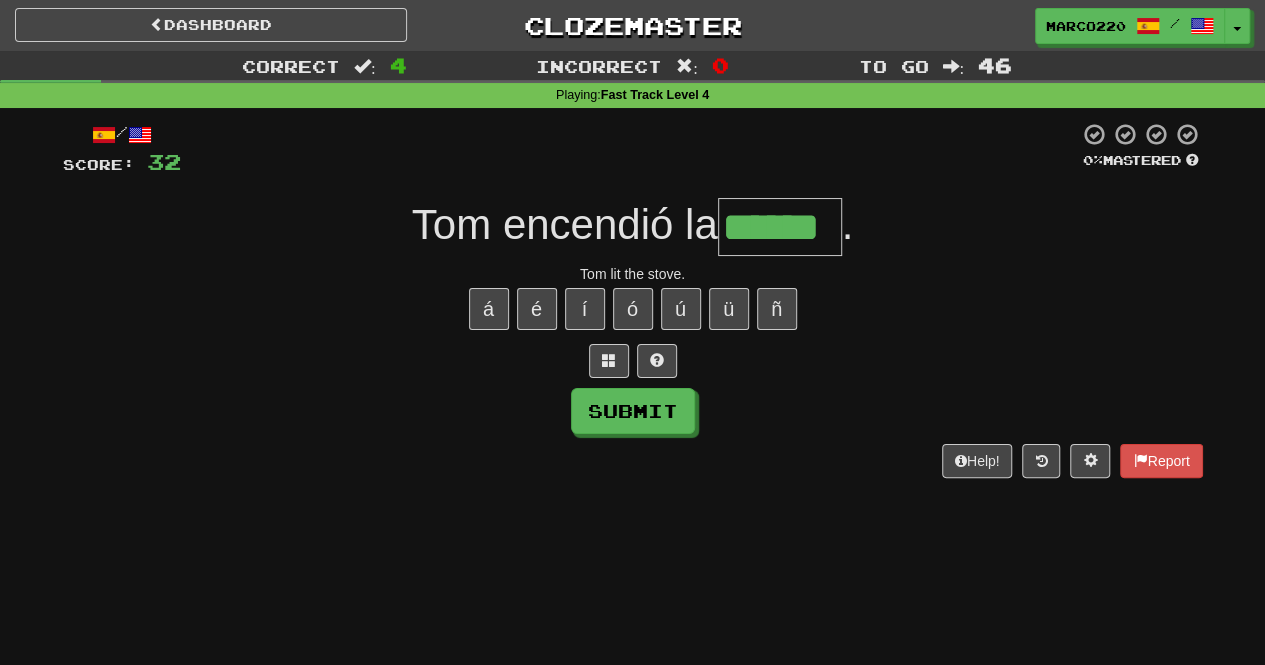 type on "******" 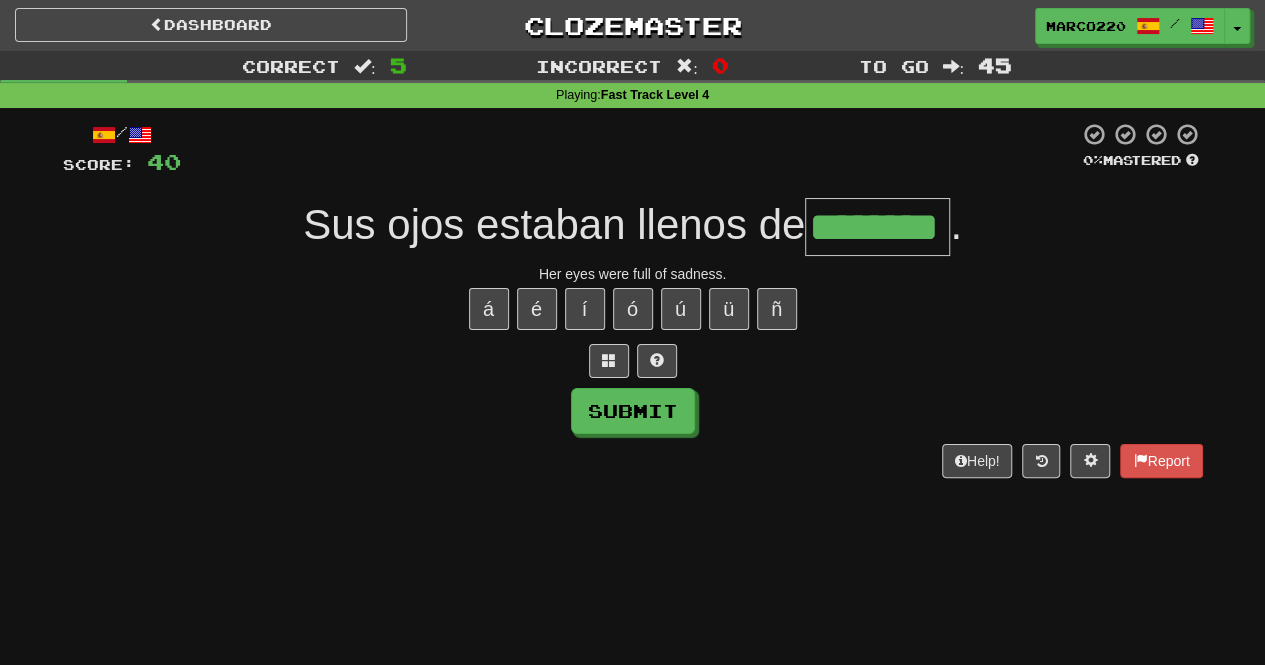 type on "********" 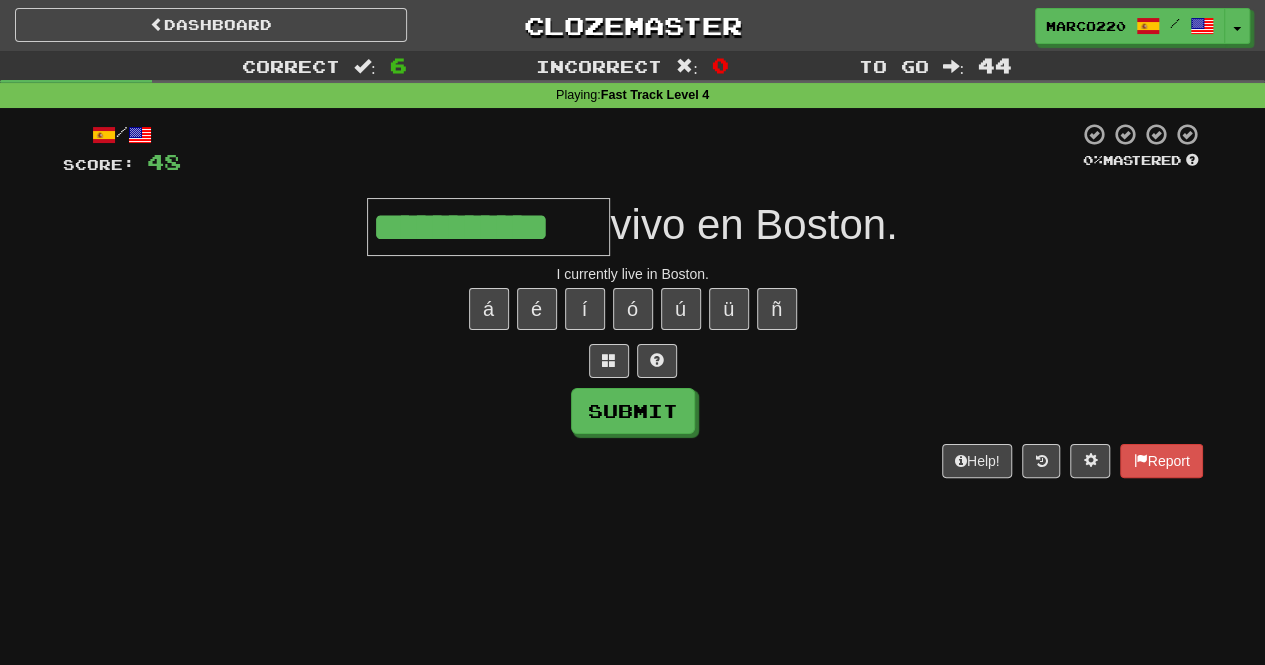 type on "**********" 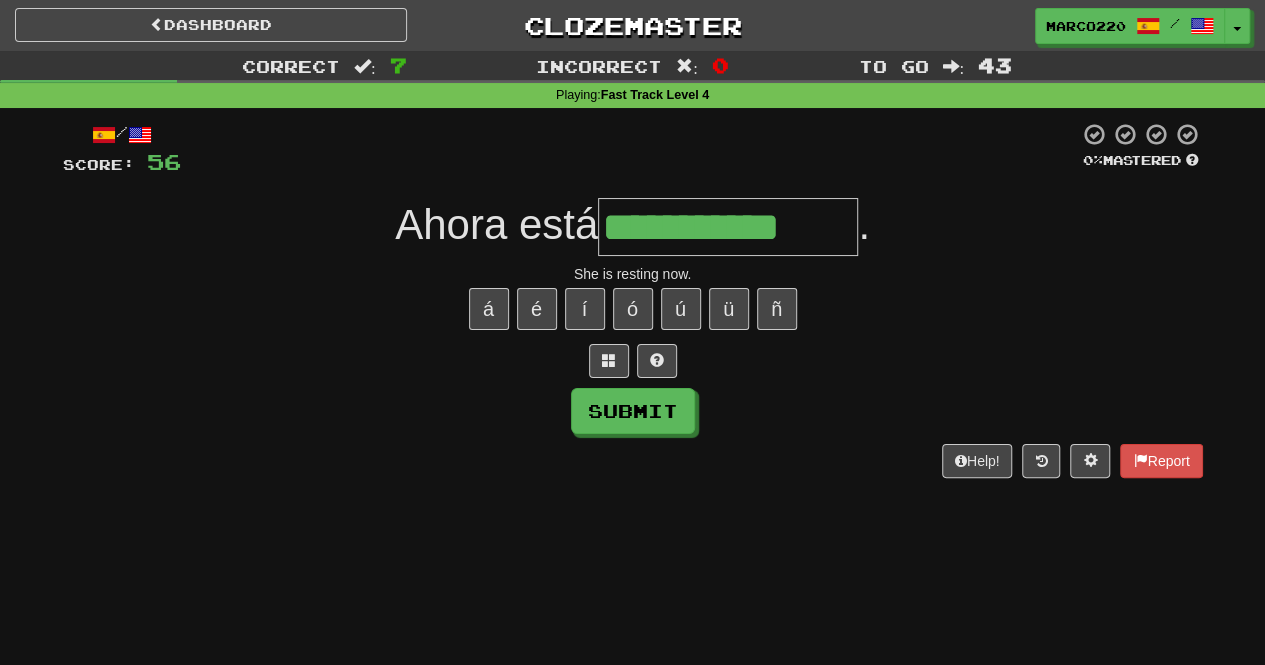 type on "**********" 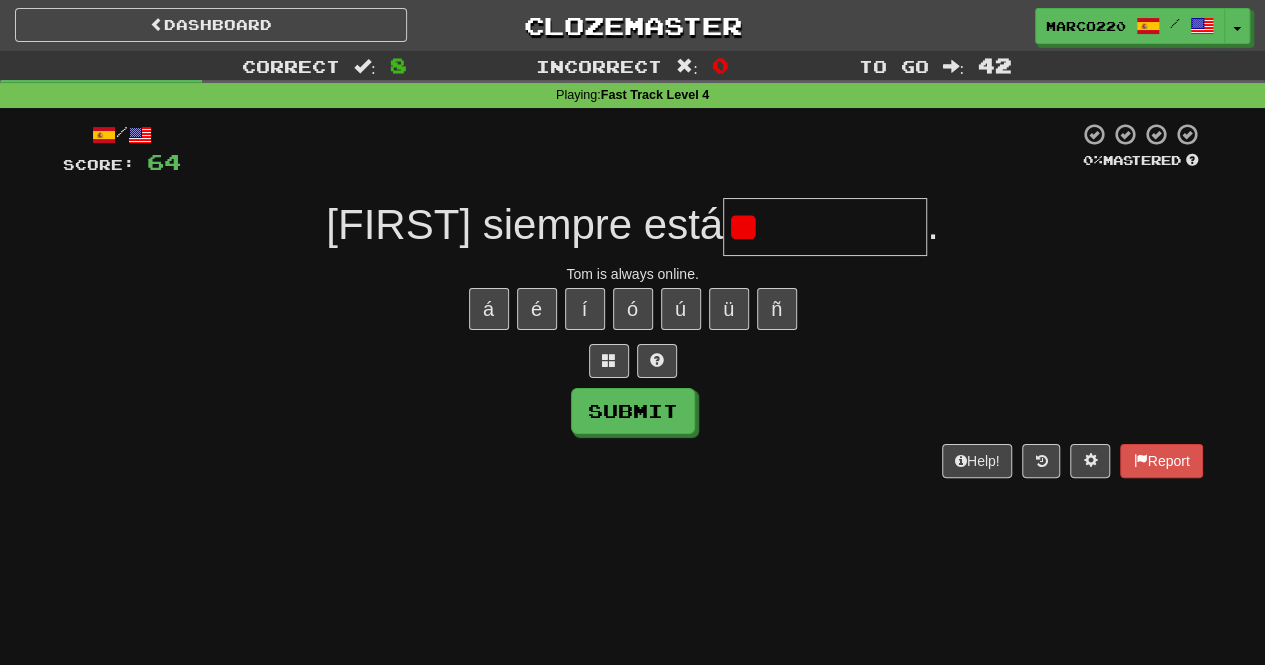 type on "*" 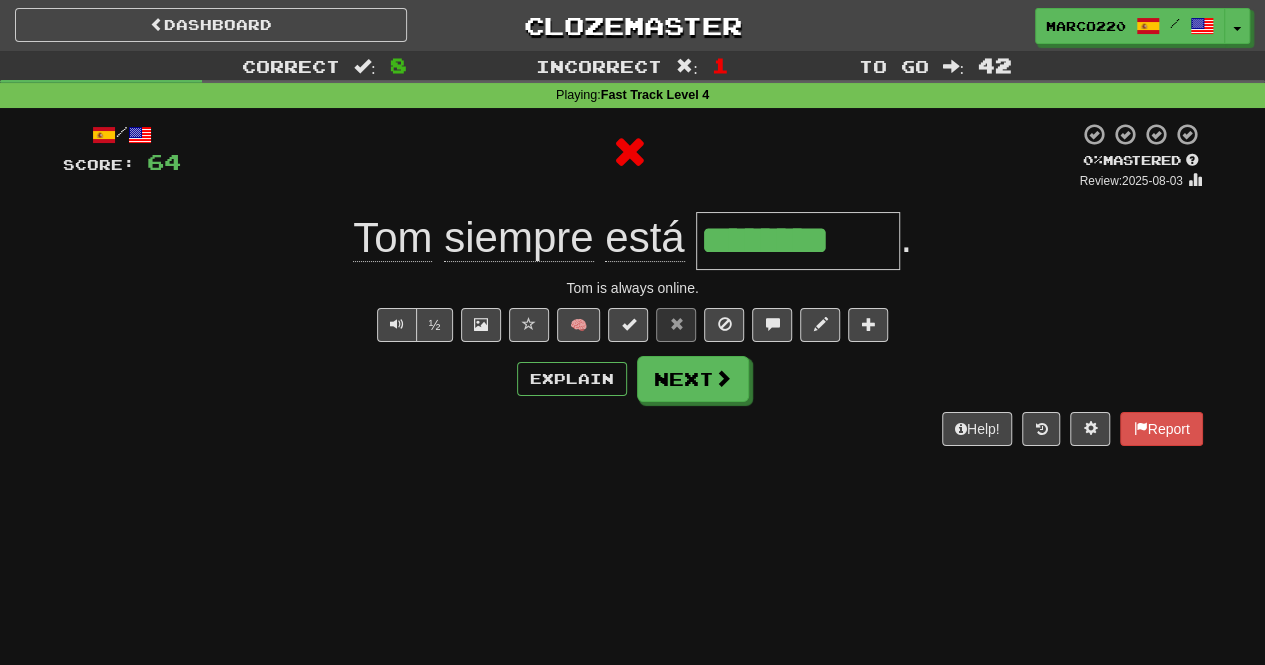 type on "*********" 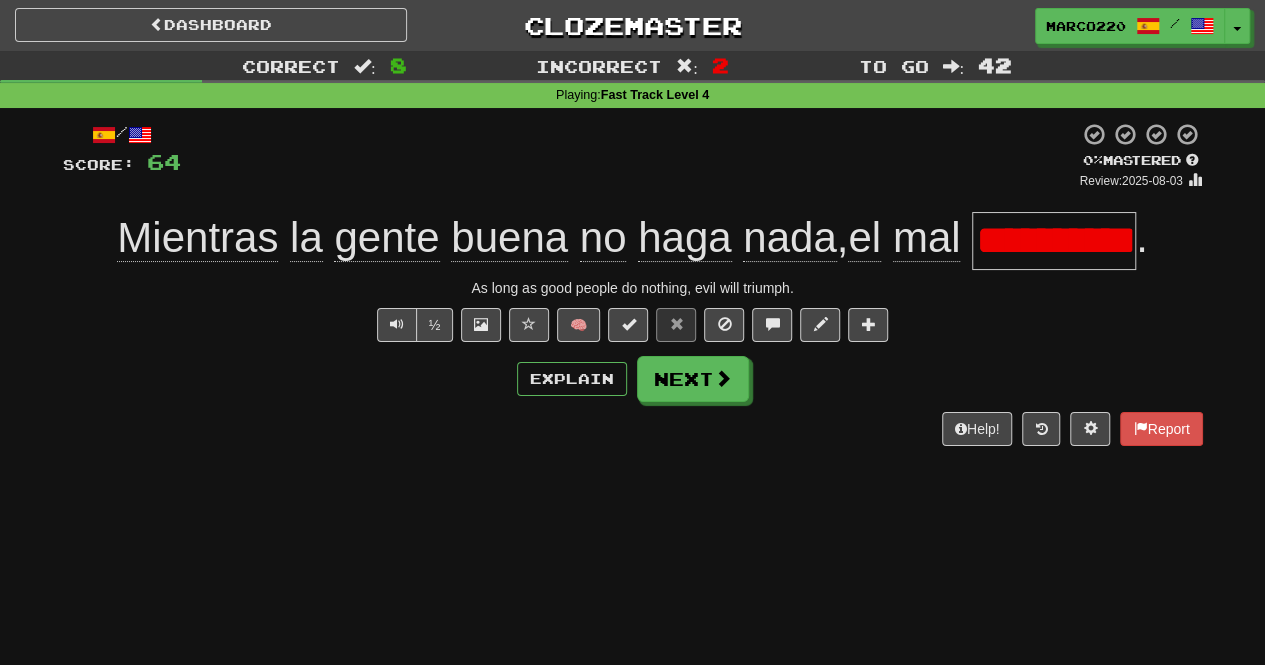 scroll, scrollTop: 0, scrollLeft: 20, axis: horizontal 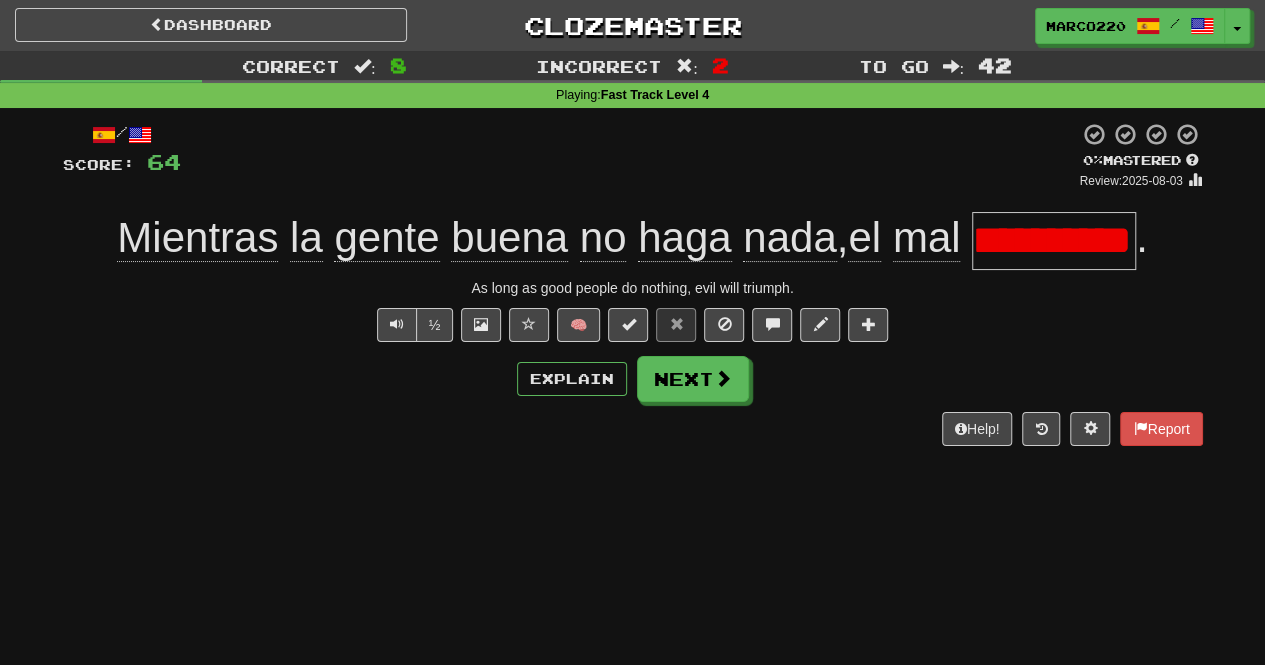 type on "*********" 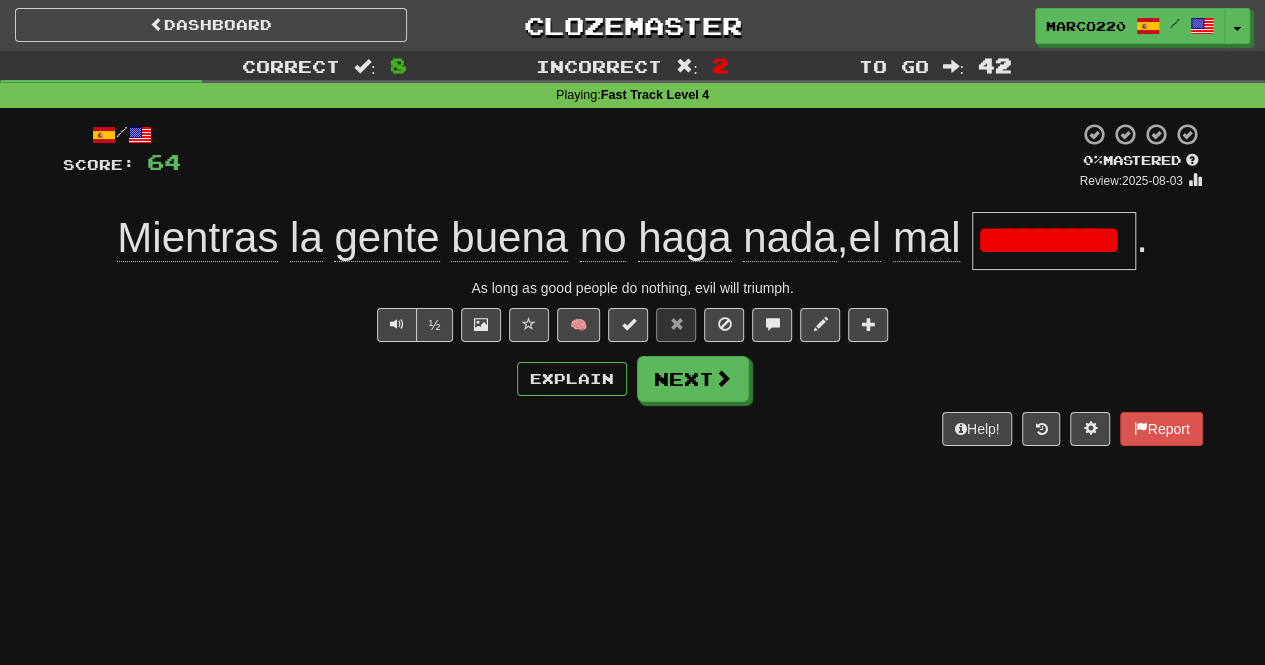 scroll, scrollTop: 0, scrollLeft: 0, axis: both 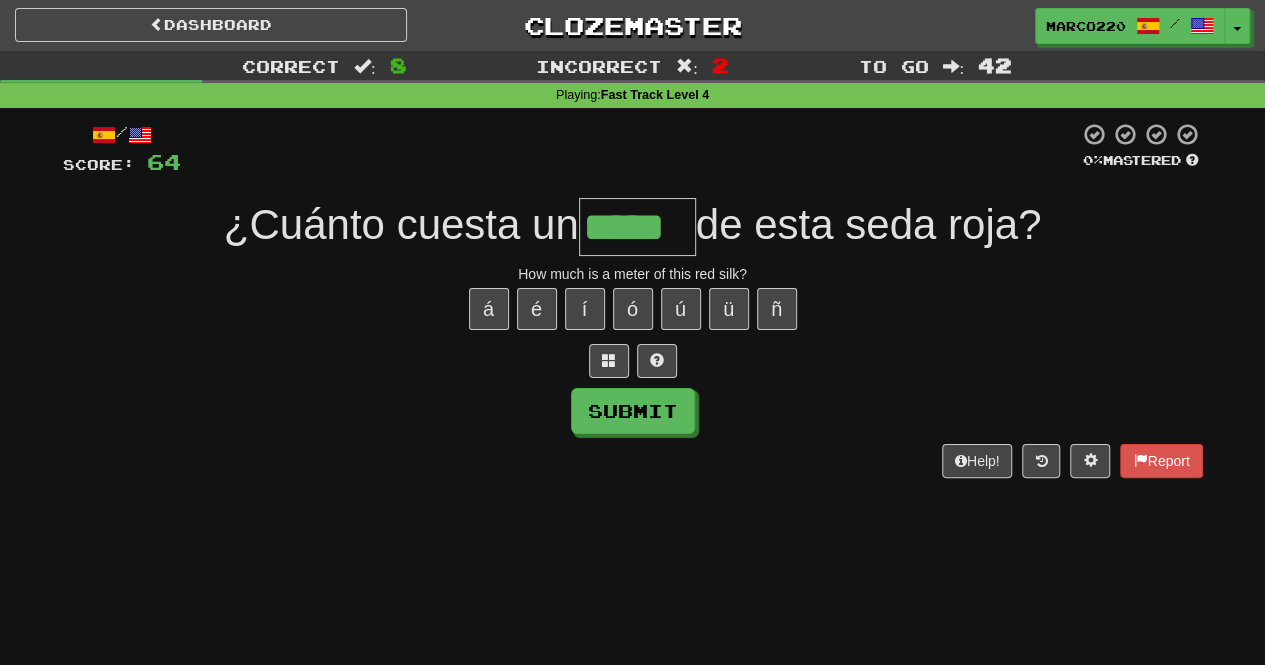 type on "*****" 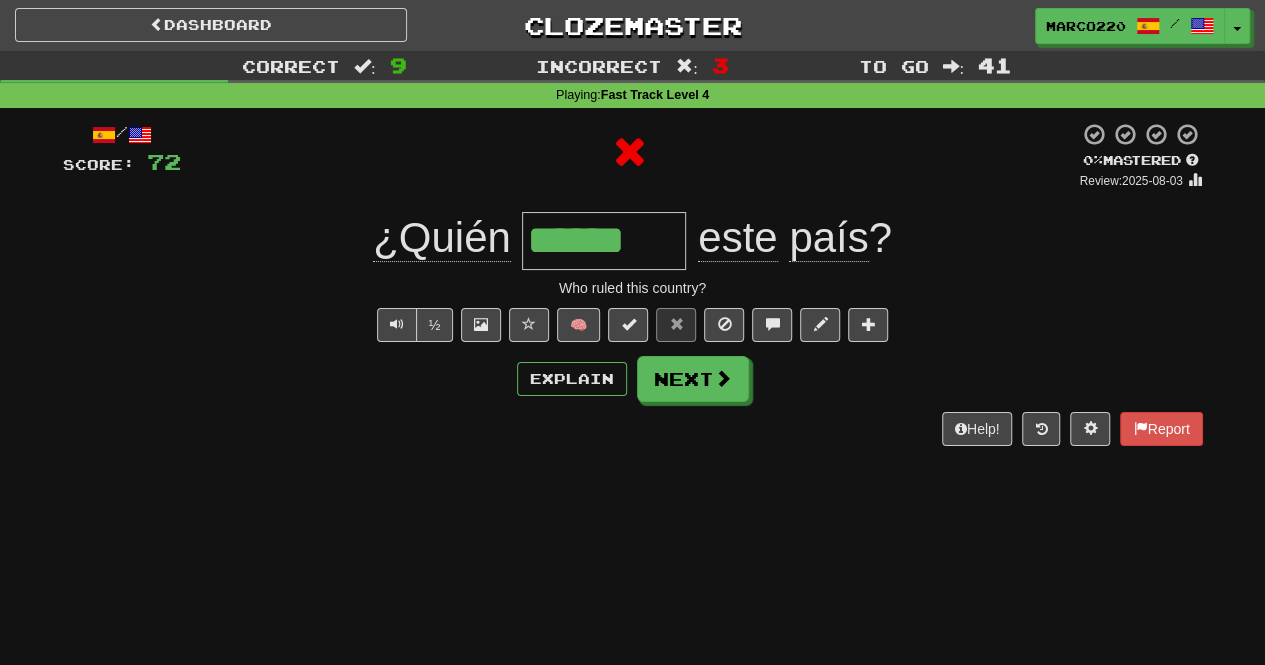 type on "*******" 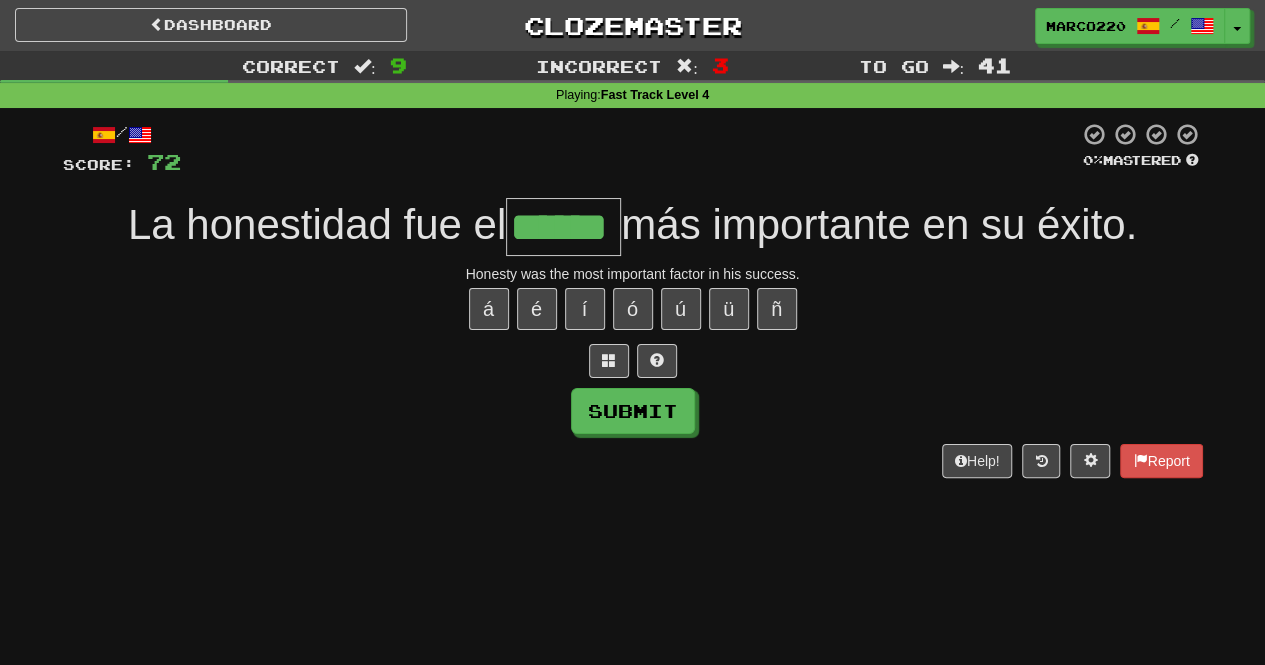type on "******" 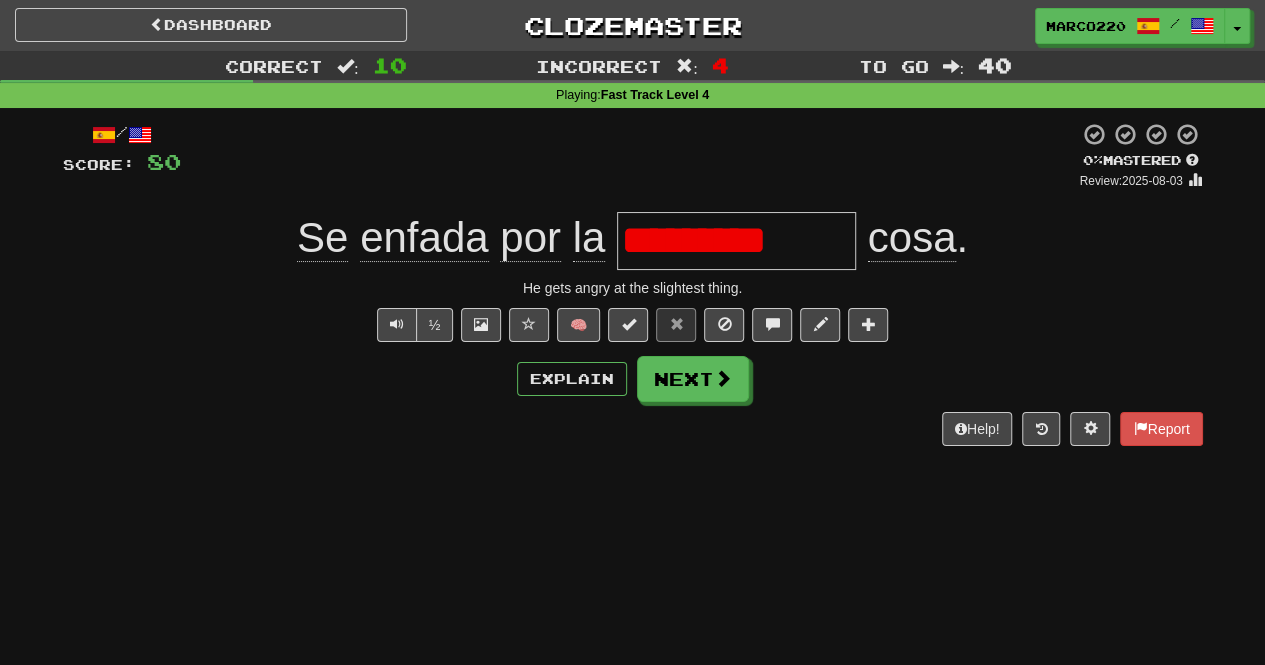 type on "**********" 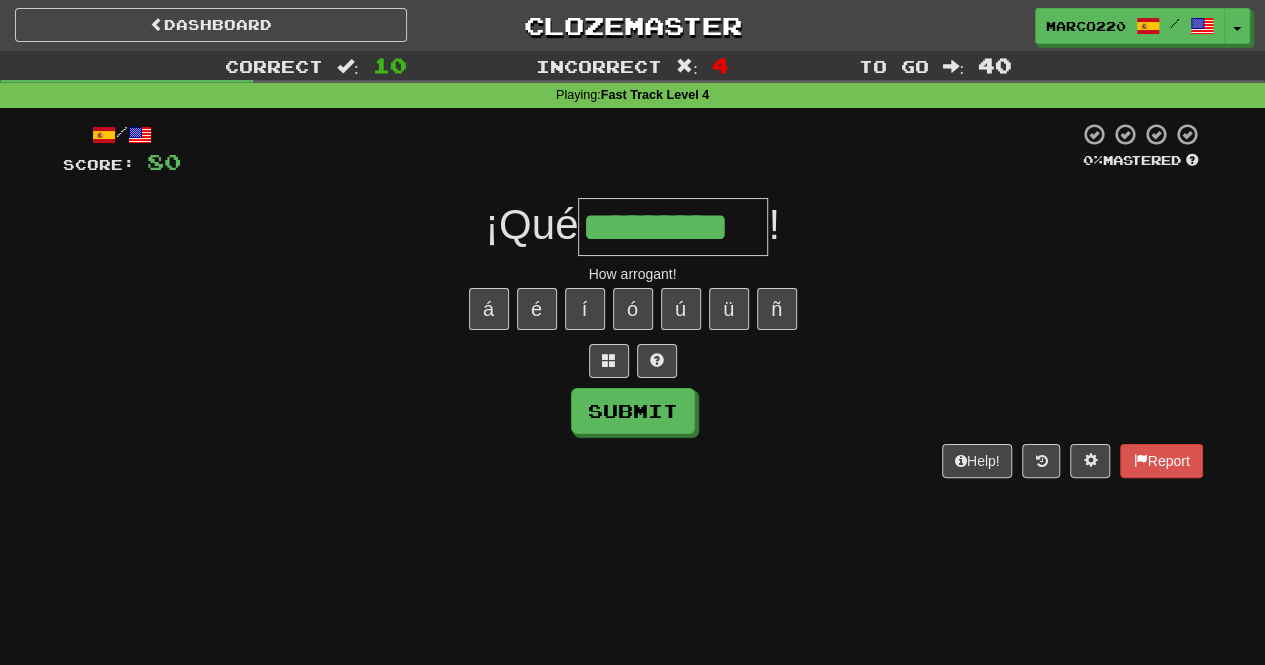 type on "*********" 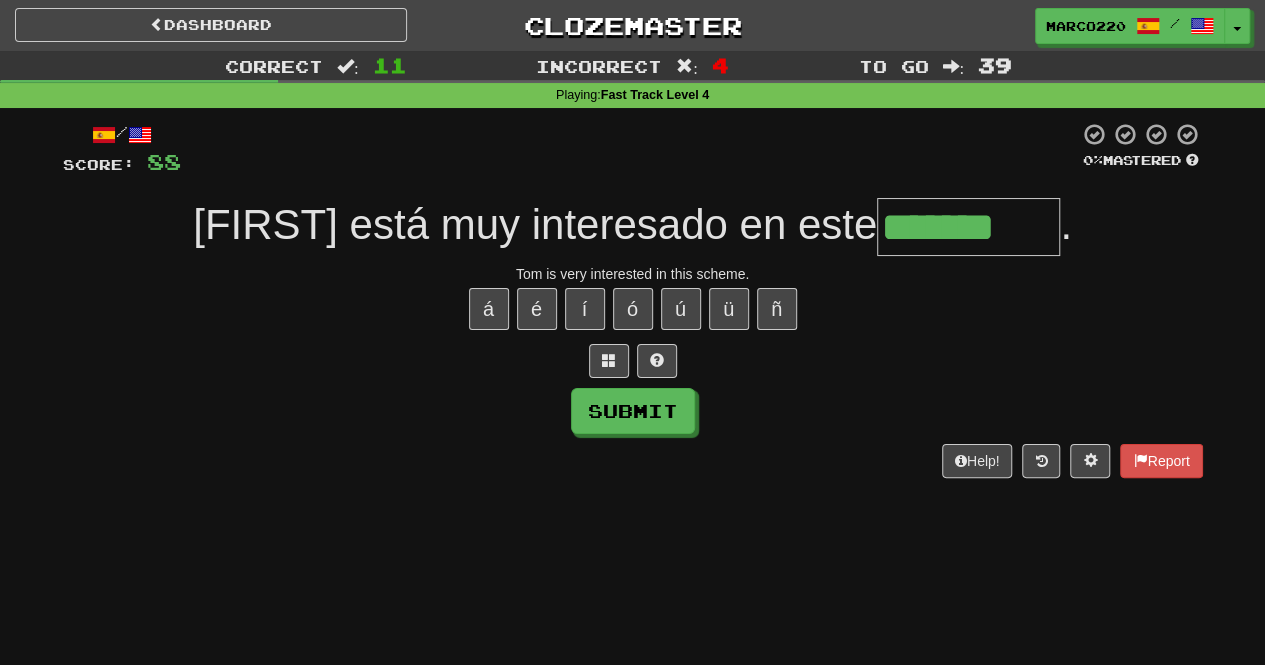 type on "*******" 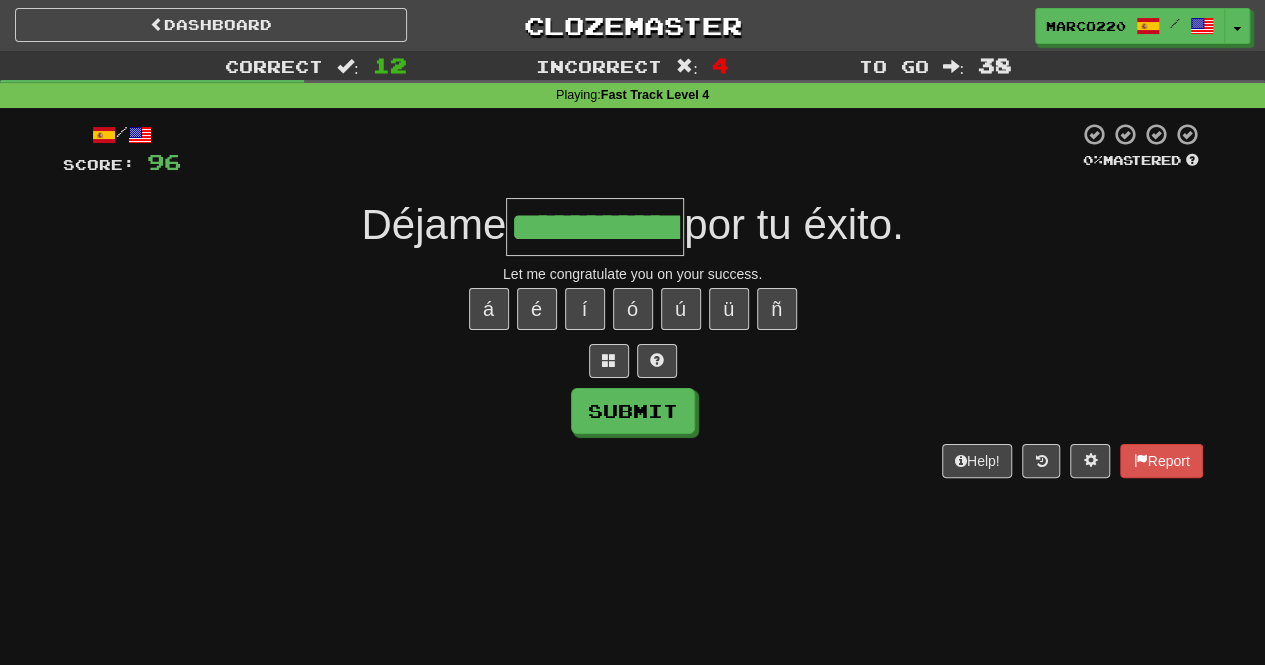 type on "**********" 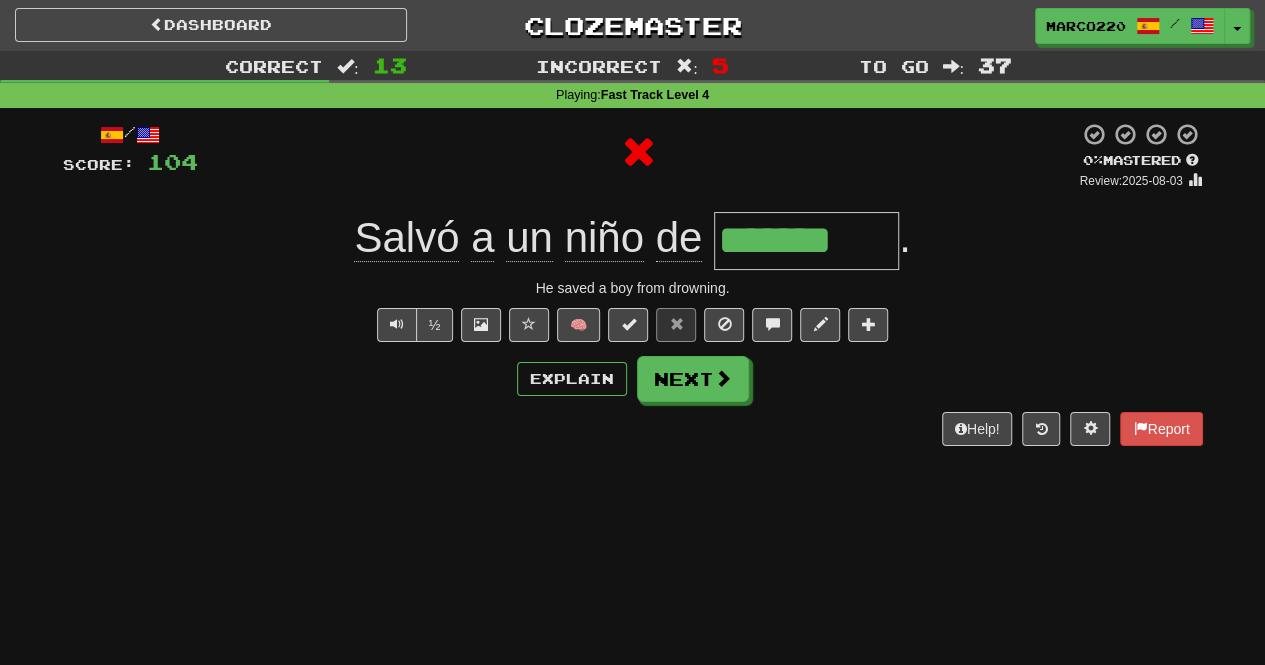 type on "********" 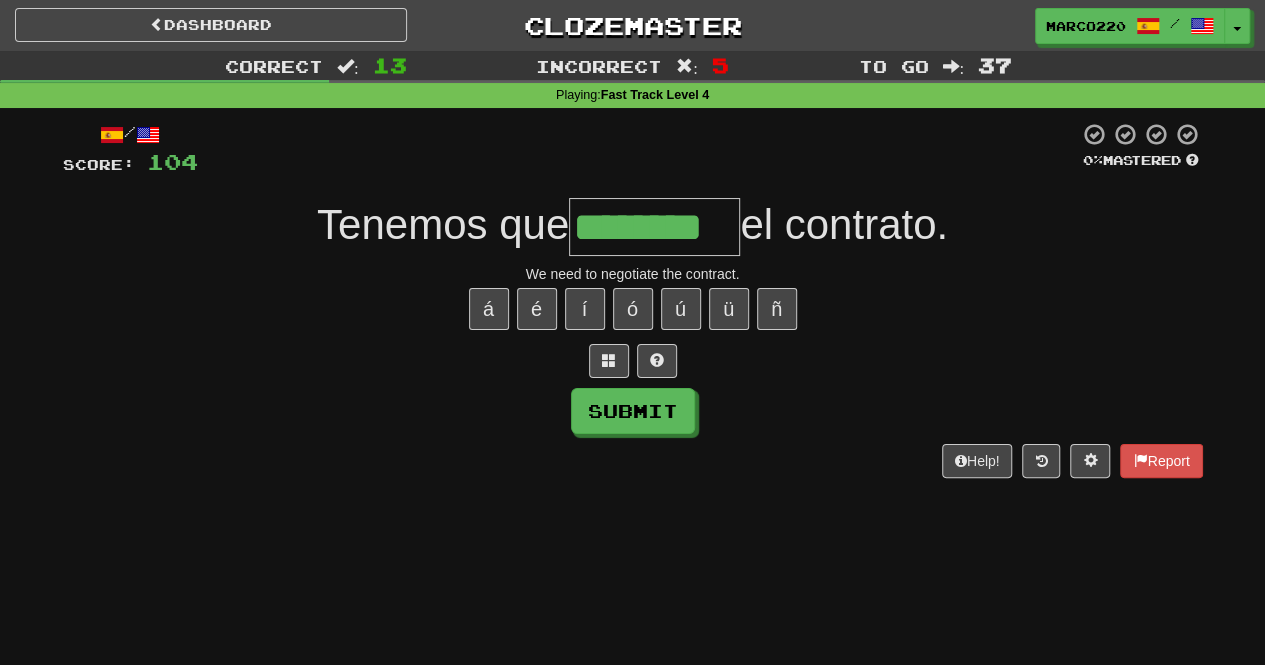 type on "********" 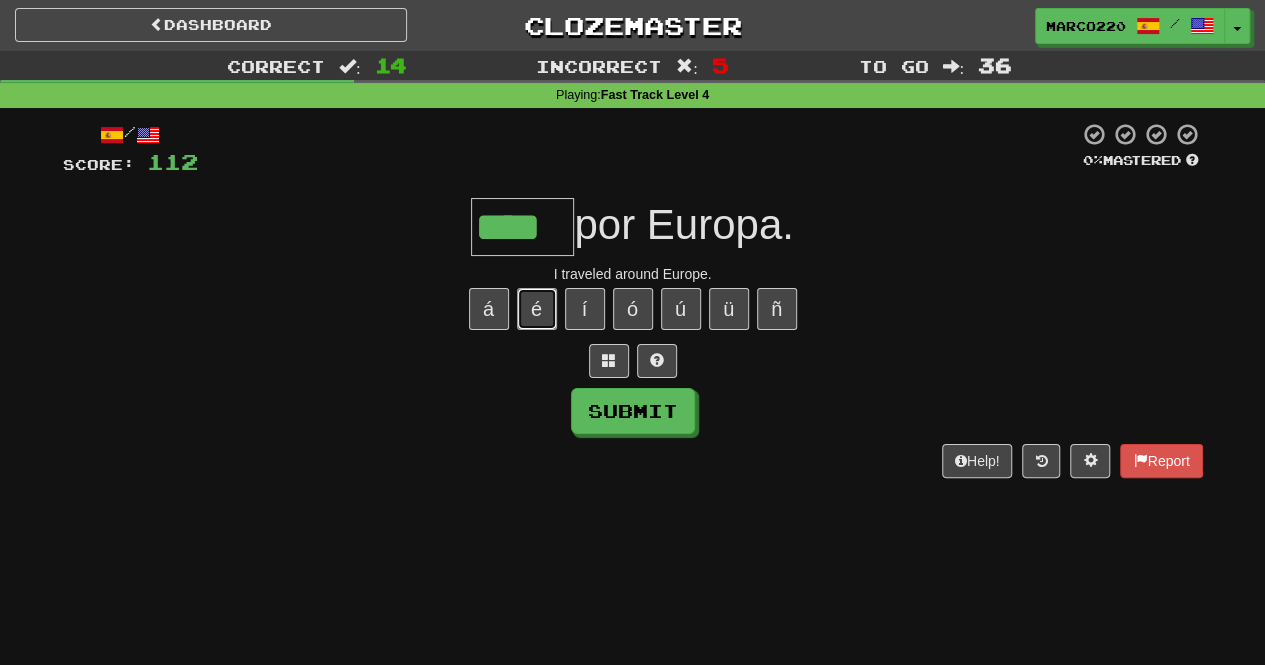 click on "é" at bounding box center (537, 309) 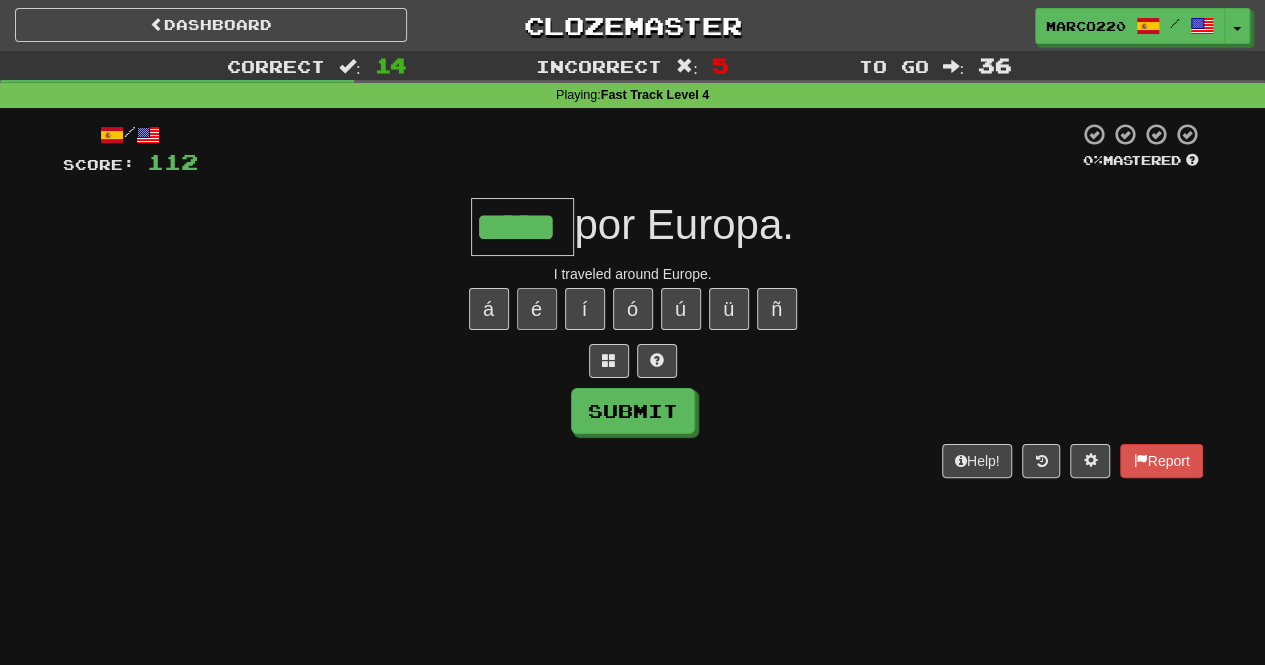 type on "*****" 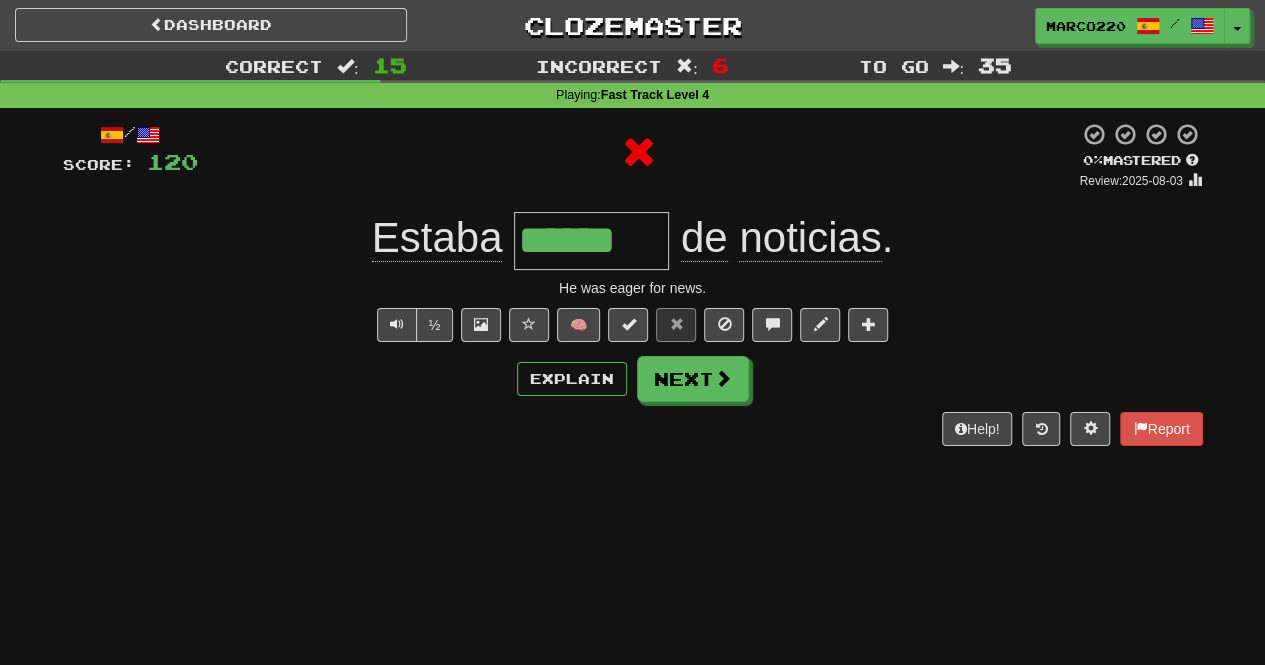 type on "*******" 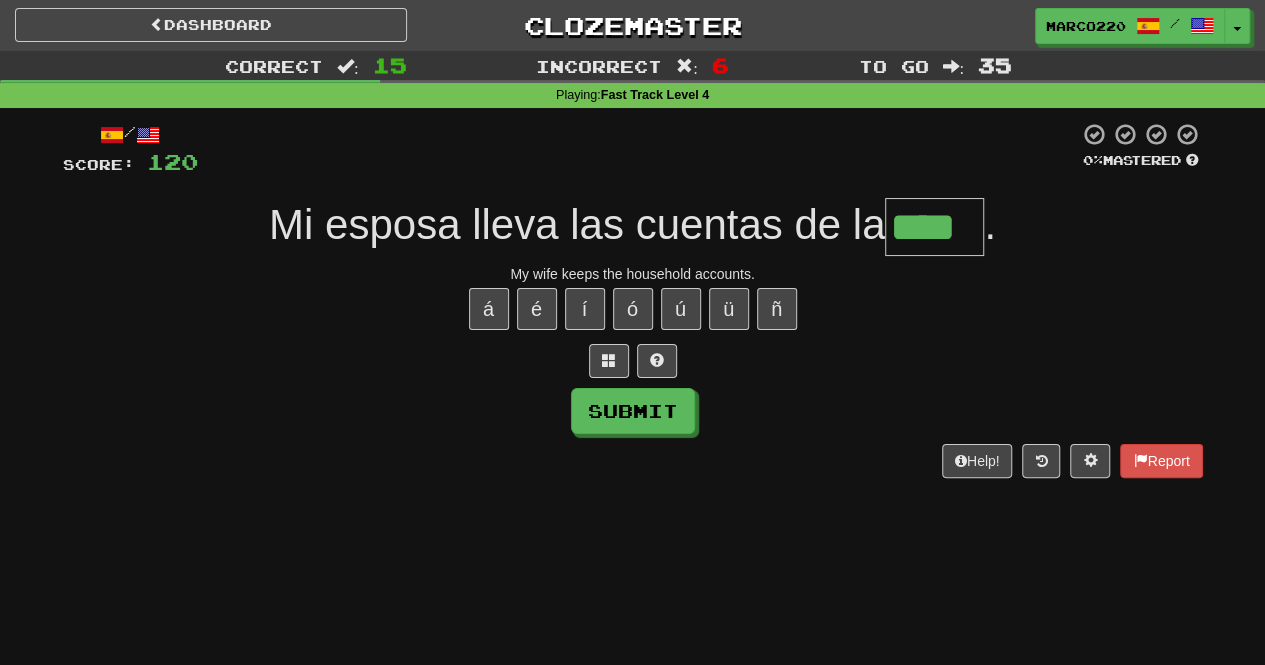 type on "****" 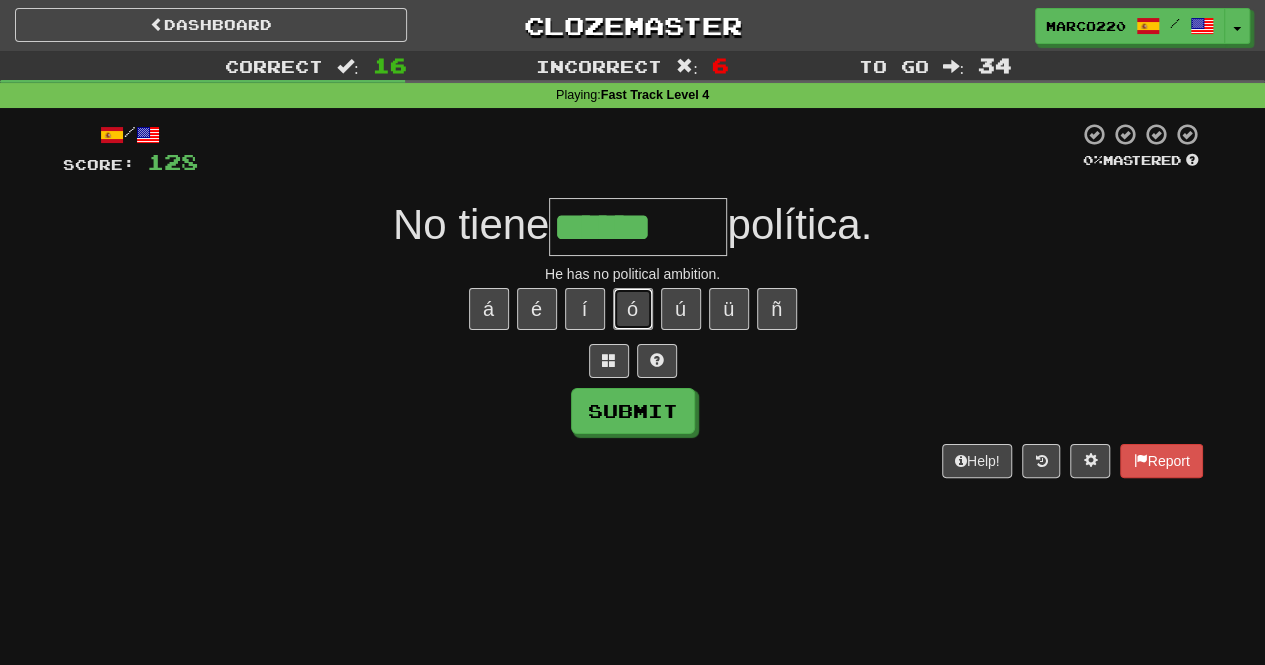click on "ó" at bounding box center (633, 309) 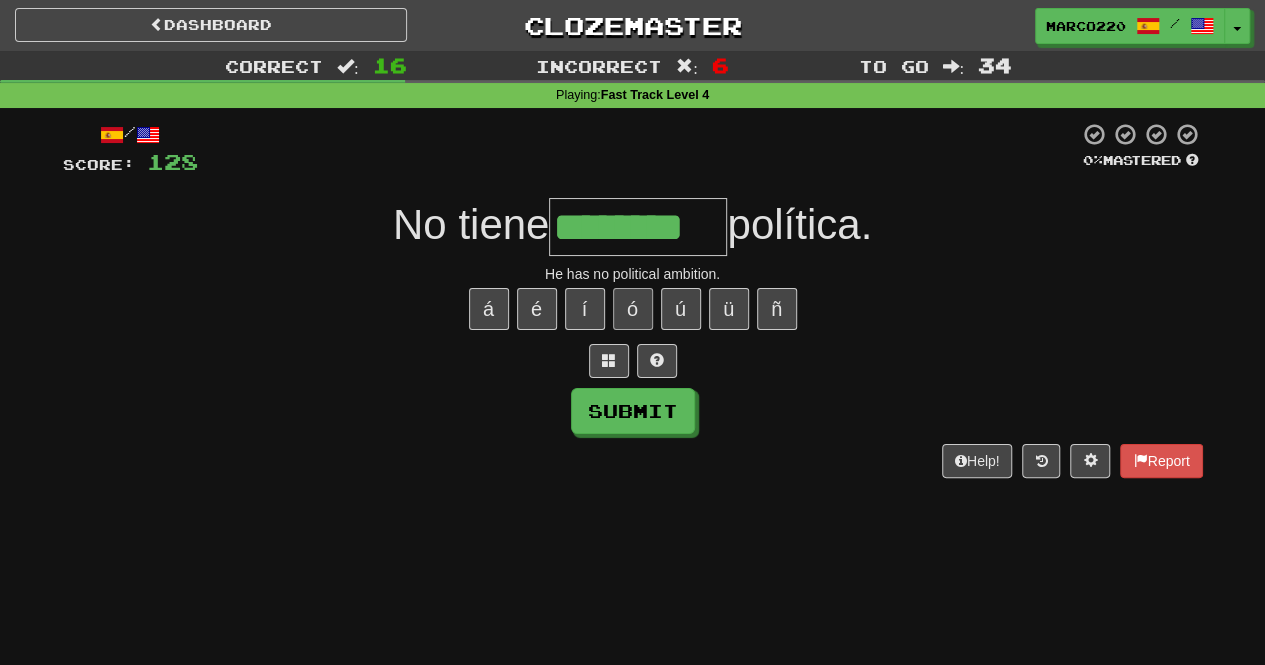type on "********" 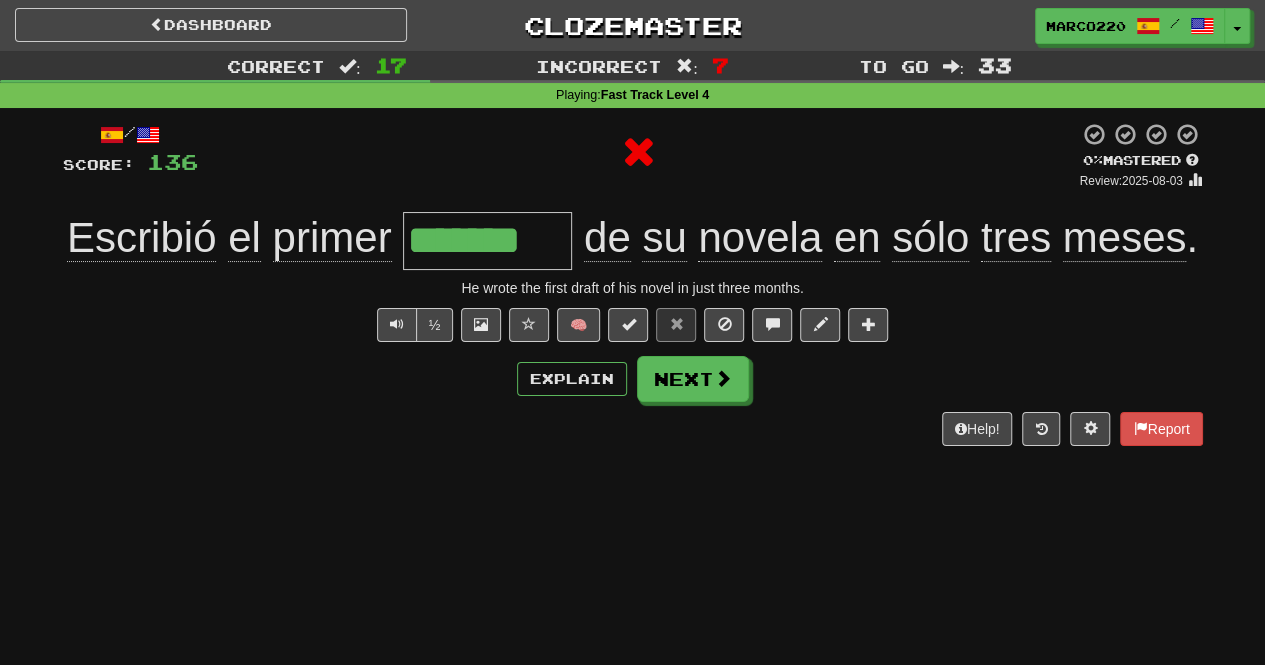 type on "********" 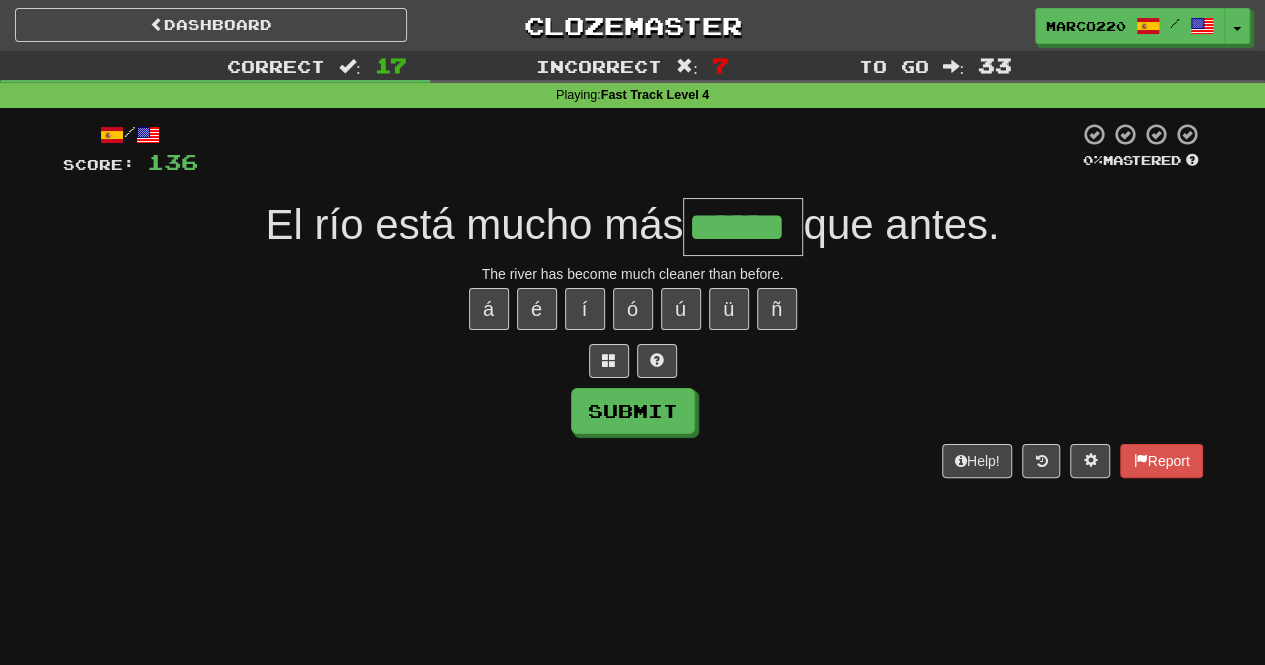 type on "******" 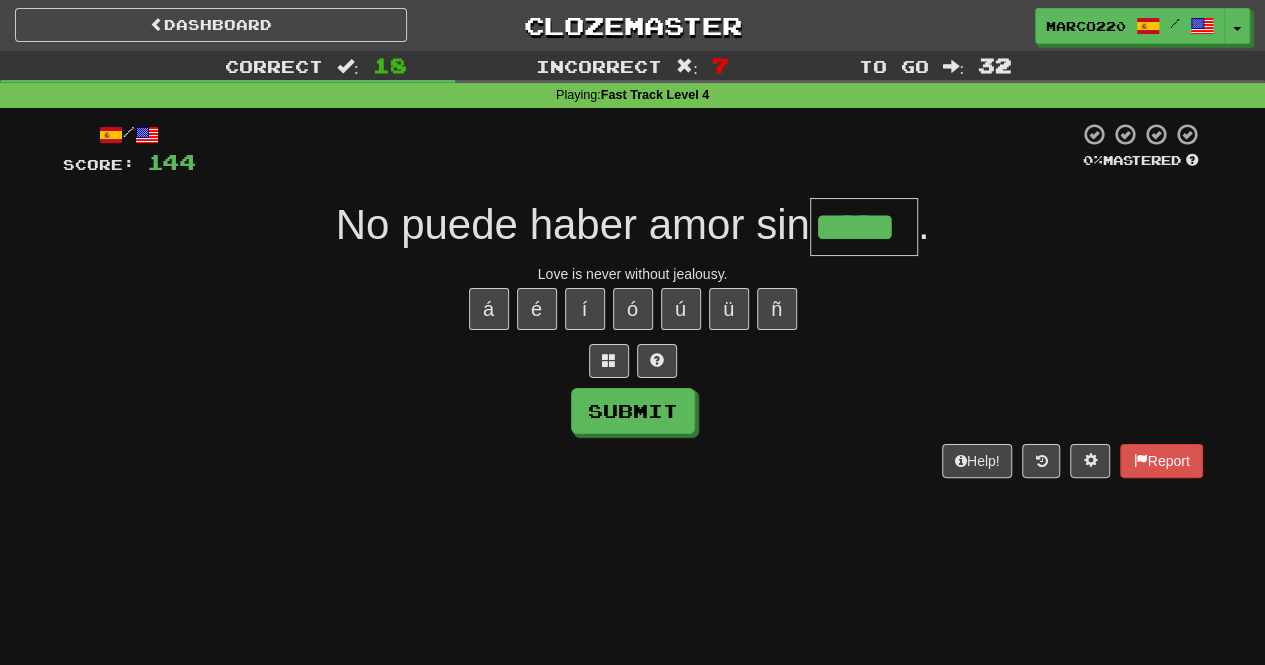type on "*****" 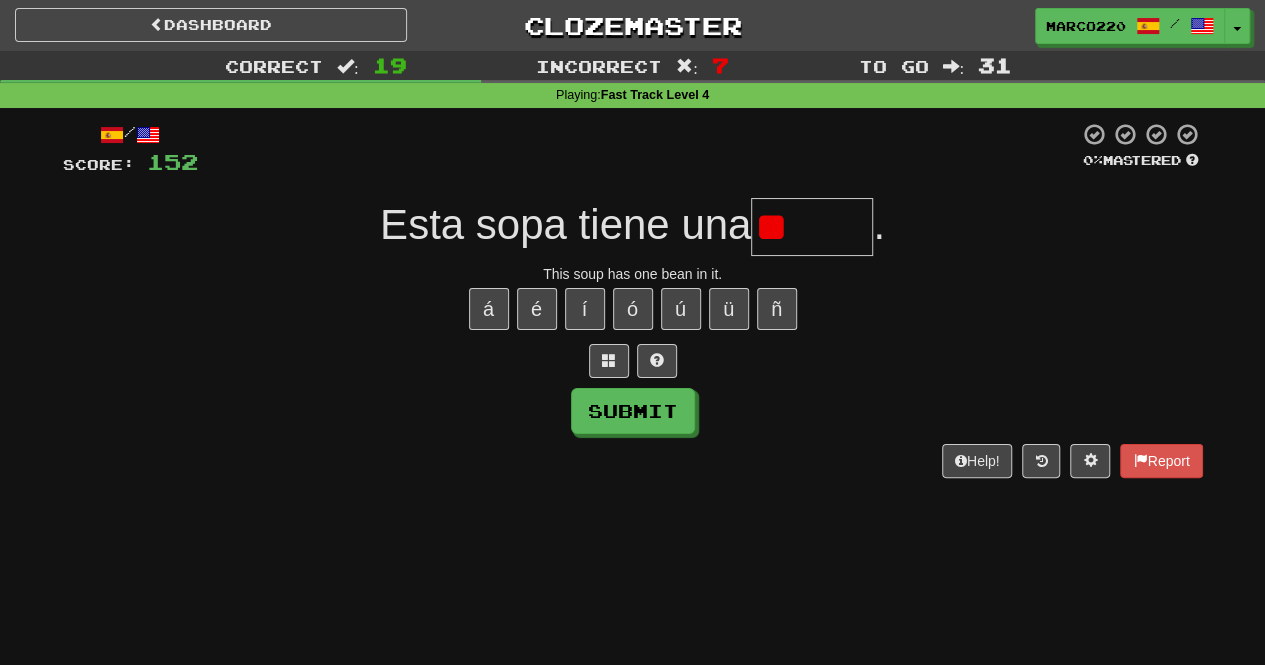 type on "*" 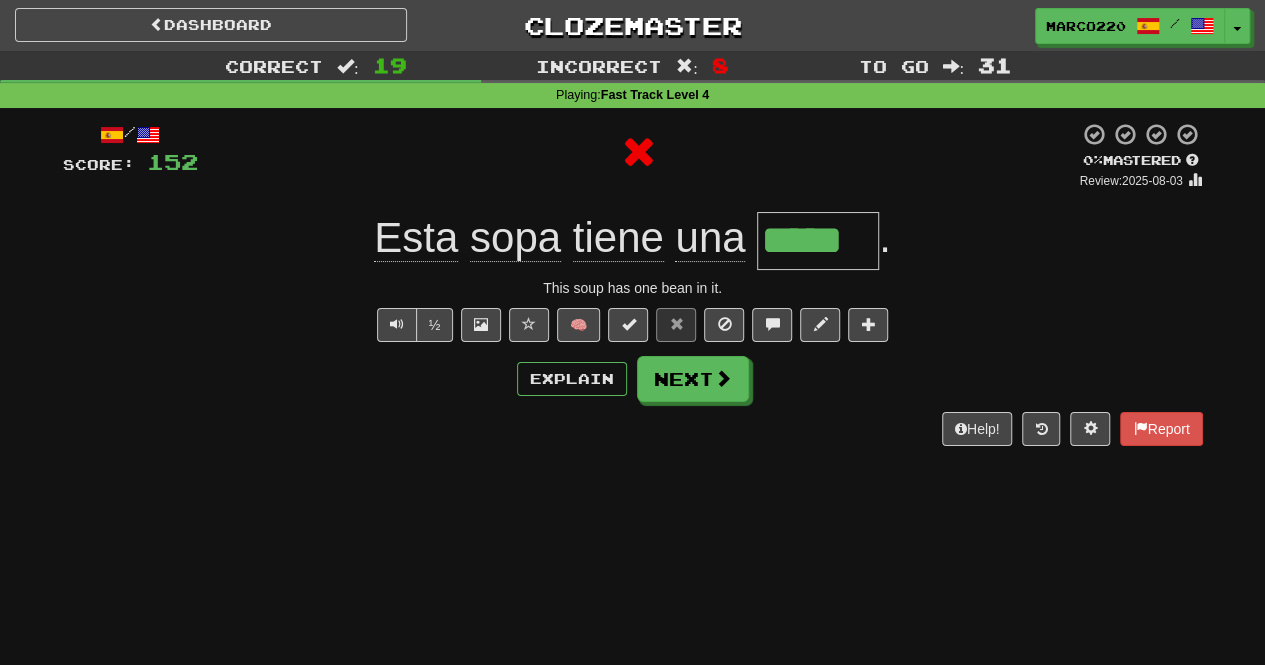 type on "******" 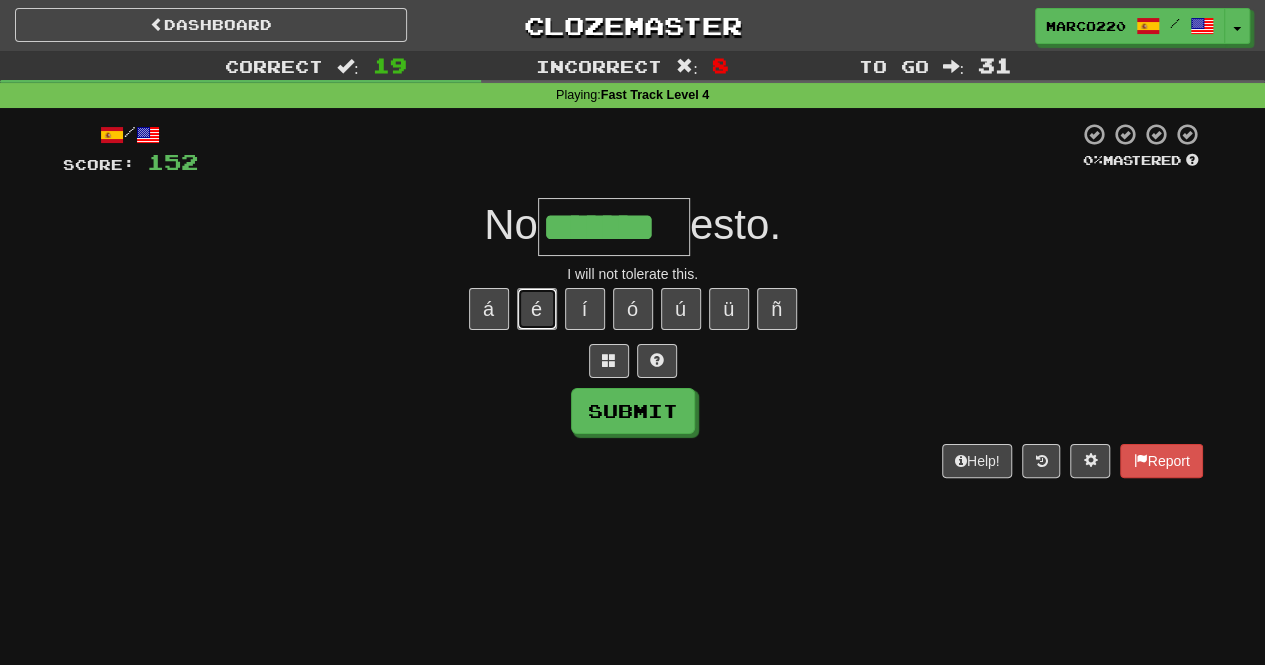 click on "é" at bounding box center (537, 309) 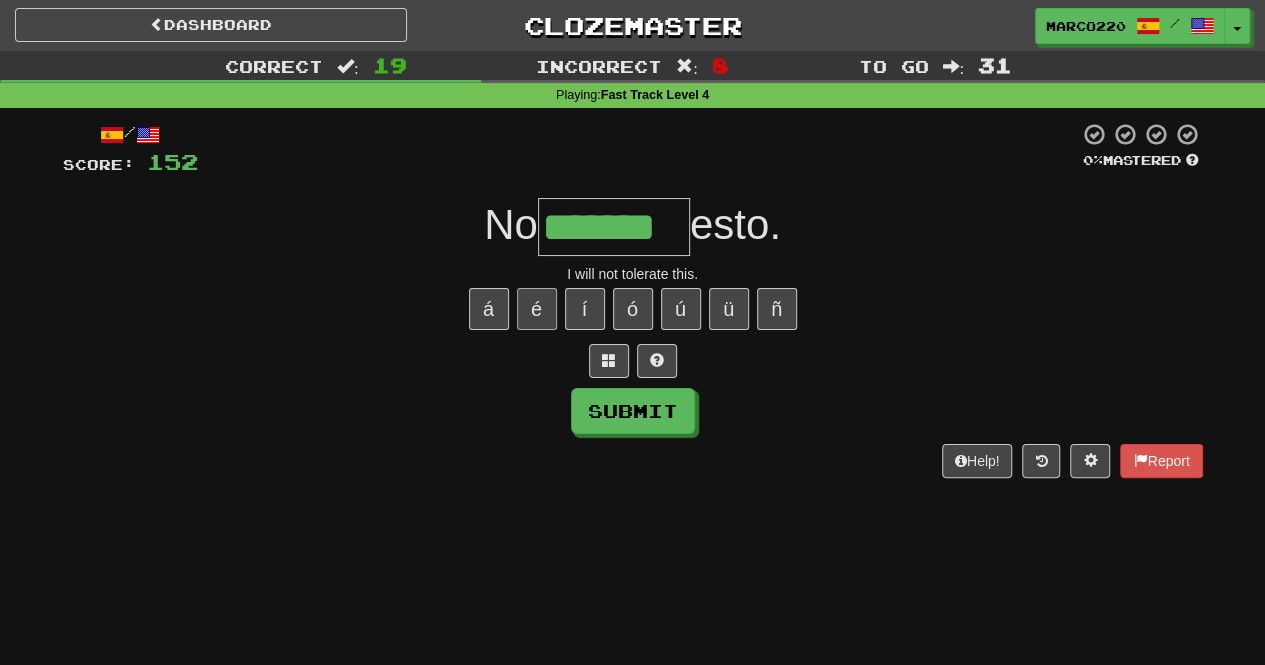 type on "********" 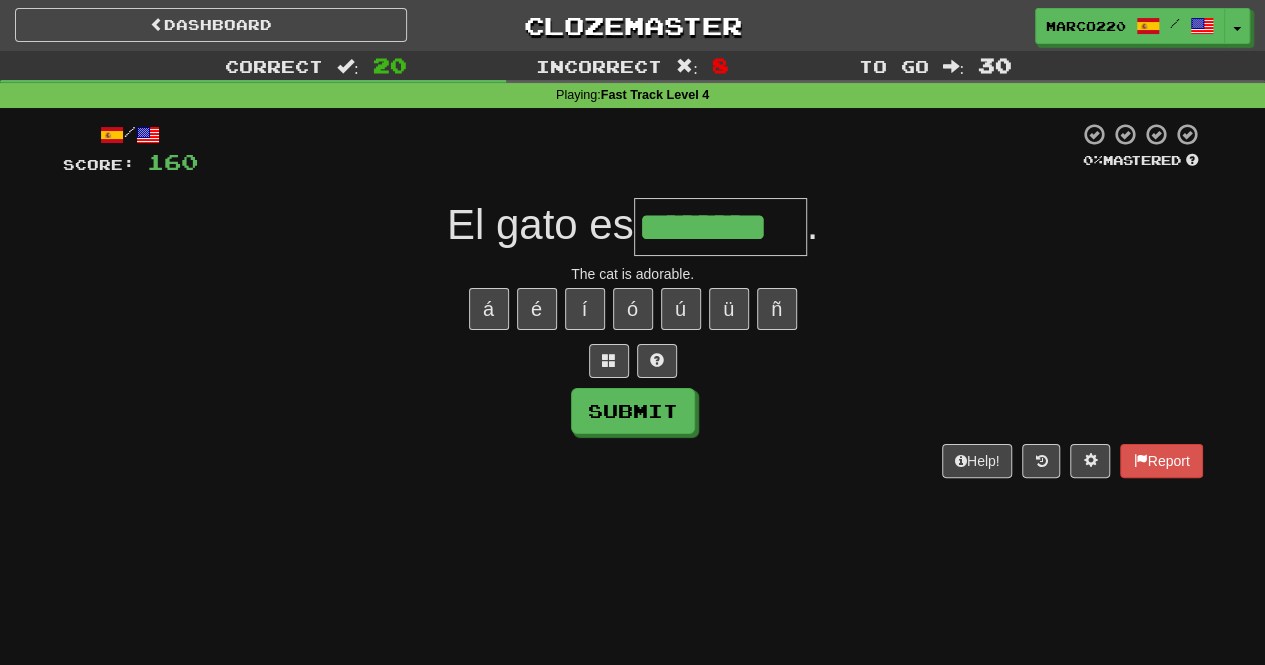 type on "********" 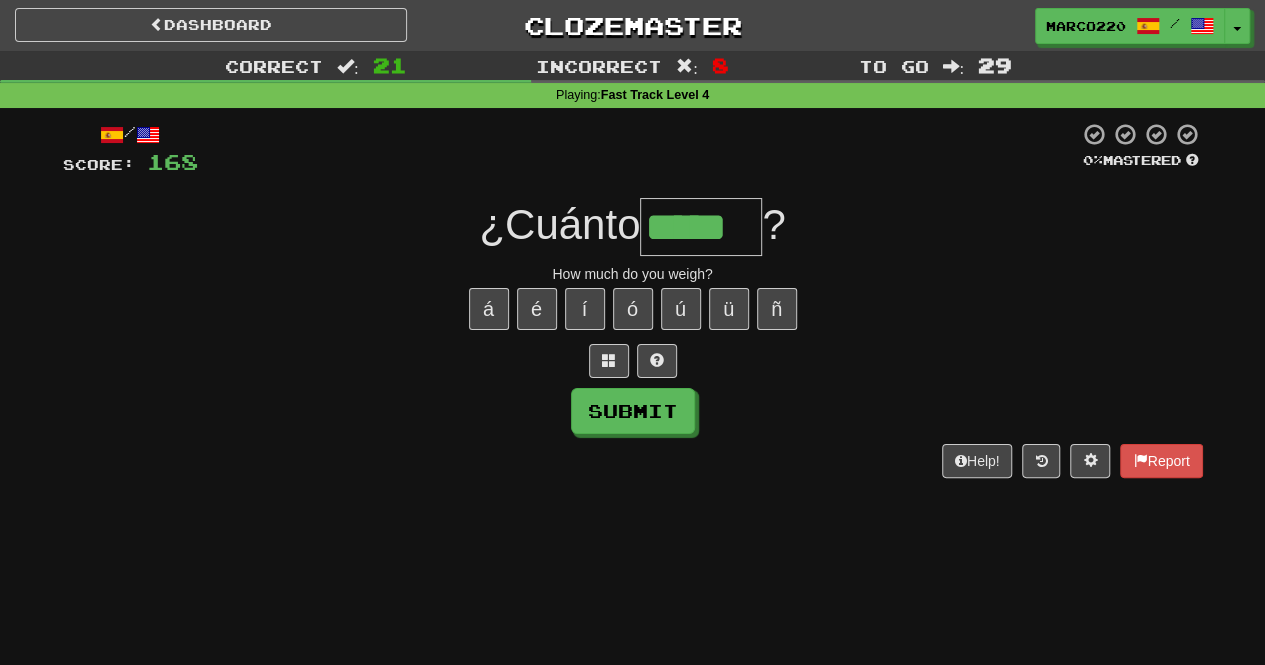 type on "*****" 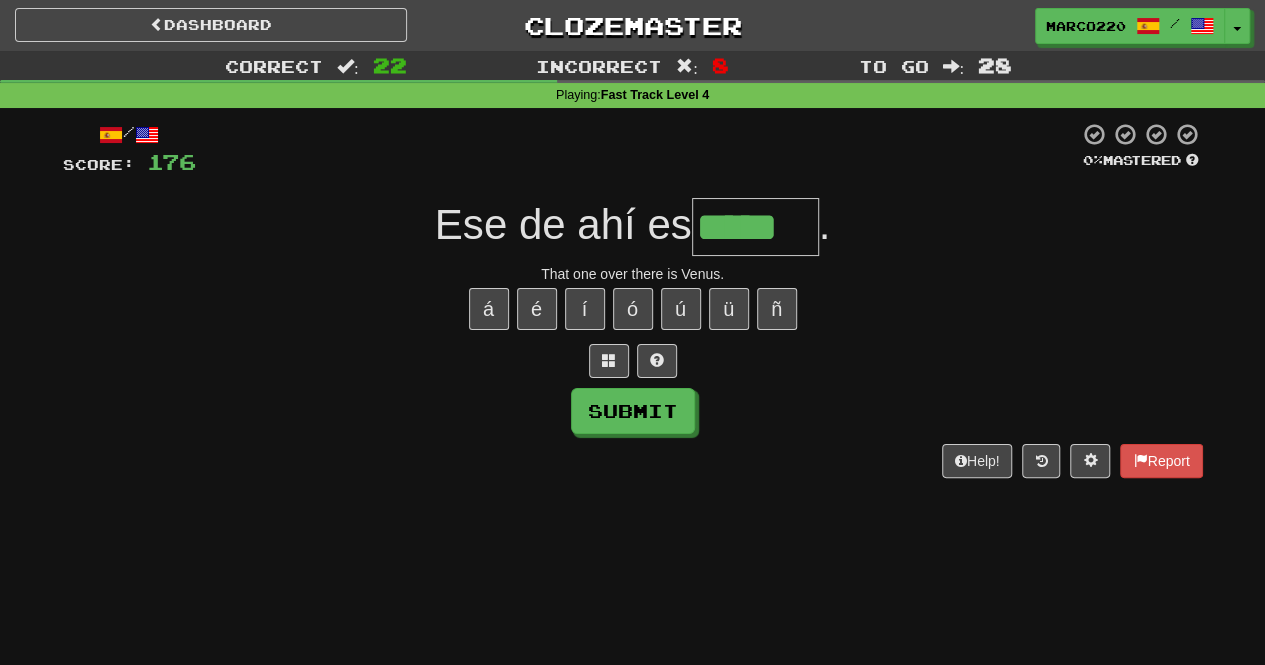 type on "*****" 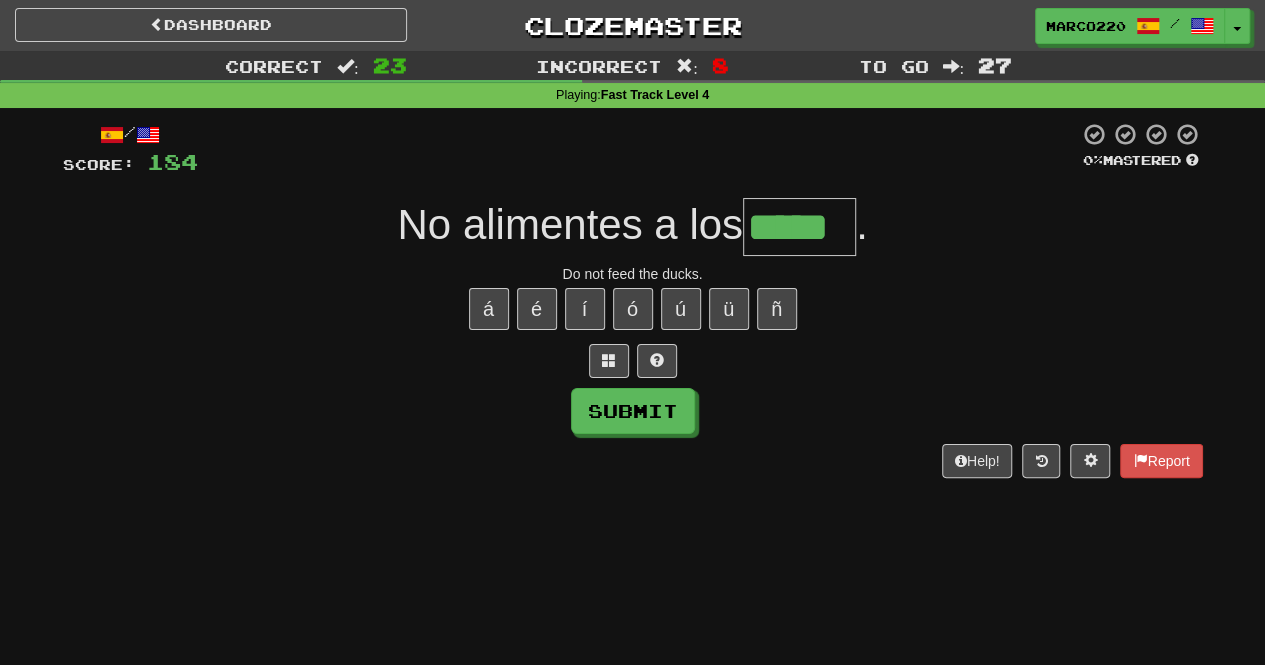 type on "*****" 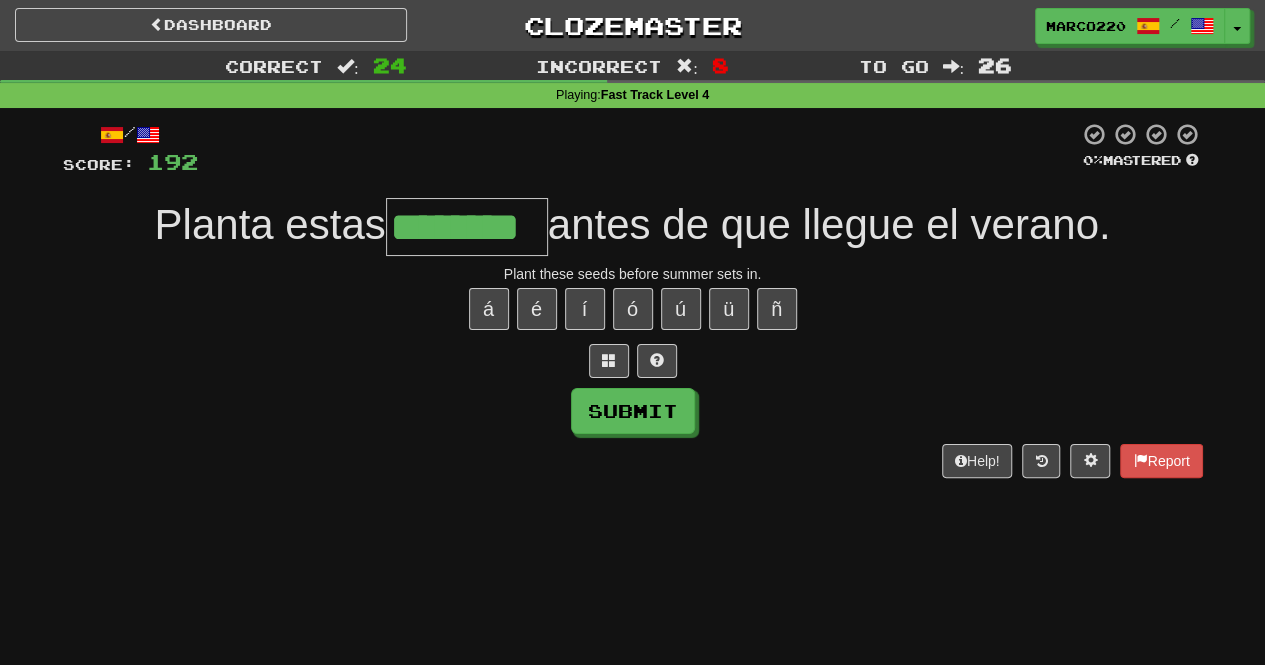 type on "********" 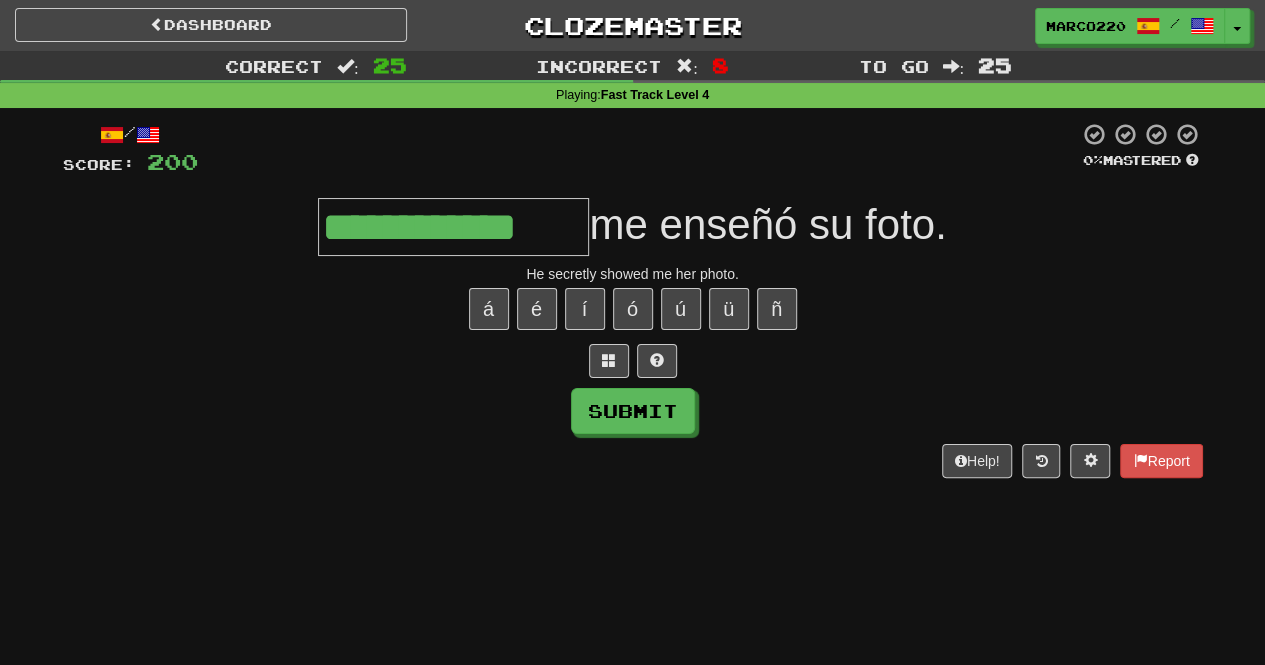 type on "**********" 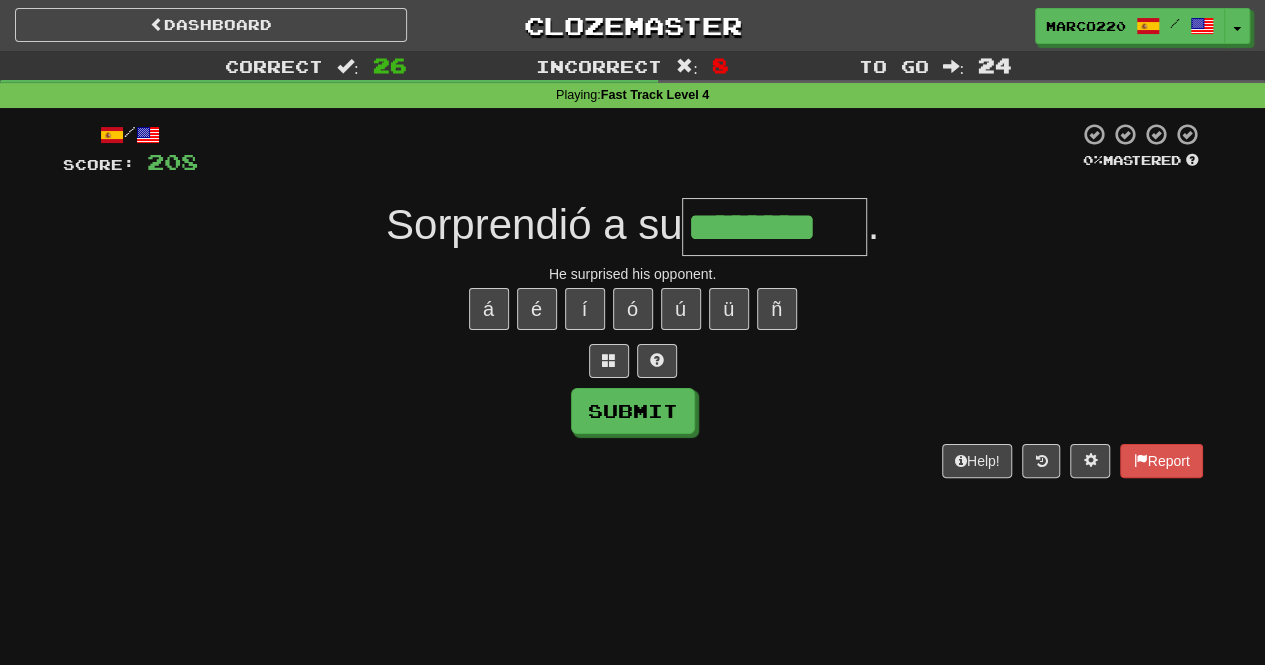 type on "********" 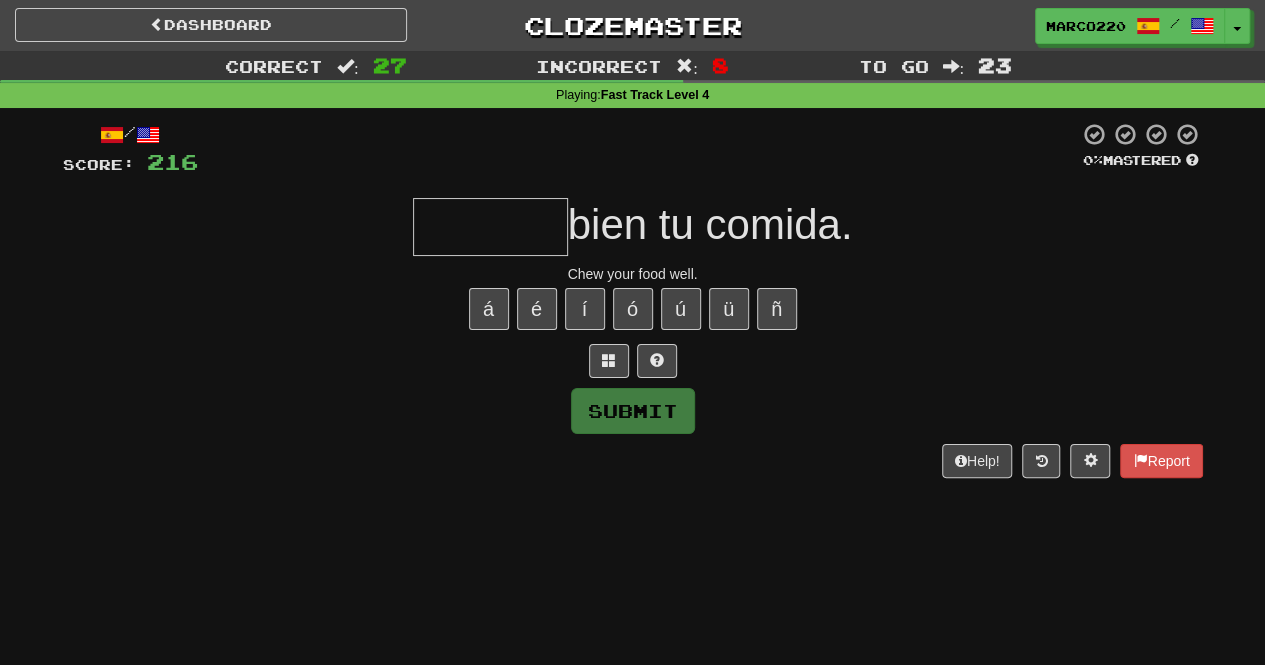 type on "*******" 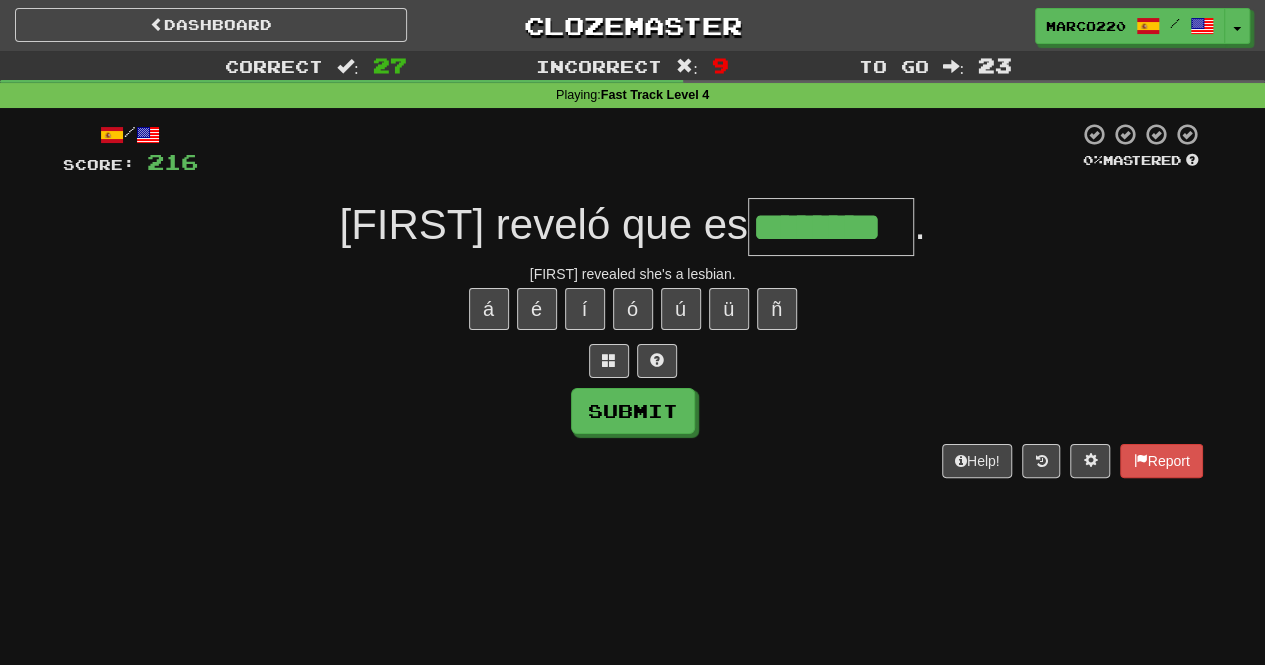 type on "********" 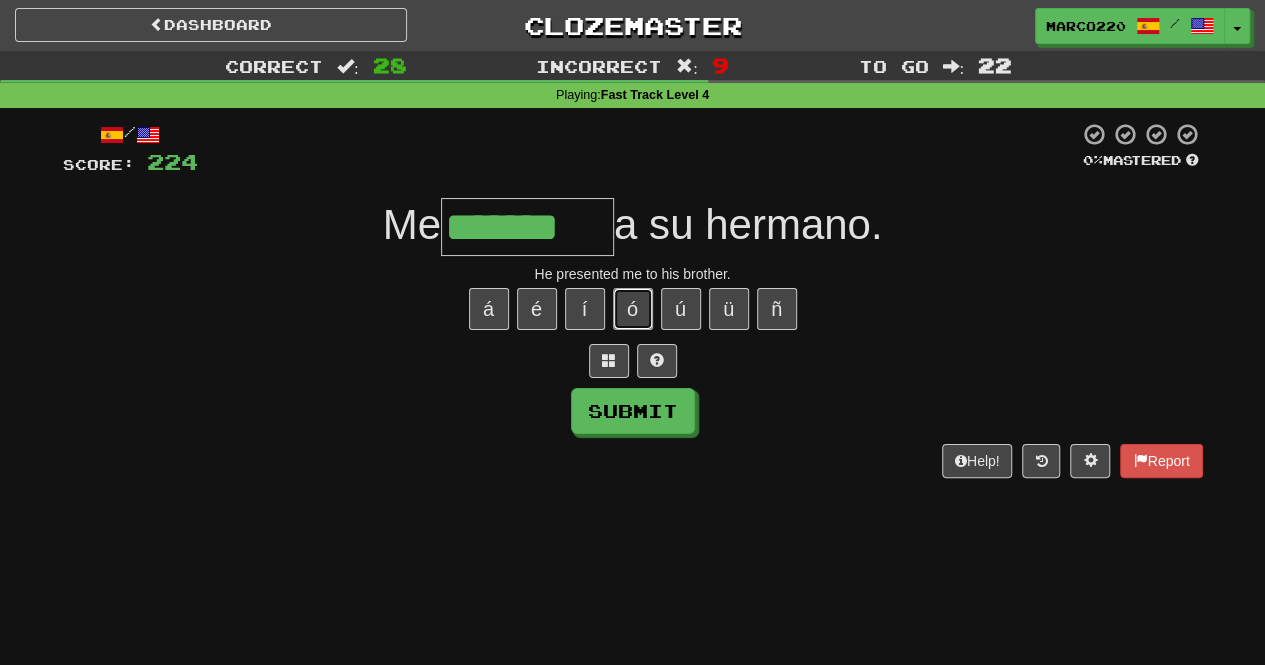 click on "ó" at bounding box center (633, 309) 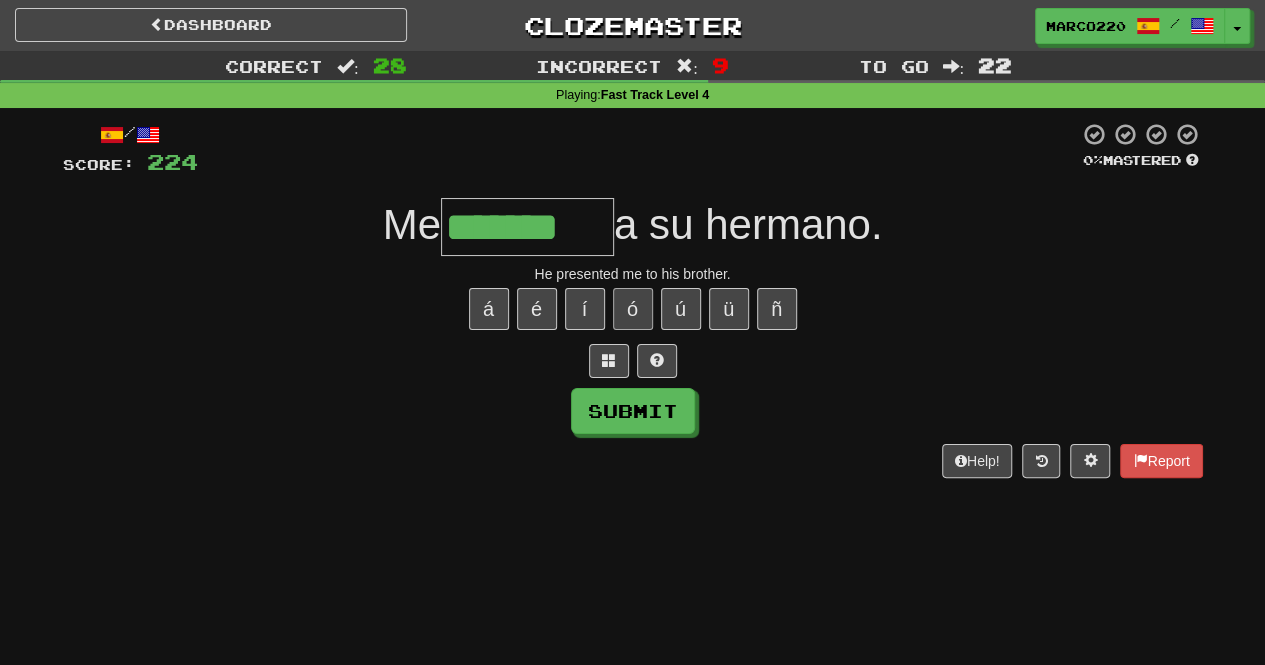 type on "********" 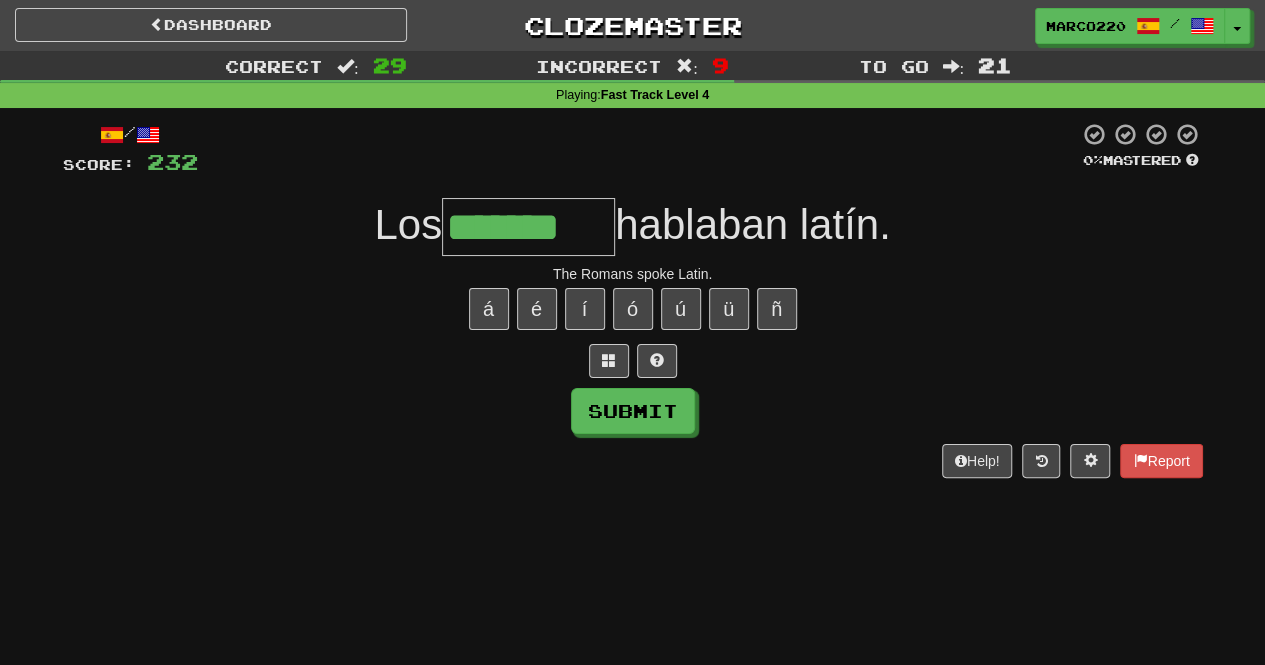 type on "*******" 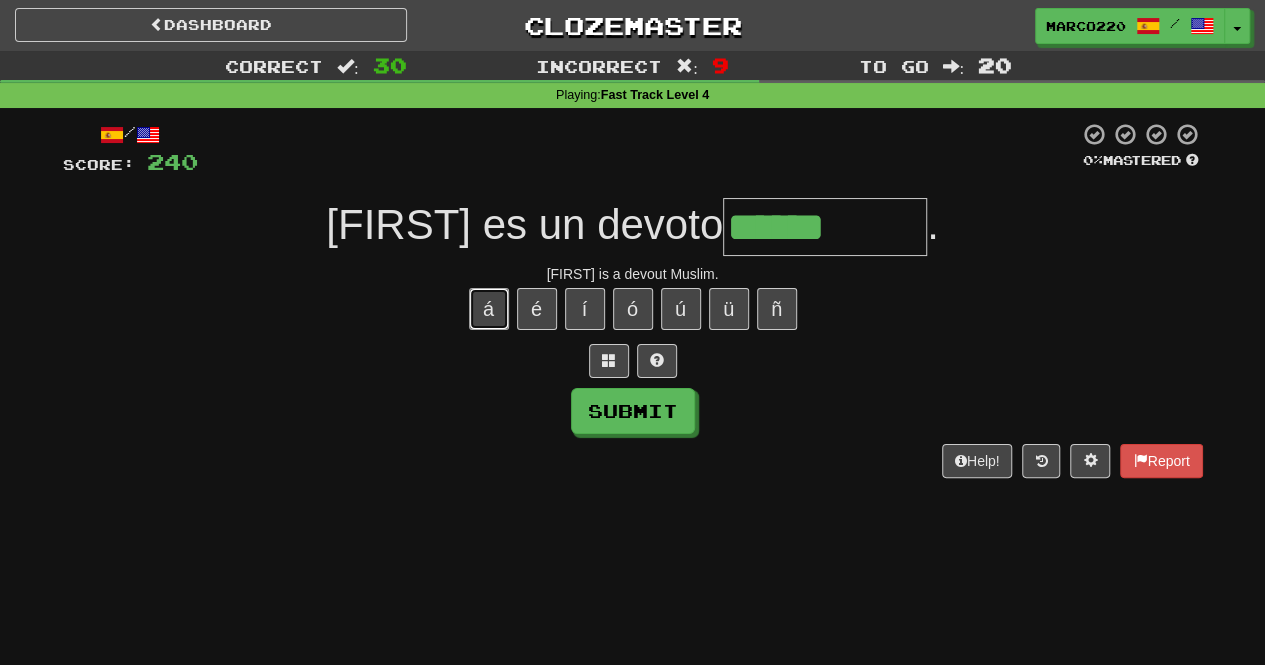 click on "á" at bounding box center (489, 309) 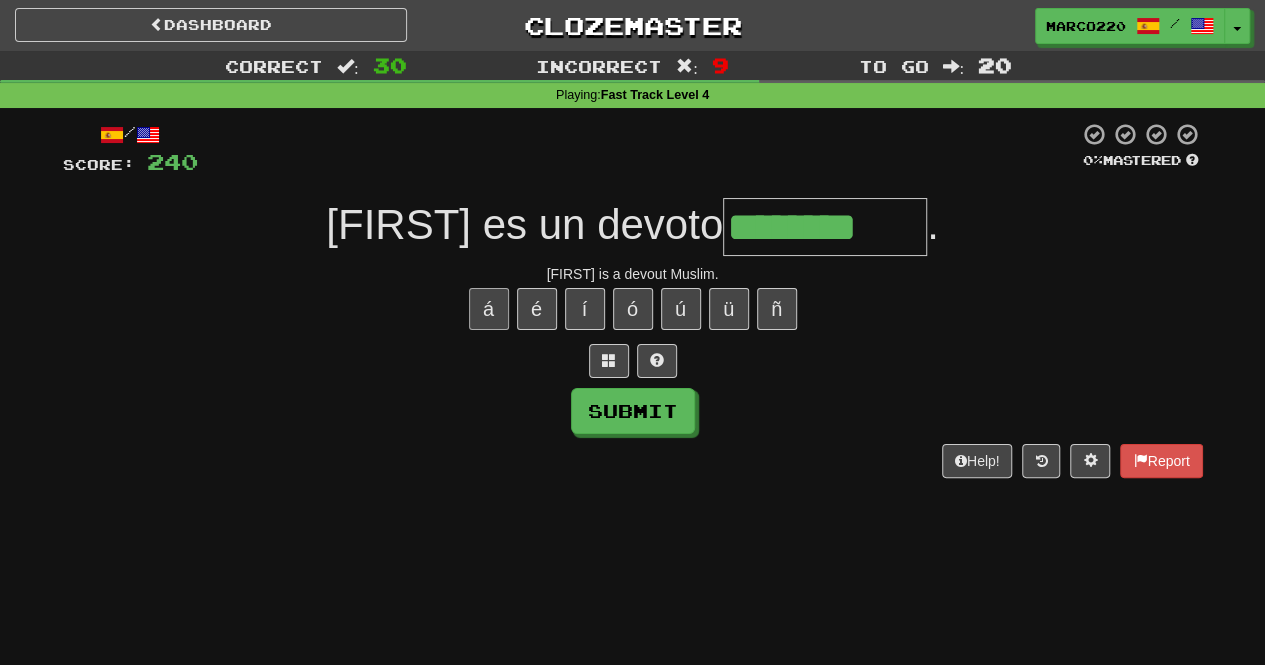 type on "********" 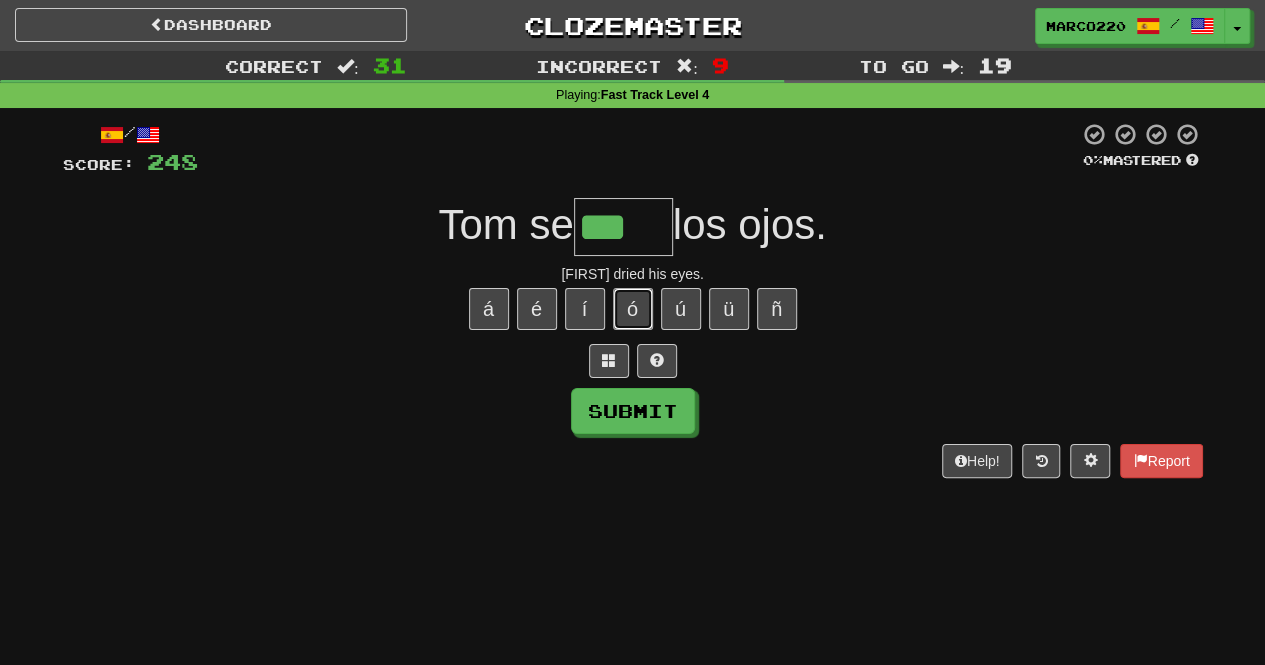 click on "ó" at bounding box center (633, 309) 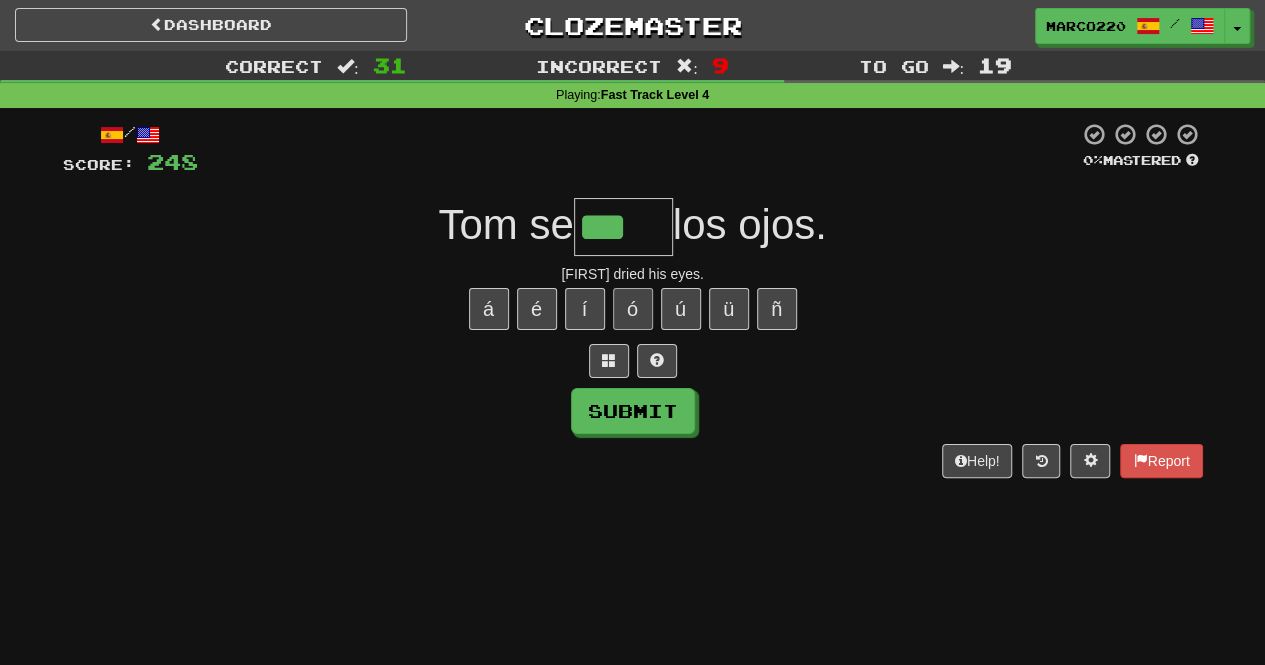 type on "****" 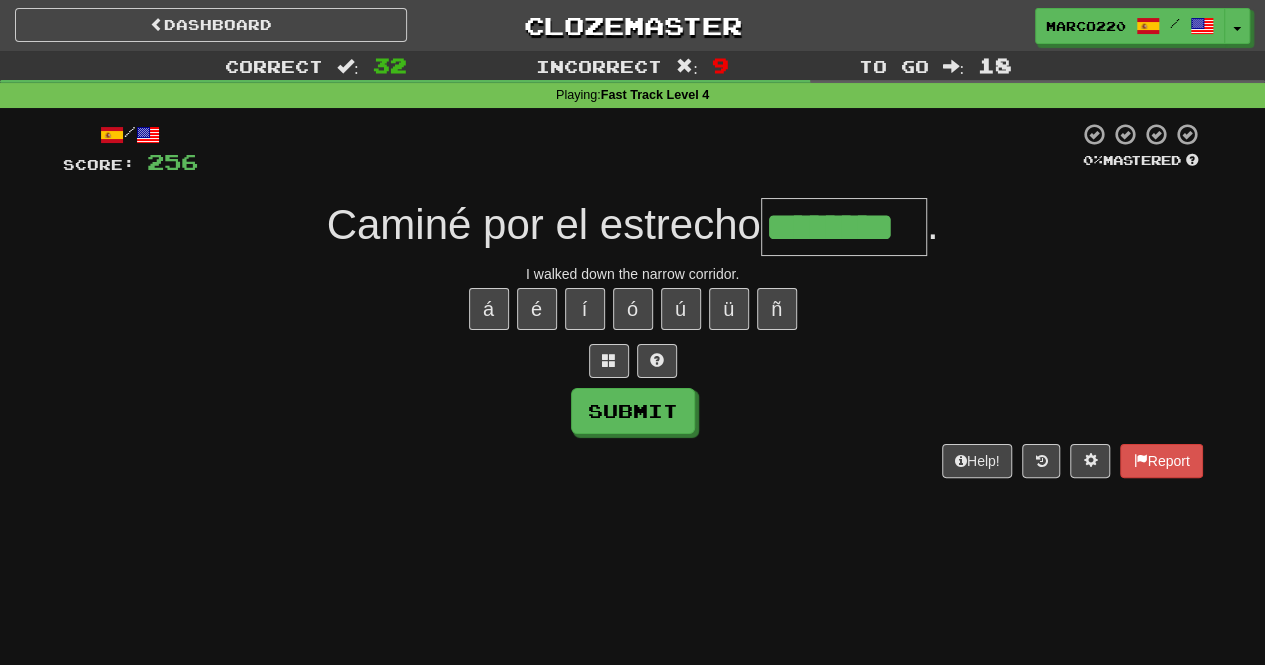 type on "********" 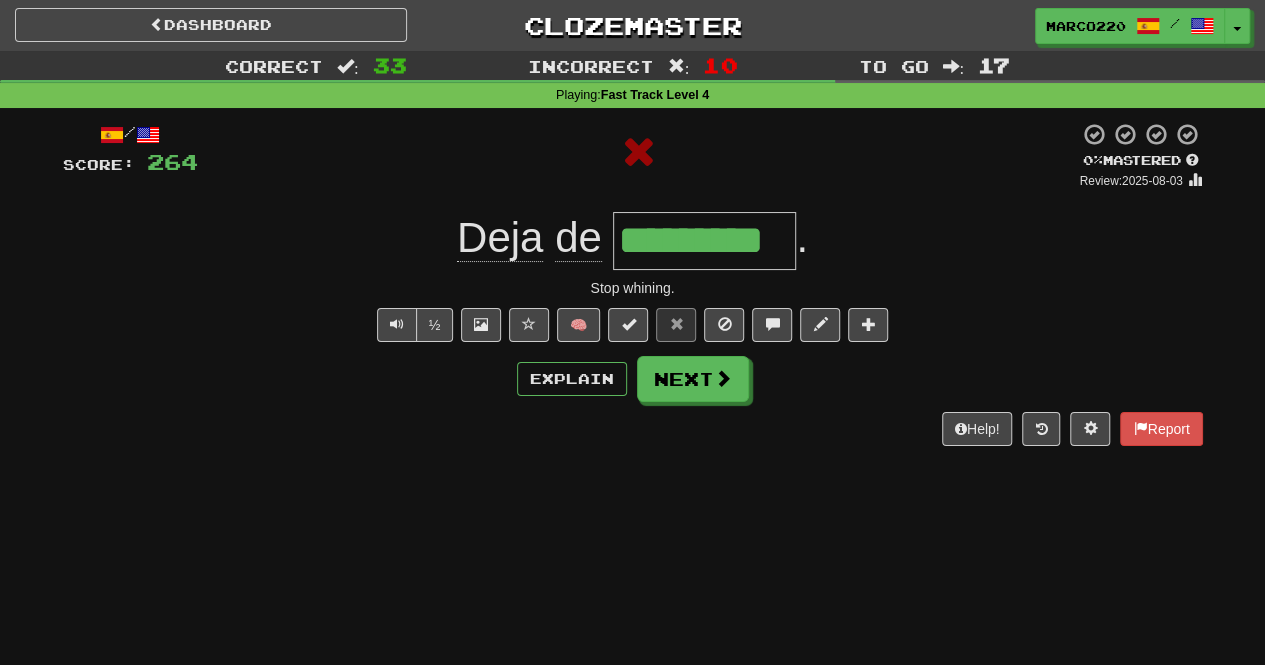 type on "**********" 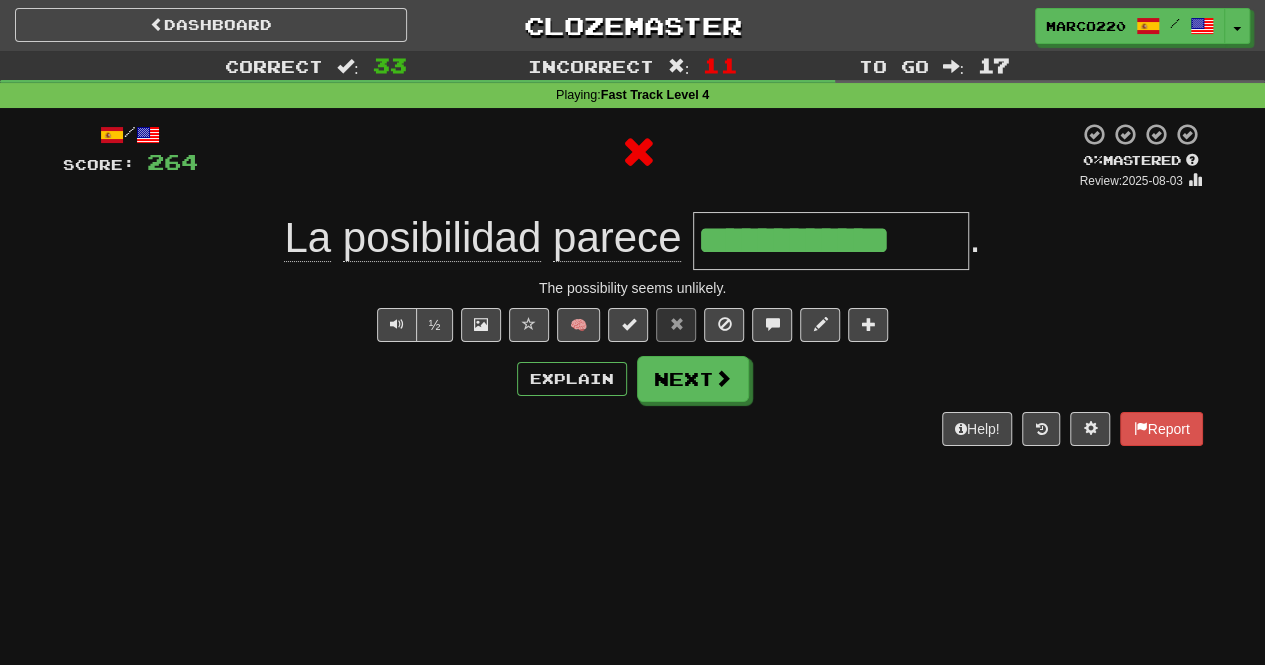 type on "**********" 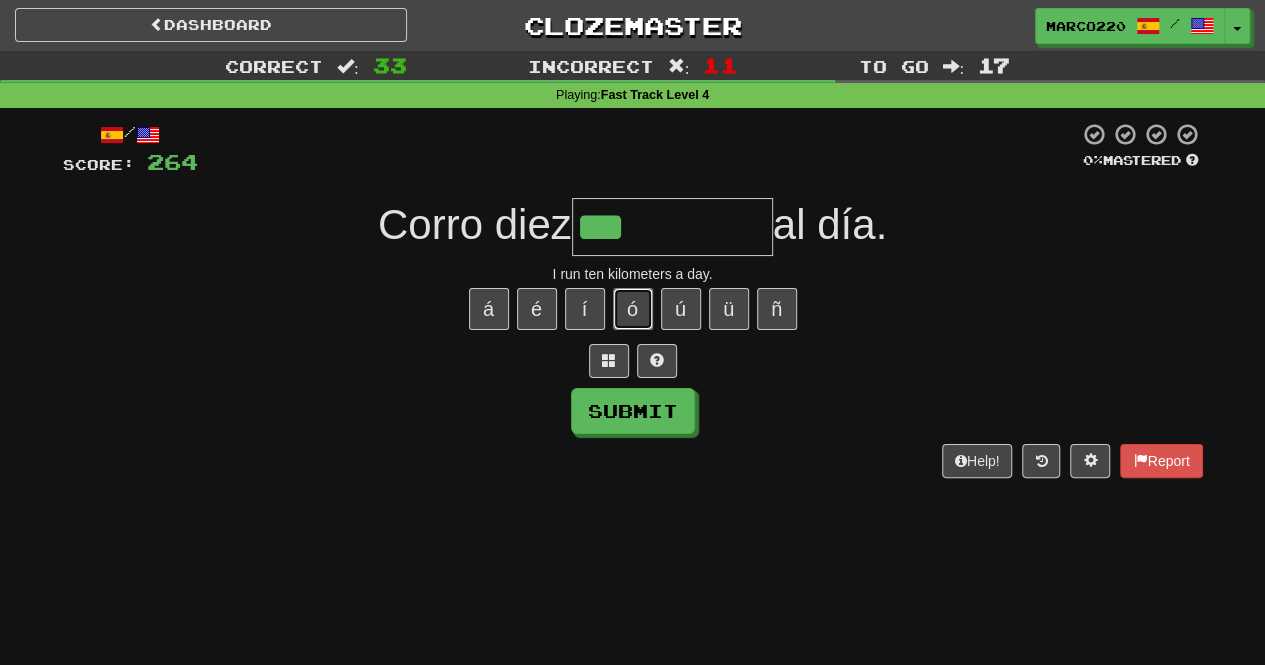click on "ó" at bounding box center (633, 309) 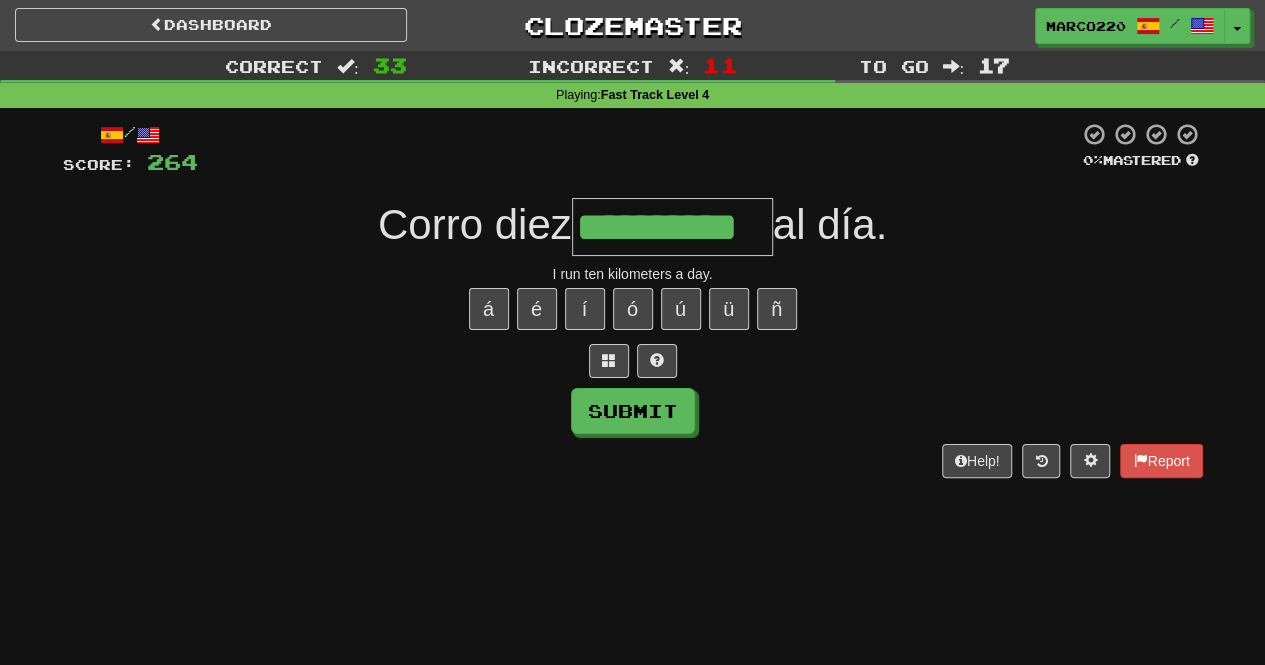 type on "**********" 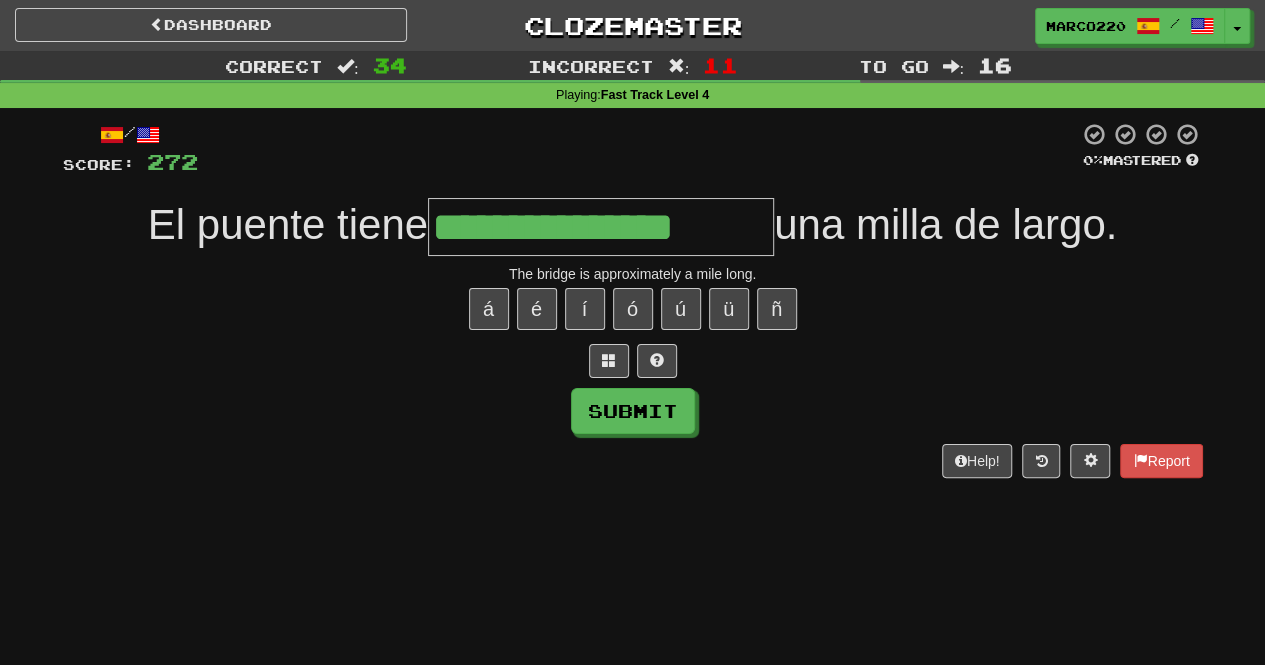 type on "**********" 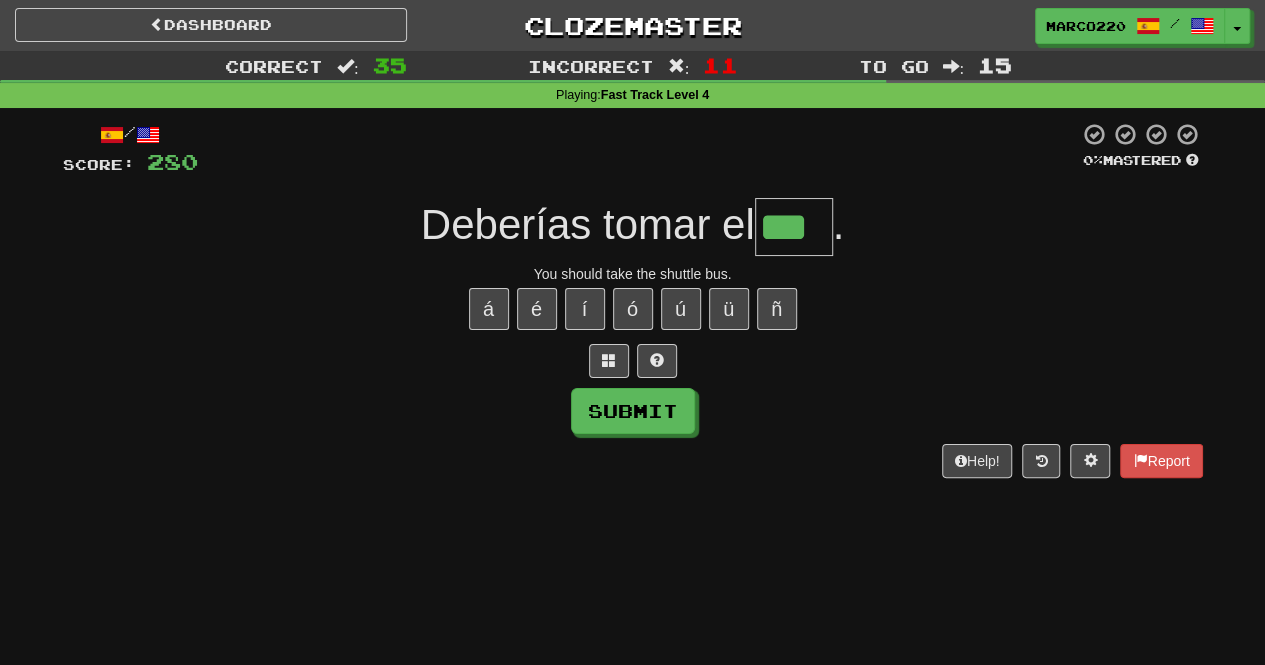 type on "***" 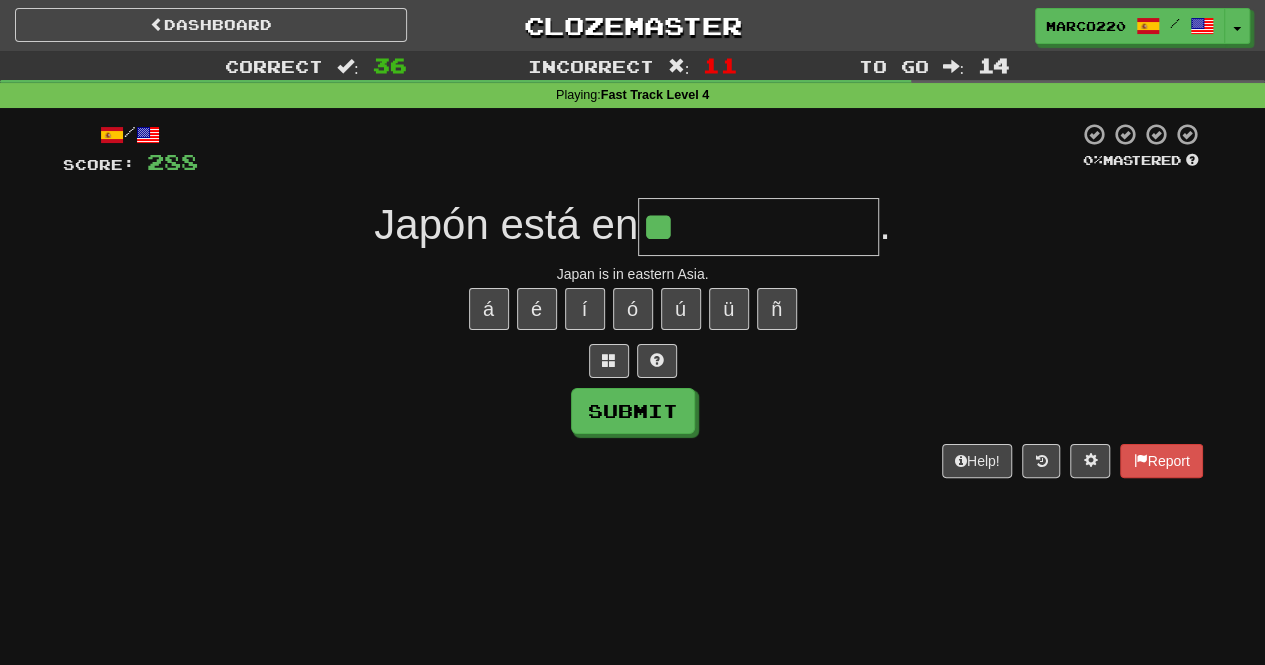 type on "*" 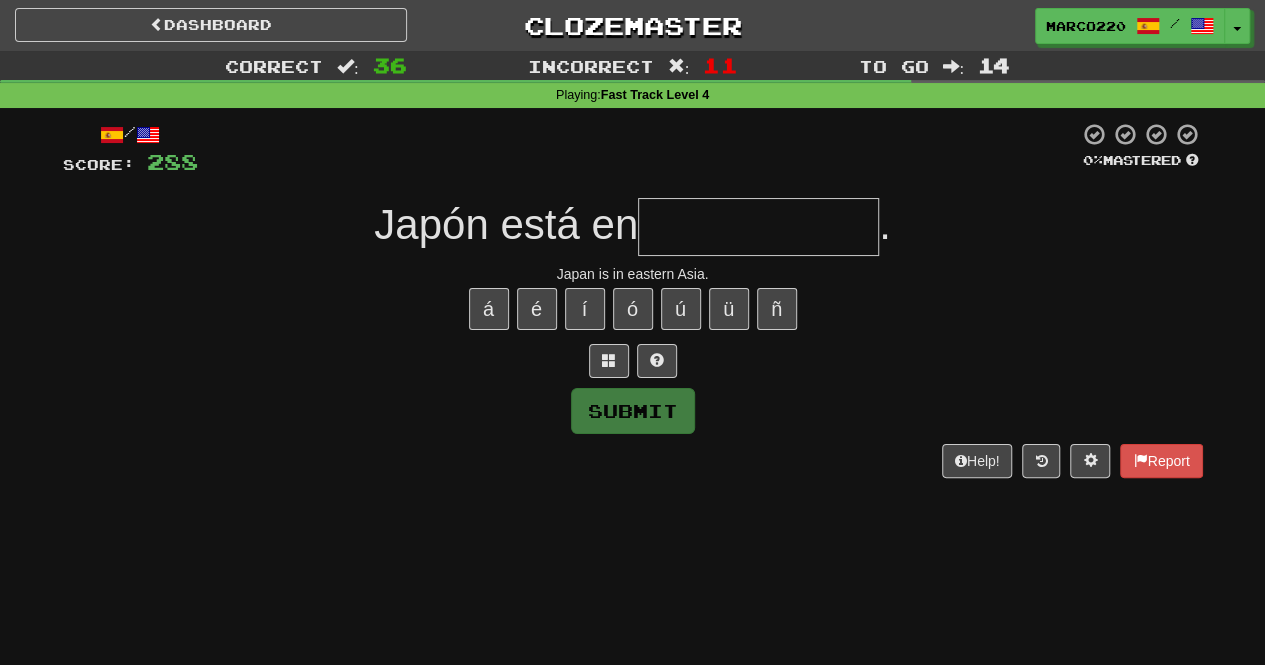 type on "**********" 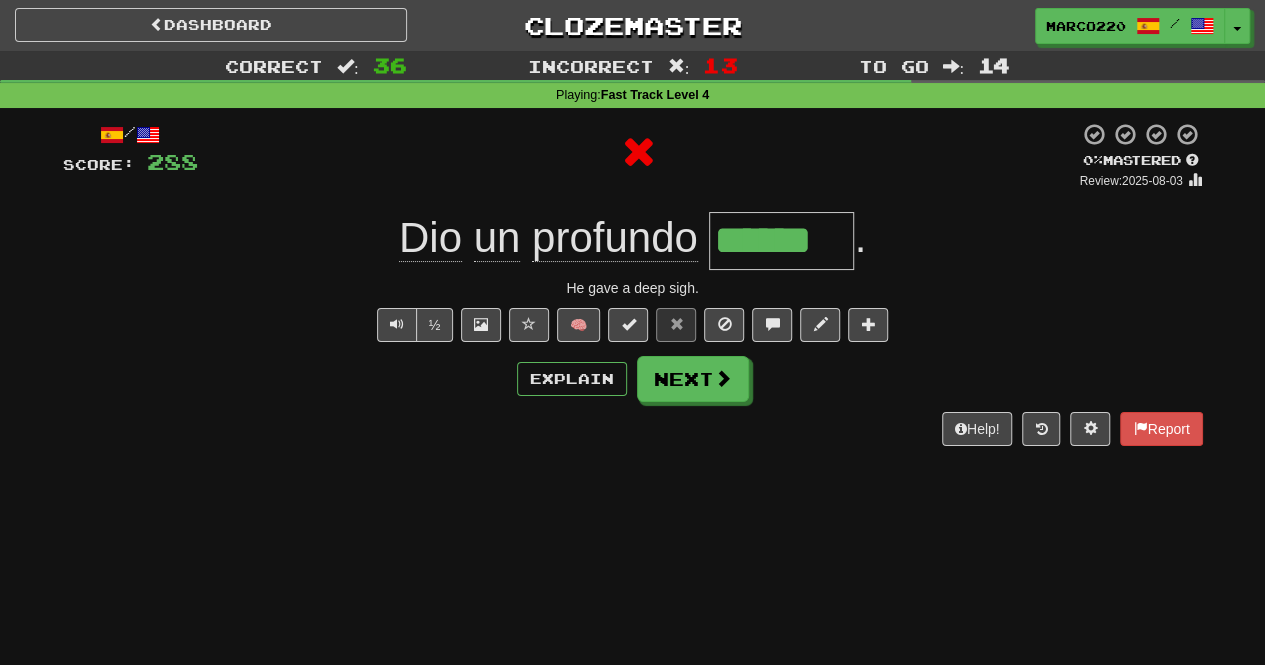 type on "*******" 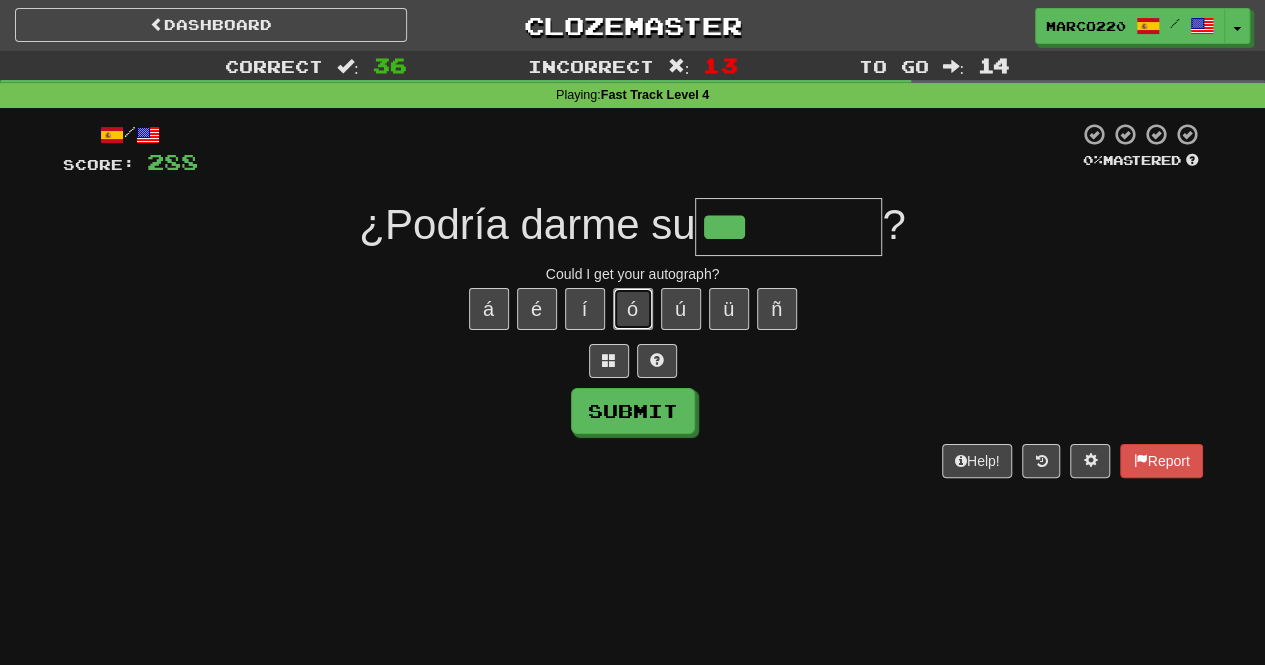 click on "ó" at bounding box center [633, 309] 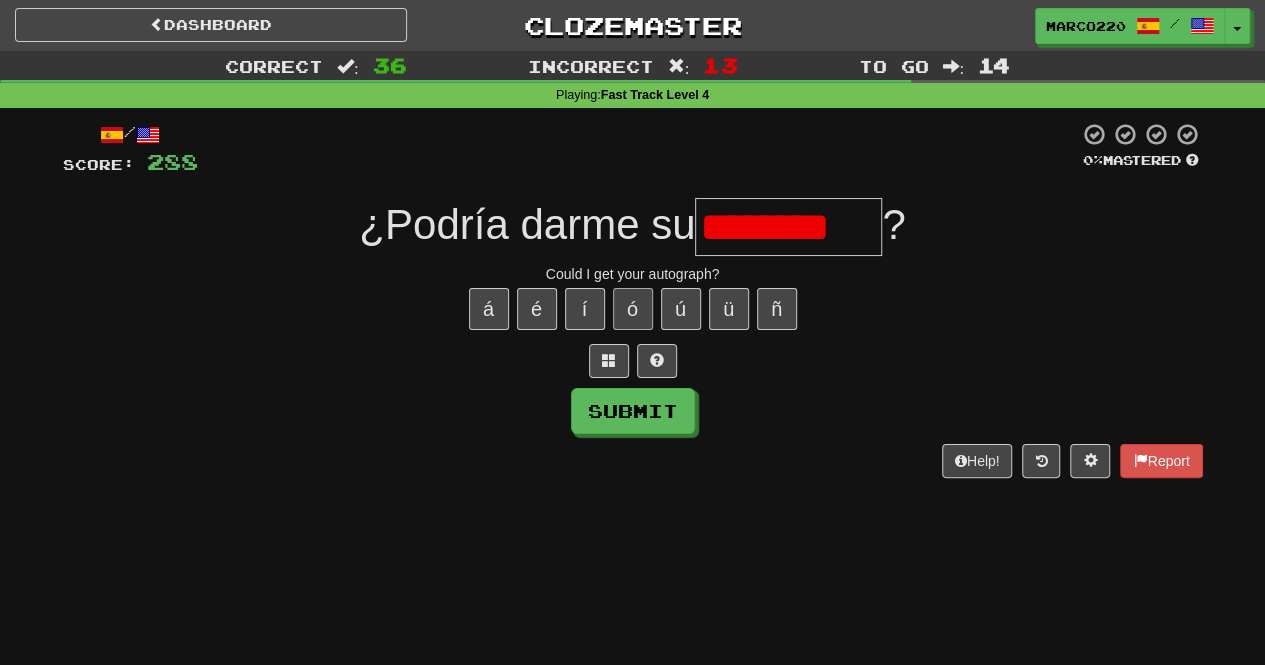 scroll, scrollTop: 0, scrollLeft: 0, axis: both 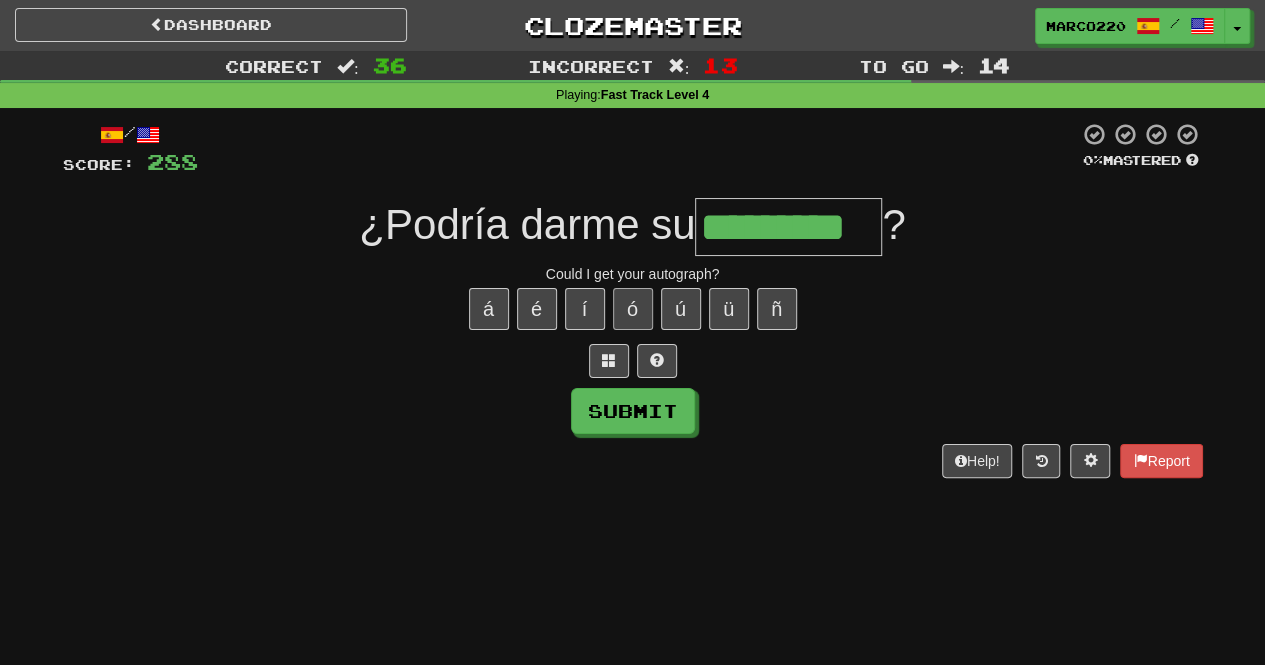 type on "*********" 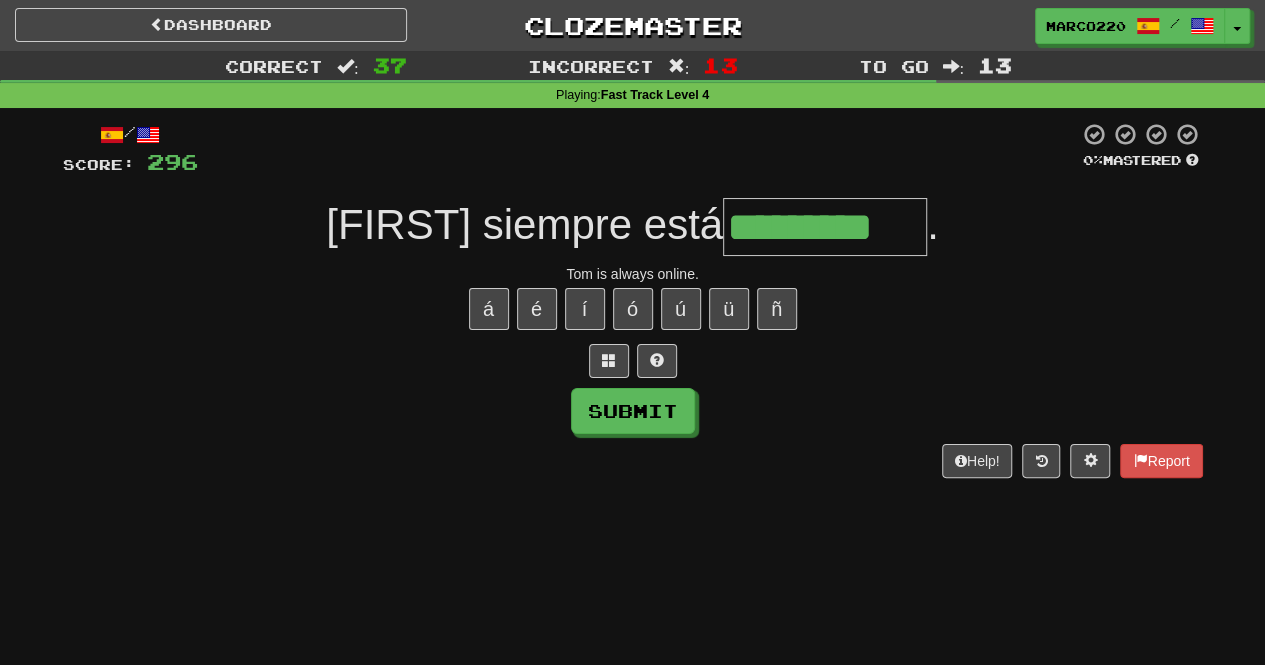 type on "*********" 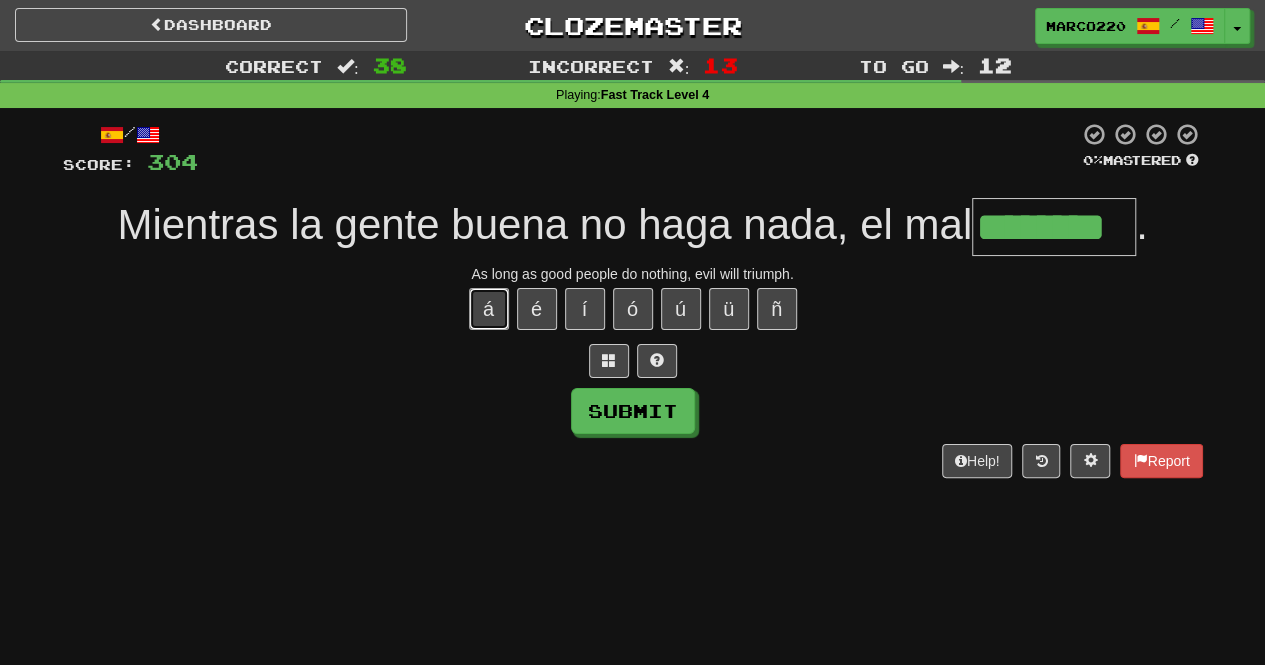 click on "á" at bounding box center [489, 309] 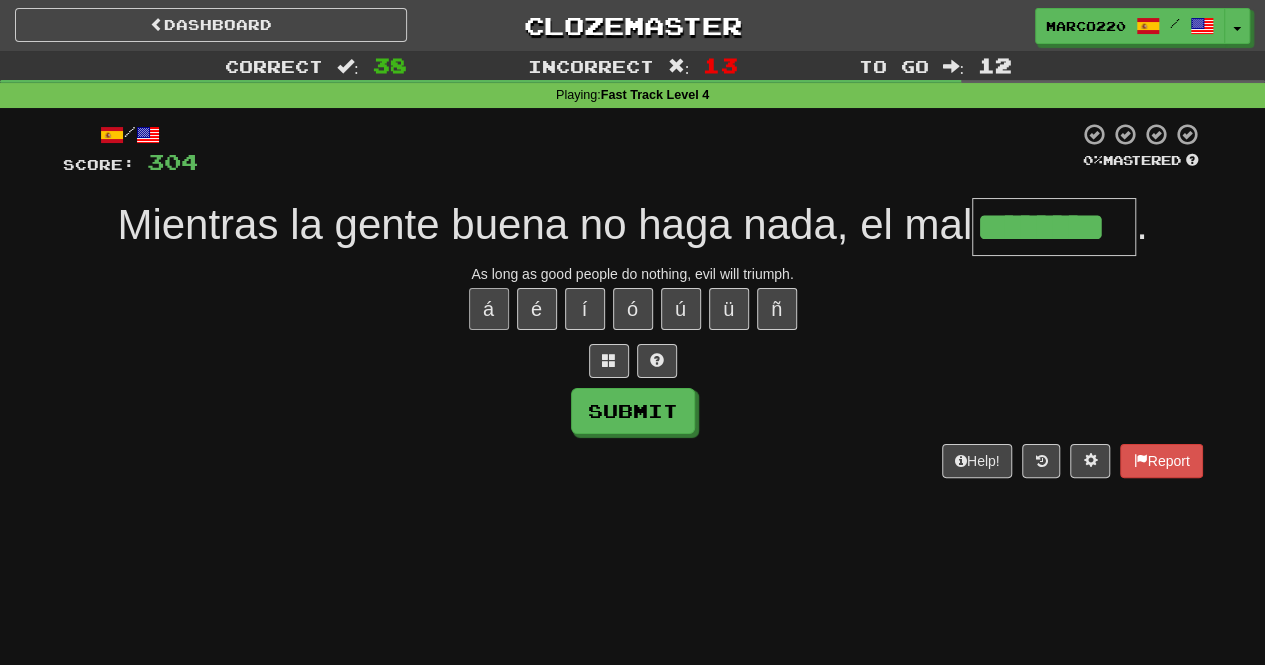type on "*********" 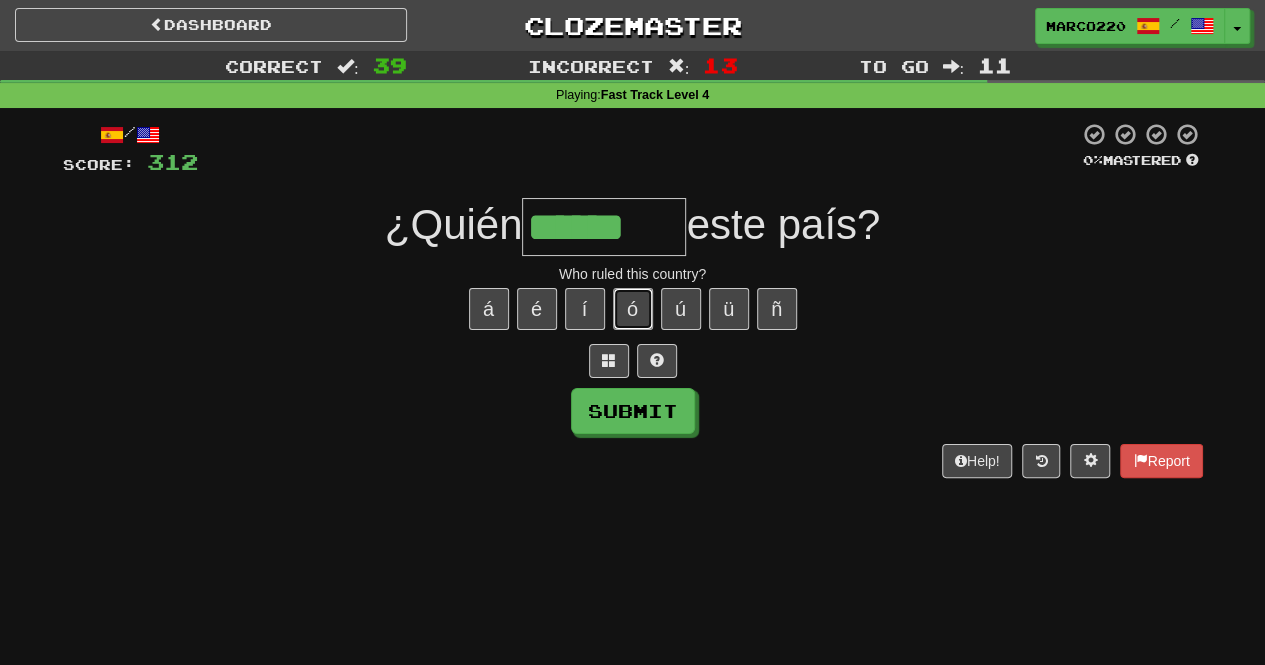 click on "ó" at bounding box center [633, 309] 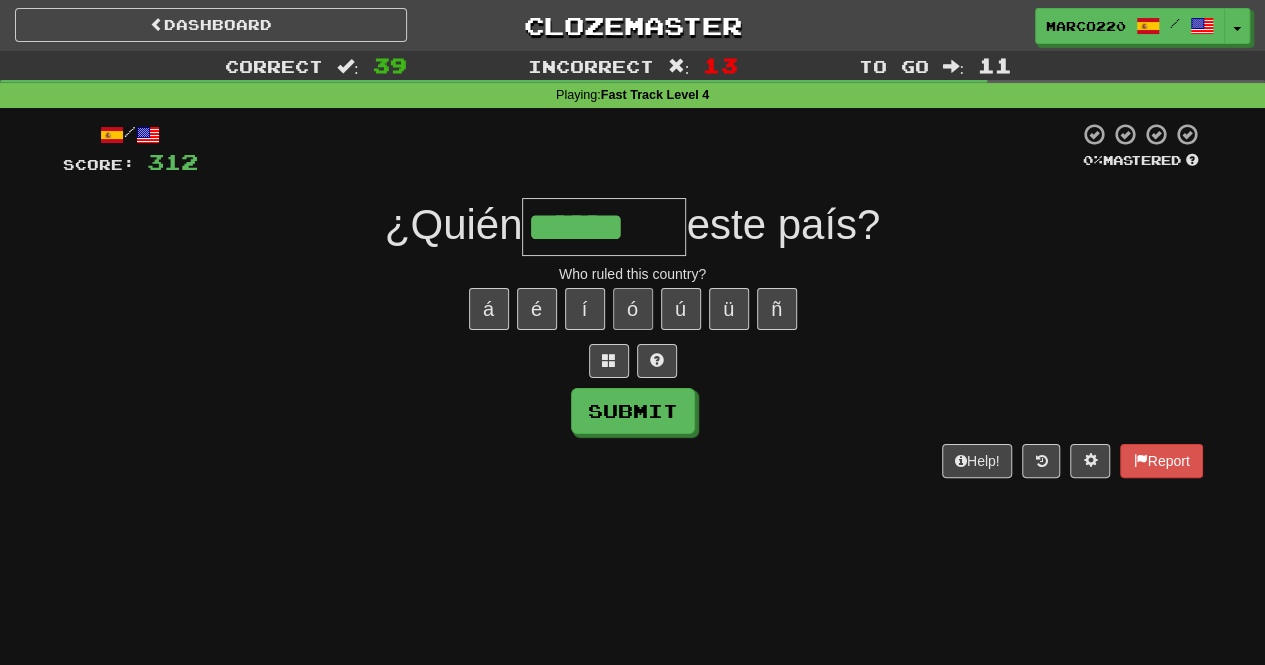 type on "*******" 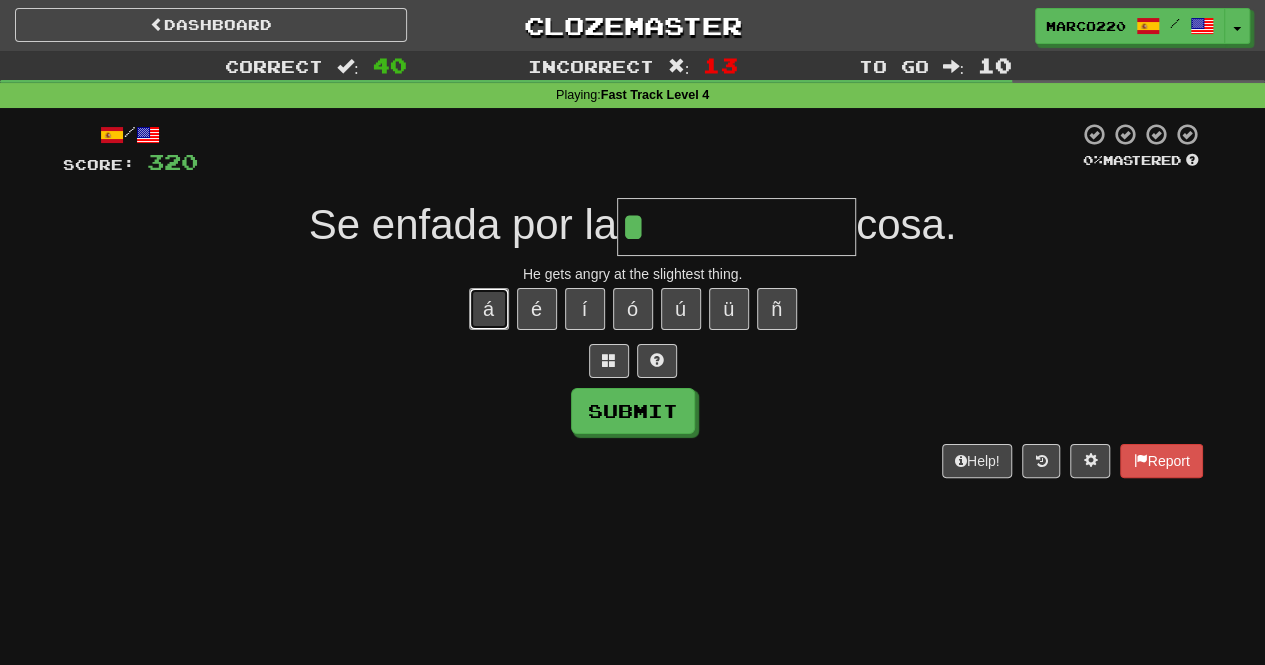 click on "á" at bounding box center [489, 309] 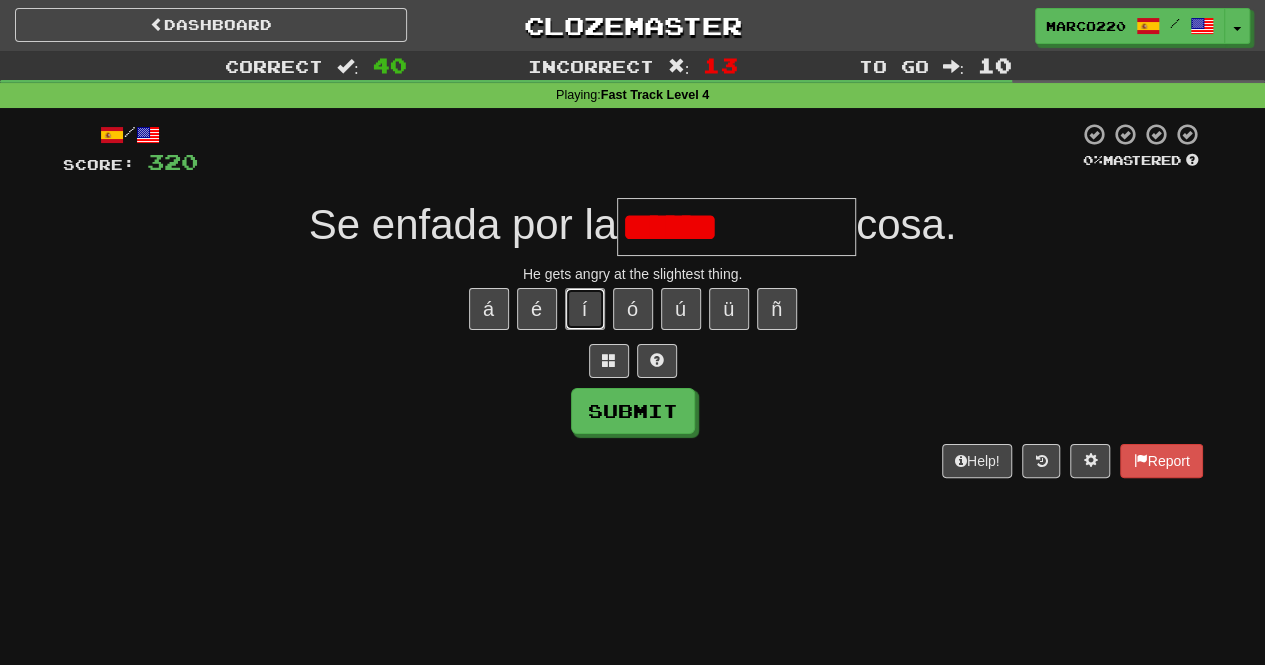 click on "í" at bounding box center (585, 309) 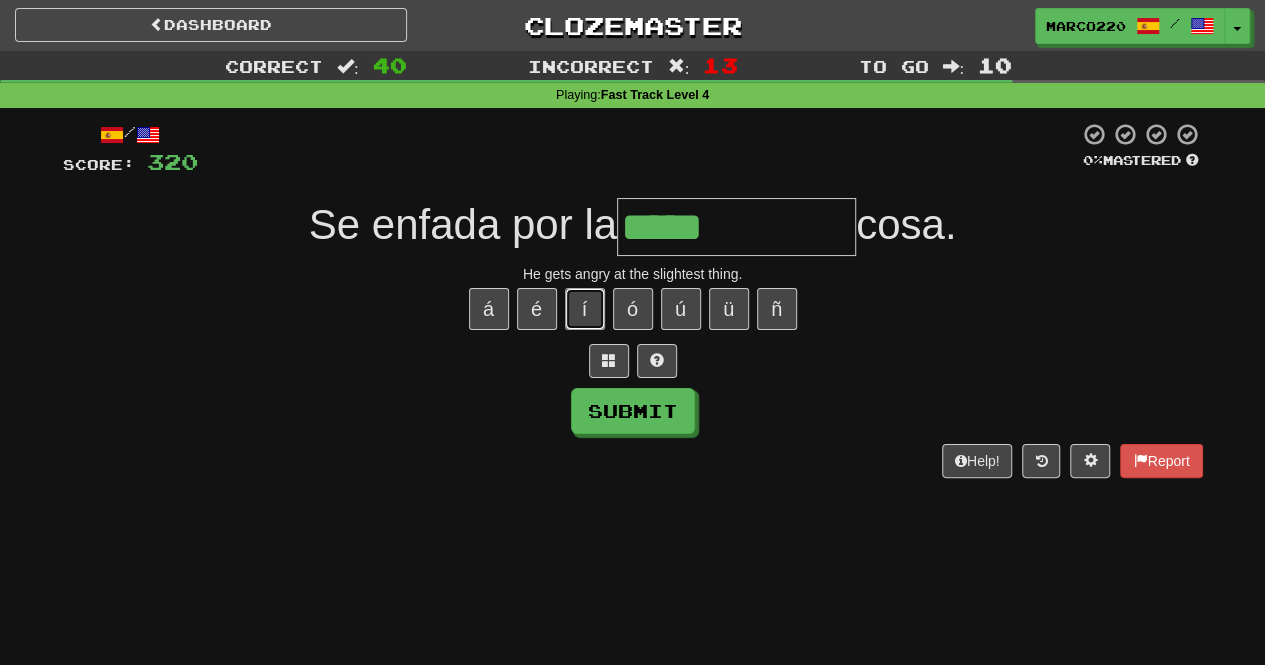 click on "í" at bounding box center [585, 309] 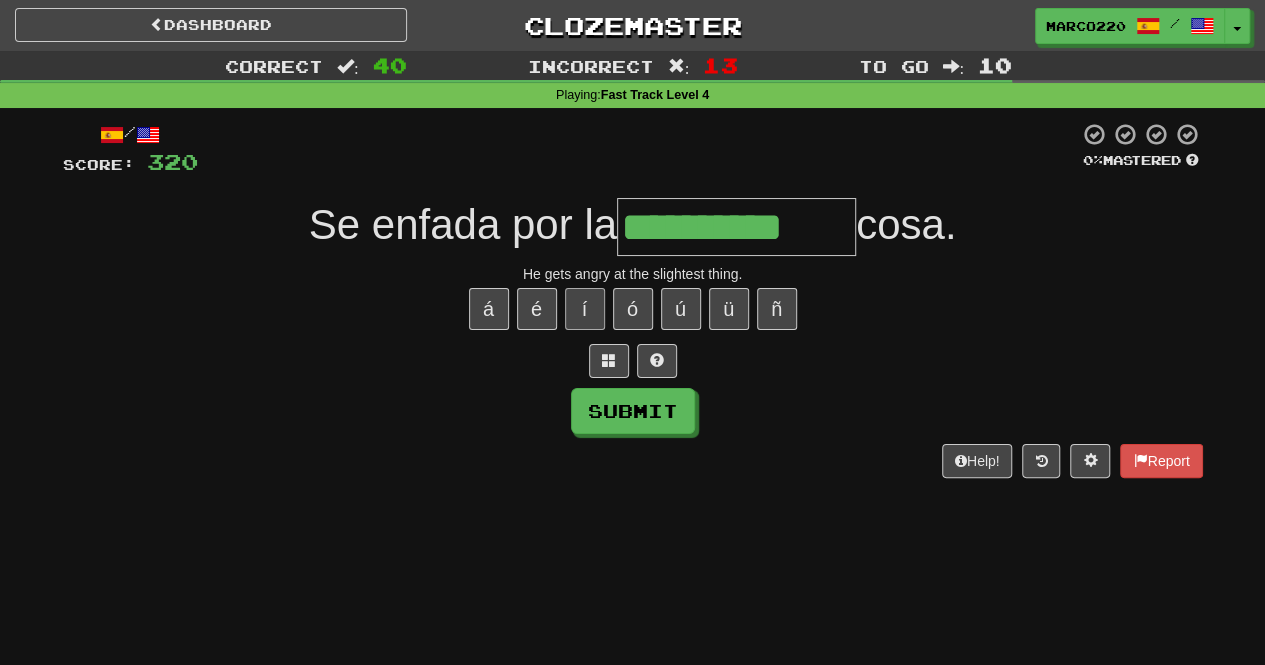 type on "**********" 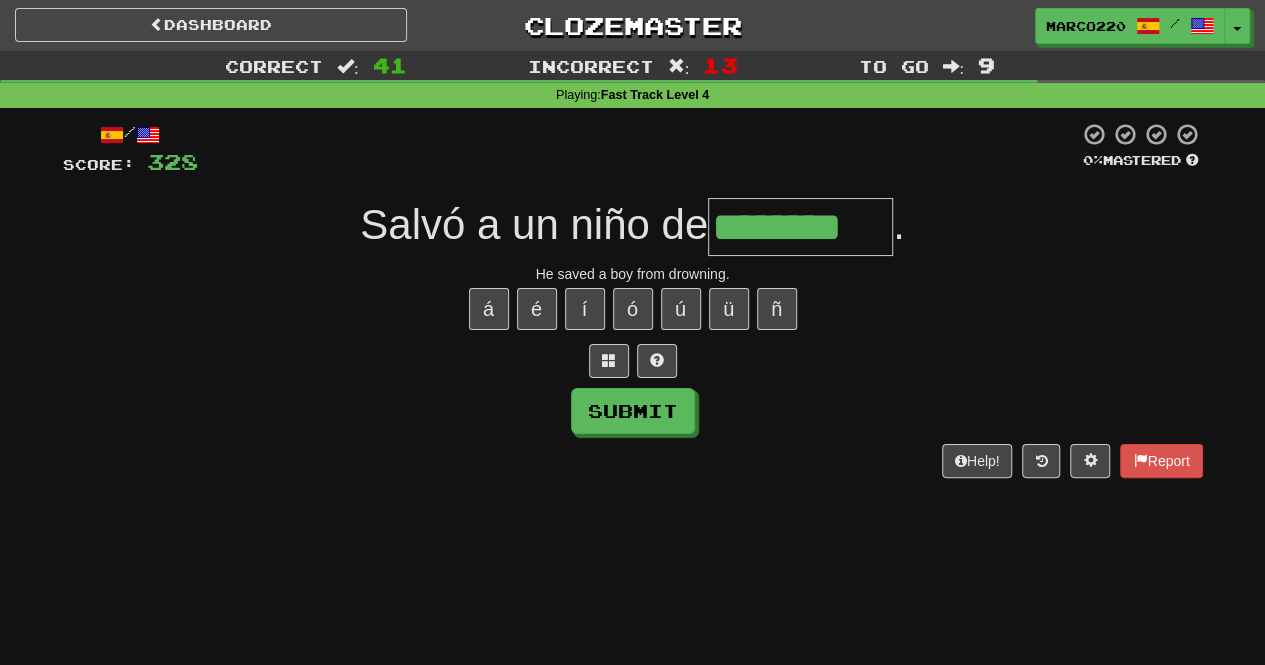 type on "********" 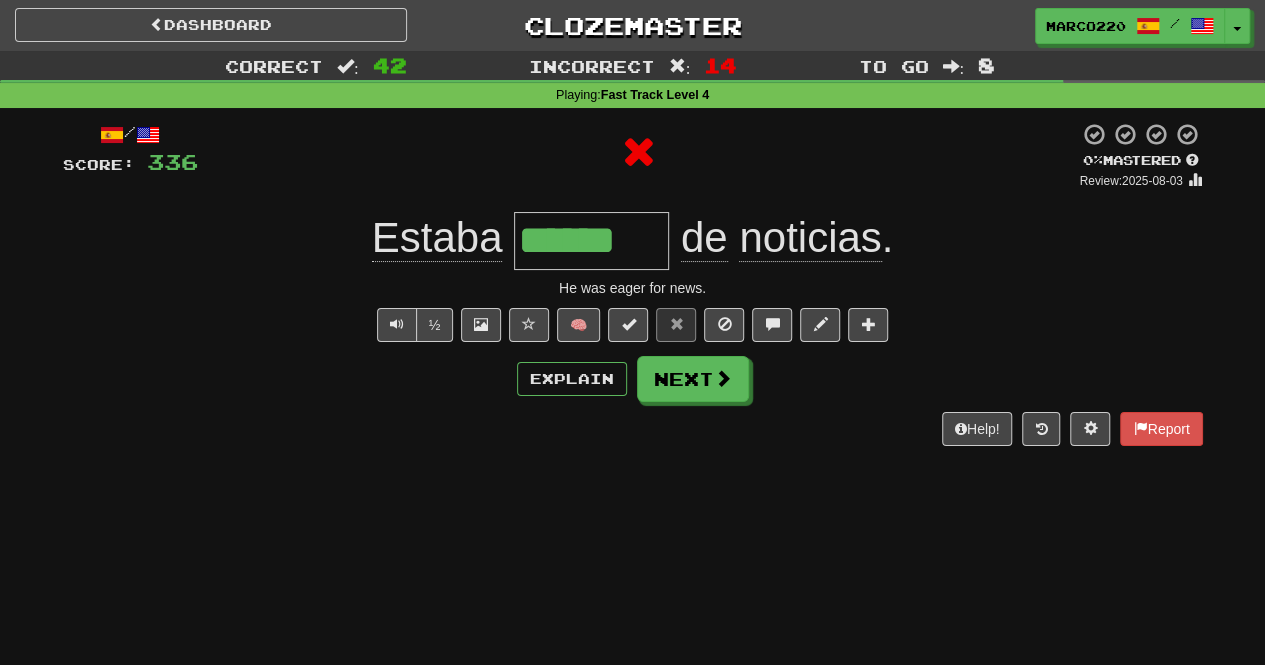 type on "*******" 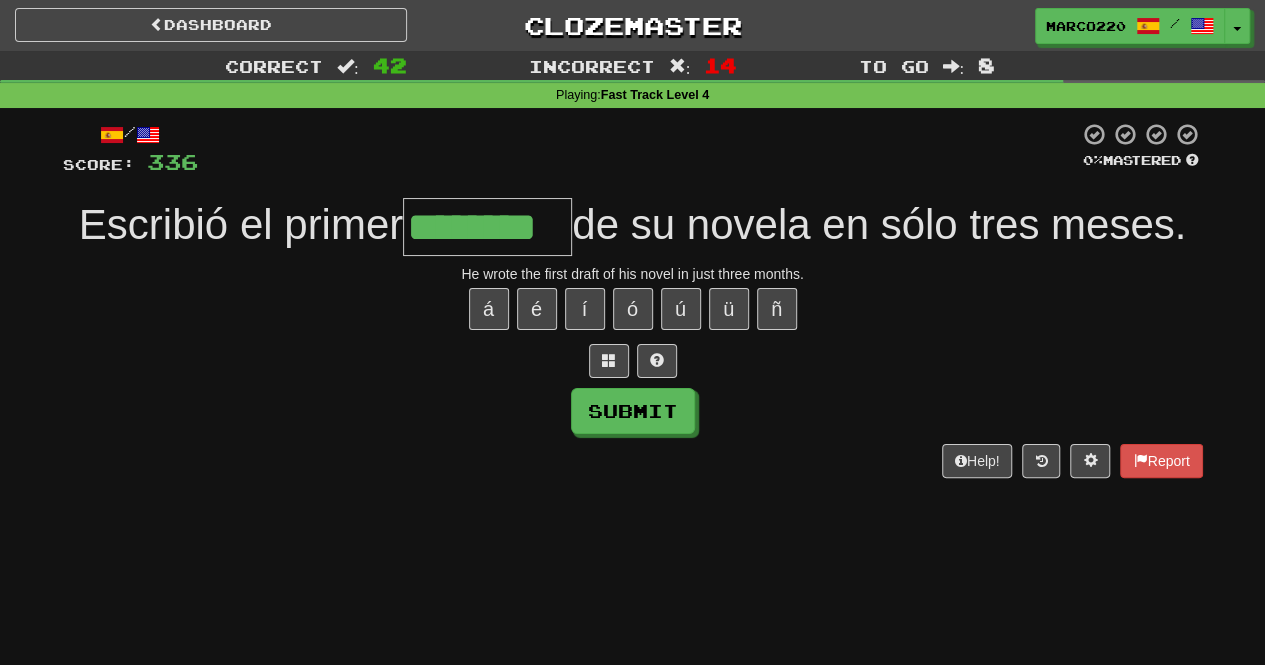 type on "********" 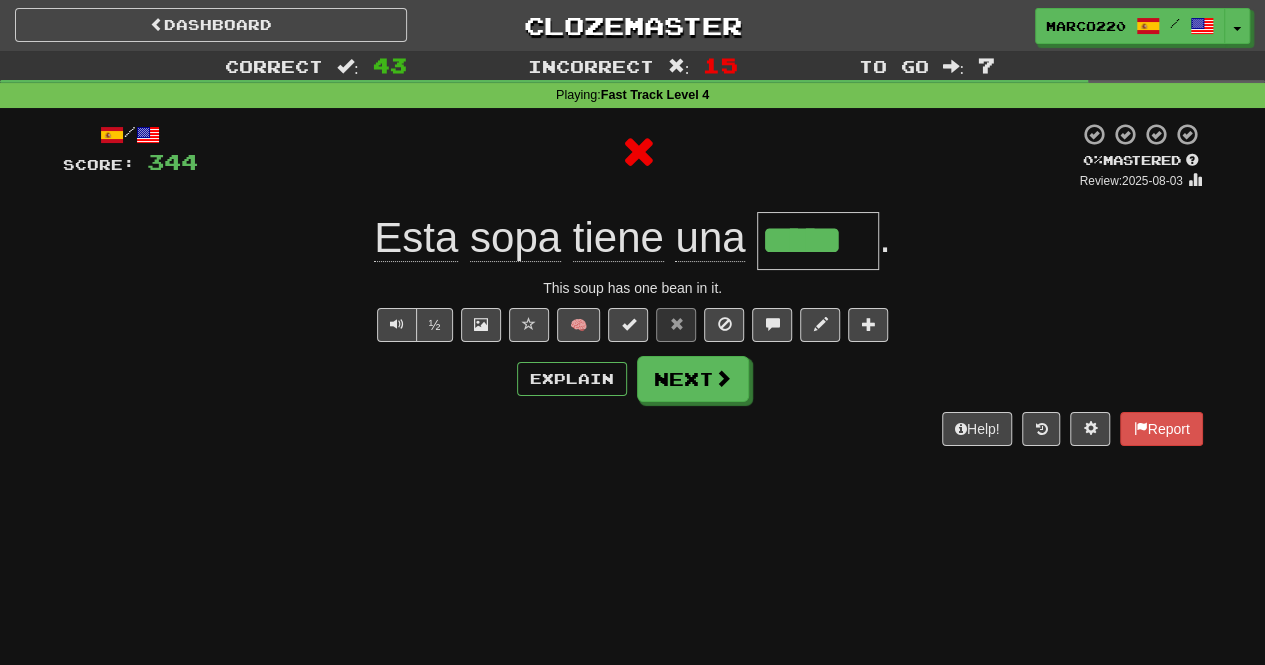type on "******" 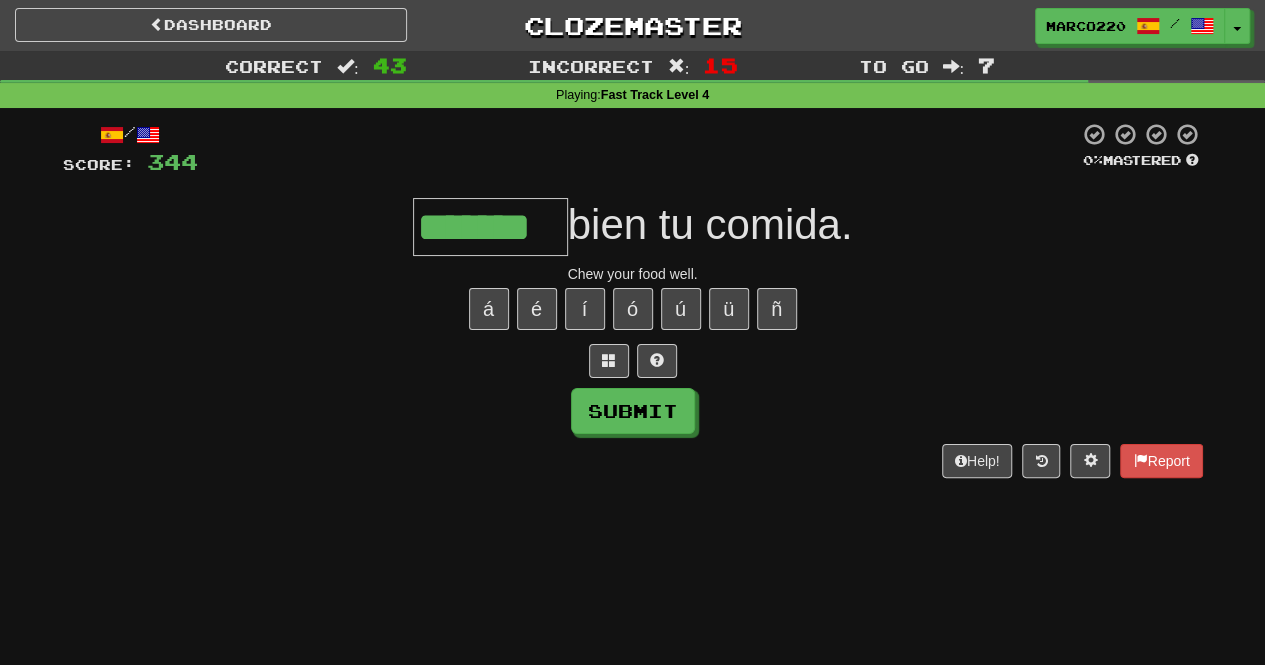 type on "*******" 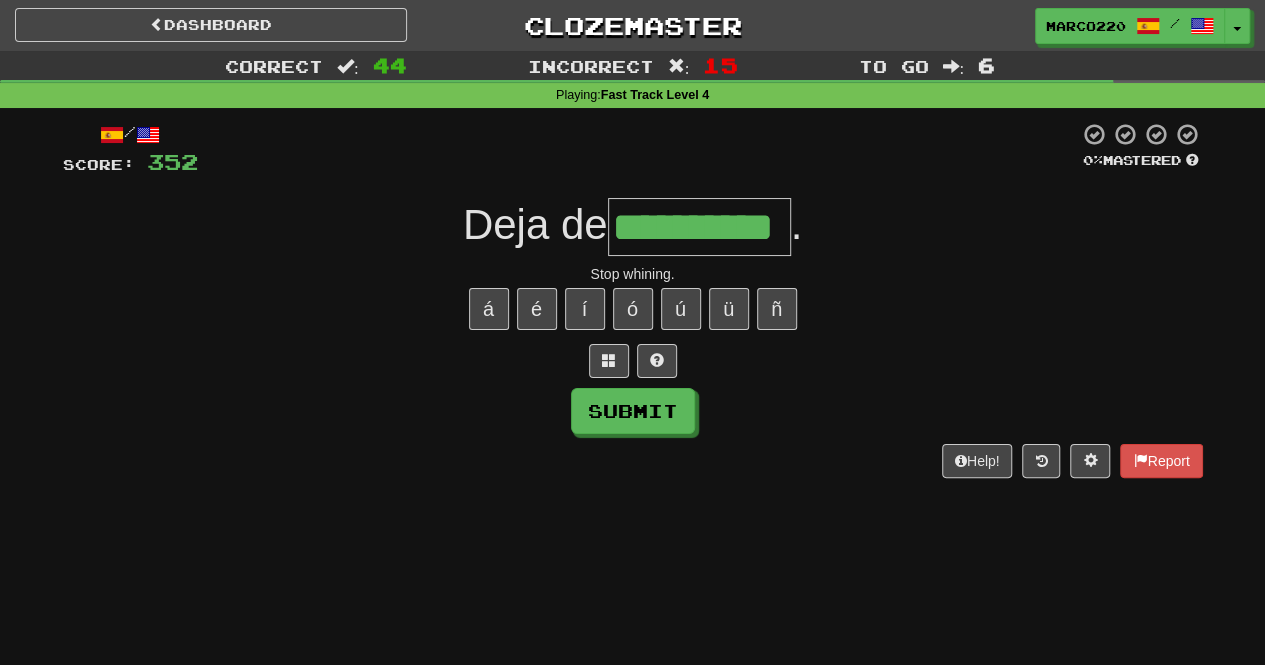 type on "**********" 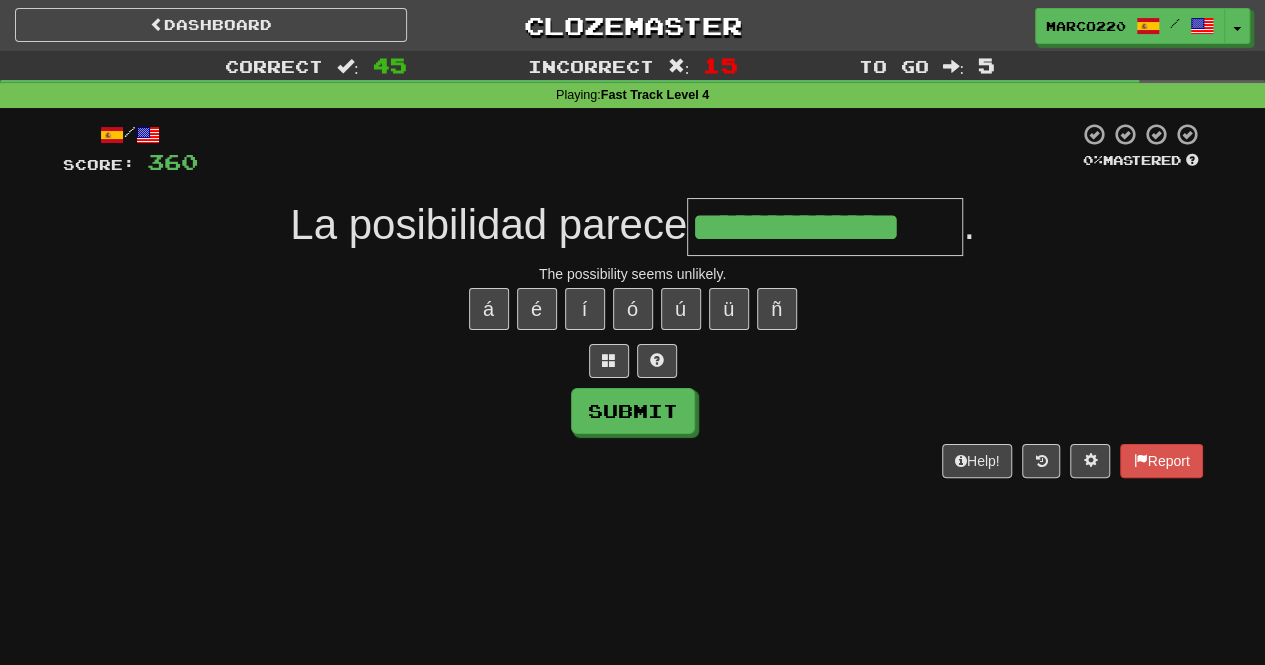 type on "**********" 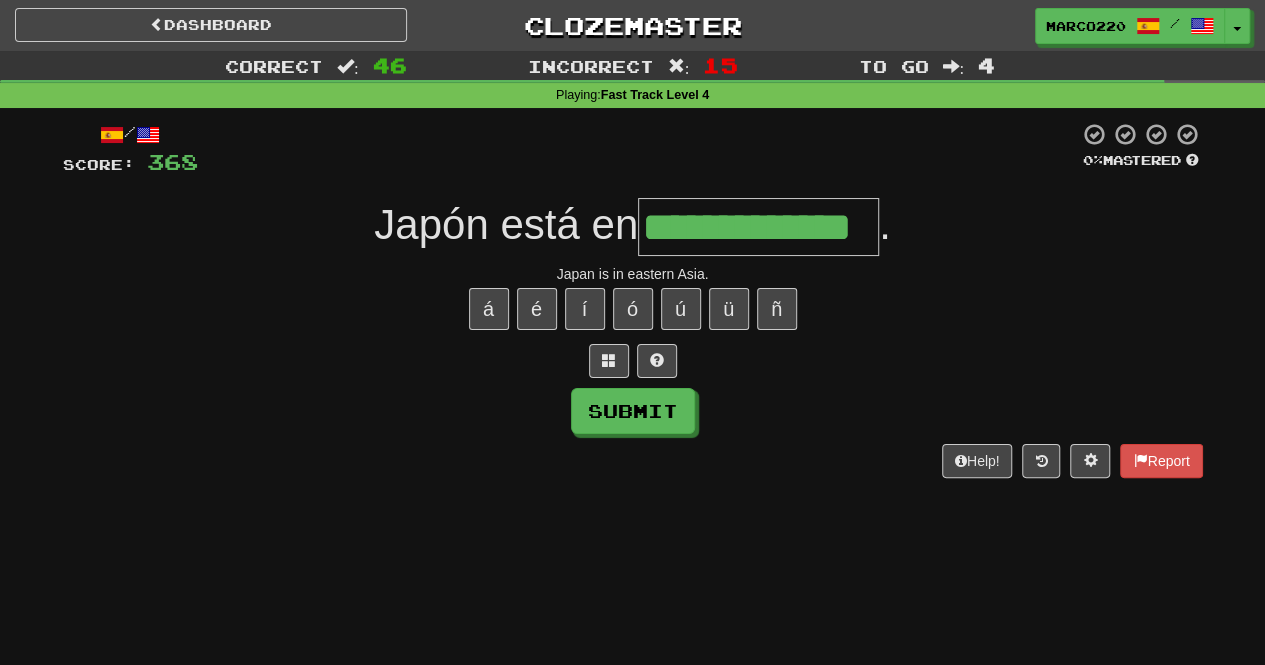 type on "**********" 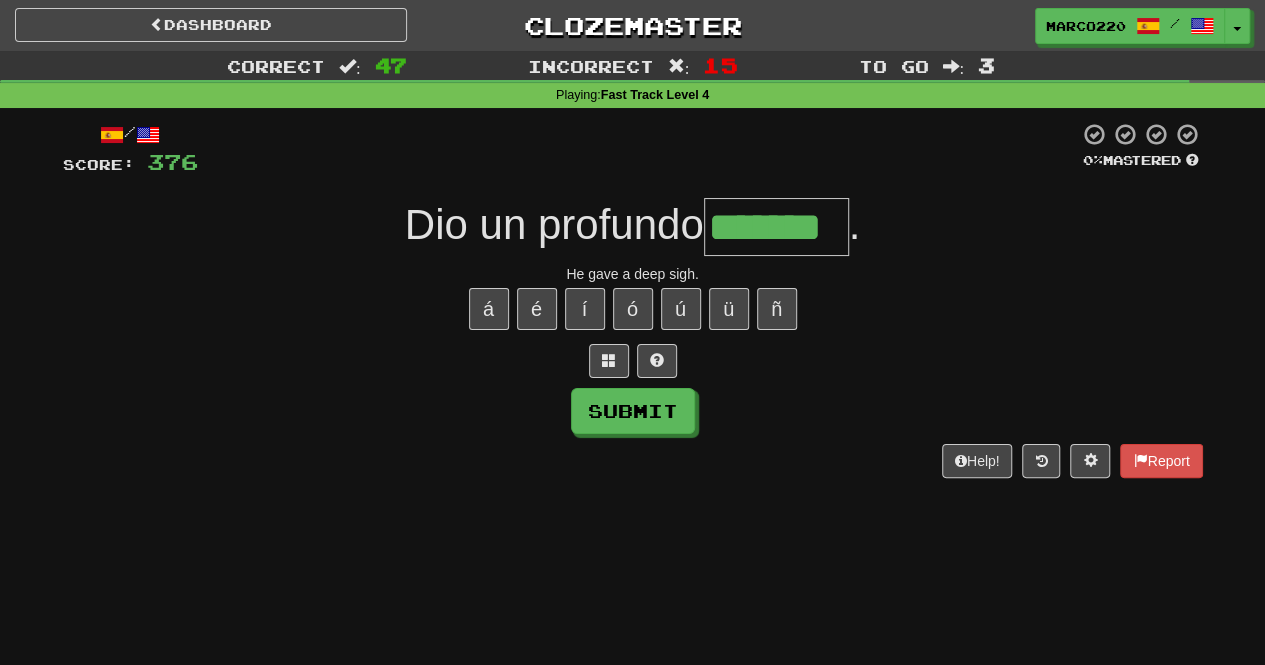 type on "*******" 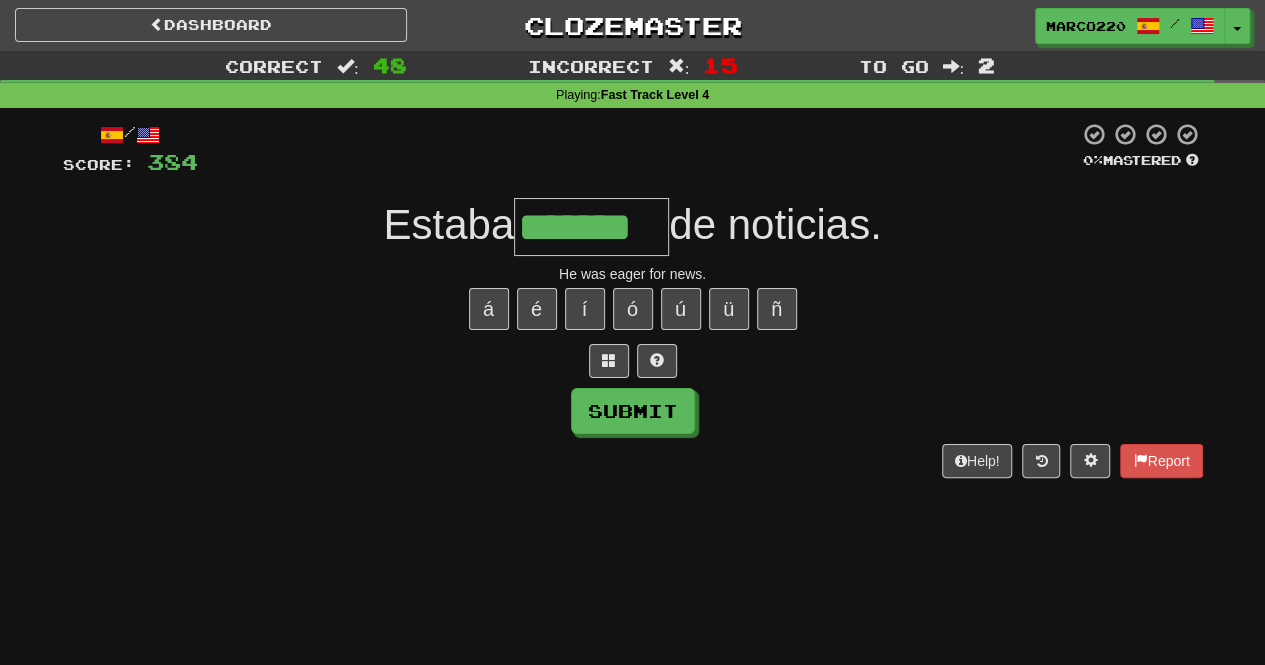 type on "*******" 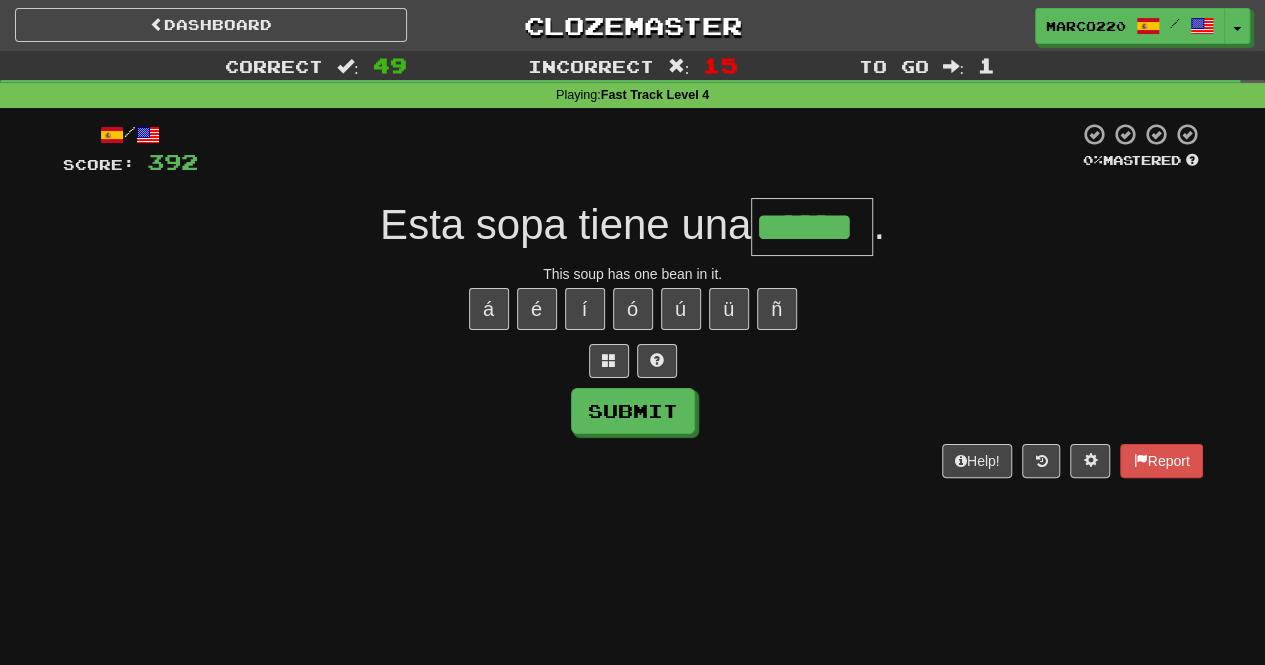 type on "******" 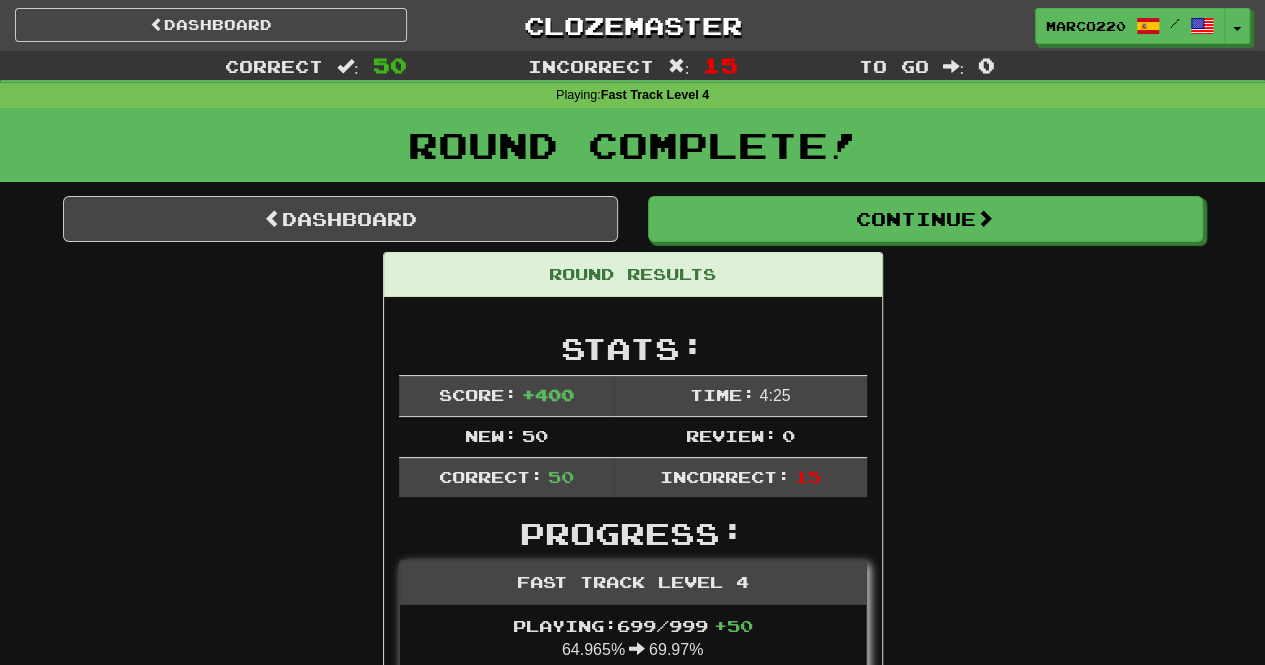 click on "Round Complete!" at bounding box center [632, 152] 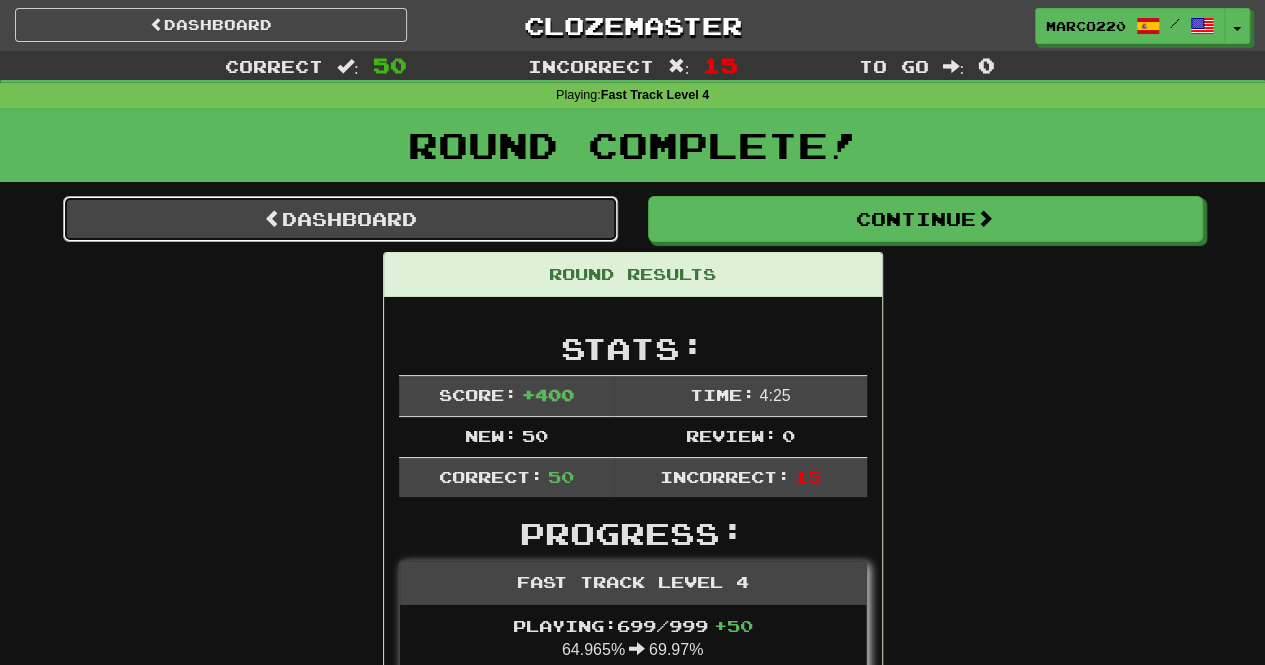 click on "Dashboard" at bounding box center (340, 219) 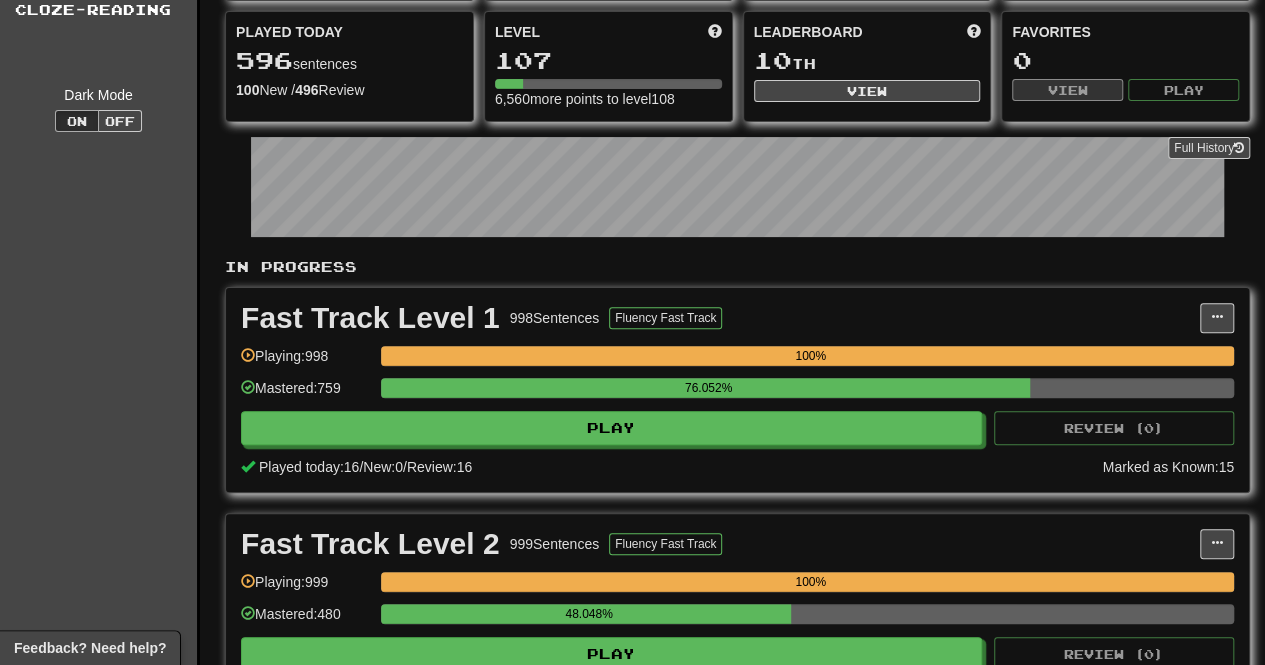 scroll, scrollTop: 0, scrollLeft: 0, axis: both 